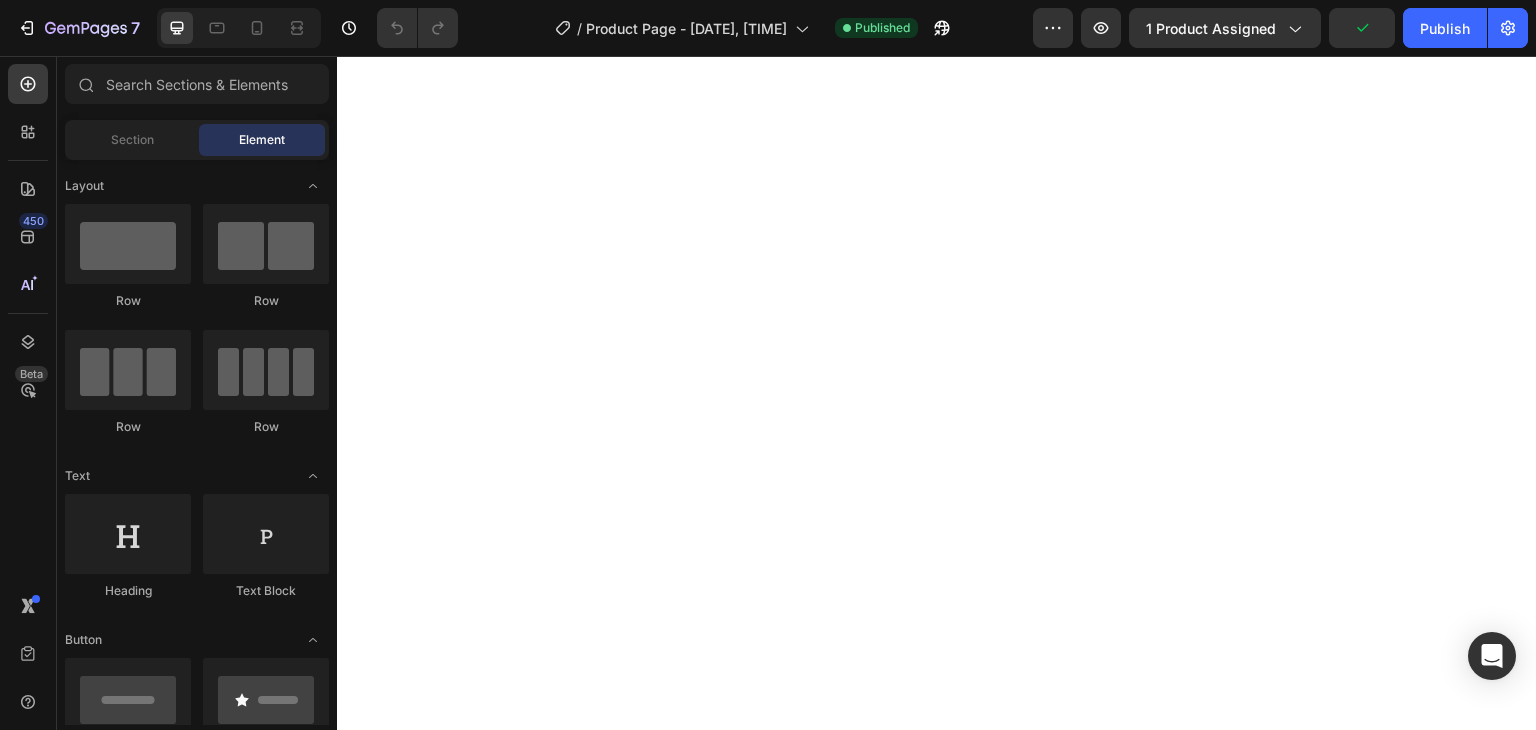 scroll, scrollTop: 0, scrollLeft: 0, axis: both 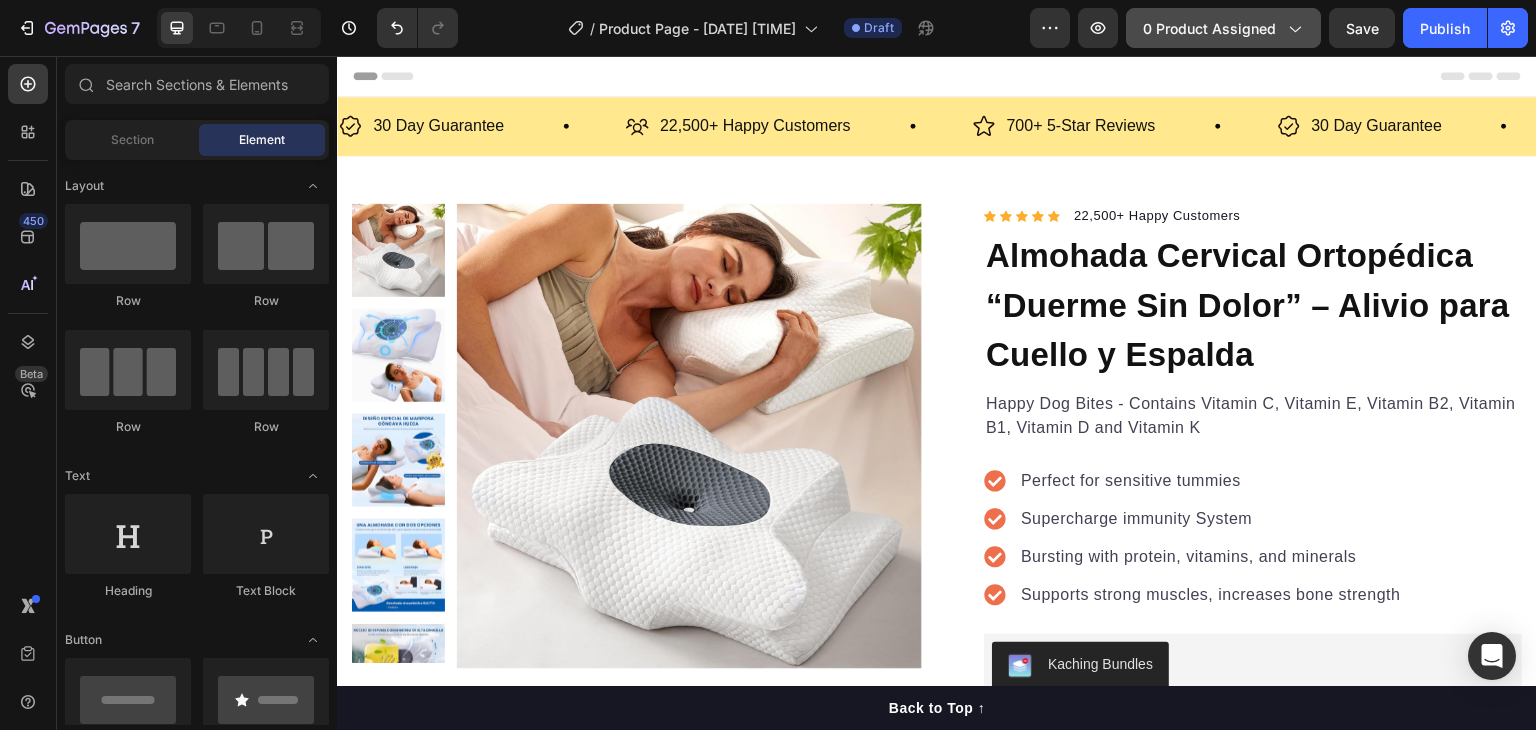 click on "0 product assigned" at bounding box center (1223, 28) 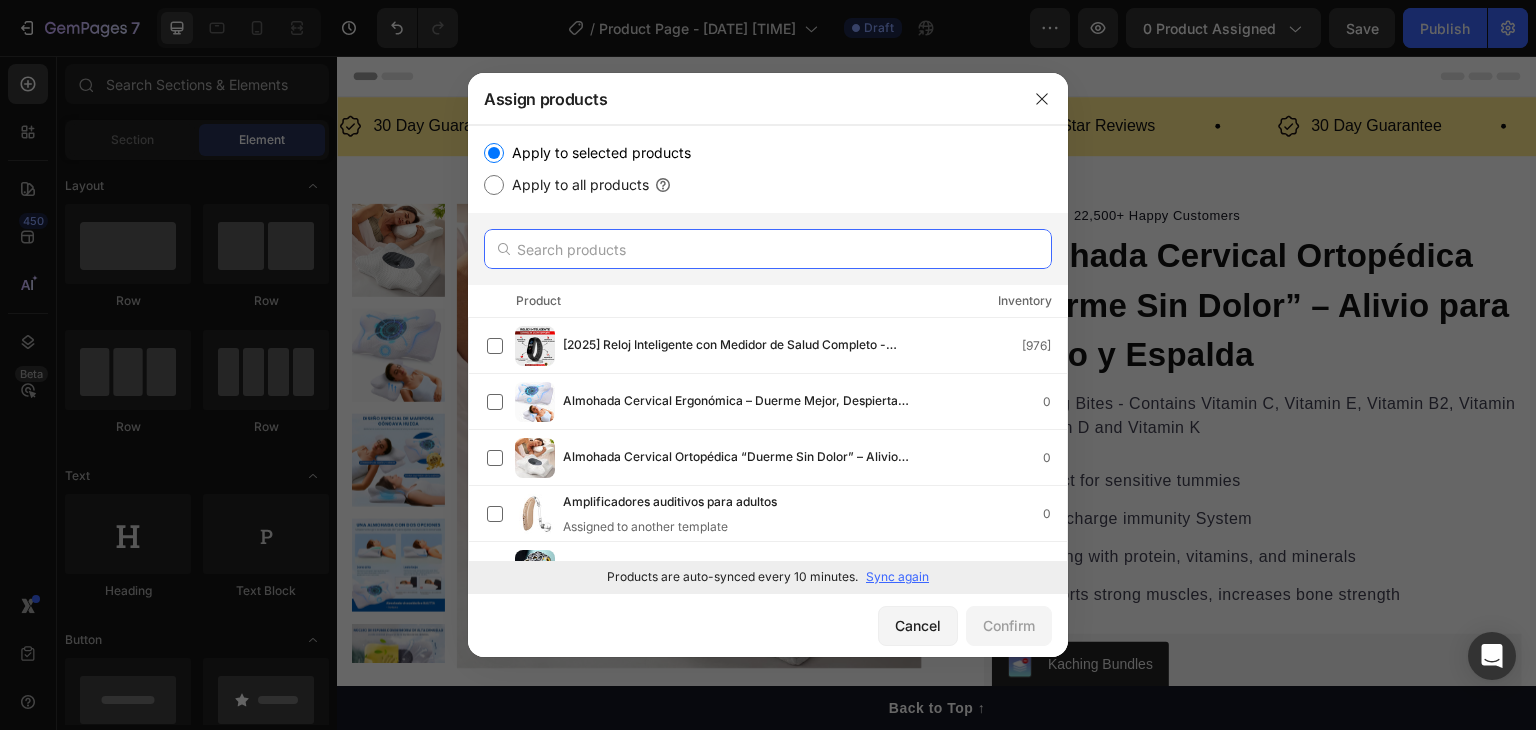 click at bounding box center [768, 249] 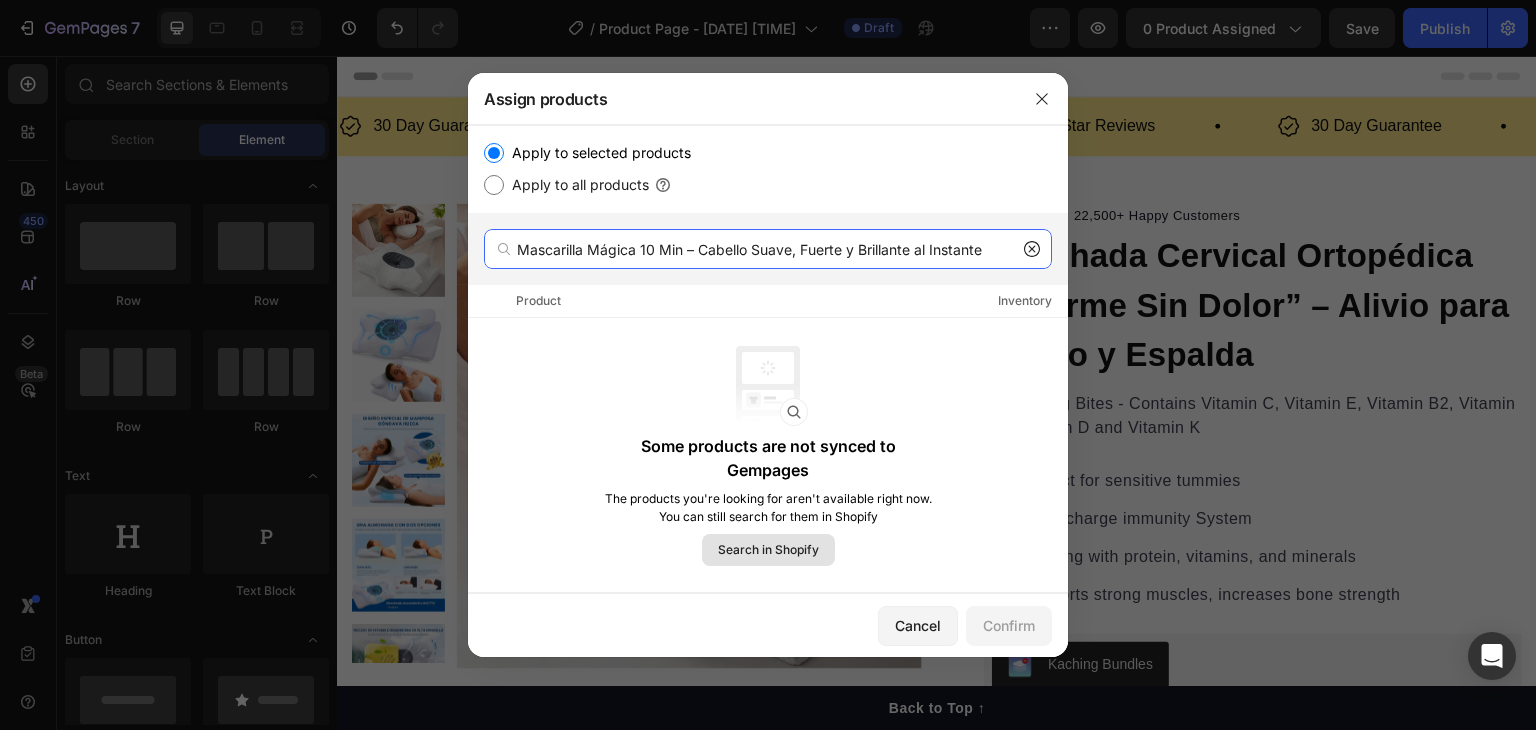 type on "Mascarilla Mágica 10 Min – Cabello Suave, Fuerte y Brillante al Instante" 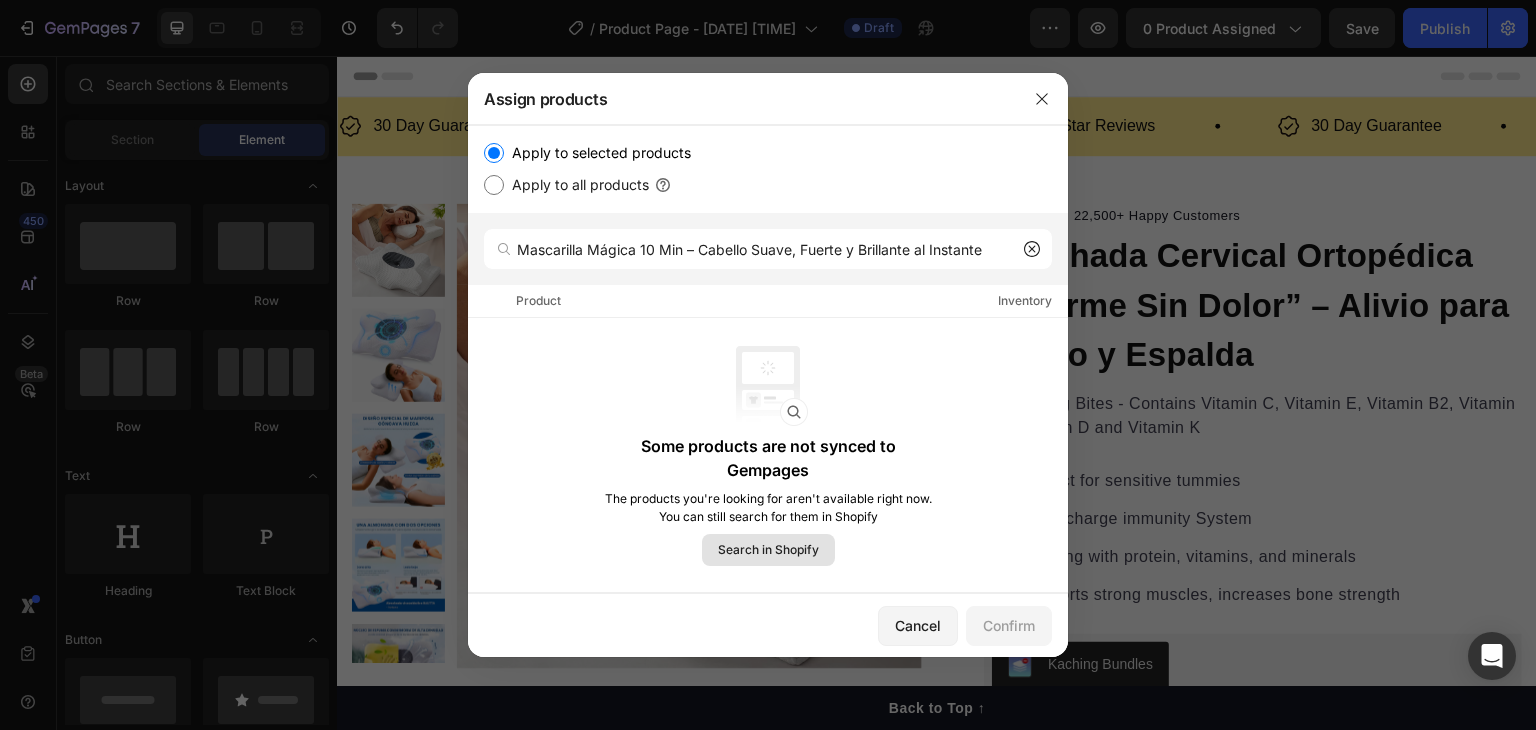 click on "Search in Shopify" 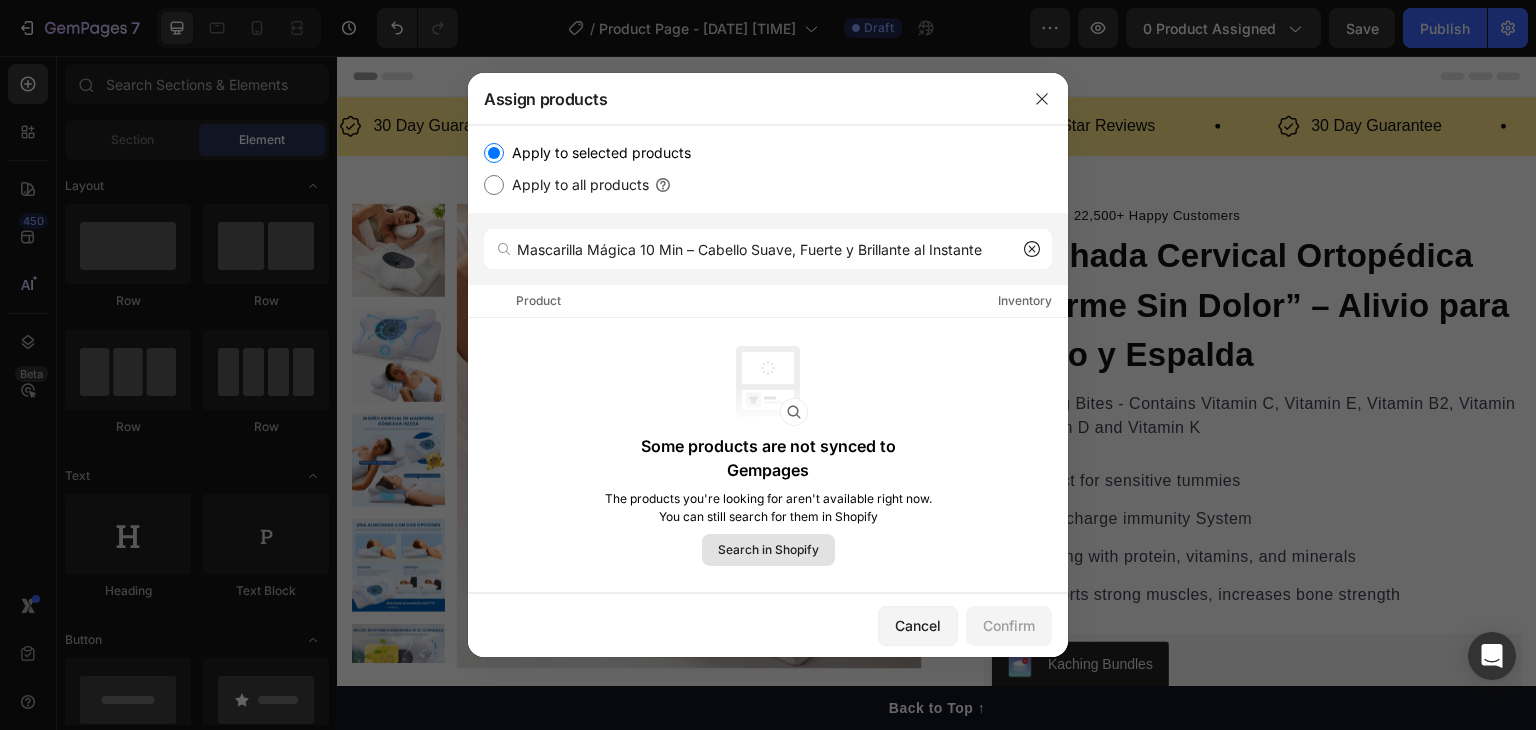 click 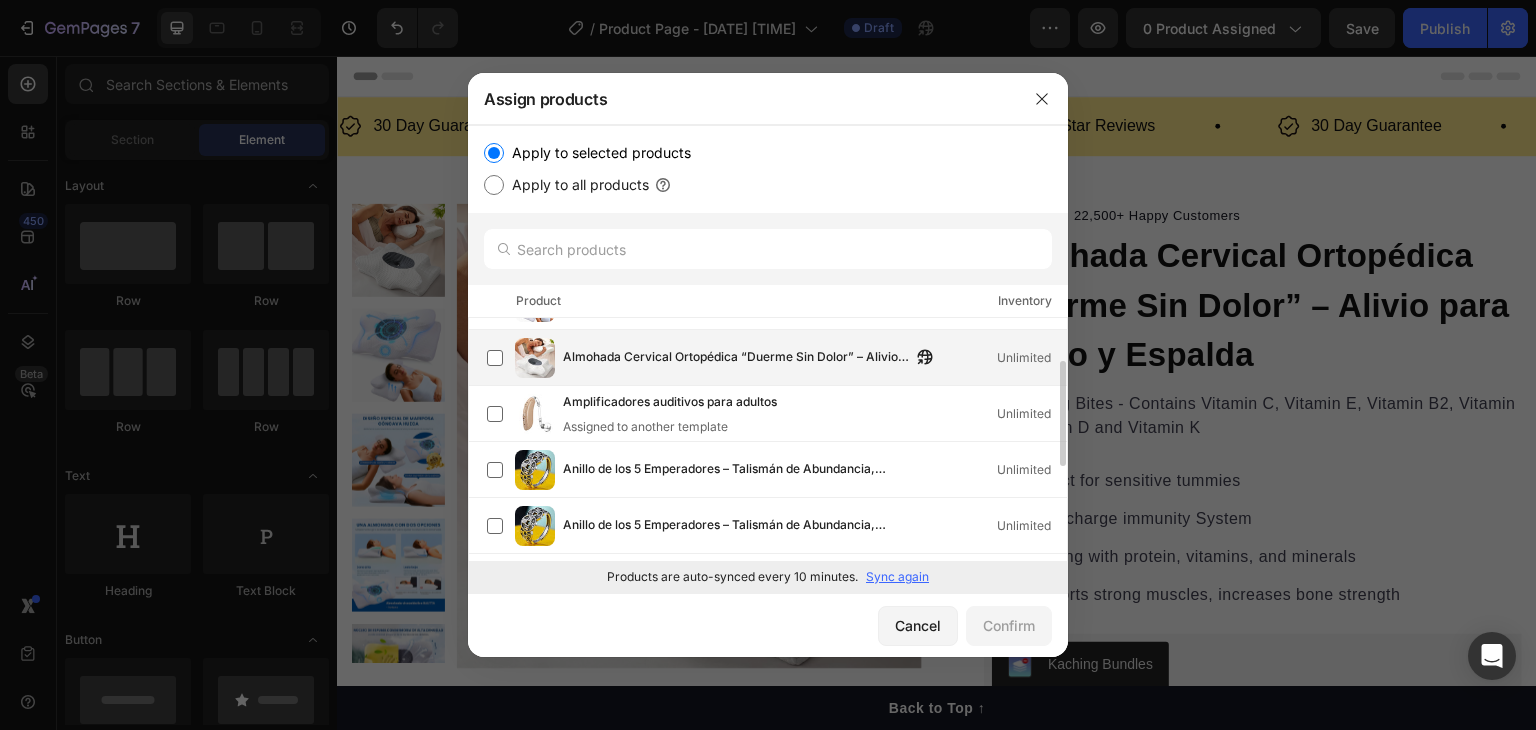 scroll, scrollTop: 0, scrollLeft: 0, axis: both 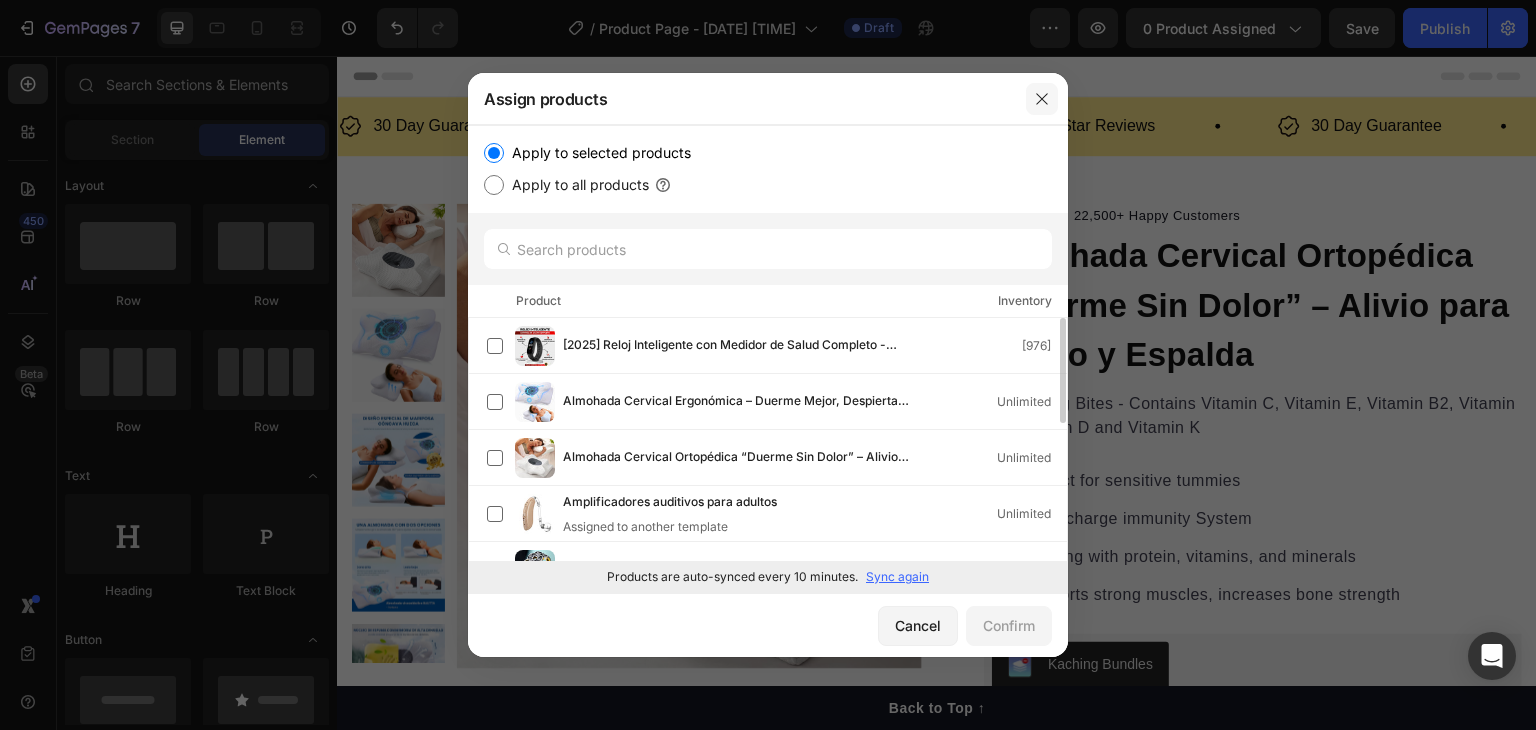 drag, startPoint x: 713, startPoint y: 39, endPoint x: 1049, endPoint y: 94, distance: 340.47174 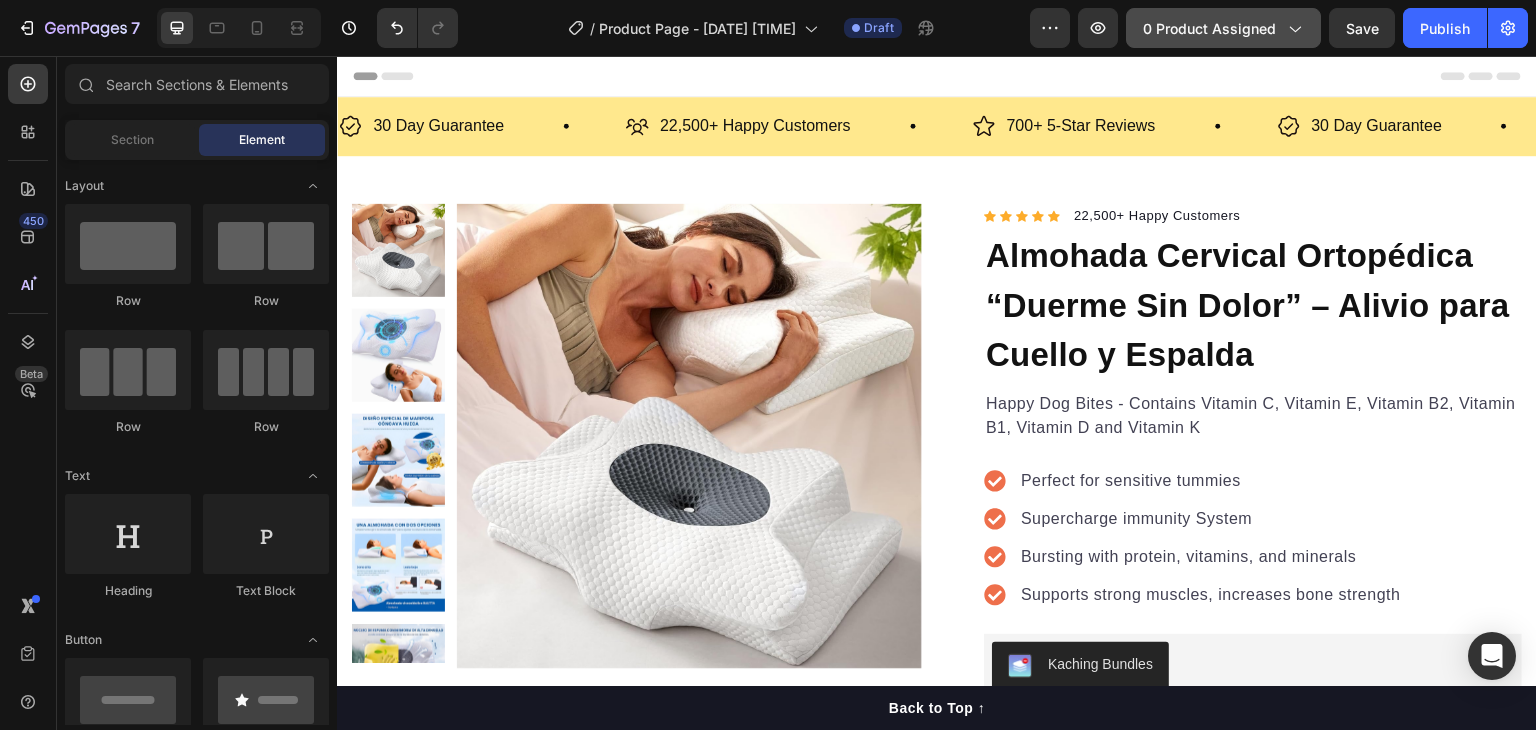 click on "0 product assigned" 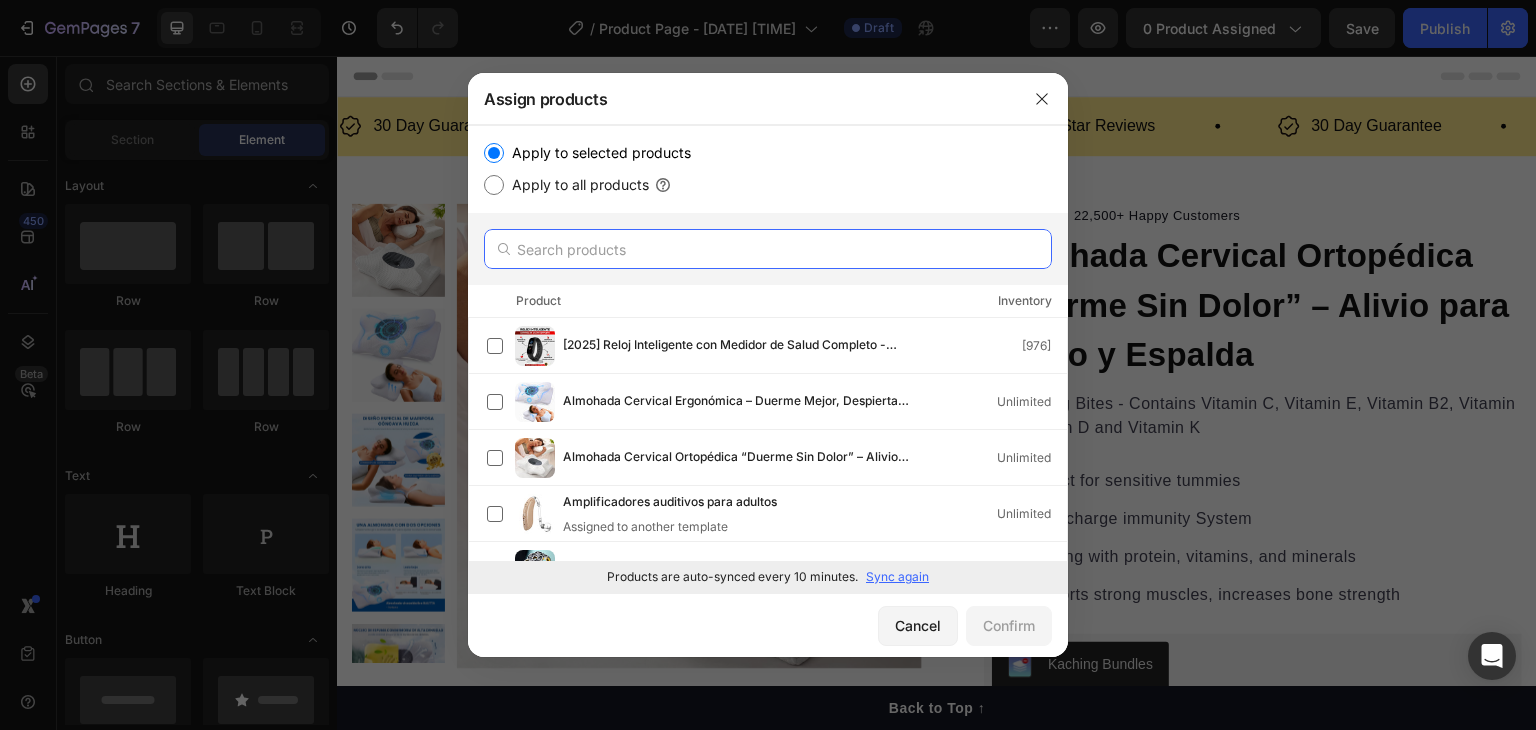 click at bounding box center (768, 249) 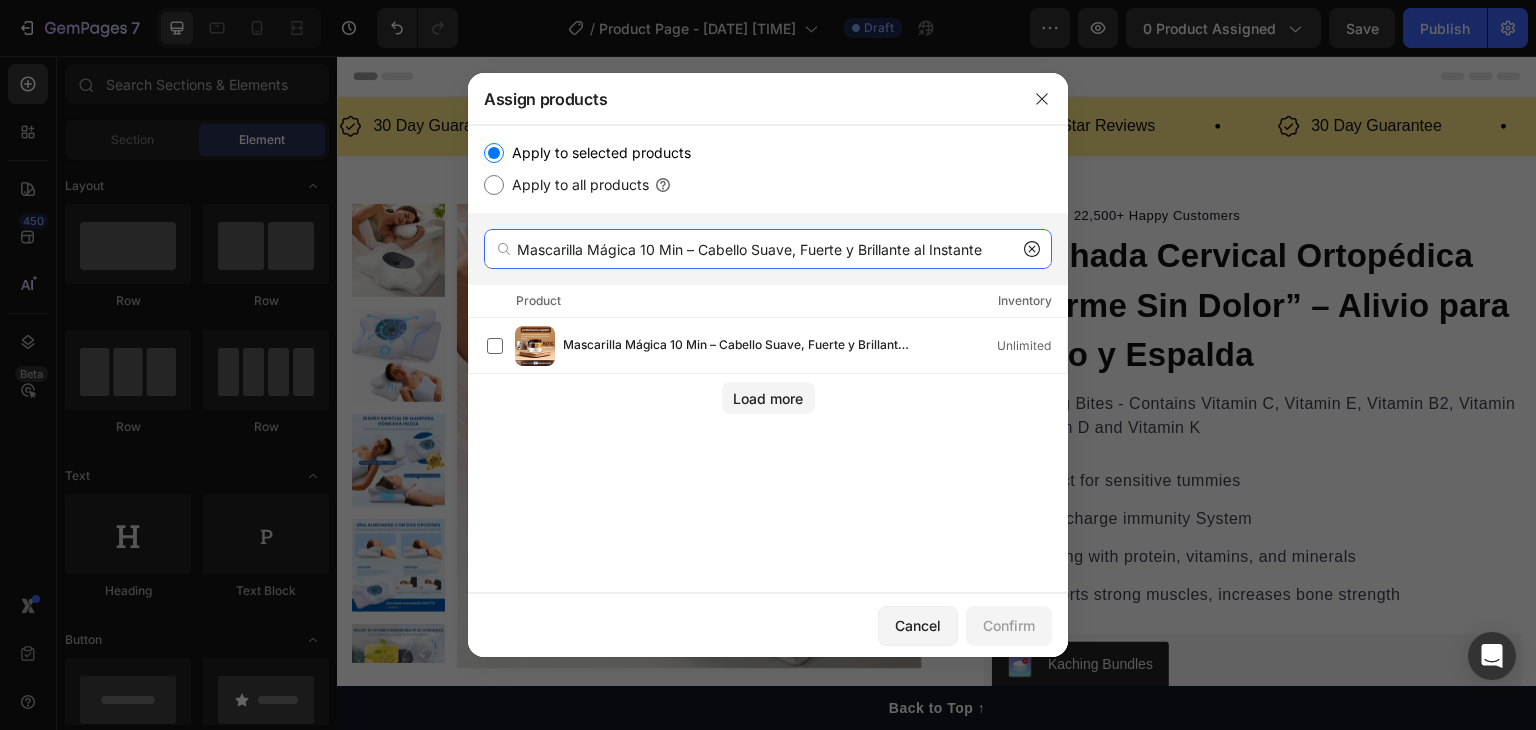type on "Mascarilla Mágica 10 Min – Cabello Suave, Fuerte y Brillante al Instante" 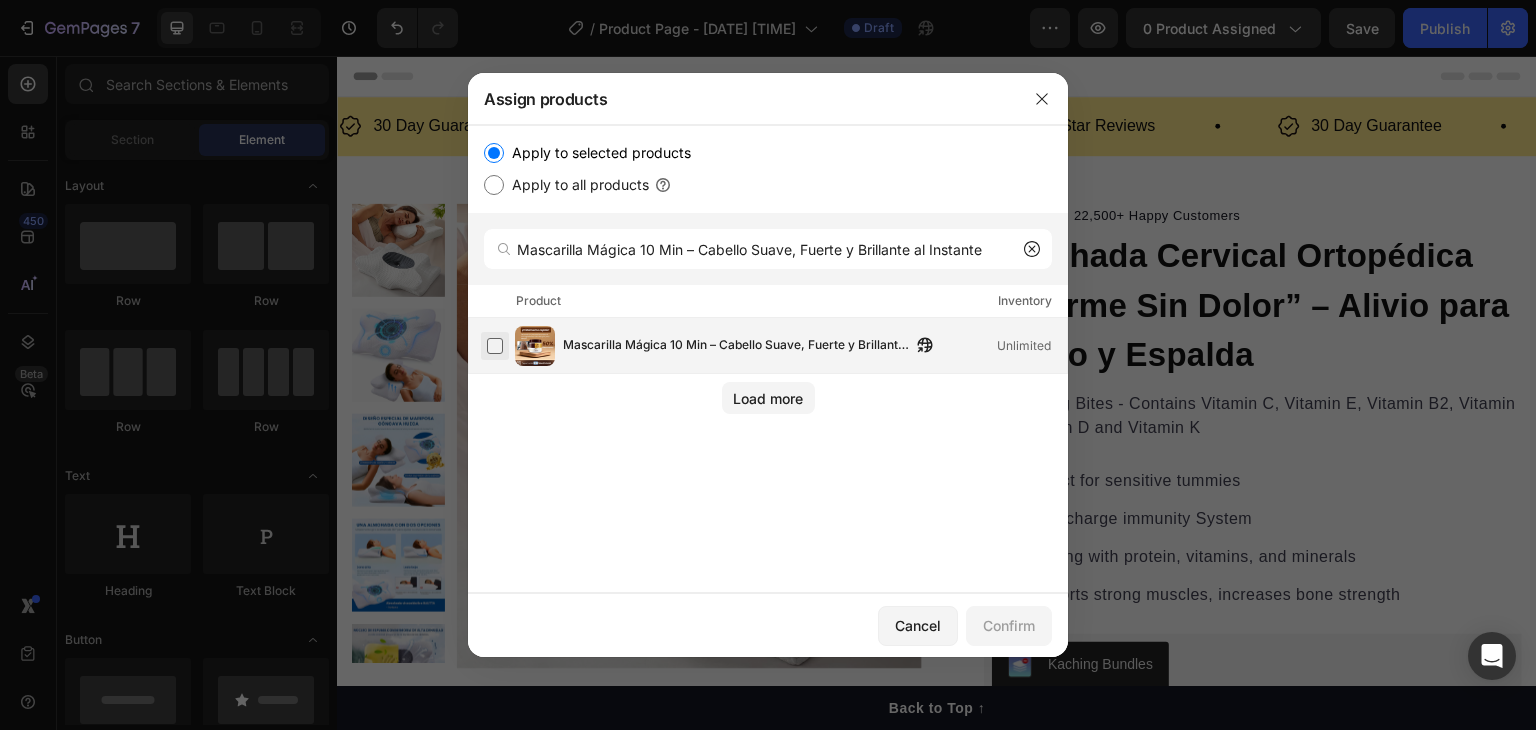 click at bounding box center (495, 346) 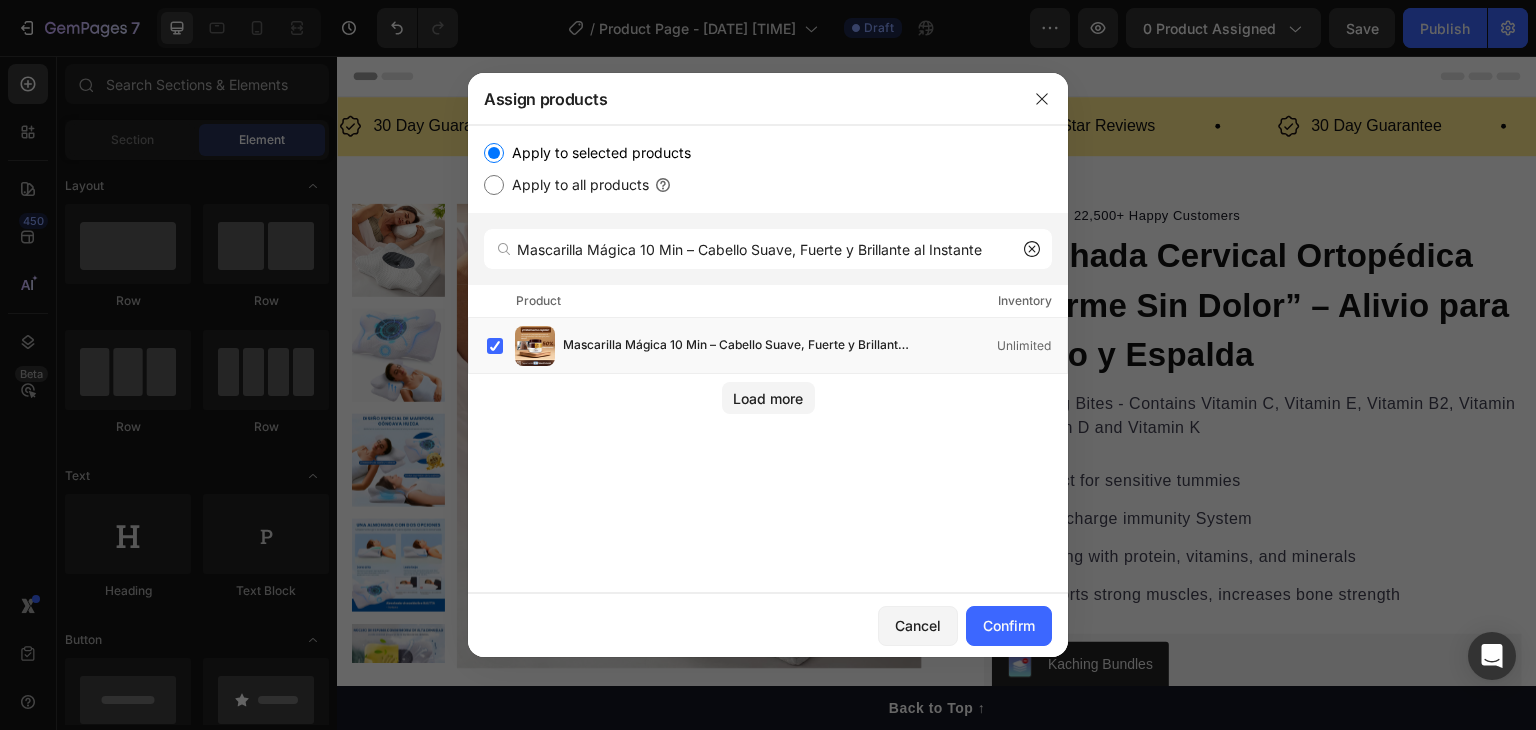 click on "Apply to selected products" at bounding box center [494, 153] 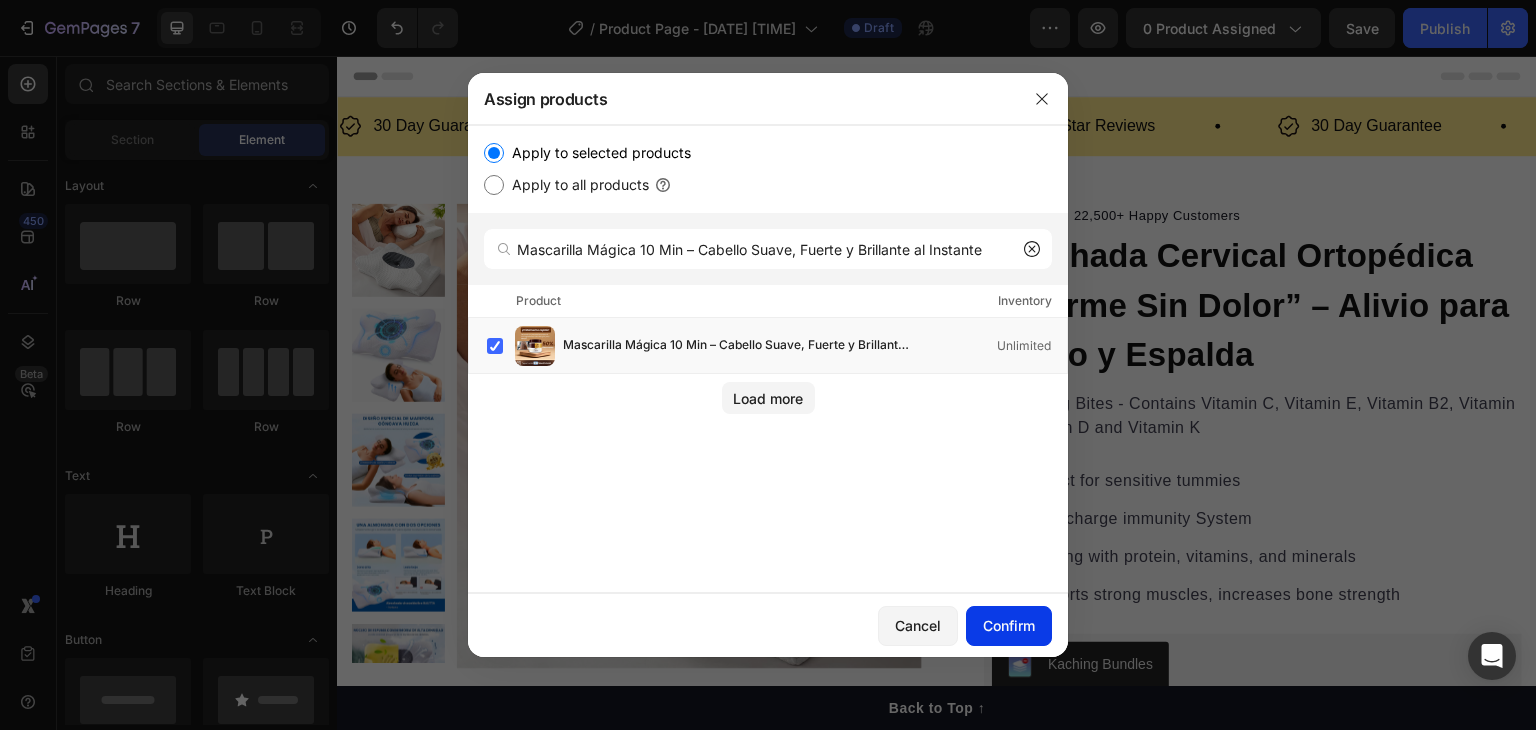 click on "Confirm" at bounding box center [1009, 625] 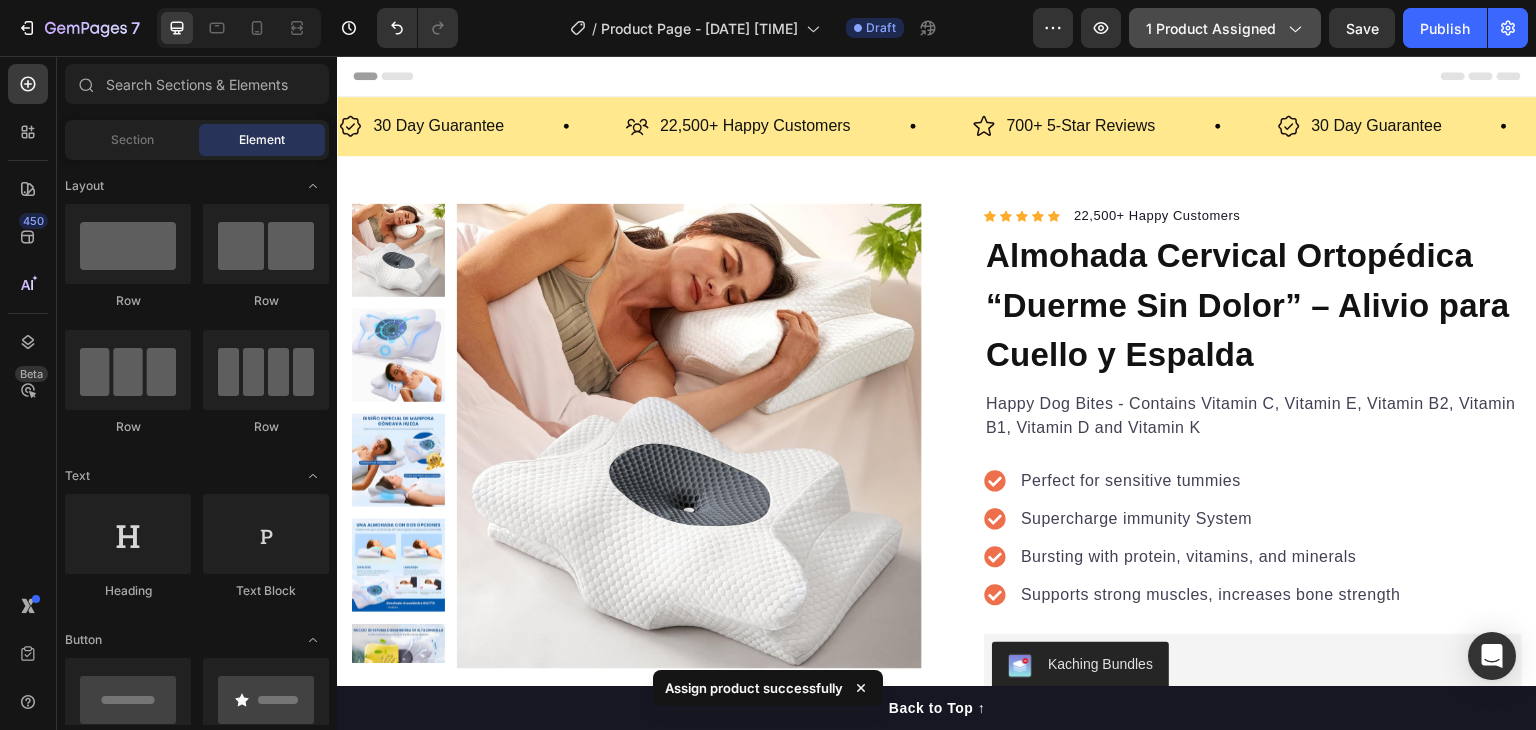 click on "1 product assigned" 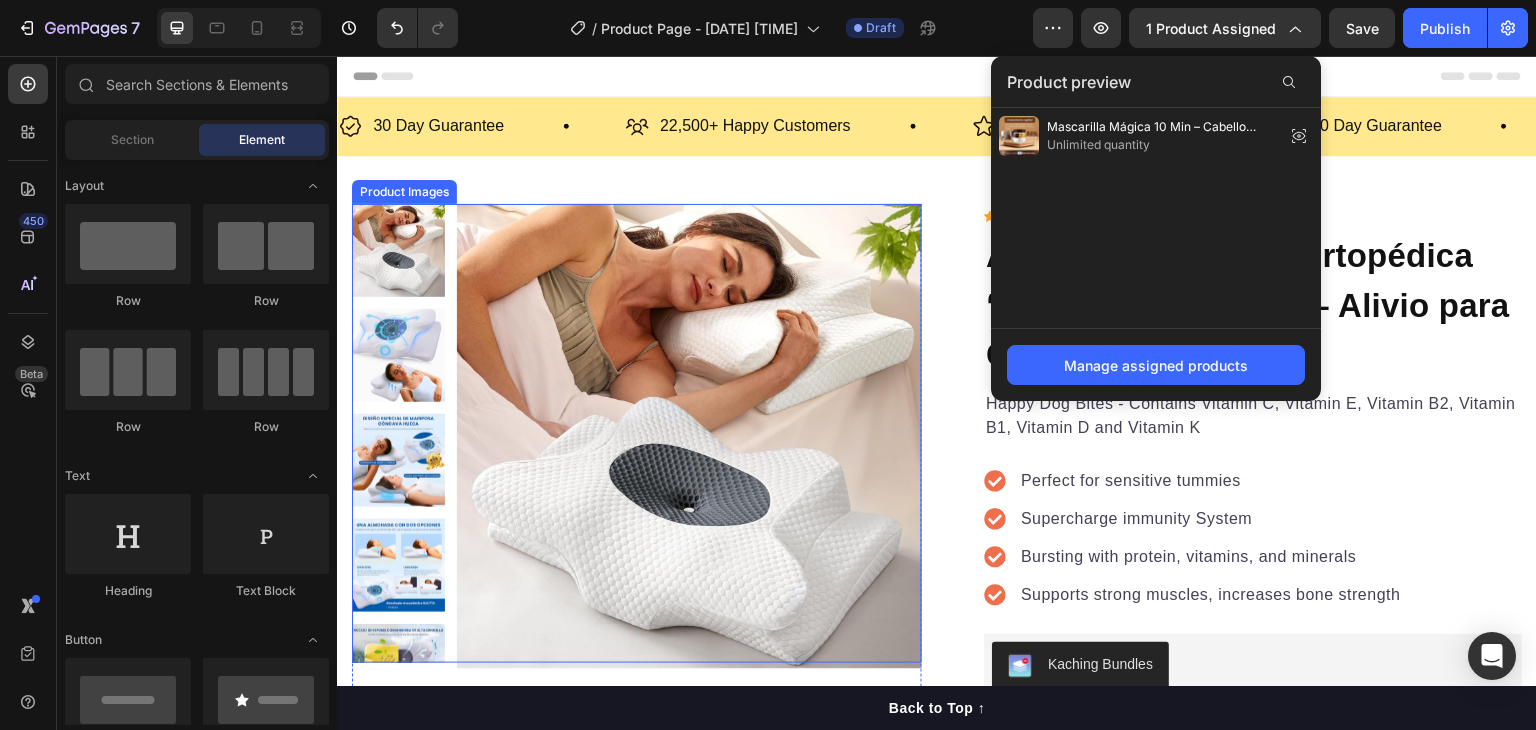 click at bounding box center [689, 436] 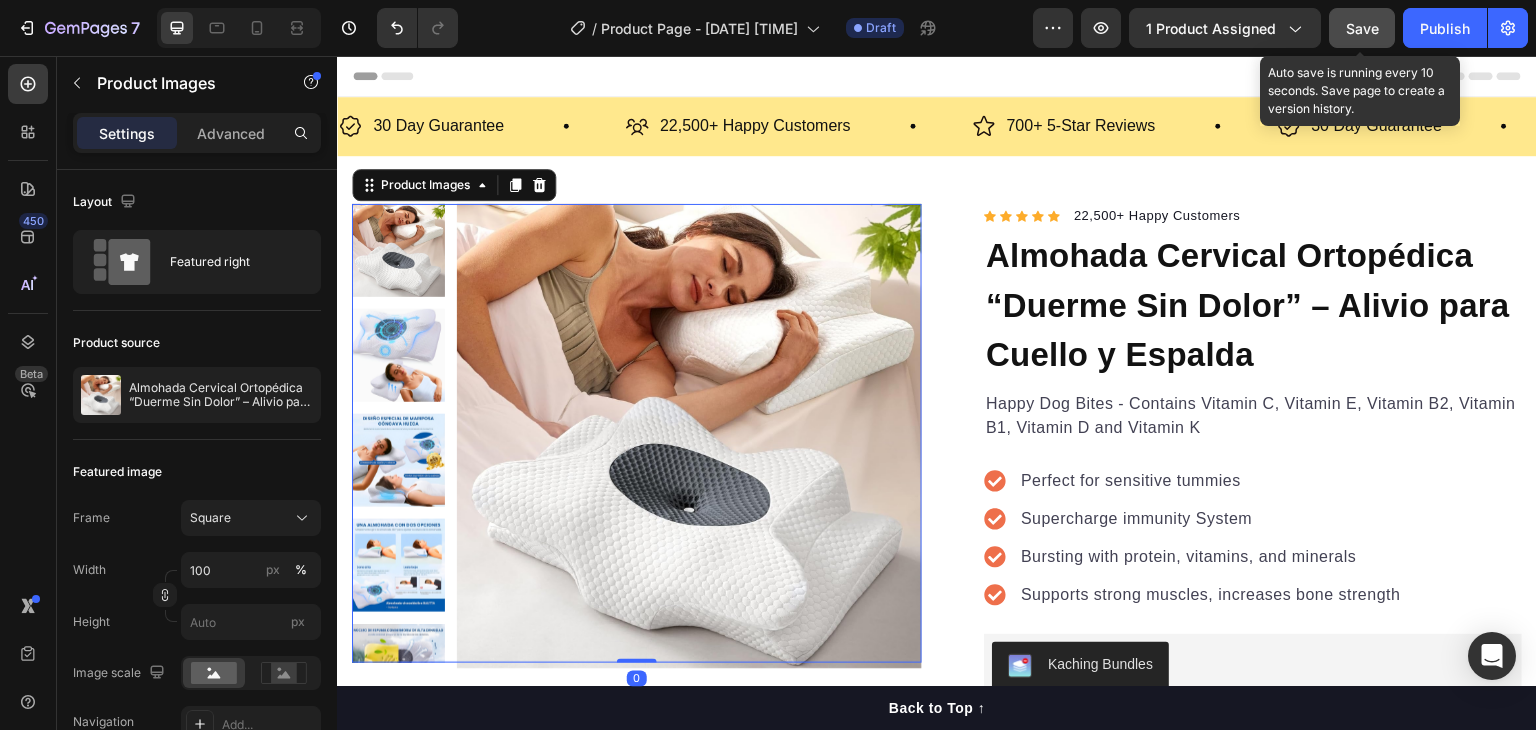 click on "Save" at bounding box center [1362, 28] 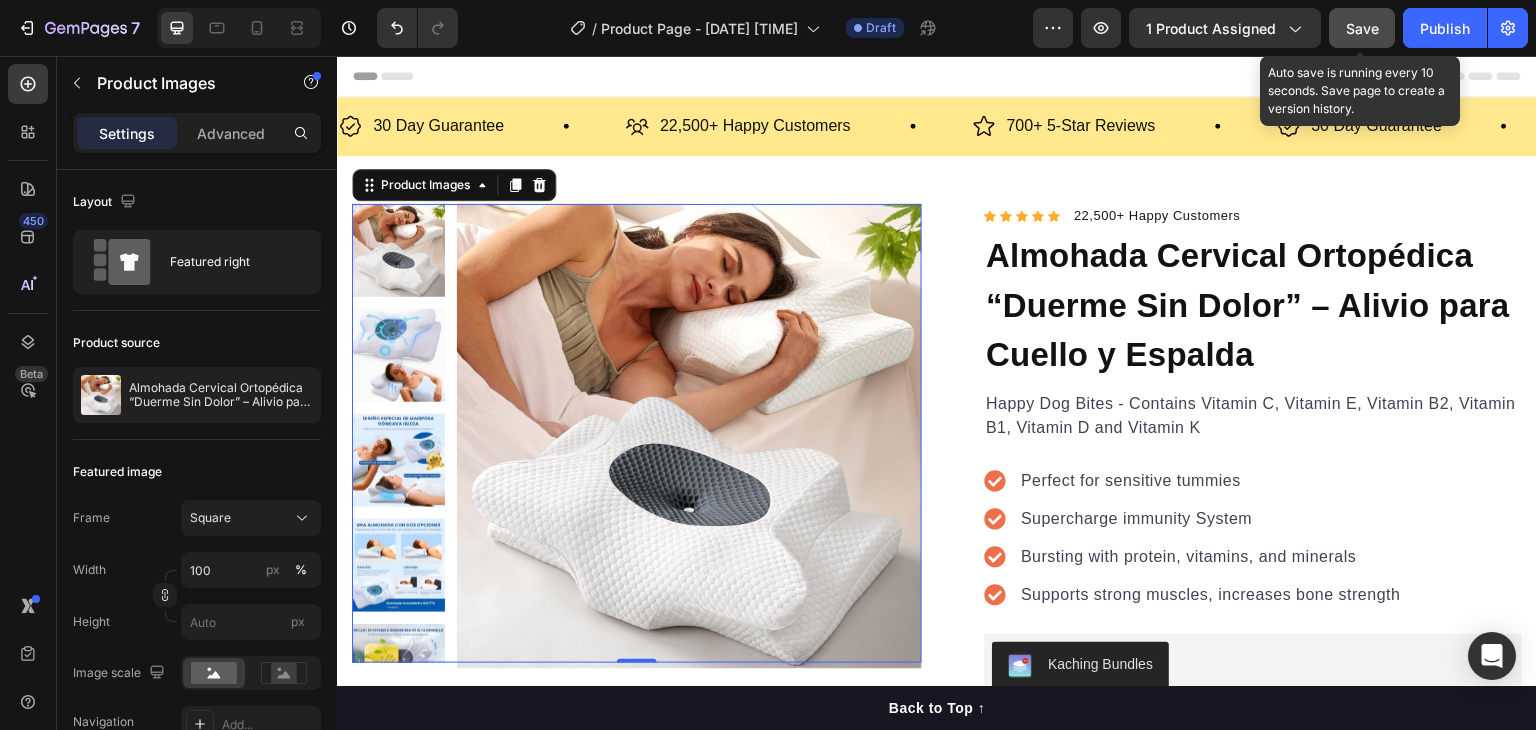 click on "Save" 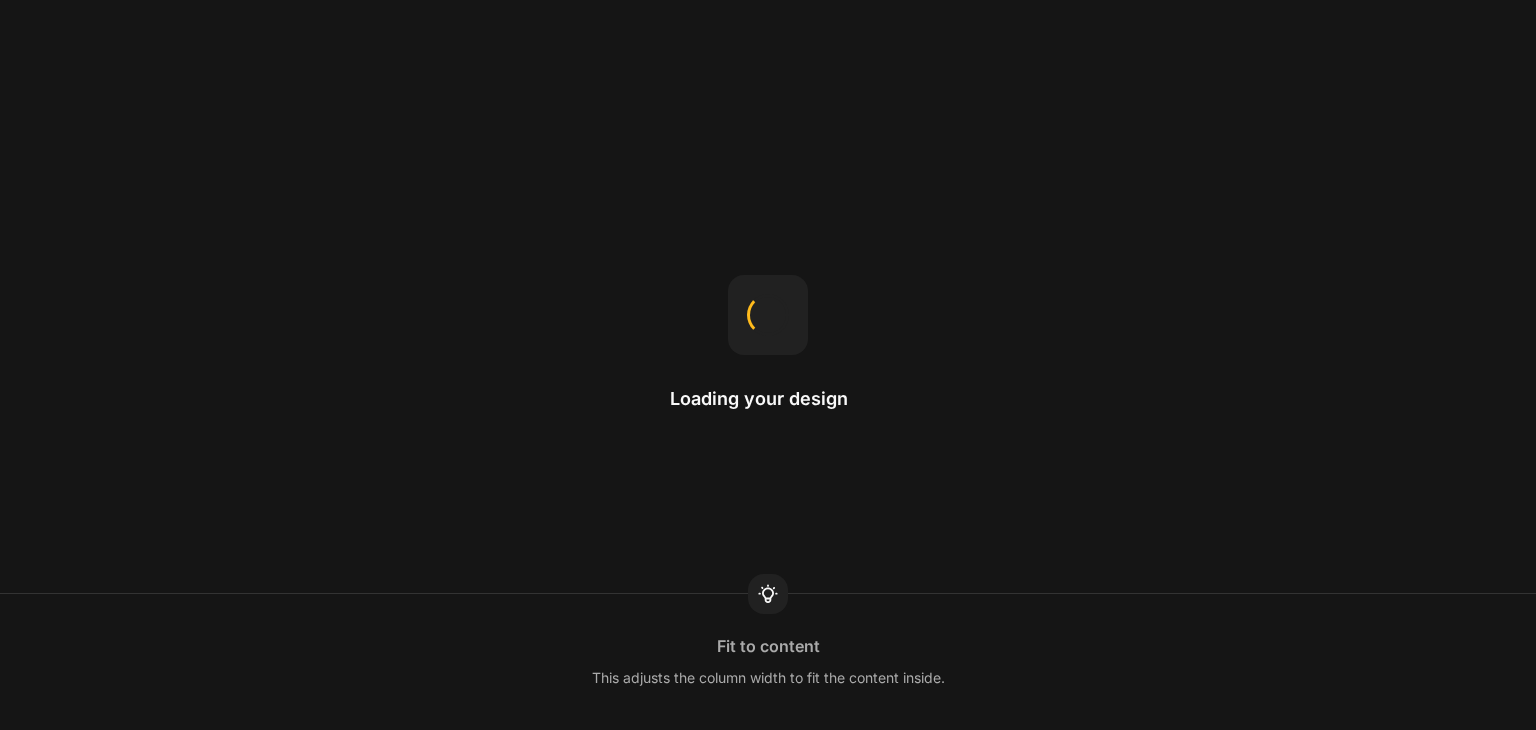 scroll, scrollTop: 0, scrollLeft: 0, axis: both 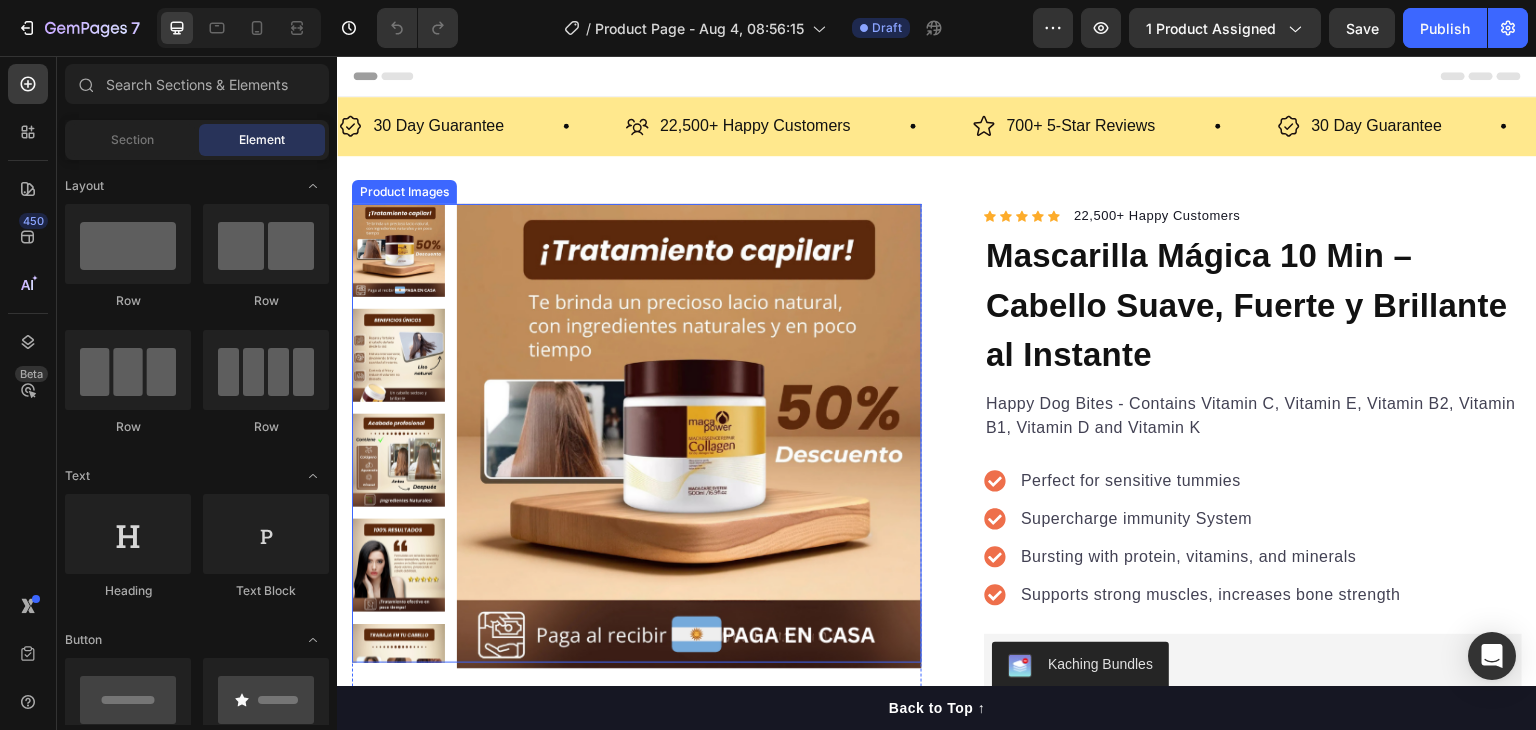 click at bounding box center [689, 436] 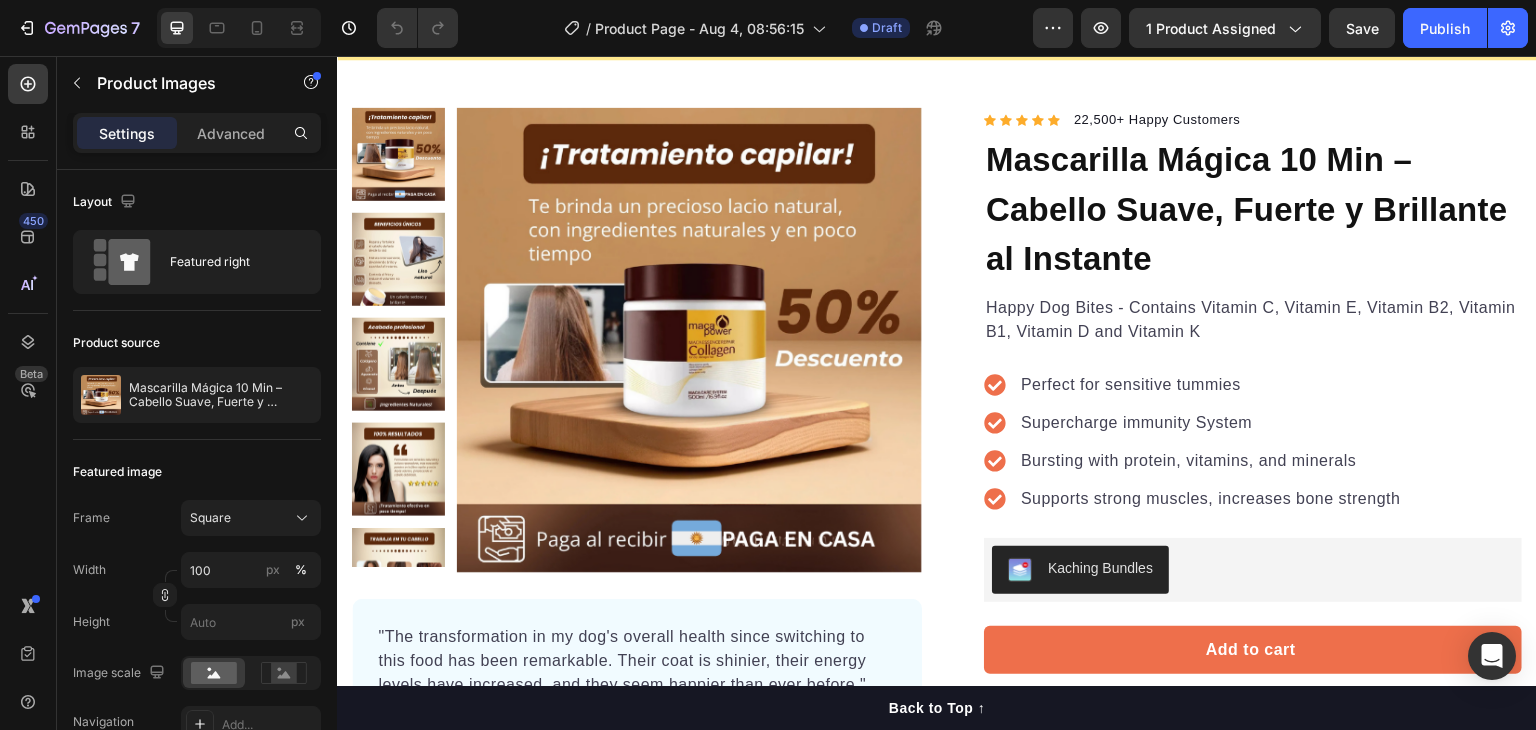 scroll, scrollTop: 100, scrollLeft: 0, axis: vertical 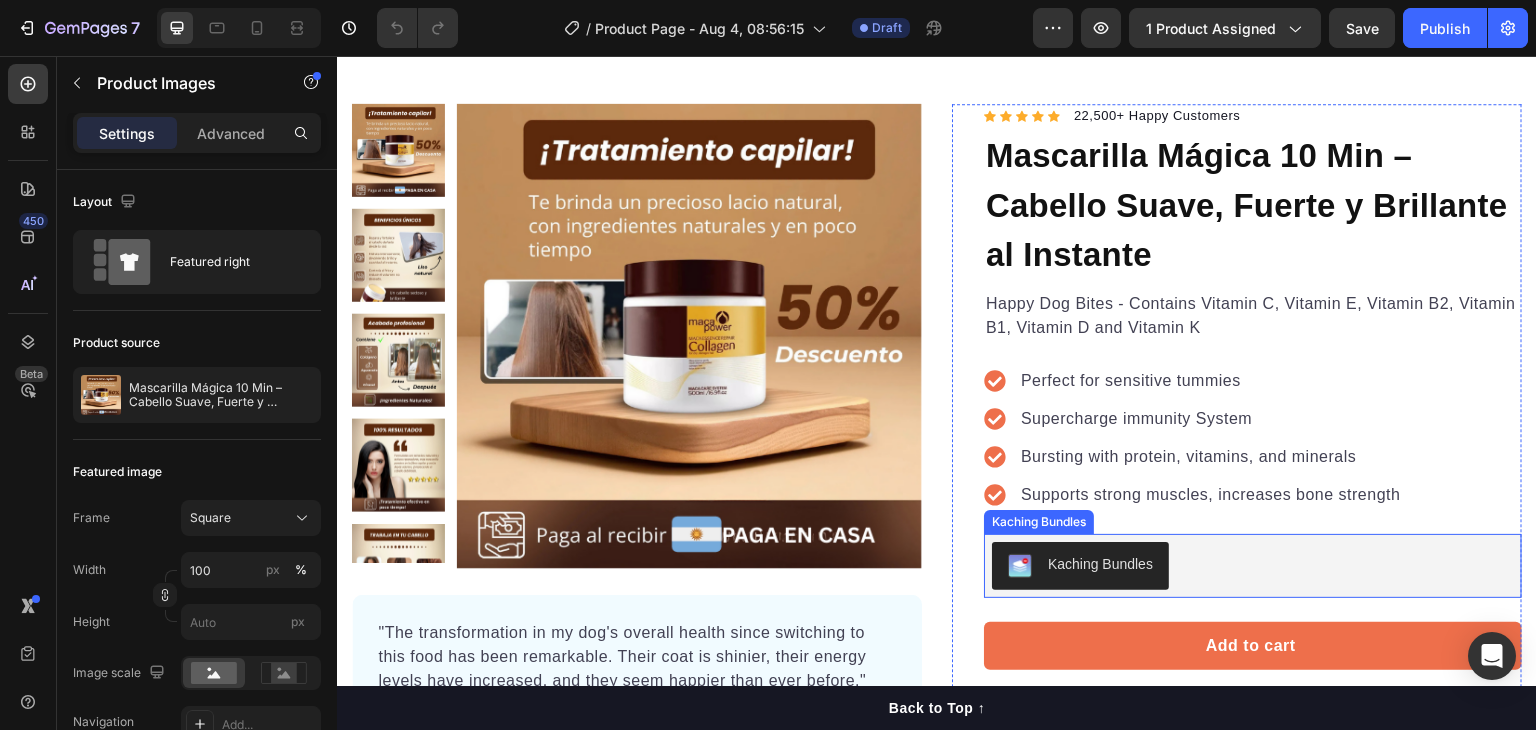 click on "Kaching Bundles" at bounding box center [1100, 564] 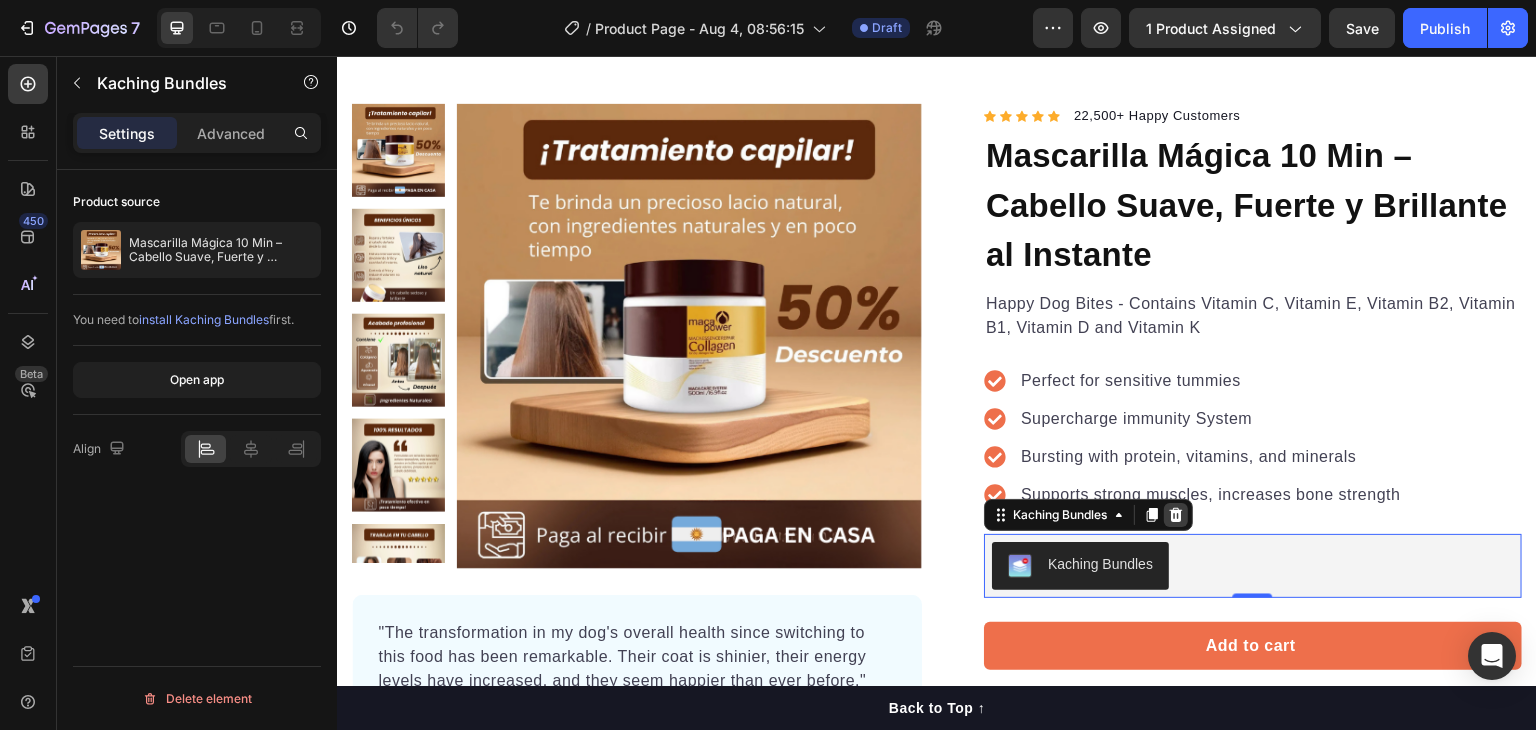 click at bounding box center (1176, 515) 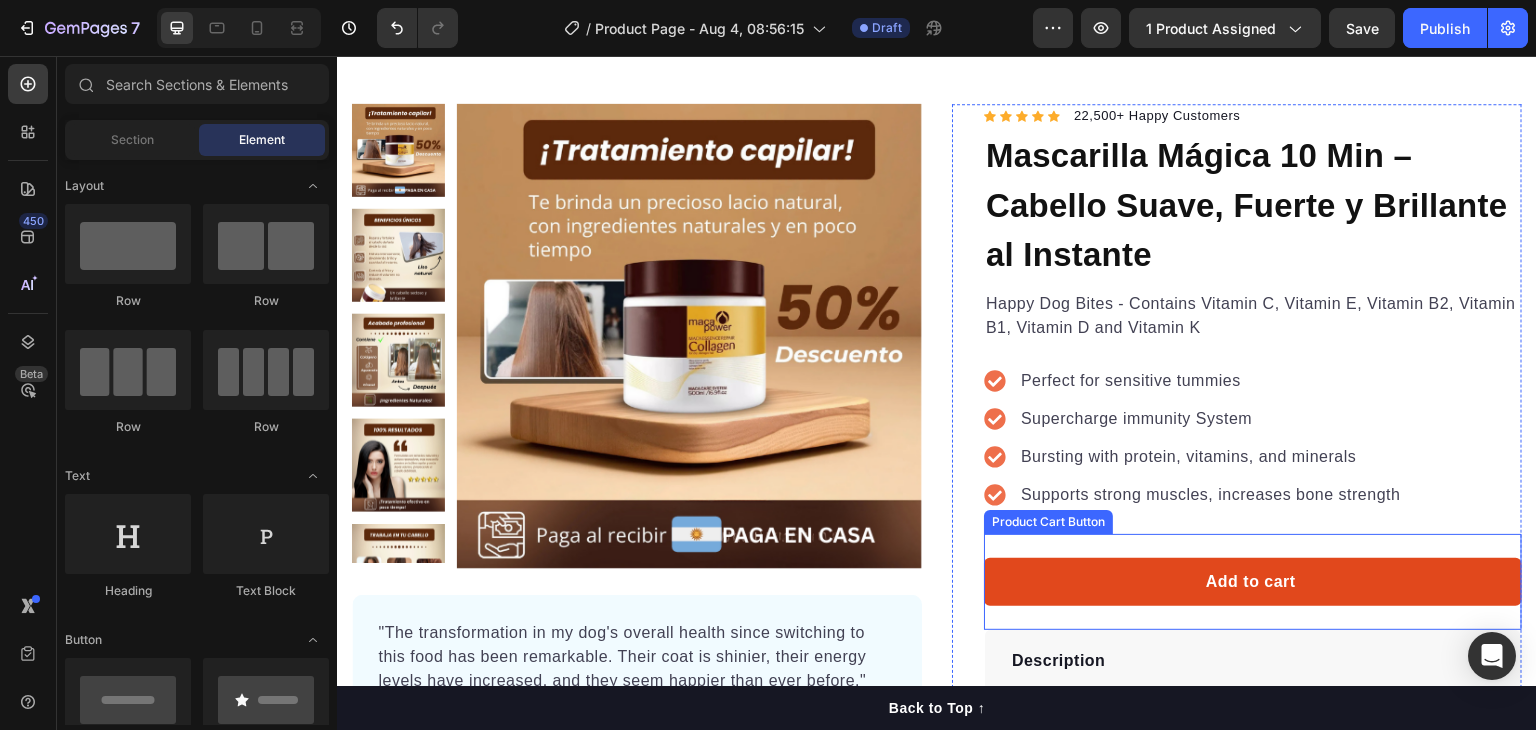 click on "Add to cart" at bounding box center (1253, 582) 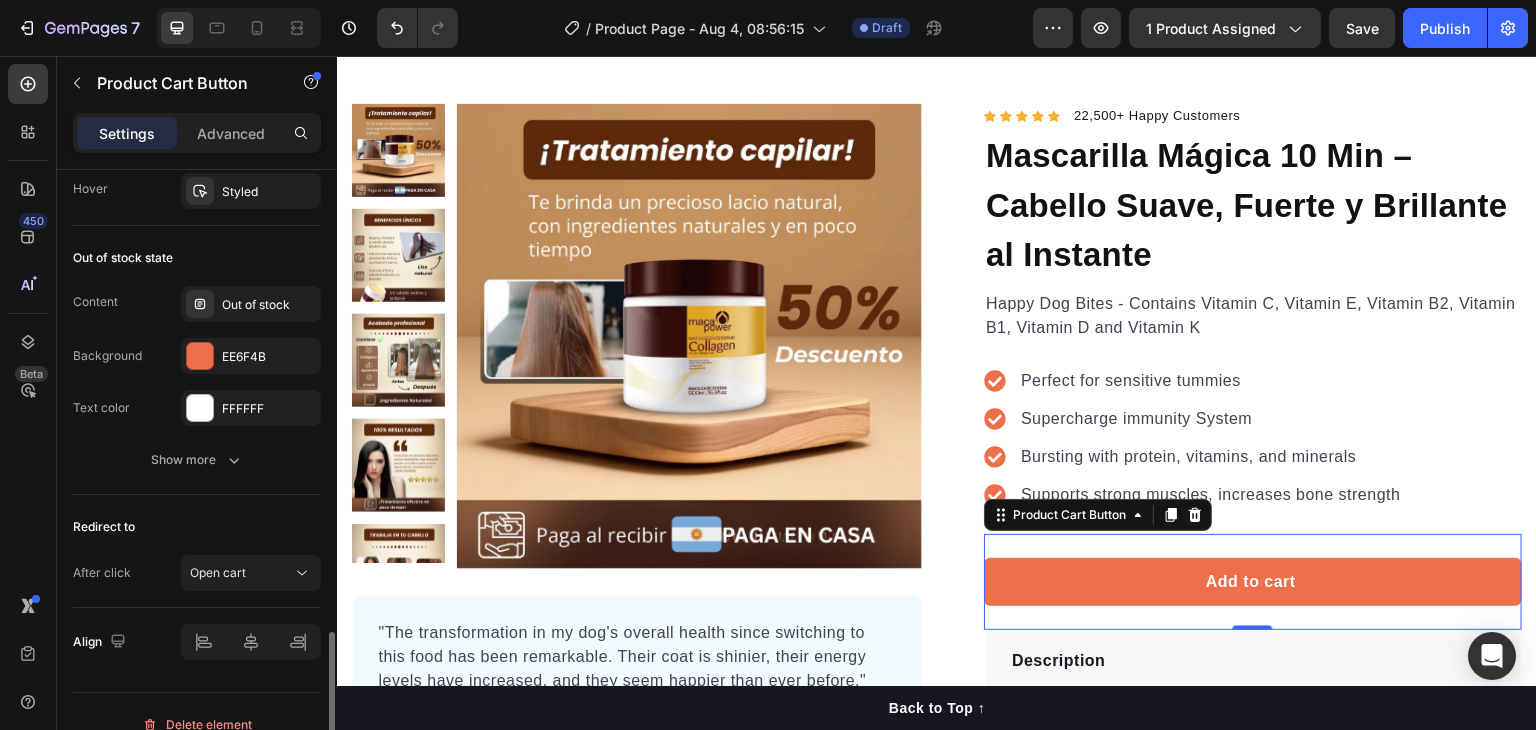 scroll, scrollTop: 1522, scrollLeft: 0, axis: vertical 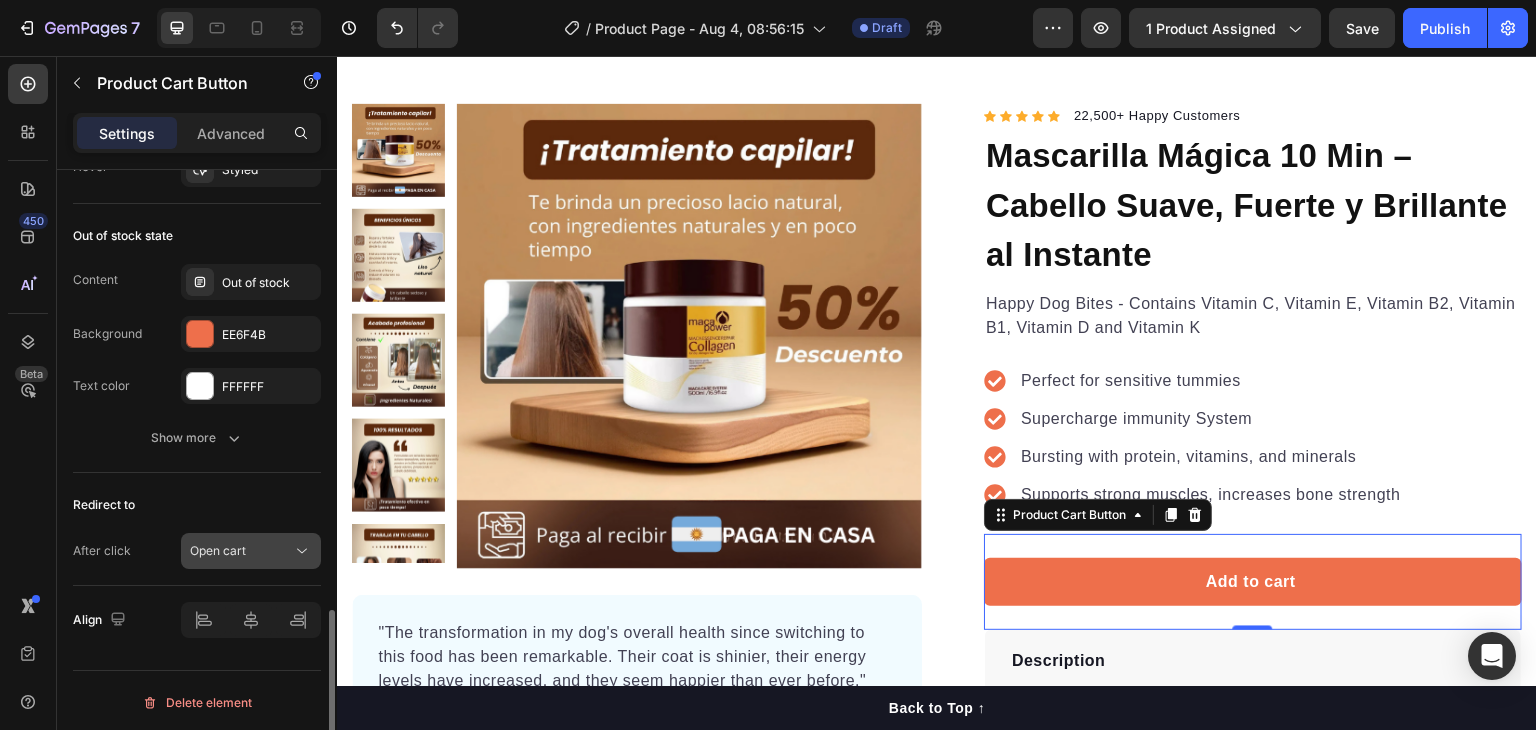 click on "Open cart" at bounding box center [241, 551] 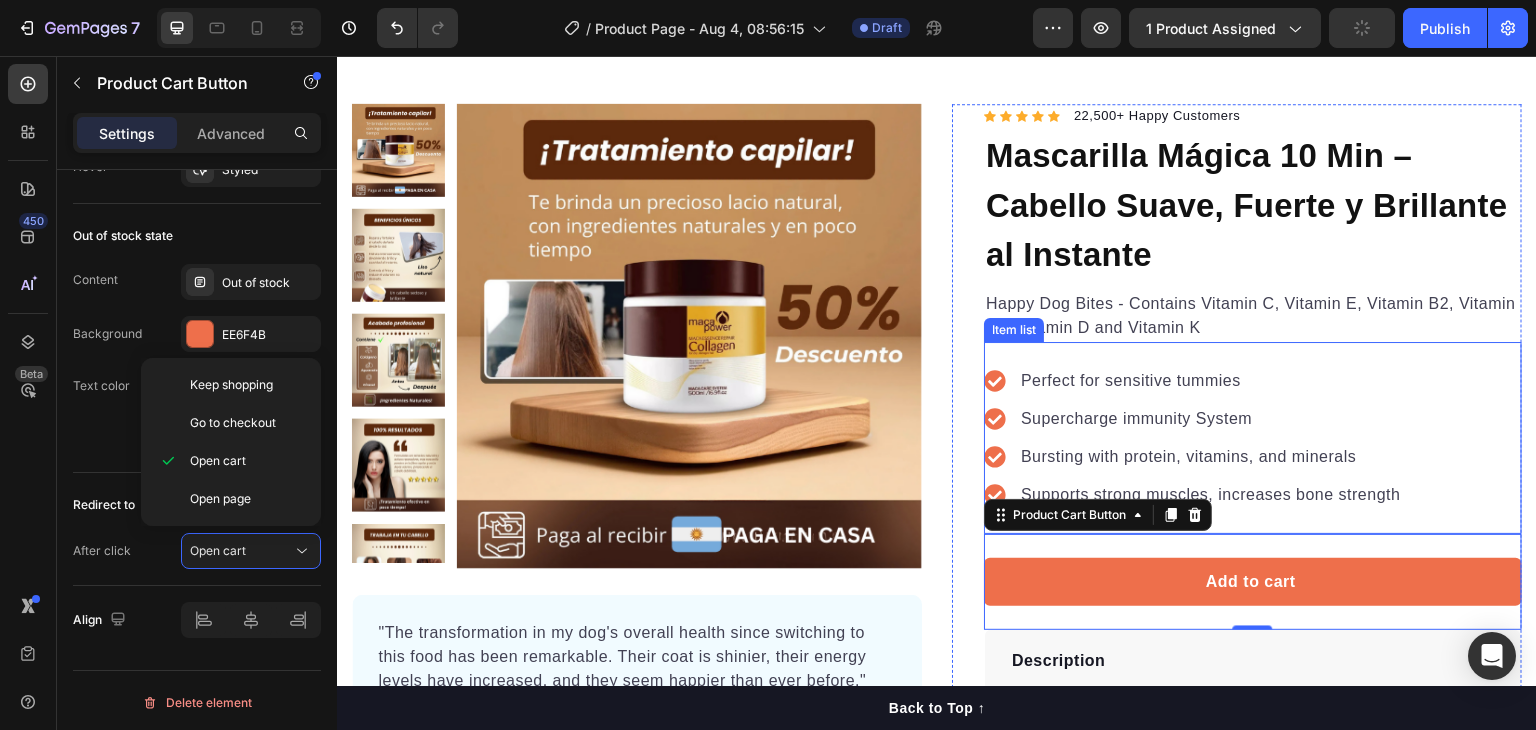 click on "Perfect for sensitive tummies Supercharge immunity System Bursting with protein, vitamins, and minerals Supports strong muscles, increases bone strength" at bounding box center [1194, 438] 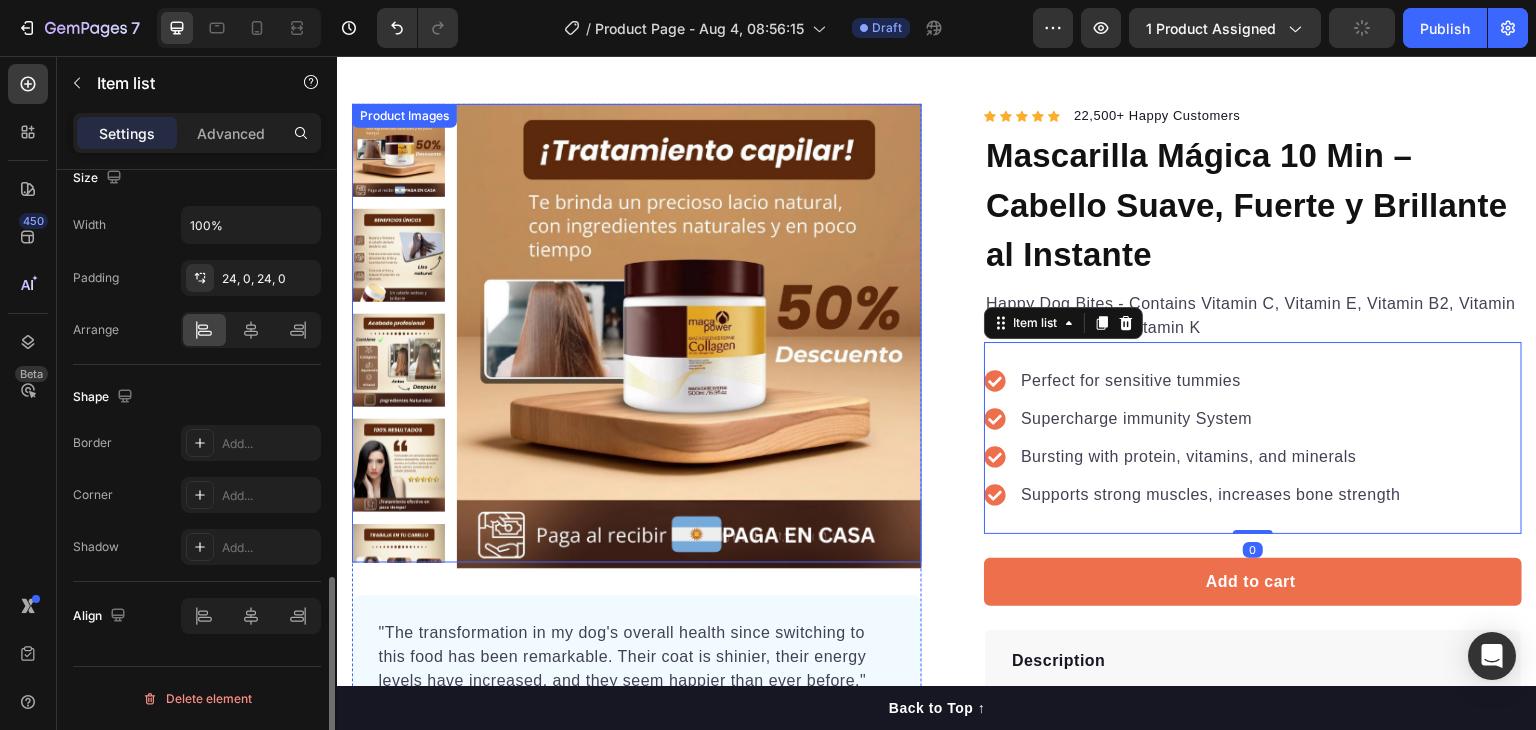 scroll, scrollTop: 0, scrollLeft: 0, axis: both 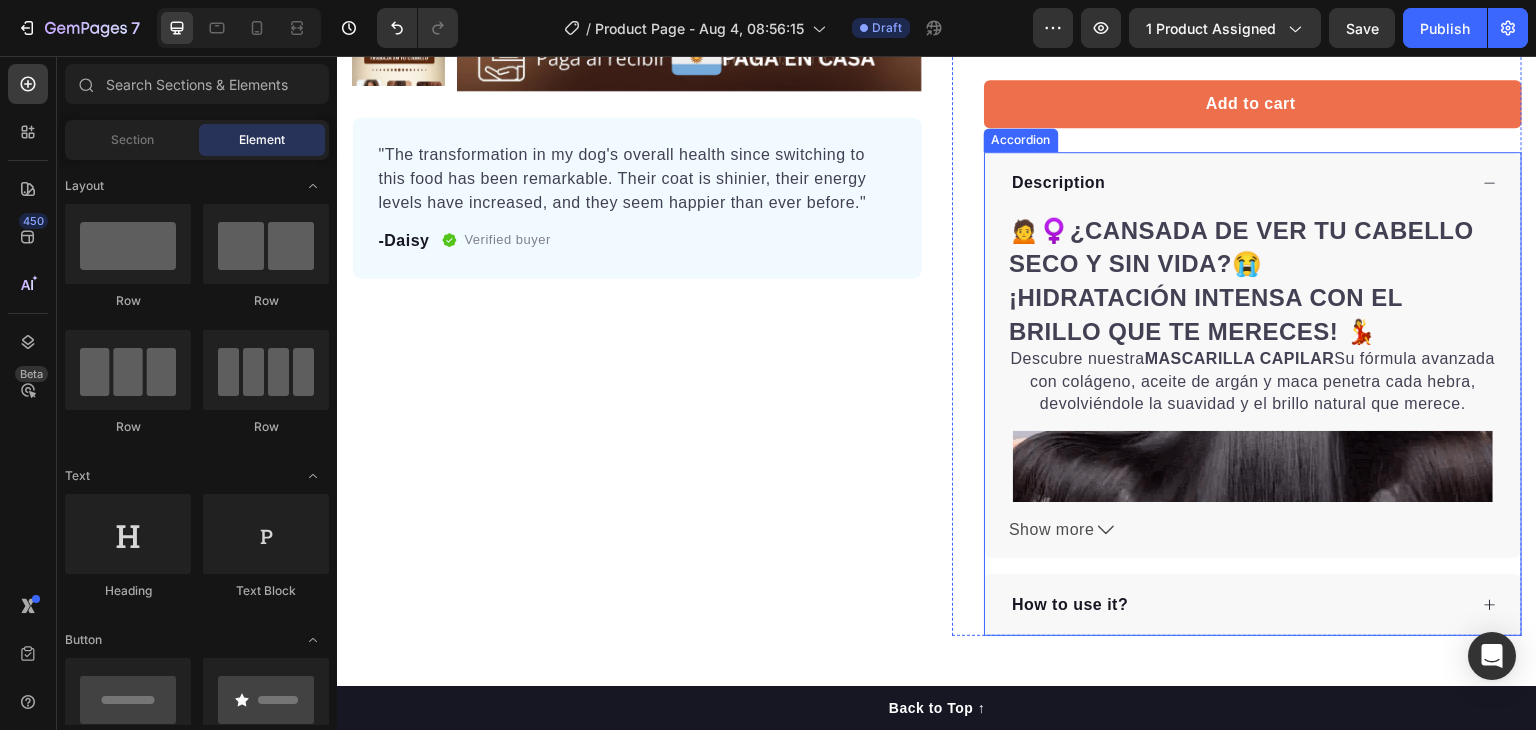 click on "Product Page - Jul 2, 20:52:19
🙍♀️¿CANSADA DE VER TU CABELLO SECO Y SIN VIDA?😭
¡HIDRATACIÓN INTENSA CON EL BRILLO QUE TE MERECES! 💃
Descubre nuestra  MASCARILLA CAPILAR  Su fórmula avanzada con colágeno, aceite de argán y maca penetra cada hebra, devolviéndole la suavidad y el brillo natural que merece.
HIDRATACIÓN Y REPARACIÓN INTENSIVA 💆♀️💧
Este tratamiento capilar profesional penetra profundamente en la fibra capilar, proporcionando una hidratación intensa y reparando el daño desde el interior. Enriquecido con colágeno y aceite de argán, restaura la suavidad, el brillo y la fuerza del cabello.
FÓRMULA NATURAL PARA UN CABELLO SALUDABLE 🌳⛲
Este tratamiento está formulado con ingredientes naturales como el aceite de argán, la maca y las hierbas que nutren y restauran el cabello sin los efectos negativos de los productos con químicos agresivos.
ADECUADO PARA TODO TIPO DE CABELLO 👧🧒" at bounding box center (1253, 386) 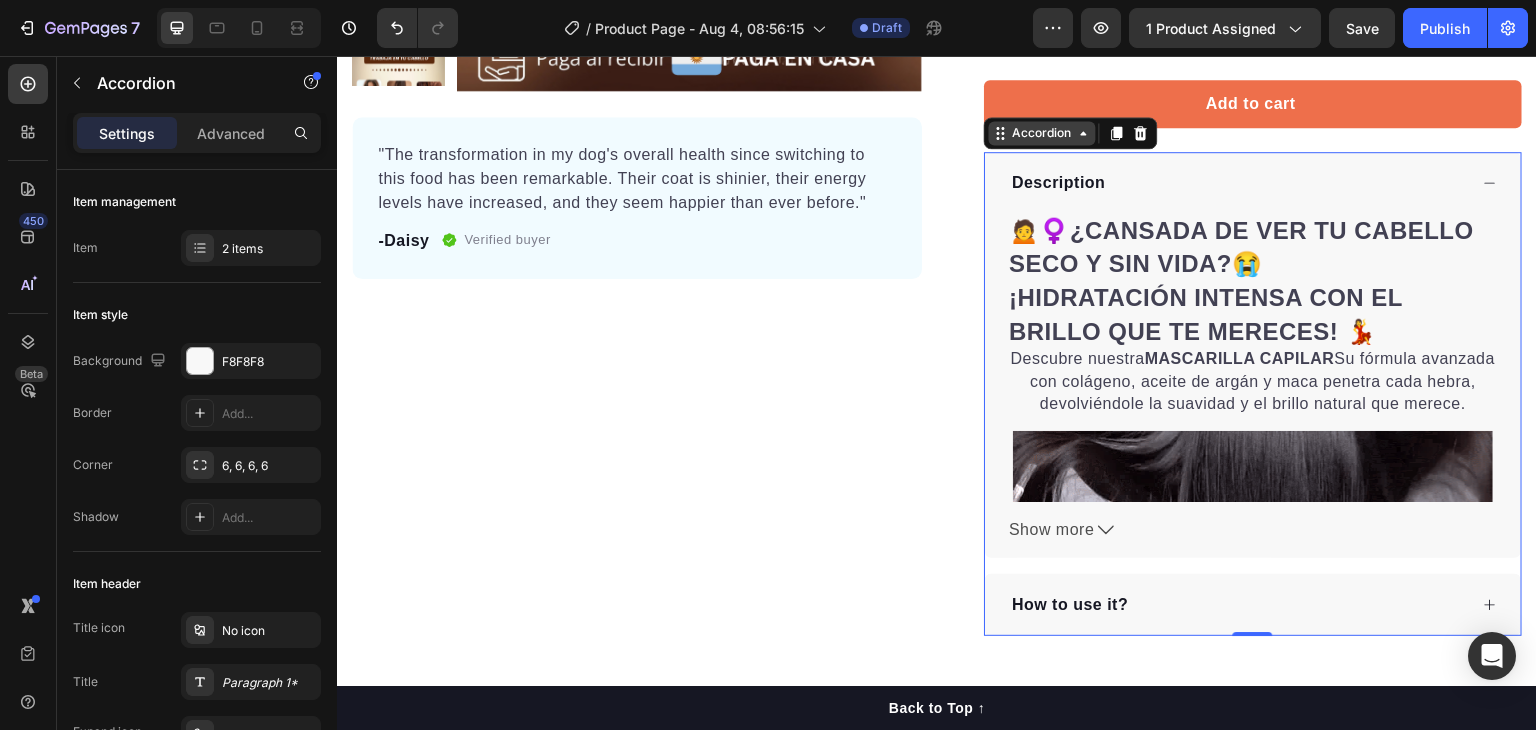 click 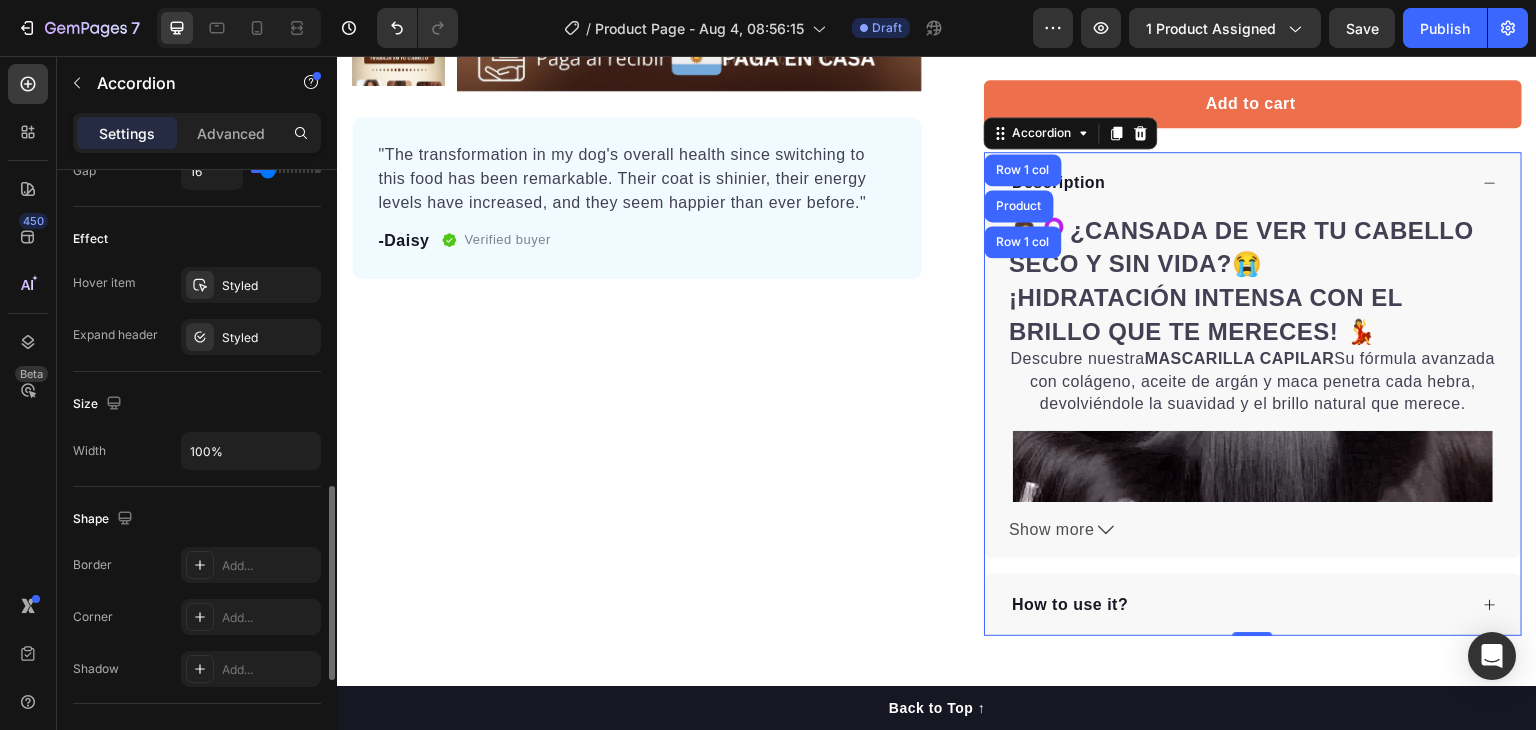 scroll, scrollTop: 1336, scrollLeft: 0, axis: vertical 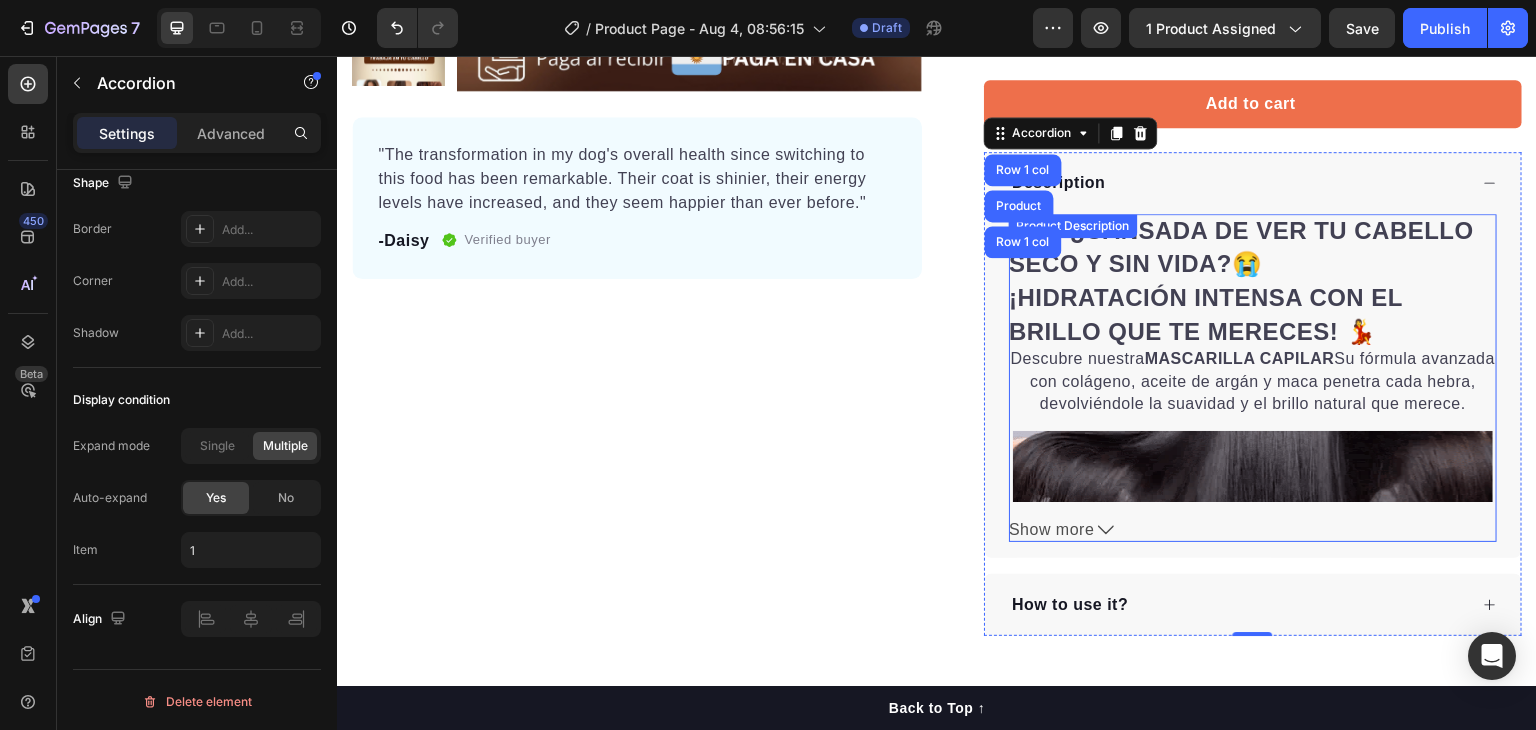 click on "¡HIDRATACIÓN INTENSA CON EL BRILLO QUE TE MERECES! 💃" at bounding box center (1206, 314) 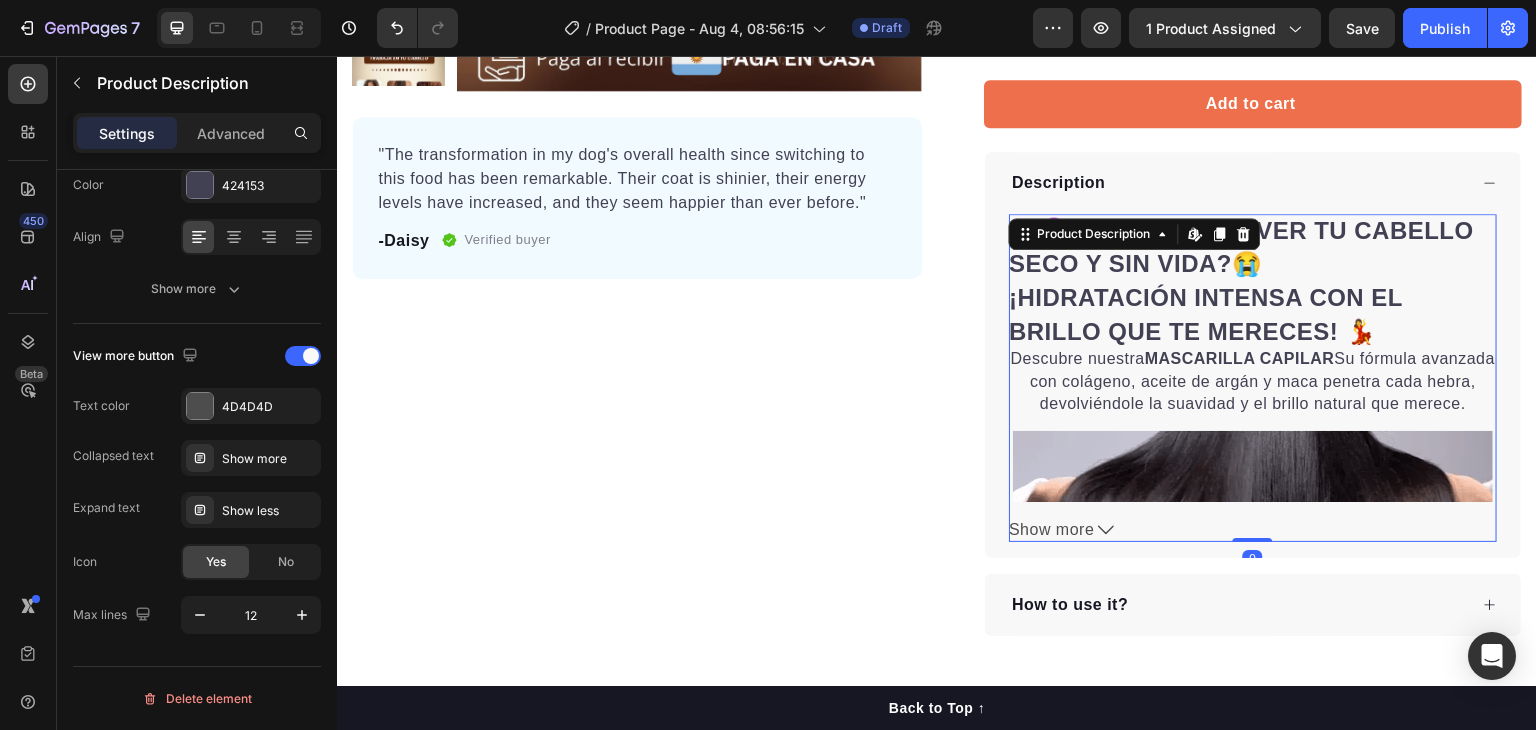 scroll, scrollTop: 0, scrollLeft: 0, axis: both 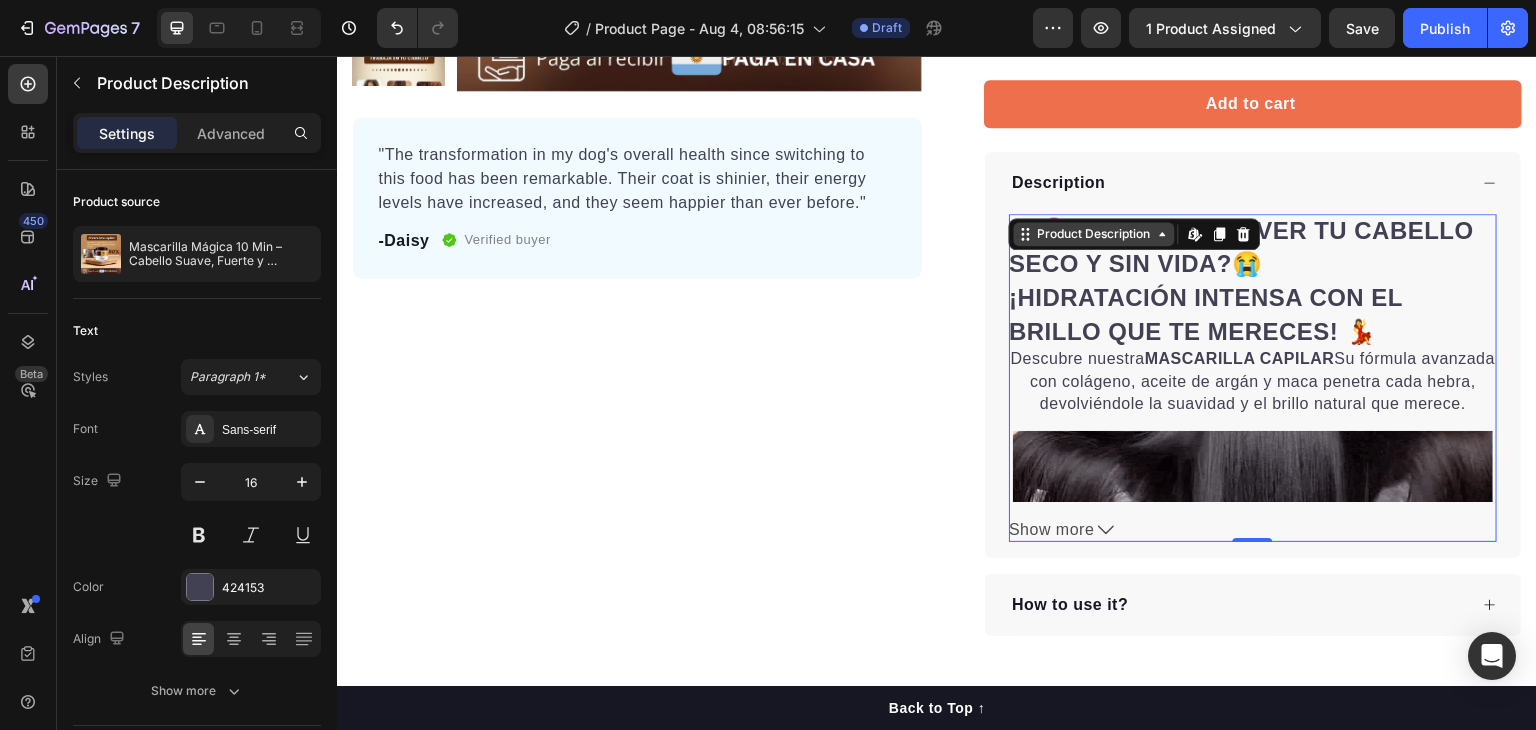 click on "Product Description" at bounding box center [1094, 234] 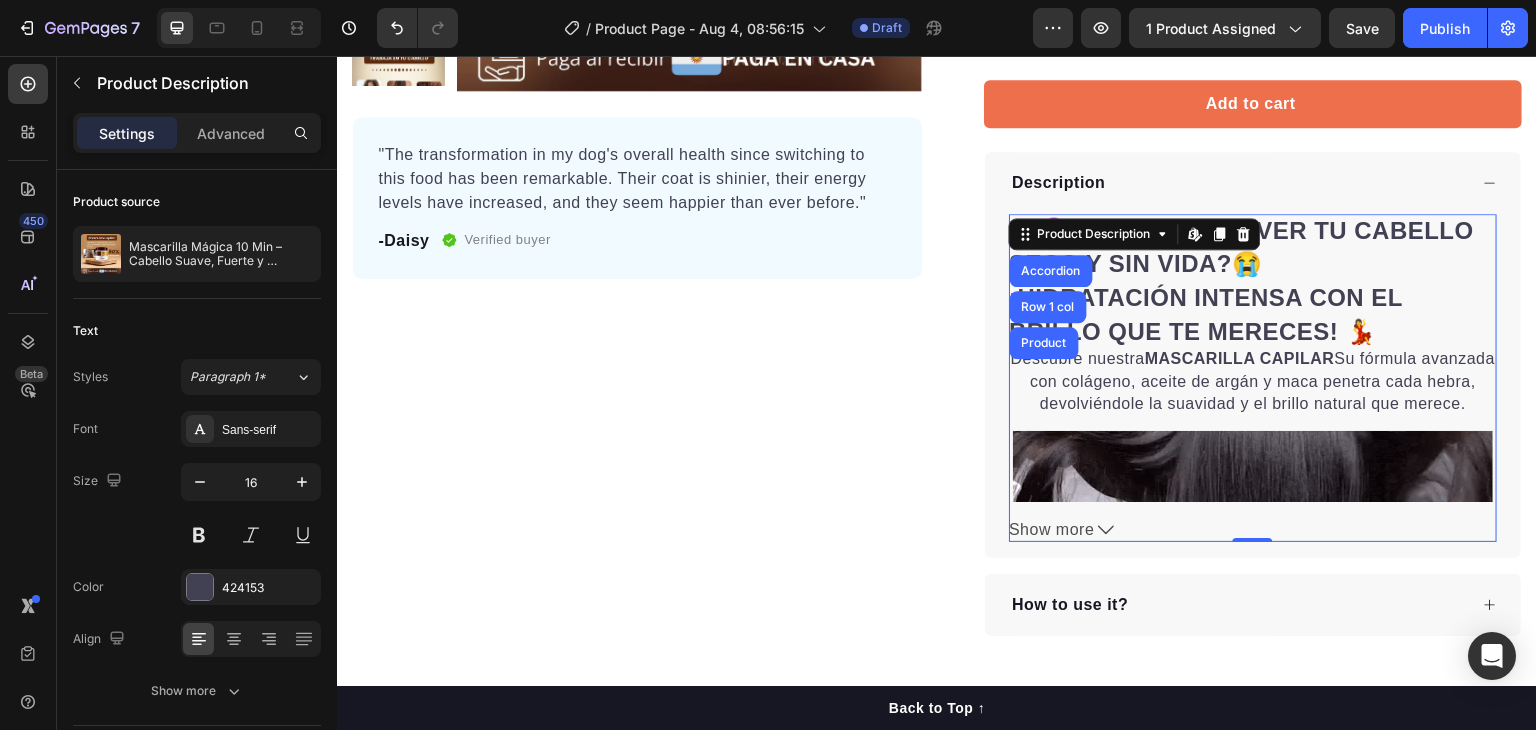 click on "¡HIDRATACIÓN INTENSA CON EL BRILLO QUE TE MERECES! 💃" at bounding box center [1206, 314] 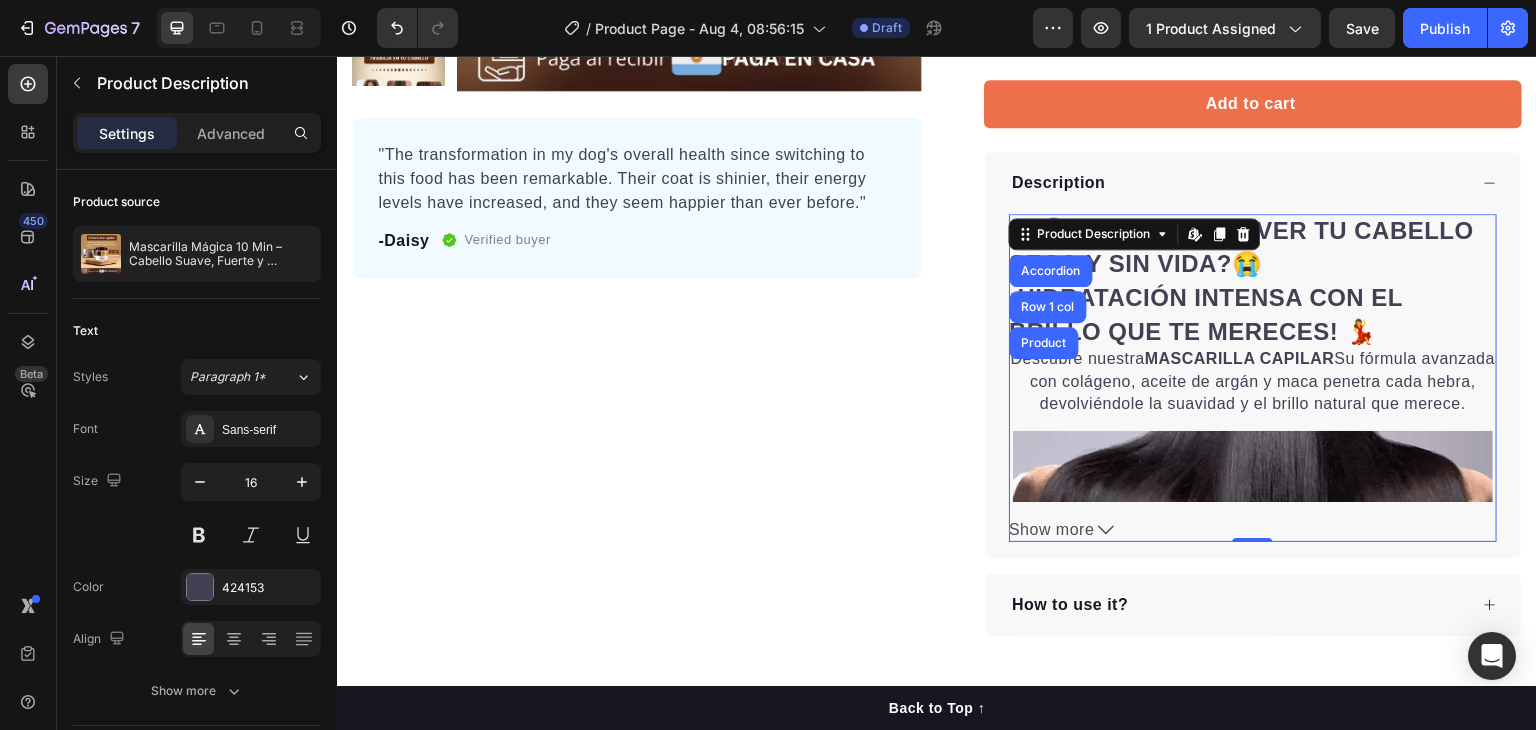 click on "¡HIDRATACIÓN INTENSA CON EL BRILLO QUE TE MERECES! 💃" at bounding box center [1206, 314] 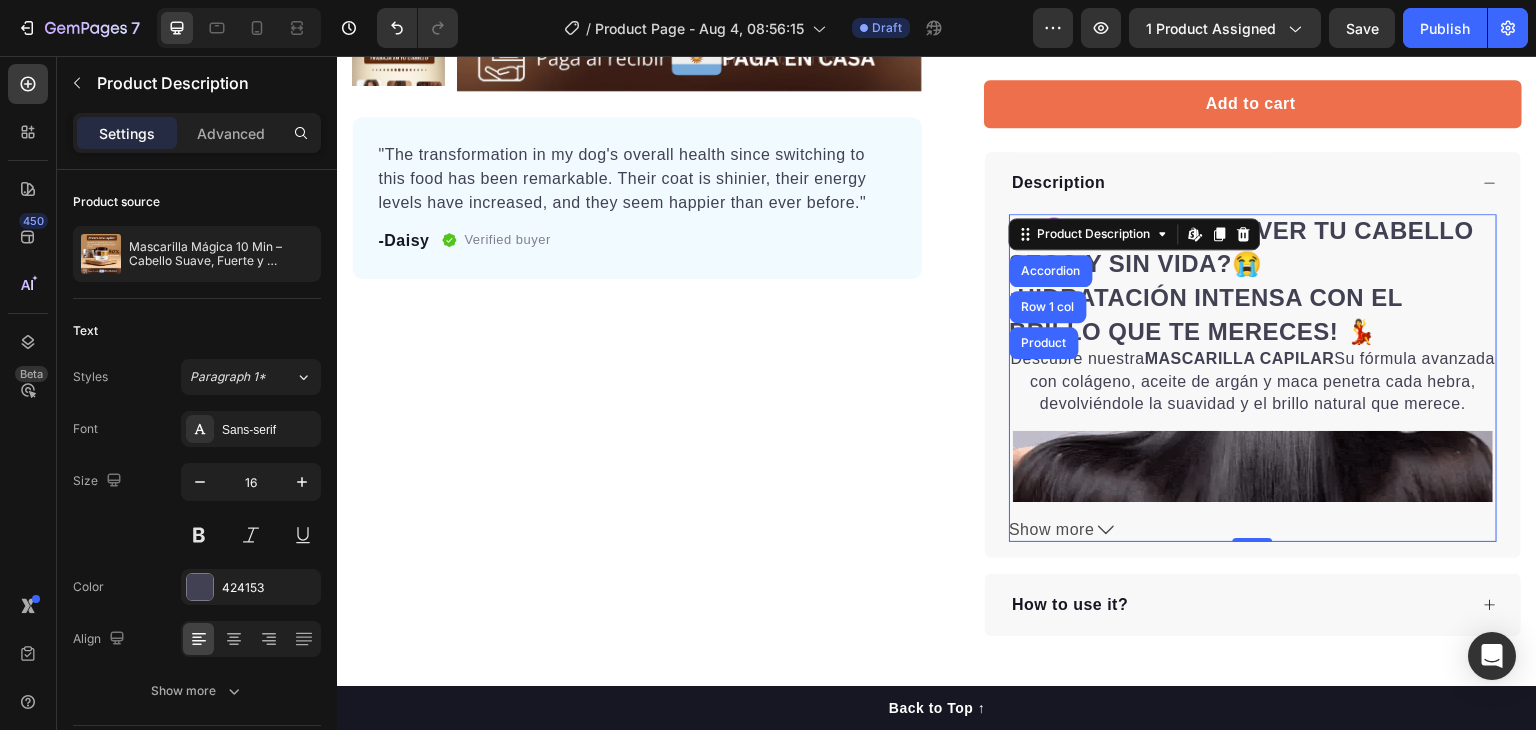 click on "¡HIDRATACIÓN INTENSA CON EL BRILLO QUE TE MERECES! 💃" at bounding box center (1206, 314) 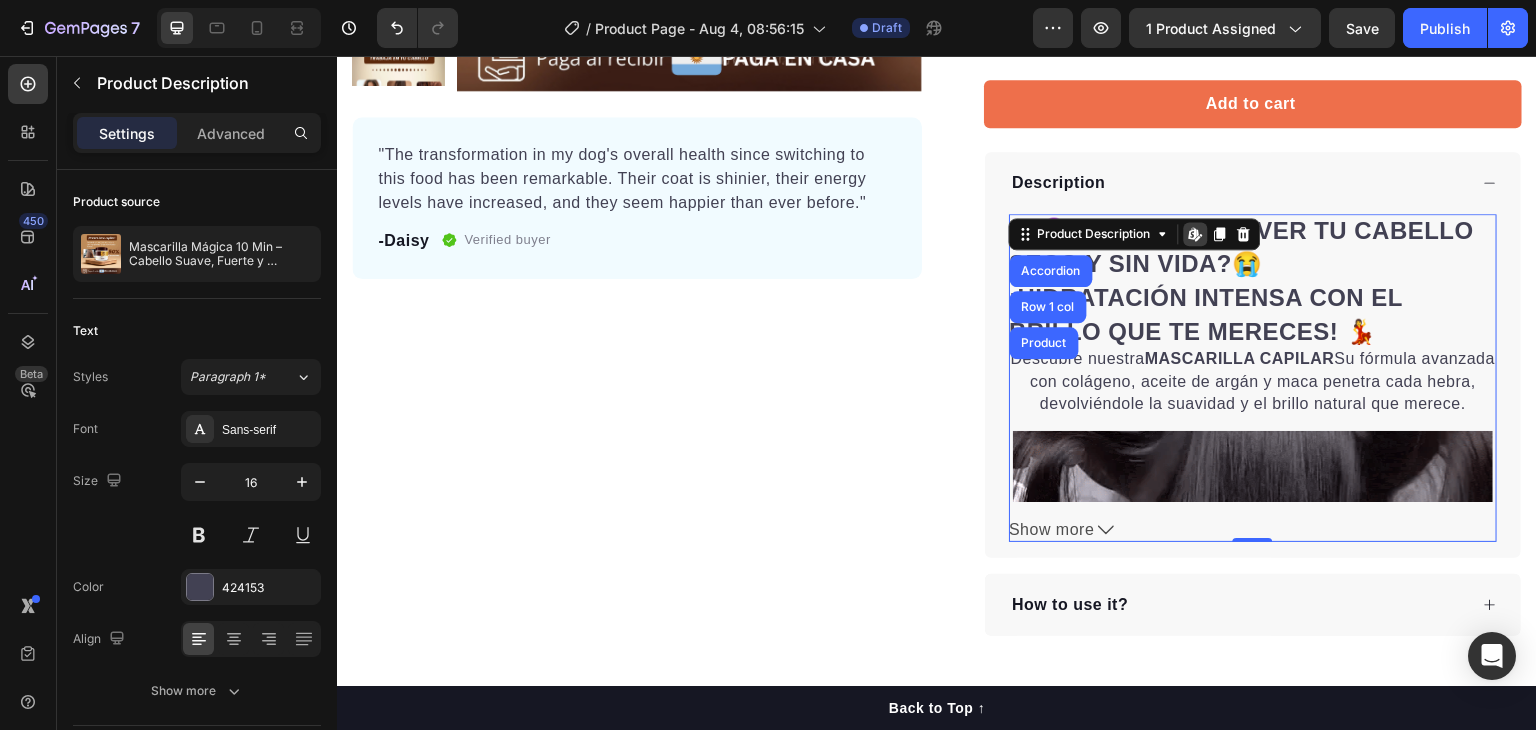 click on "¡HIDRATACIÓN INTENSA CON EL BRILLO QUE TE MERECES! 💃" at bounding box center (1206, 314) 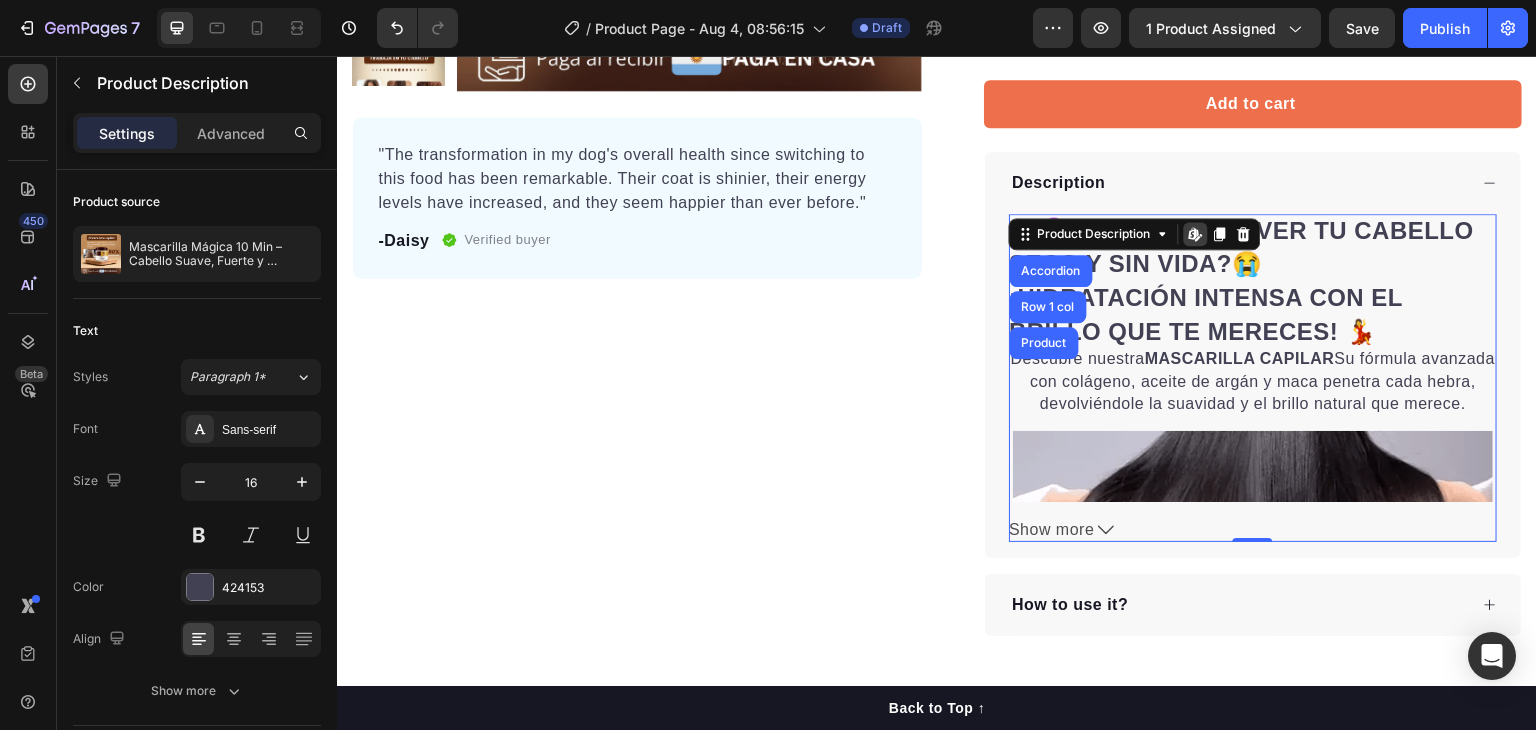 click on "¡HIDRATACIÓN INTENSA CON EL BRILLO QUE TE MERECES! 💃" at bounding box center [1206, 314] 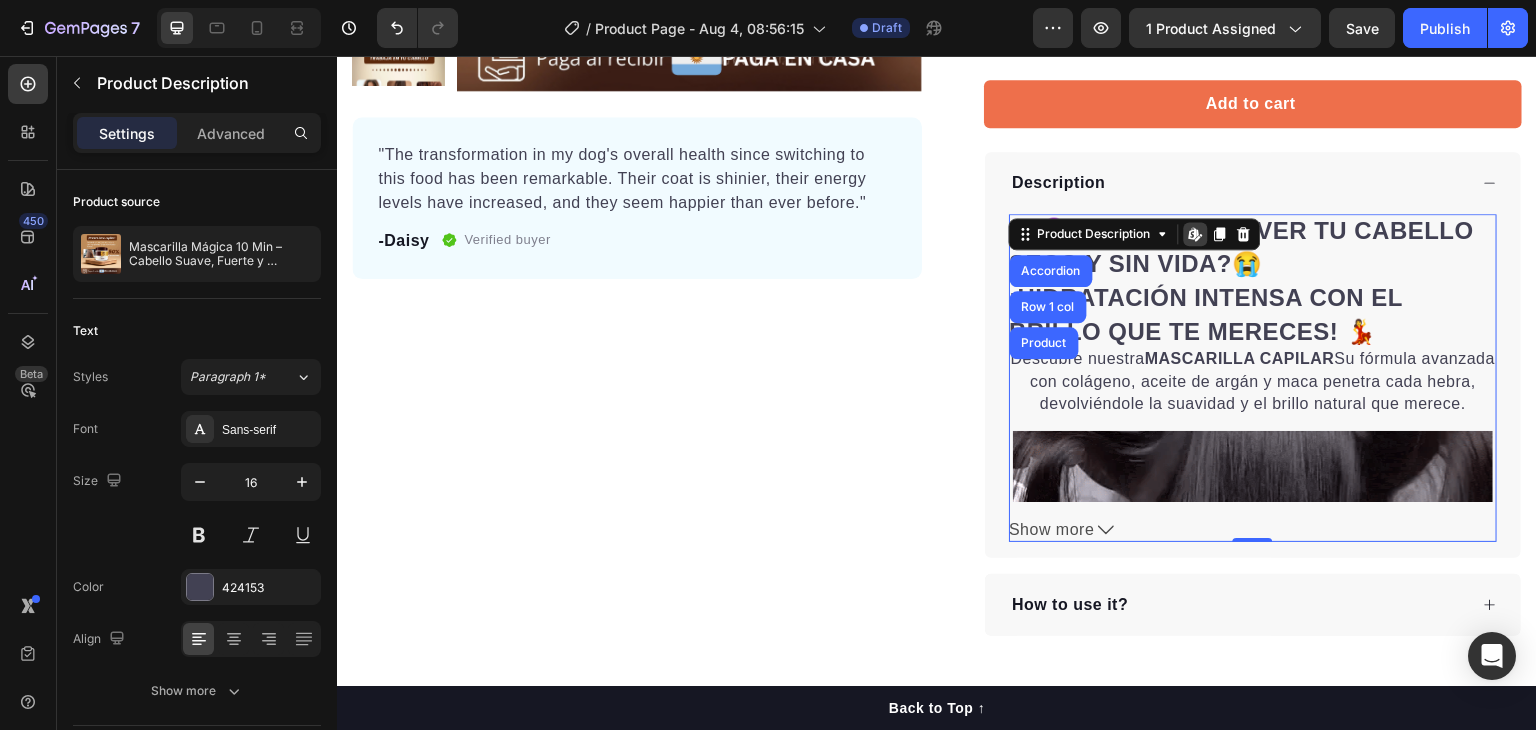 click on "🙍♀️¿CANSADA DE VER TU CABELLO SECO Y SIN VIDA?😭" at bounding box center [1241, 247] 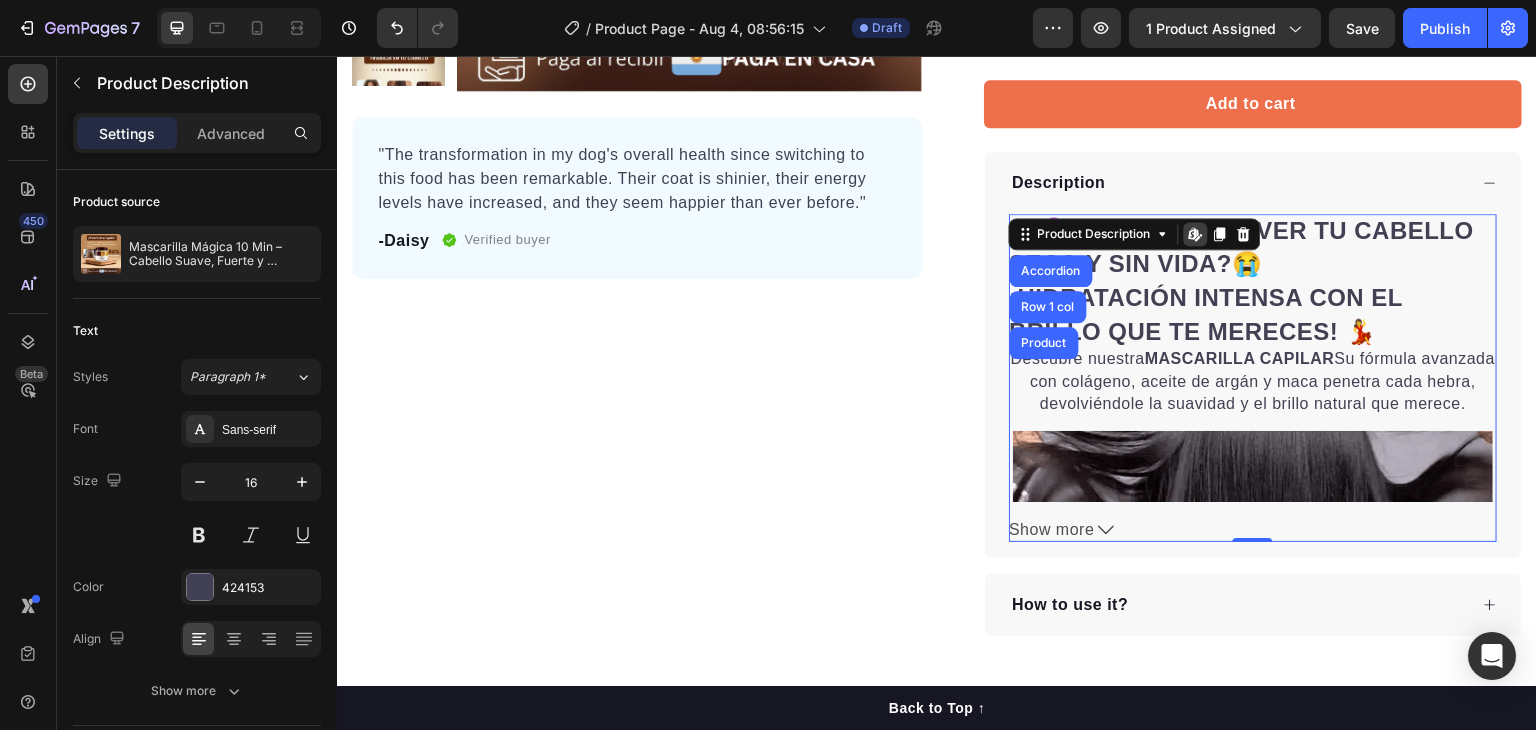 click at bounding box center (1253, 671) 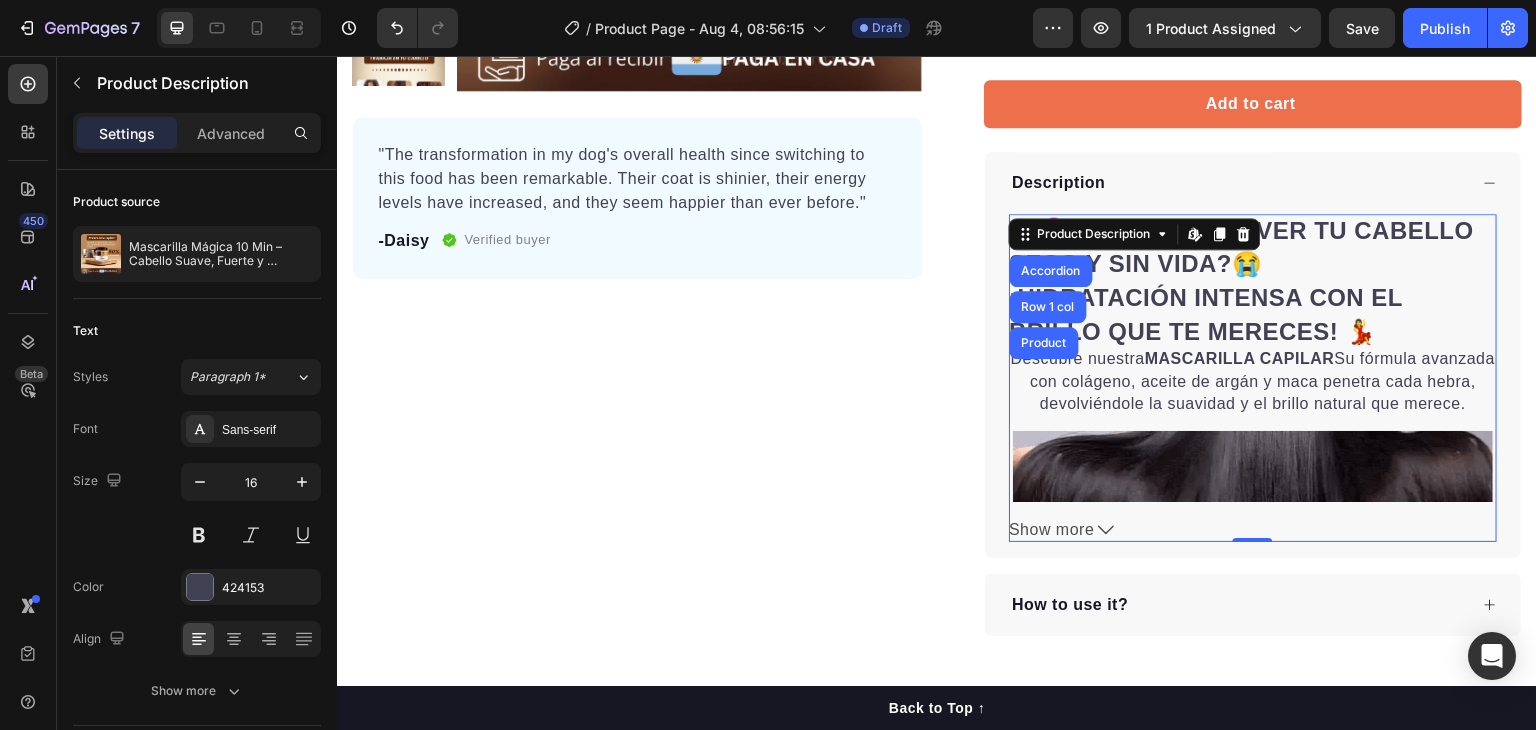 click on "Descubre nuestra  MASCARILLA CAPILAR  Su fórmula avanzada con colágeno, aceite de argán y maca penetra cada hebra, devolviéndole la suavidad y el brillo natural que merece." at bounding box center [1253, 381] 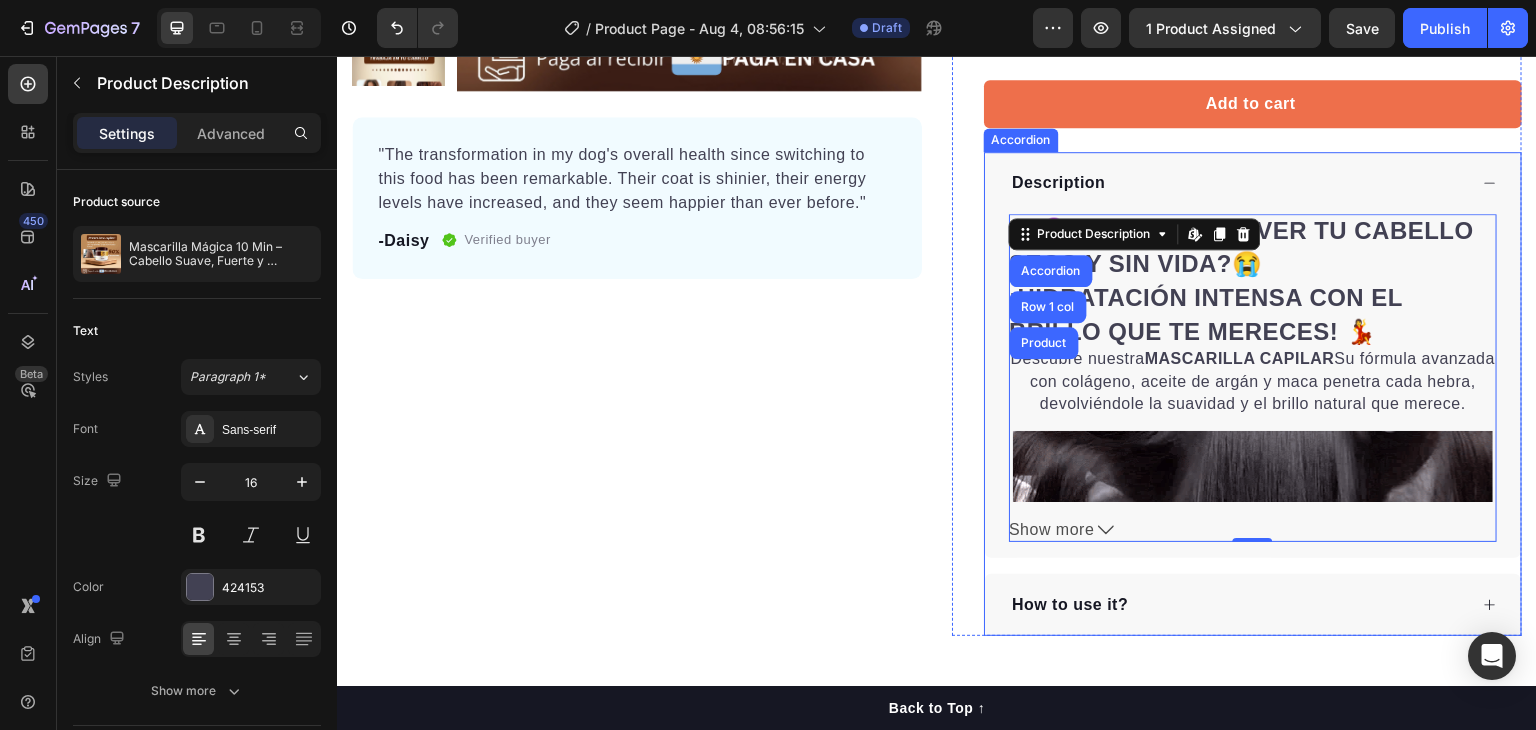 click on "How to use it?" at bounding box center [1238, 605] 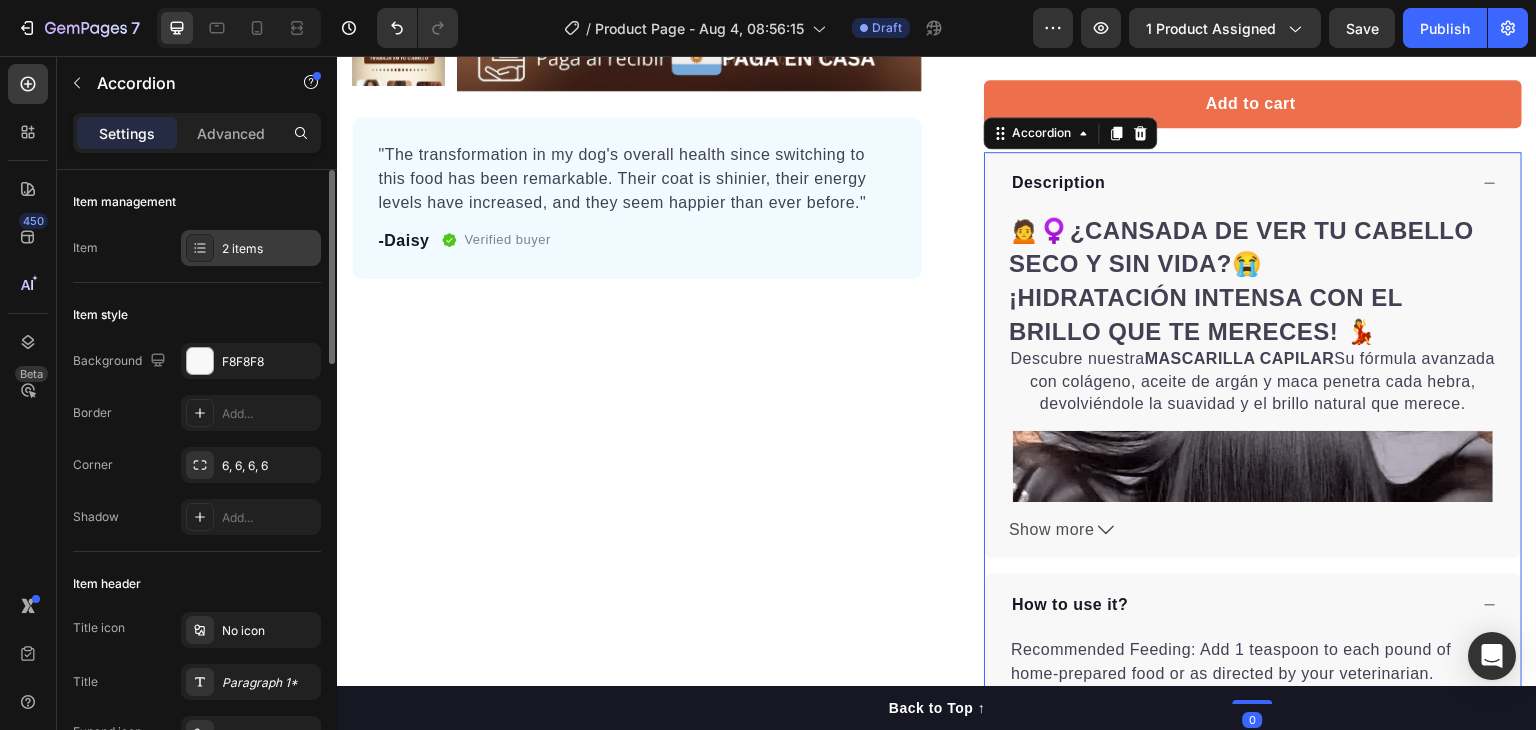 click on "2 items" at bounding box center [251, 248] 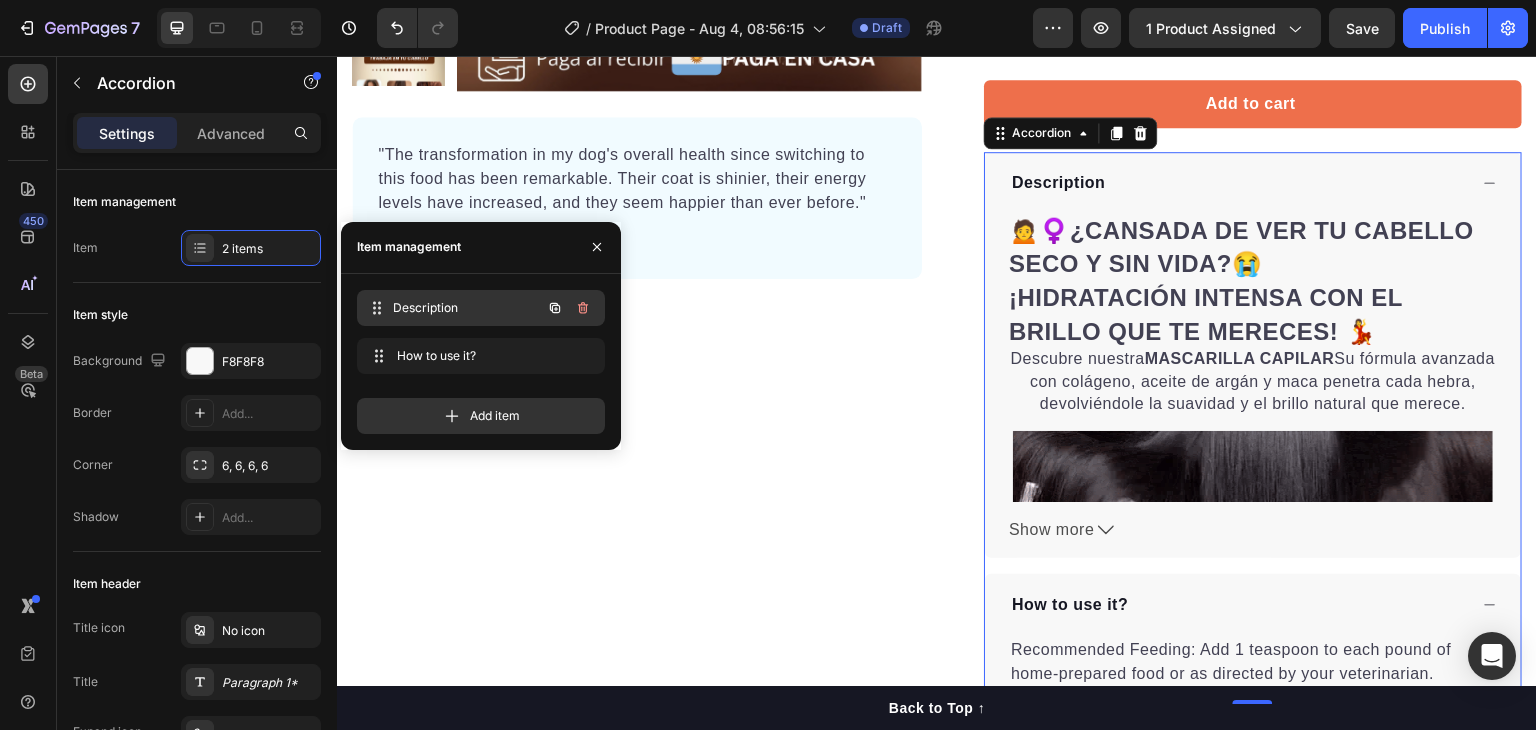 click on "Description" at bounding box center (467, 308) 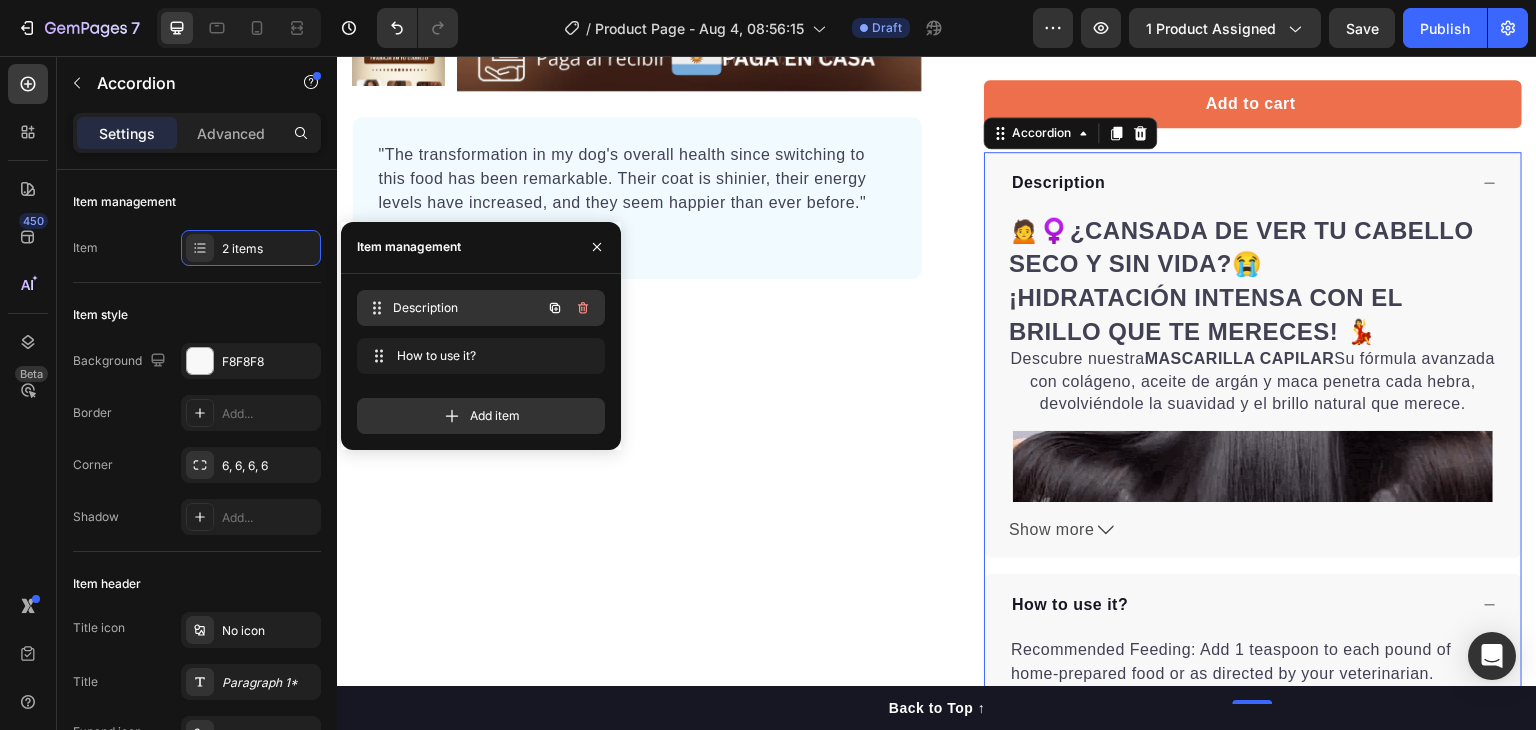 click on "Description" at bounding box center [467, 308] 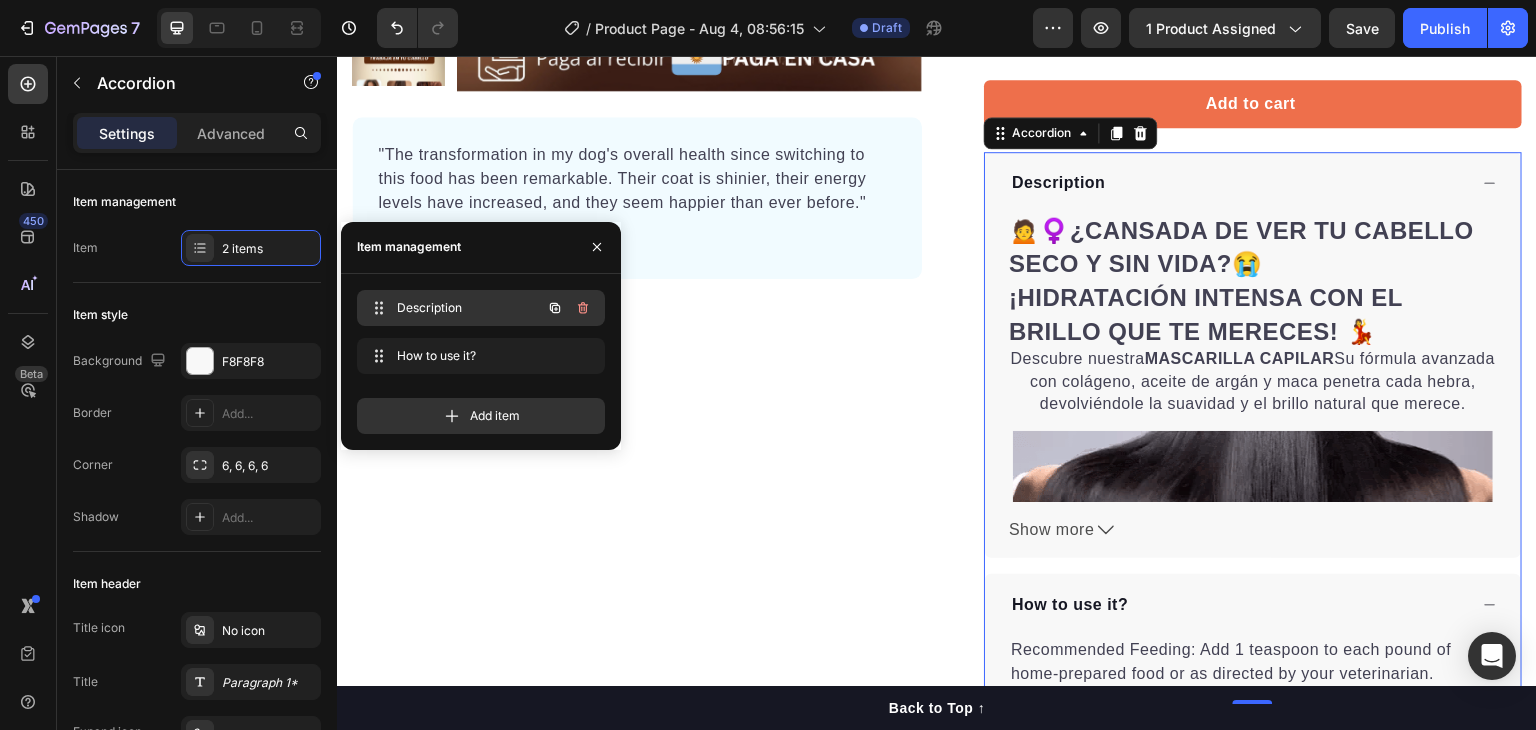 click on "Description" at bounding box center [453, 308] 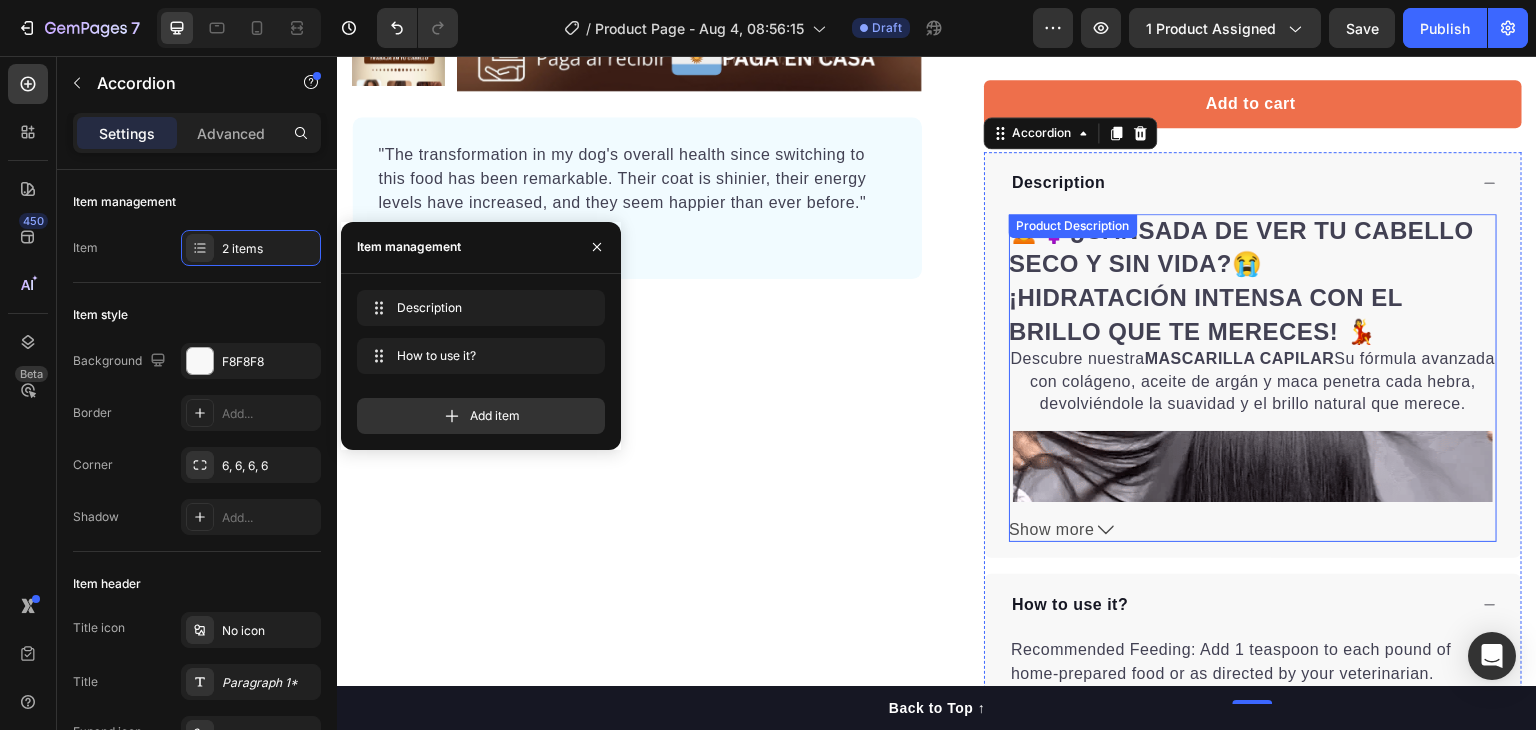 click on "¡HIDRATACIÓN INTENSA CON EL BRILLO QUE TE MERECES! 💃" at bounding box center [1206, 314] 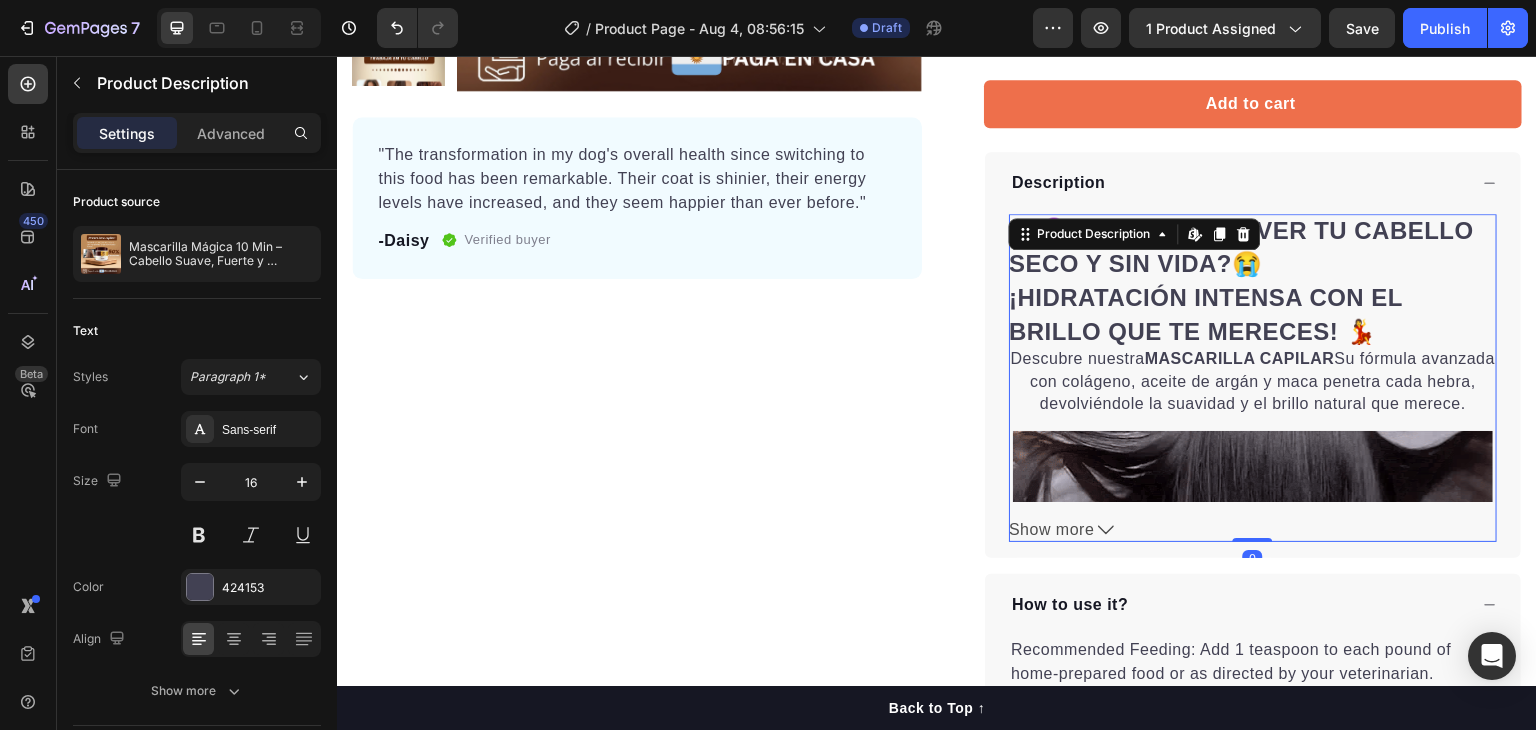 click on "¡HIDRATACIÓN INTENSA CON EL BRILLO QUE TE MERECES! 💃" at bounding box center [1206, 314] 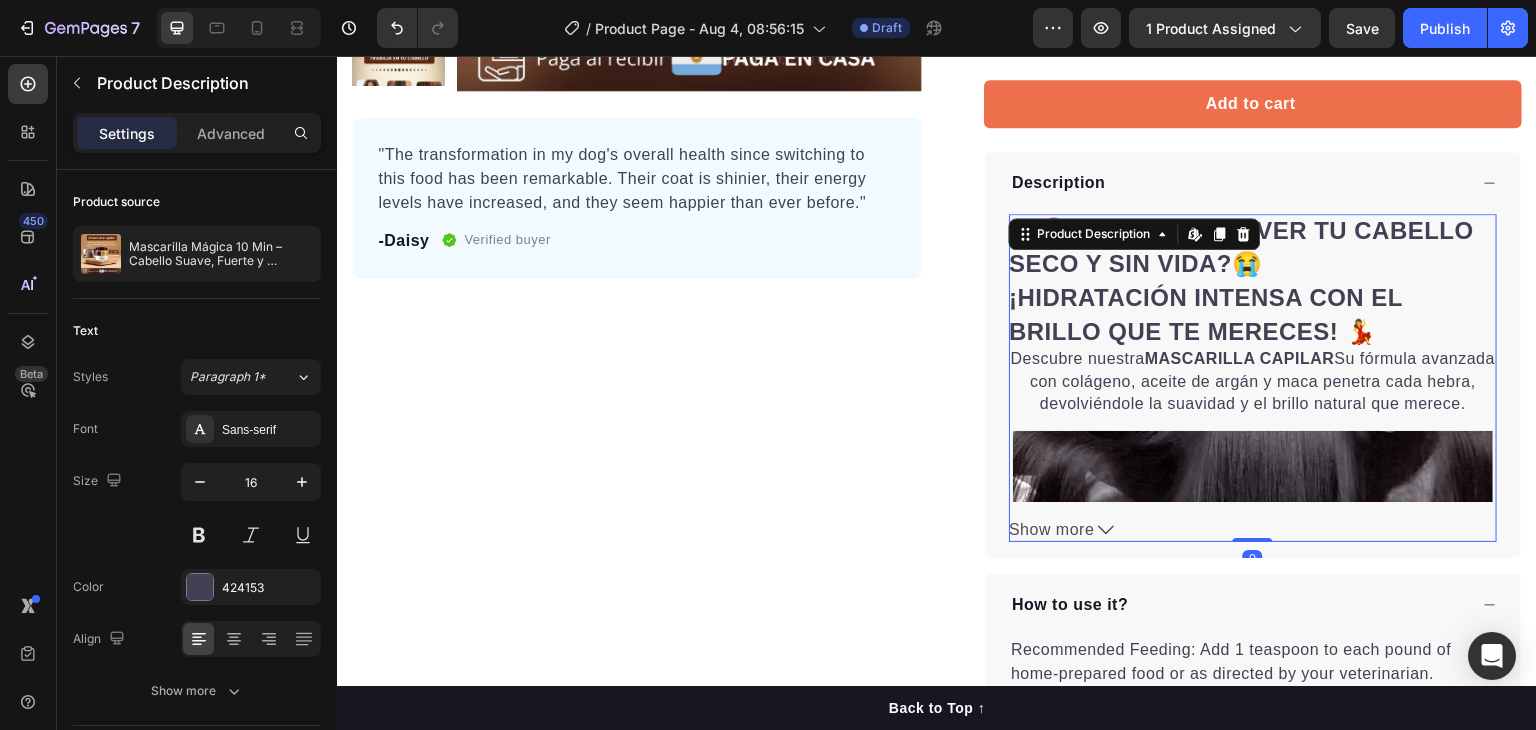 click on "¡HIDRATACIÓN INTENSA CON EL BRILLO QUE TE MERECES! 💃" at bounding box center [1206, 314] 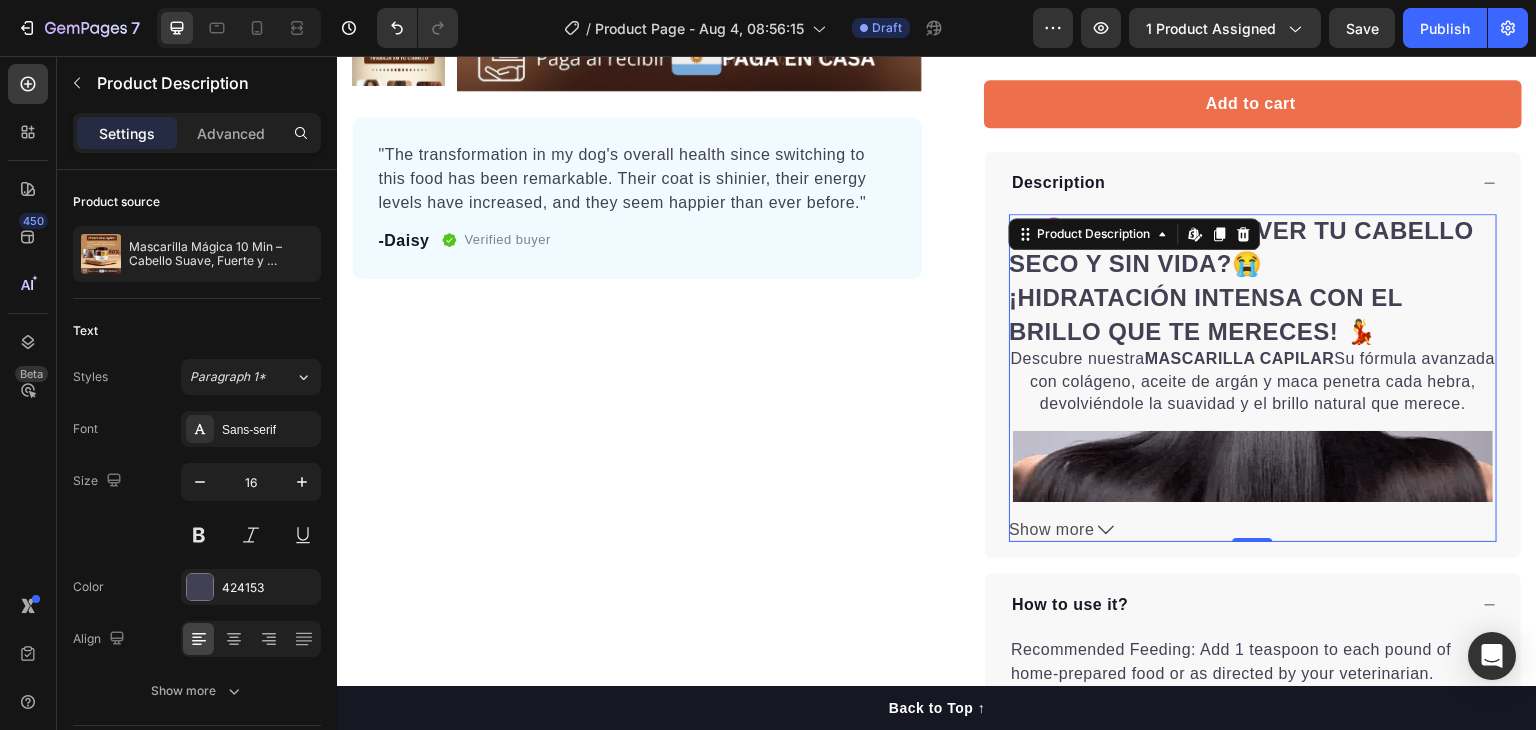 click on "Descubre nuestra  MASCARILLA CAPILAR  Su fórmula avanzada con colágeno, aceite de argán y maca penetra cada hebra, devolviéndole la suavidad y el brillo natural que merece." at bounding box center (1253, 381) 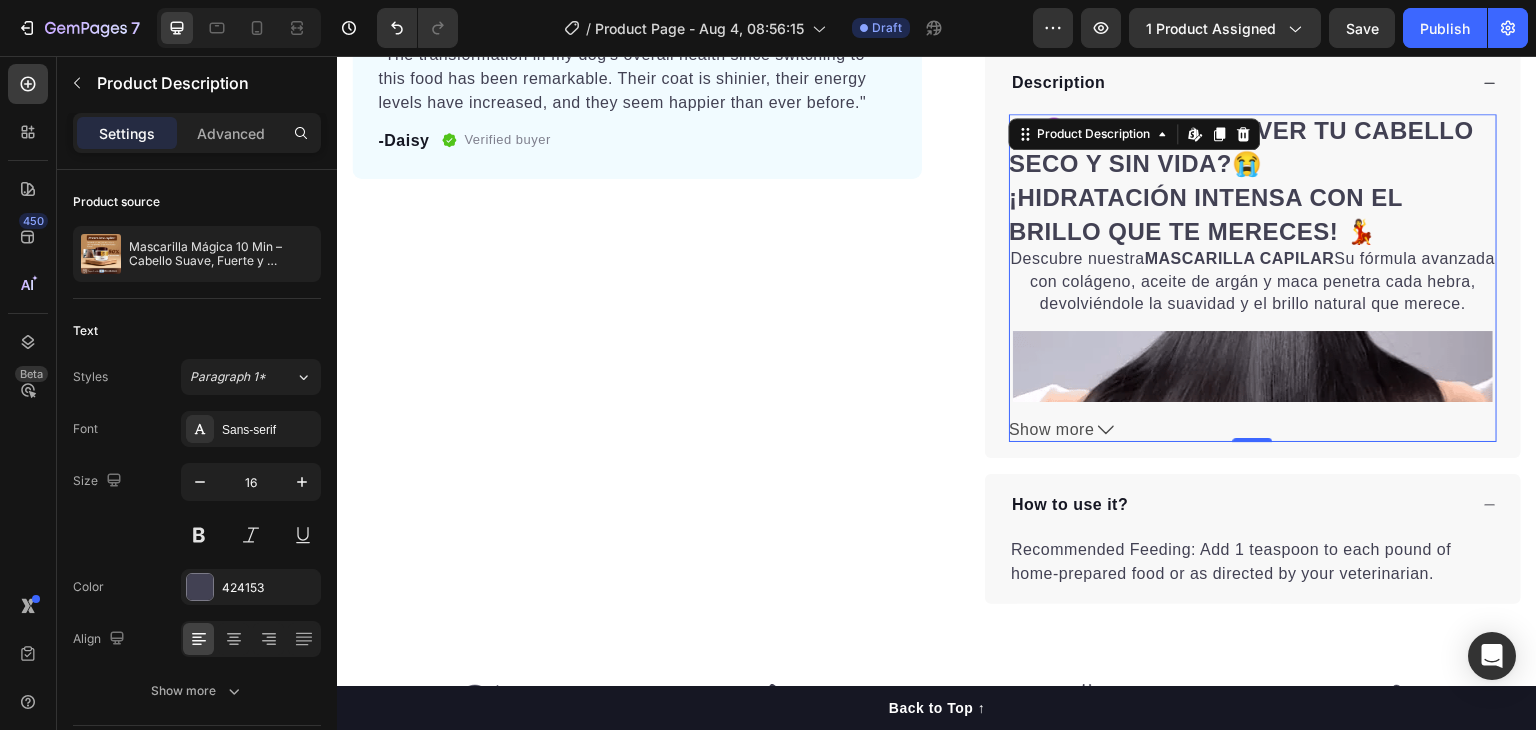 scroll, scrollTop: 778, scrollLeft: 0, axis: vertical 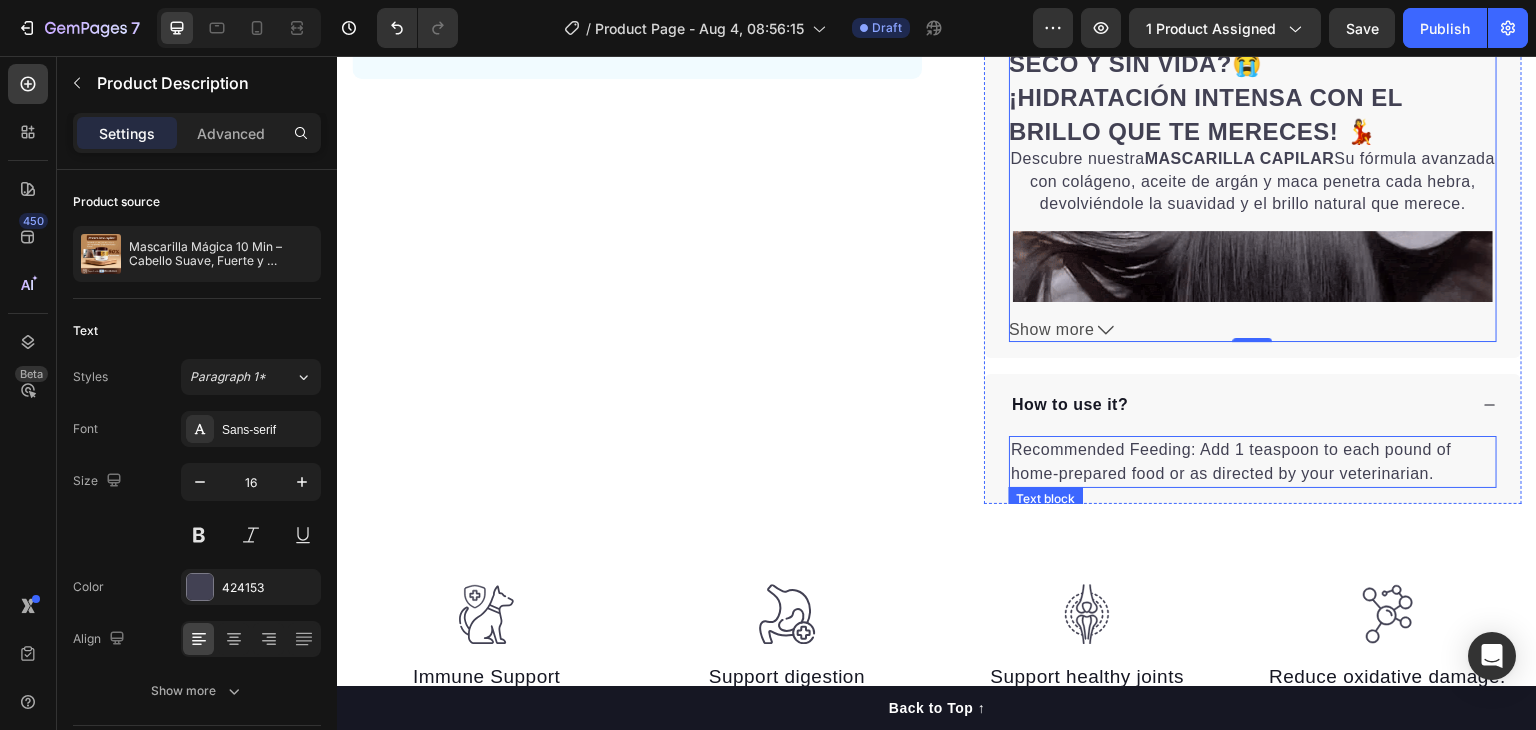 click on "Recommended Feeding: Add 1 teaspoon to each pound of home-prepared food or as directed by your veterinarian." at bounding box center [1253, 462] 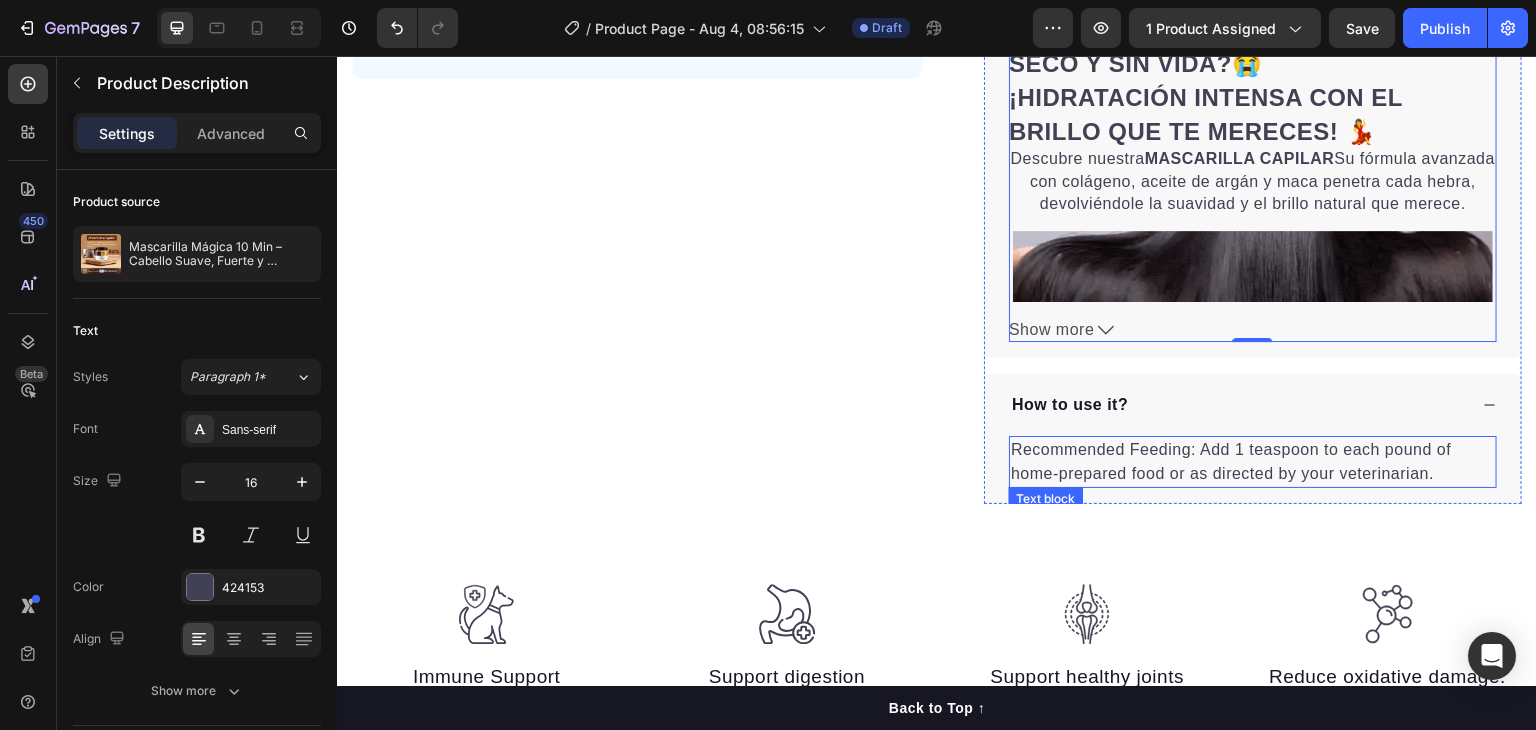 click on "Recommended Feeding: Add 1 teaspoon to each pound of home-prepared food or as directed by your veterinarian." at bounding box center (1253, 462) 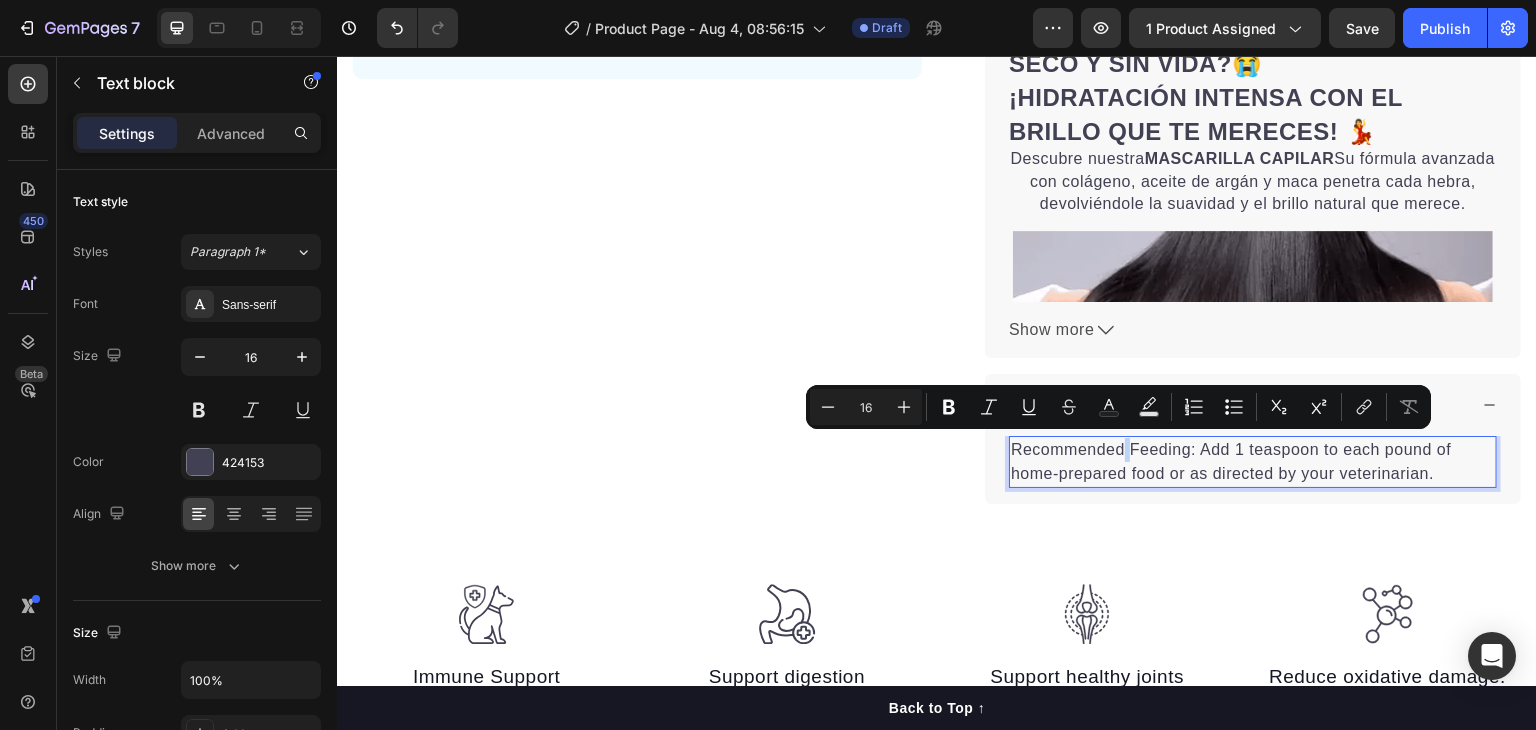click on "Recommended Feeding: Add 1 teaspoon to each pound of home-prepared food or as directed by your veterinarian." at bounding box center (1253, 462) 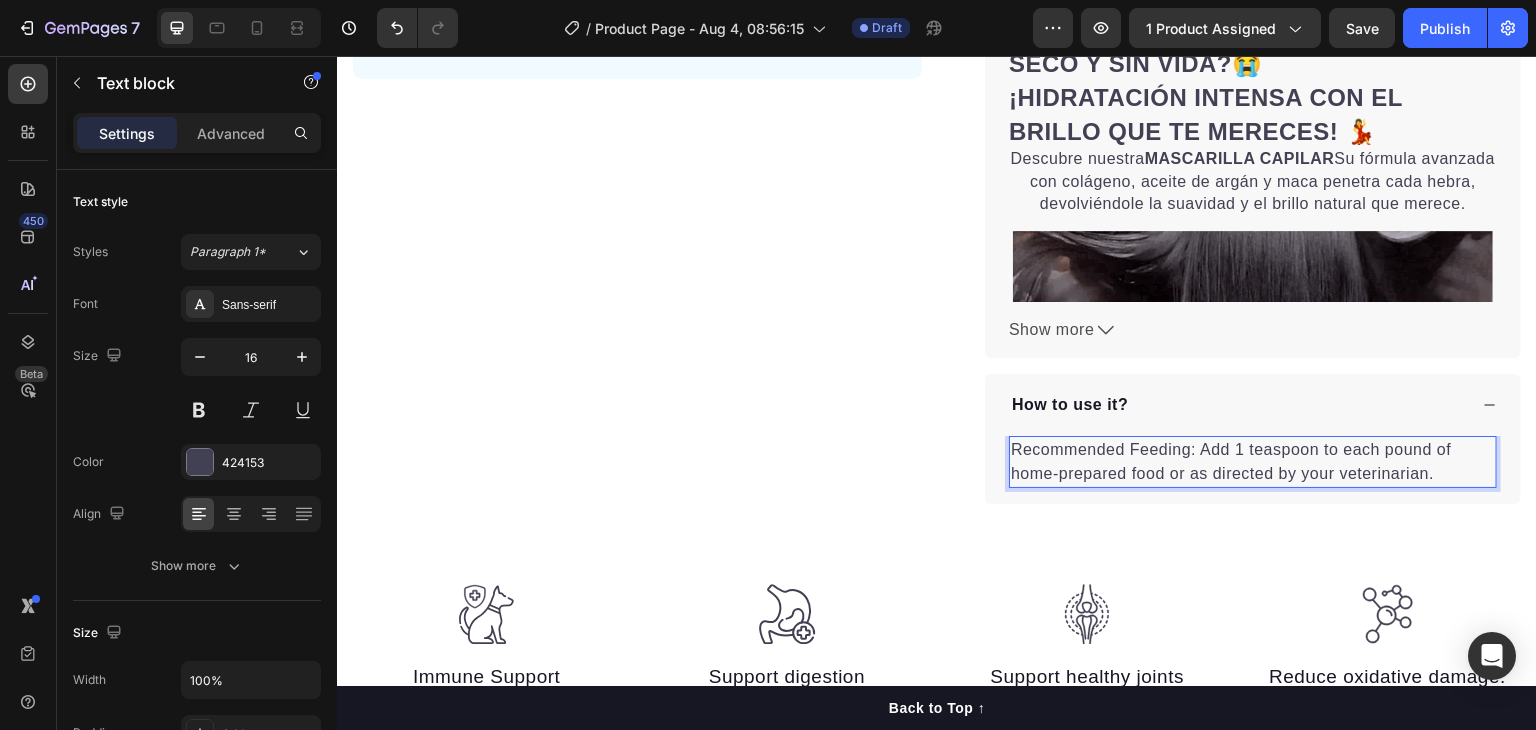 click on "Recommended Feeding: Add 1 teaspoon to each pound of home-prepared food or as directed by your veterinarian." at bounding box center (1253, 462) 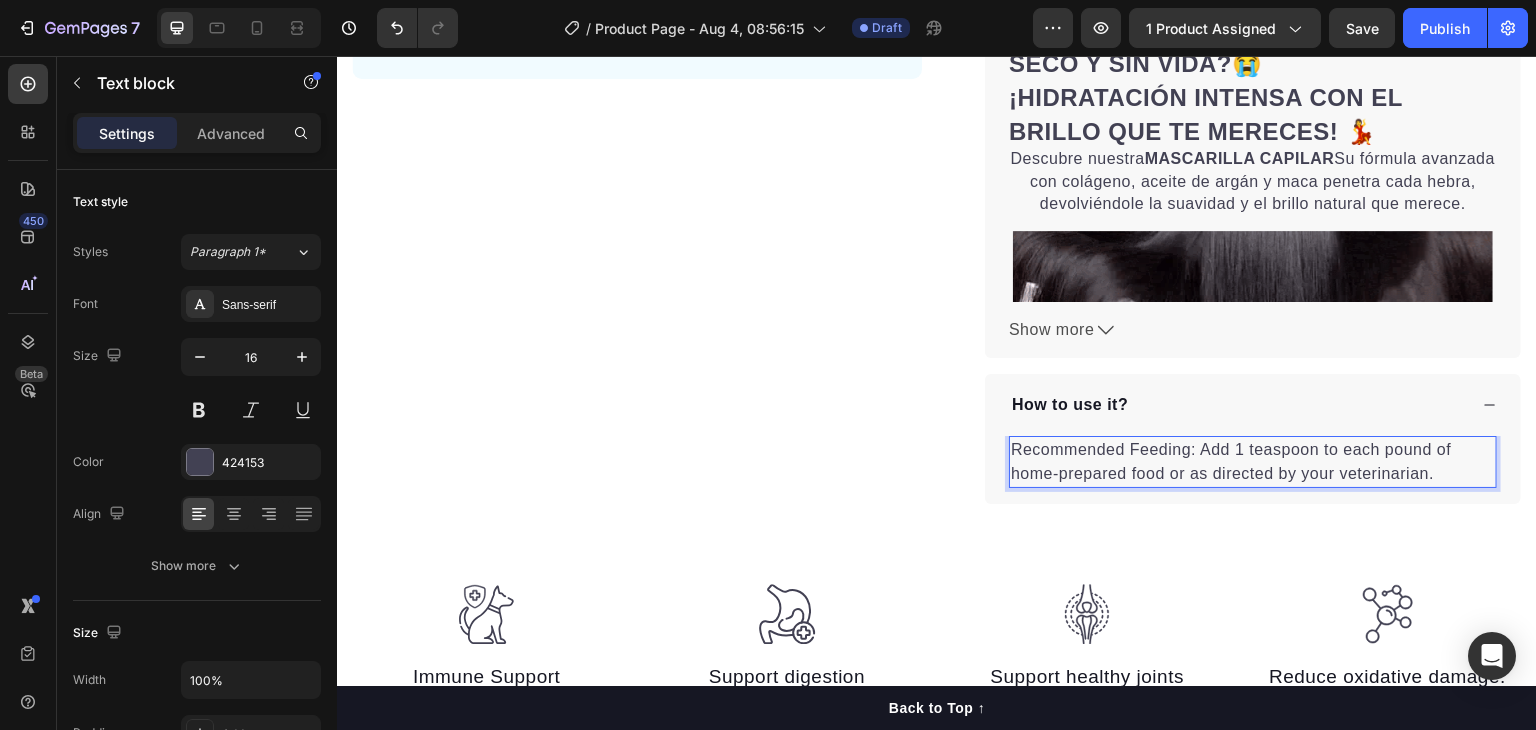 click on "Recommended Feeding: Add 1 teaspoon to each pound of home-prepared food or as directed by your veterinarian." at bounding box center [1253, 462] 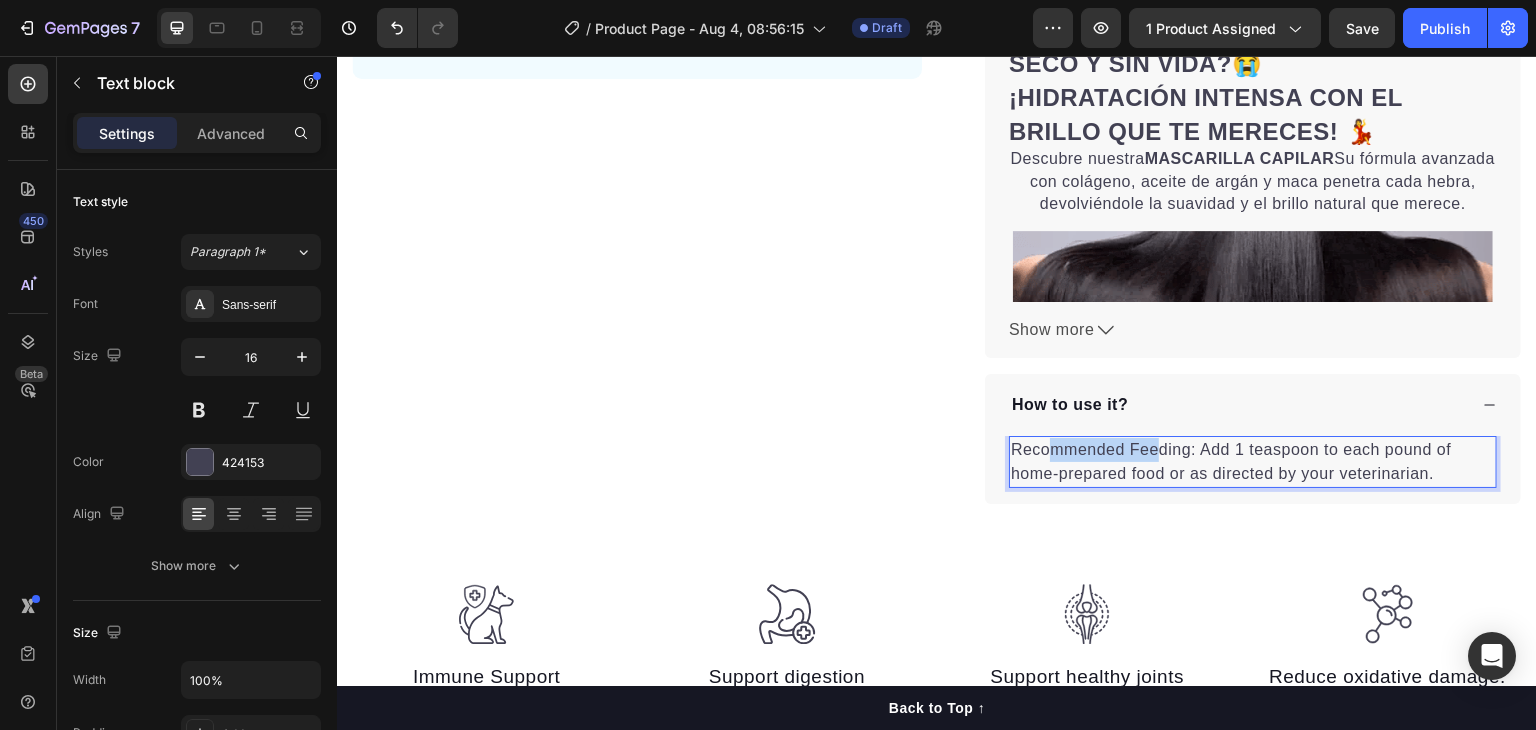 drag, startPoint x: 1046, startPoint y: 449, endPoint x: 1155, endPoint y: 451, distance: 109.01835 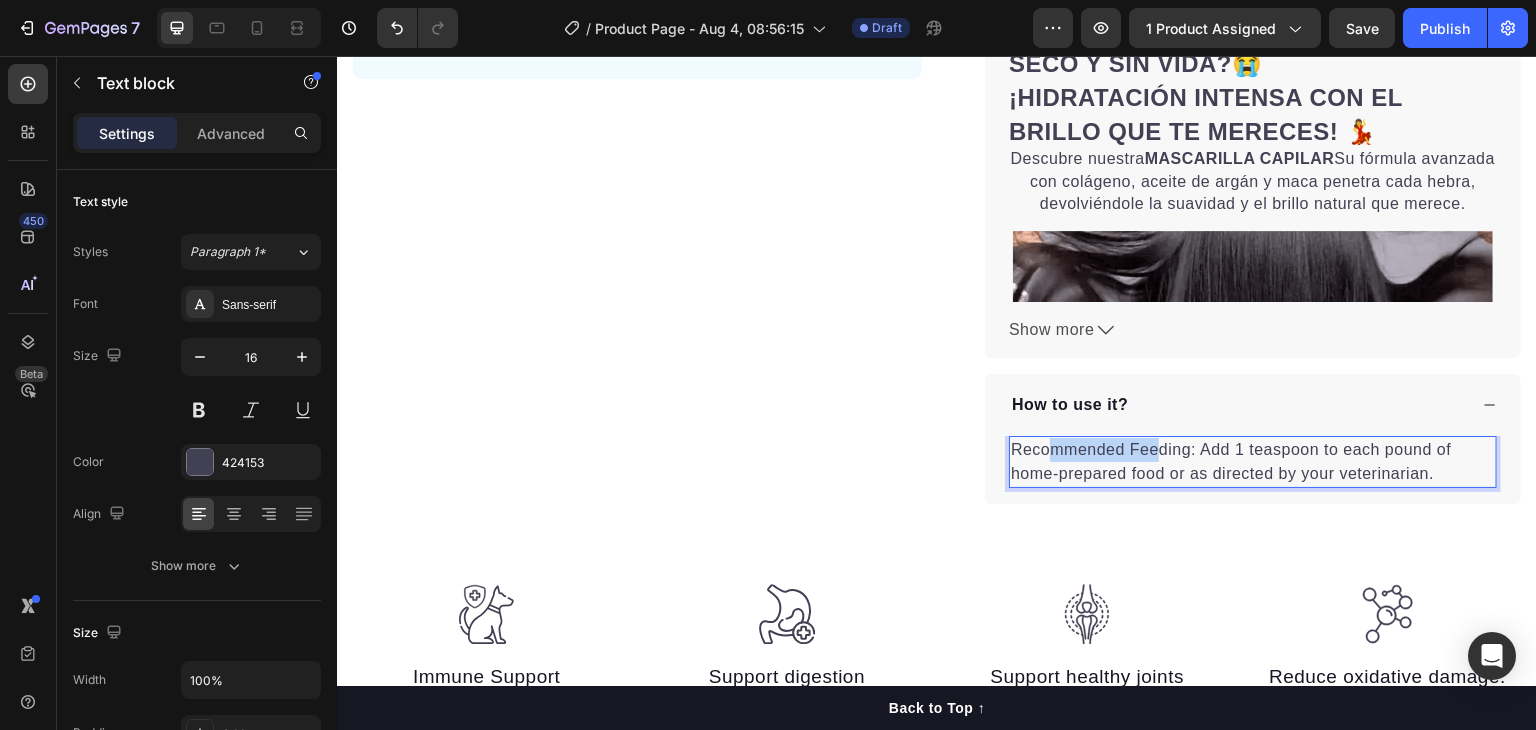 click on "Recommended Feeding: Add 1 teaspoon to each pound of home-prepared food or as directed by your veterinarian." at bounding box center (1253, 462) 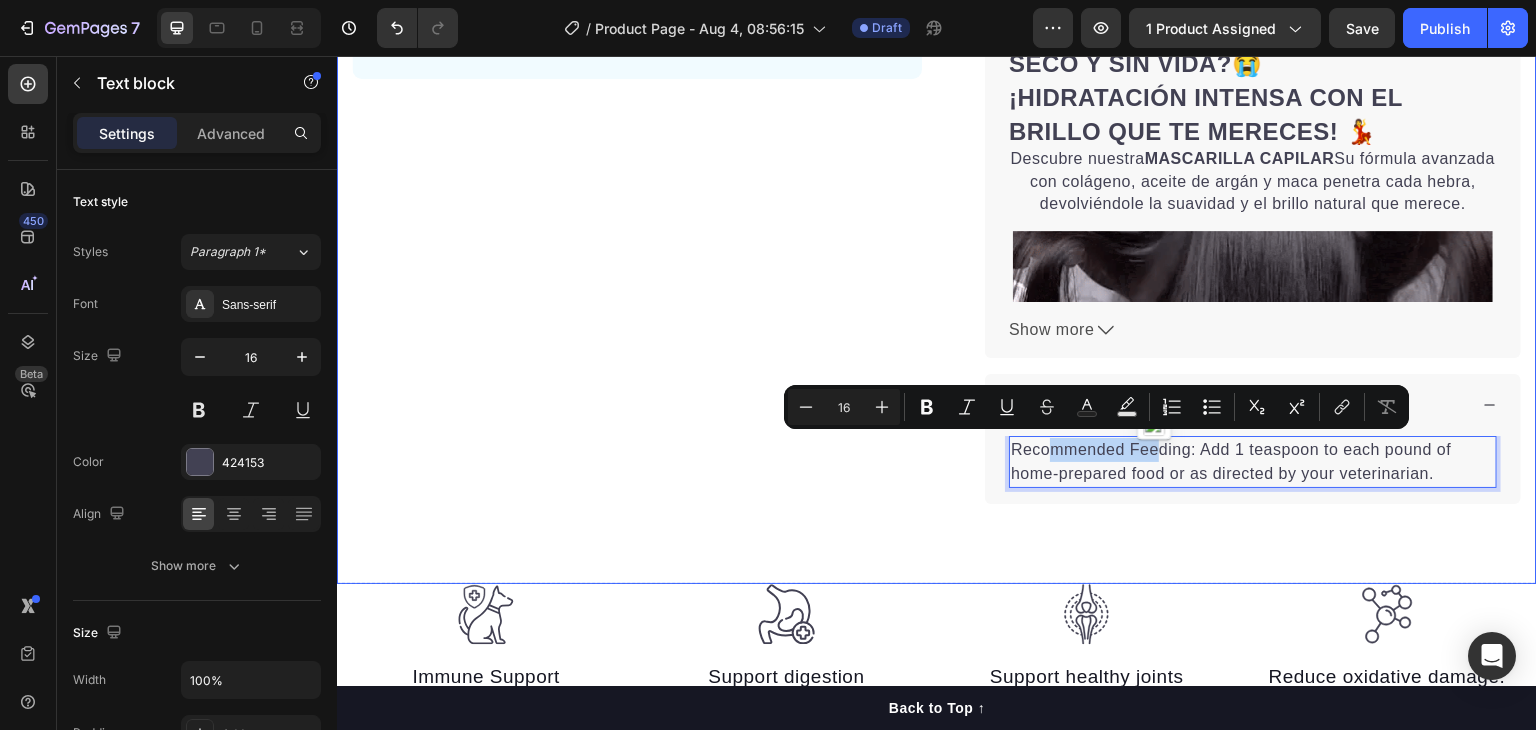 click on "Product Page - Jul 16, 22:40:21" at bounding box center (937, -19) 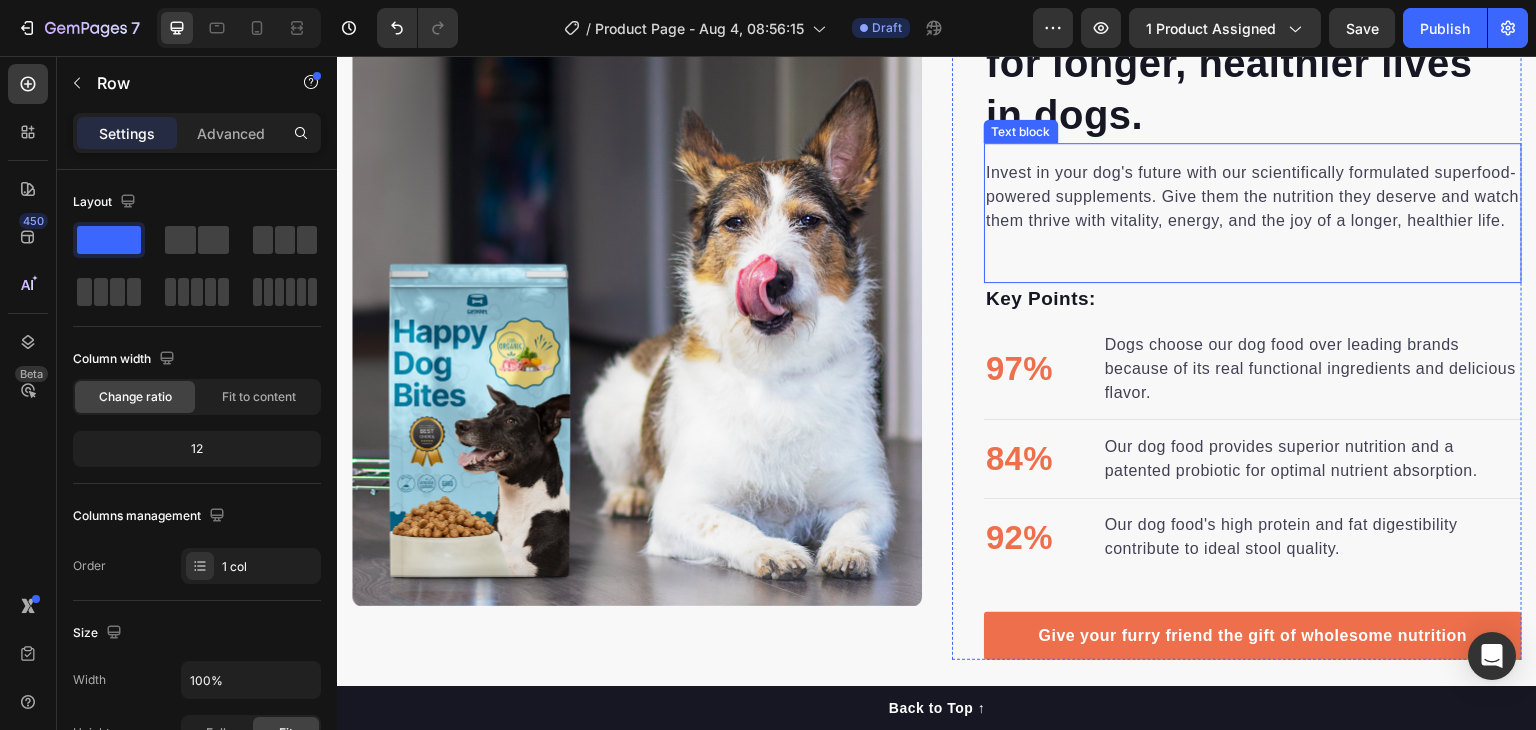 scroll, scrollTop: 1478, scrollLeft: 0, axis: vertical 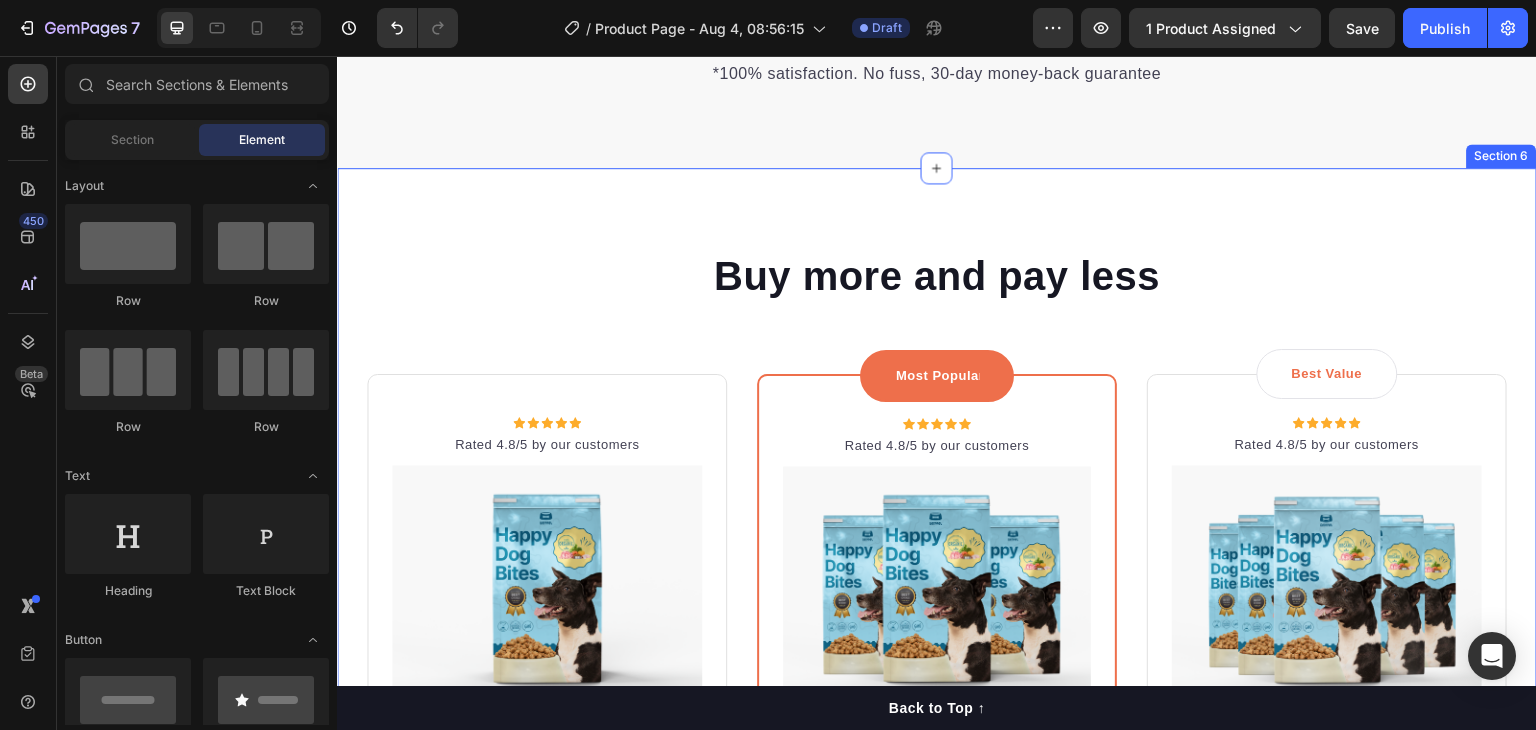 click on "Buy more and pay less Heading Row Icon Icon Icon Icon Icon Icon List Hoz Rated 4.8/5 by our customers Text block Row Image Icon Intro Text block Icon Row 1-Pack Text block $[PRICE],00 Price Price                Title Line Total: Text block $[PRICE],00 Price Price $[PRICE],00 Price Price Row you save:  $8.59 60-day money-back guarantee +$2.95 Shipping Item list Add to cart Product Cart Button Image Product Row Most Popular Text block Row Icon Icon Icon Icon Icon Icon List Hoz Rated 4.8/5 by our customers Text block Row Image Icon Most Popular Text block Icon Row 3-Pack Text block $[PRICE],00 Price Price                Title Line Total: Text block $[PRICE],00 Price Price $[PRICE],00 Price Price Row you save:  $38.69 30-day money-back guarantee Free delivery Item list Add to cart Product Cart Button Image Product Row Best Value Text block Row Icon Icon Icon Icon Icon Icon List Hoz Rated 4.8/5 by our customers Text block Row Image Icon Best offer Text block Icon Row 5-Pack Text block $[PRICE],00 Price Price Title Line" at bounding box center [937, 698] 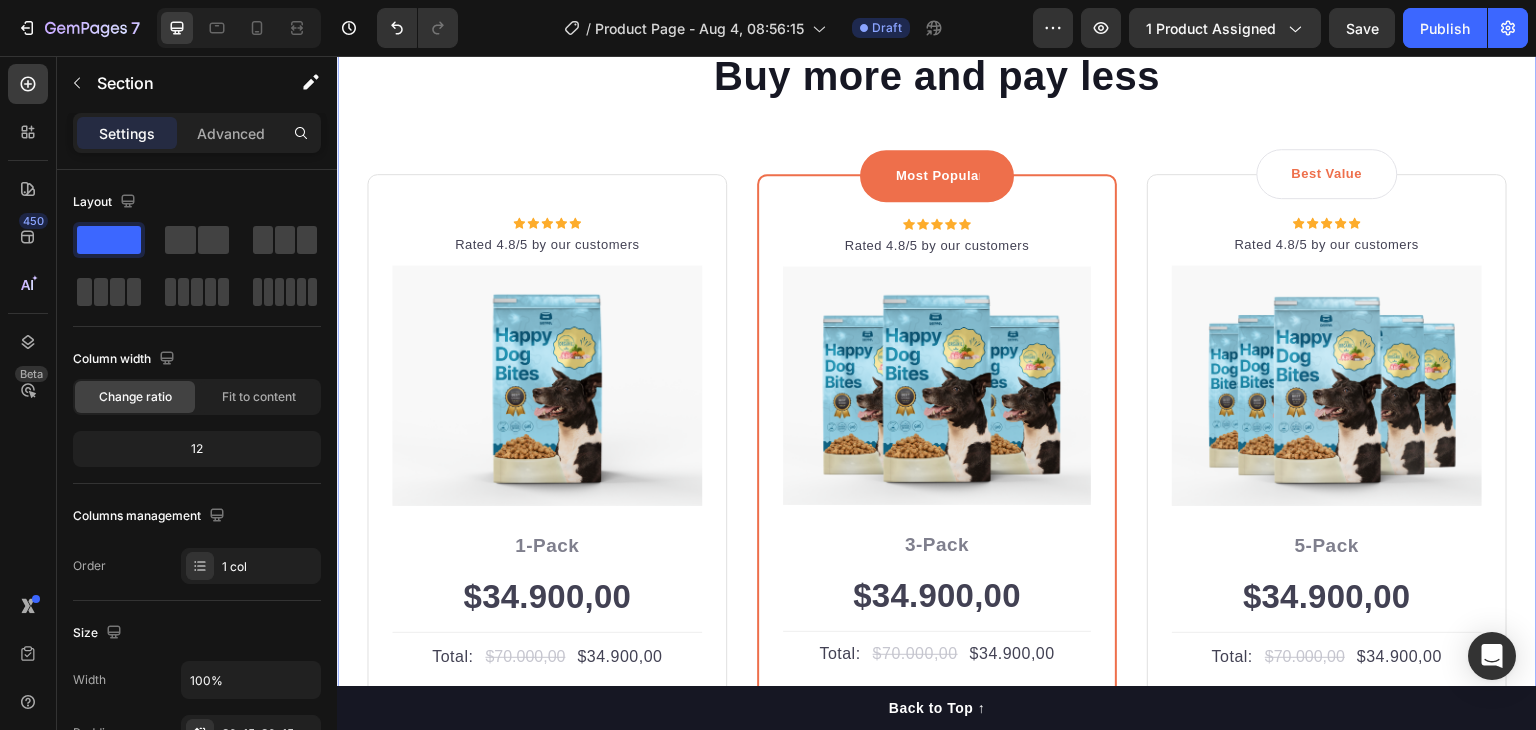 scroll, scrollTop: 4101, scrollLeft: 0, axis: vertical 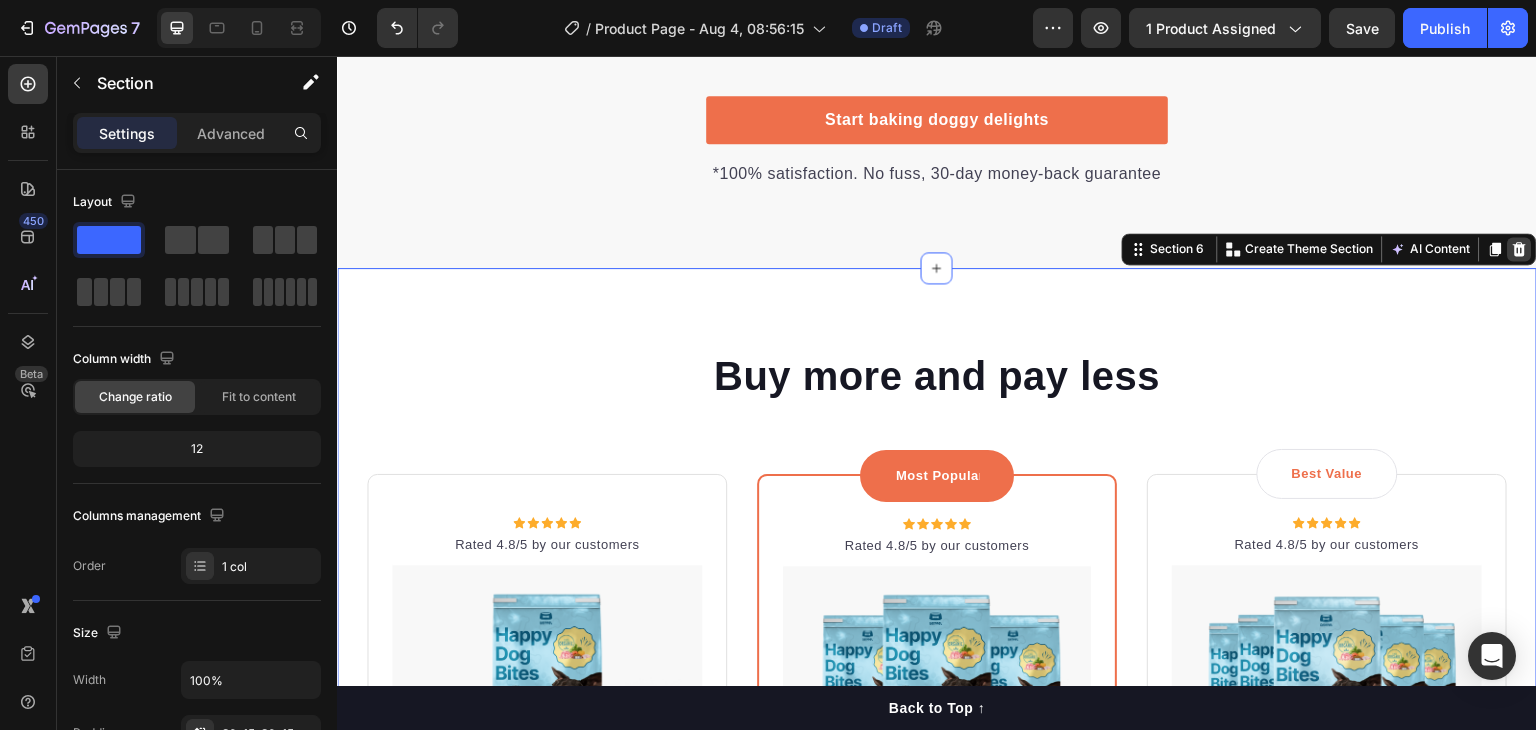 click 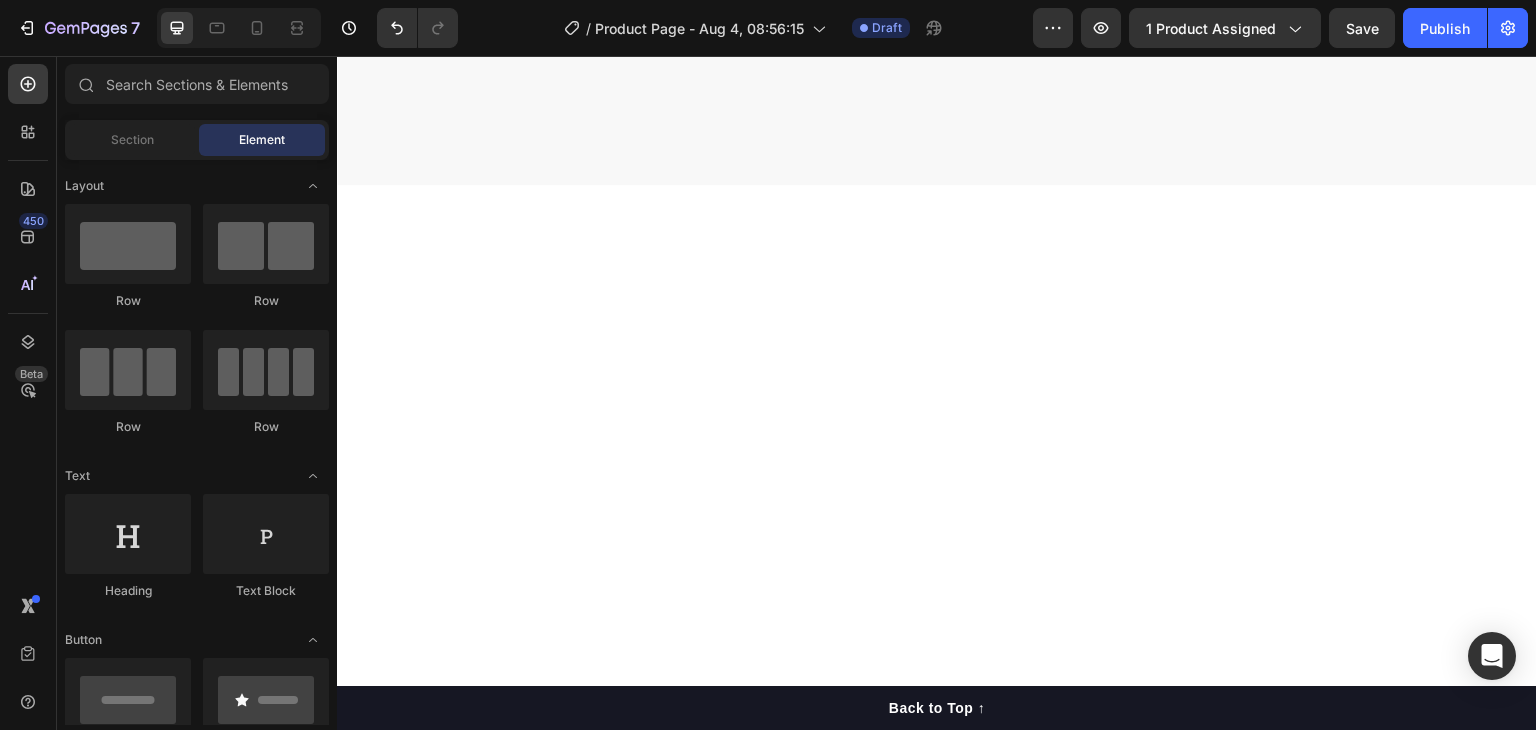 scroll, scrollTop: 0, scrollLeft: 0, axis: both 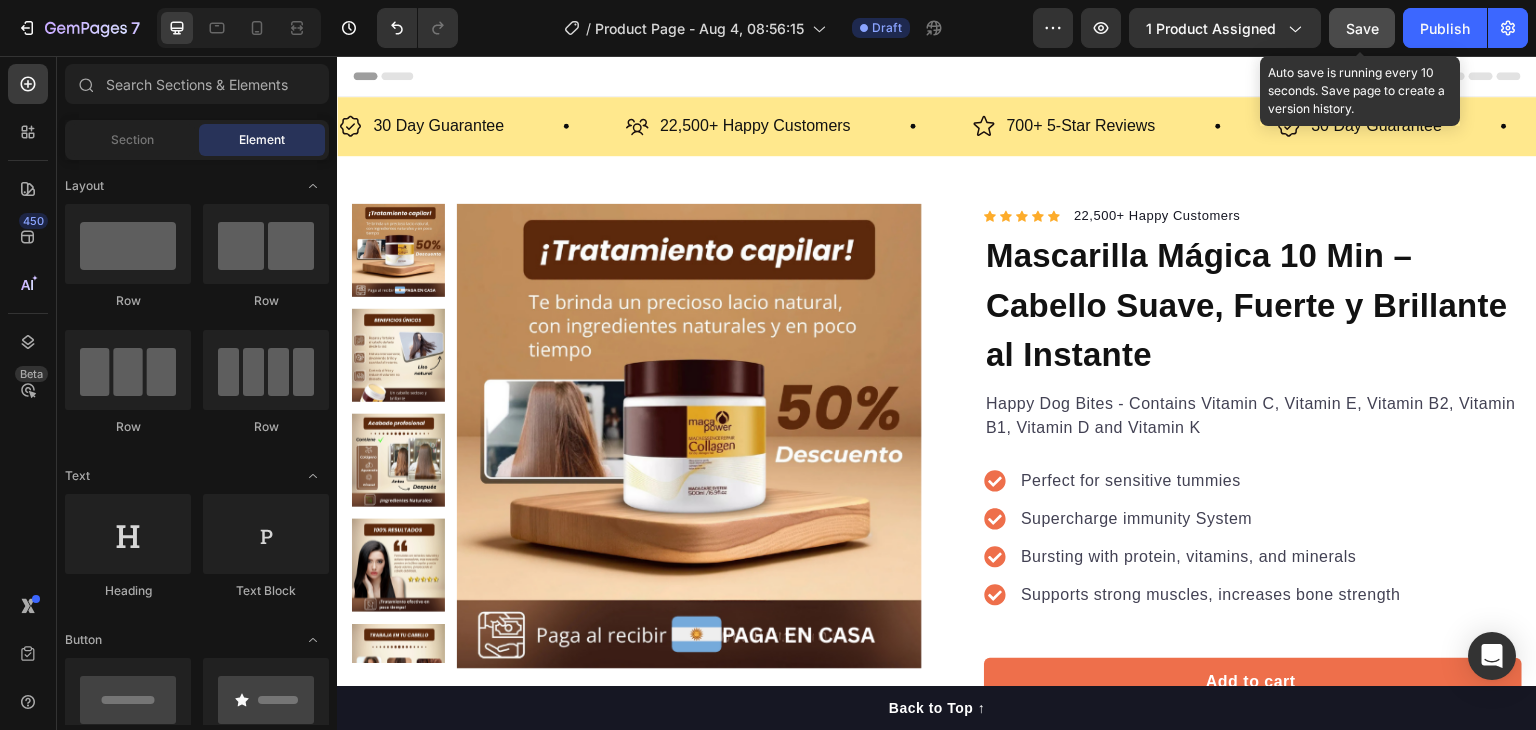 click on "Save" at bounding box center (1362, 28) 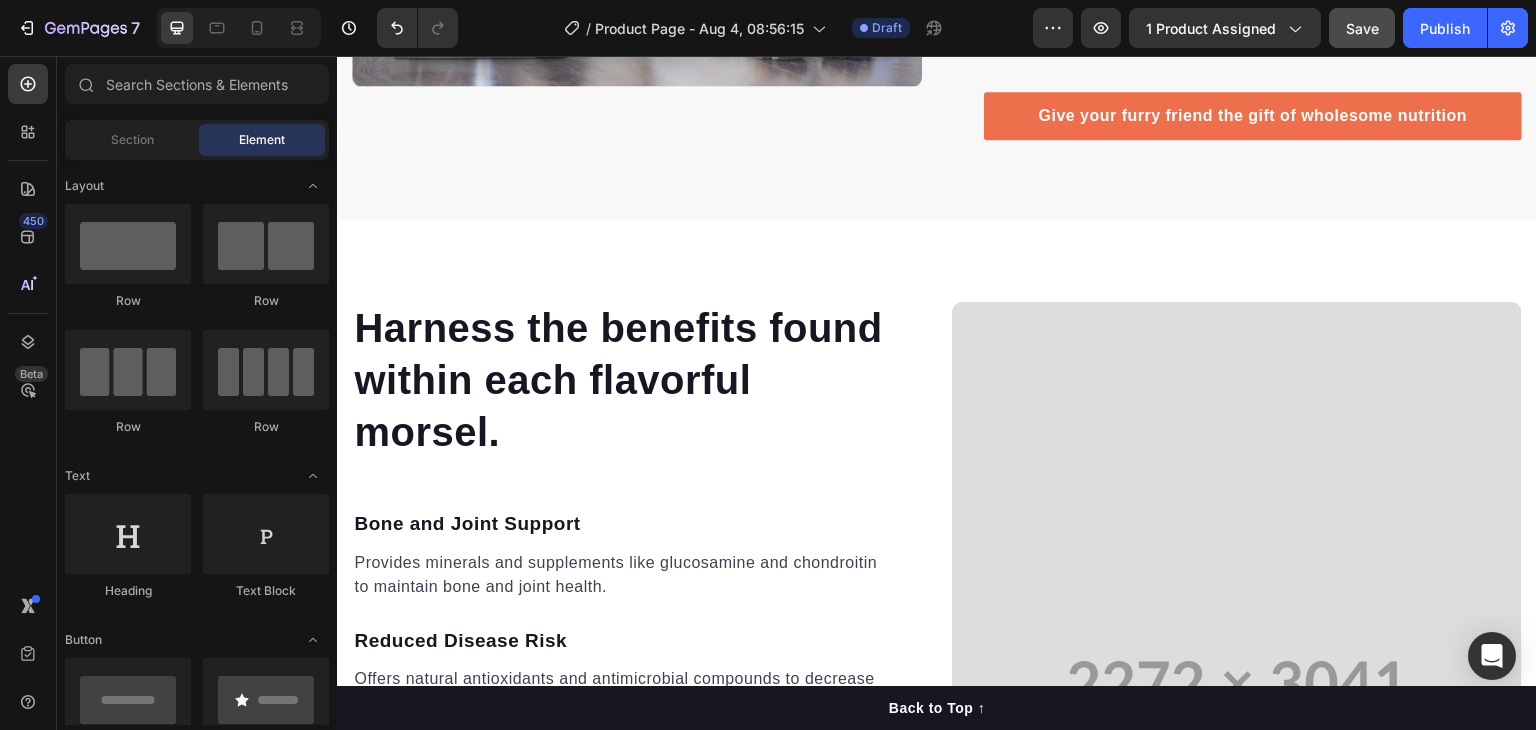 scroll, scrollTop: 2100, scrollLeft: 0, axis: vertical 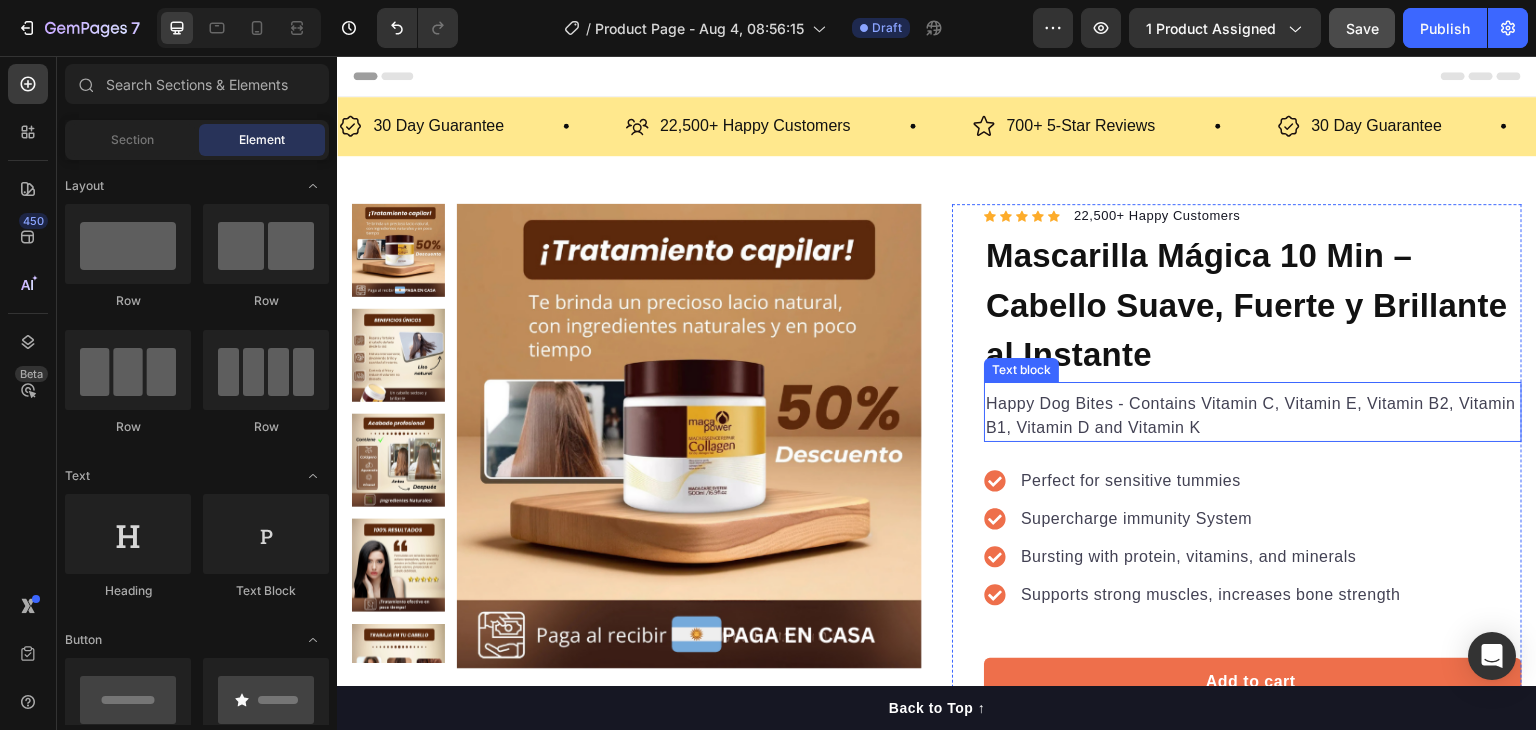 click on "Happy Dog Bites - Contains Vitamin C, Vitamin E, Vitamin B2, Vitamin B1, Vitamin D and Vitamin K" at bounding box center [1253, 416] 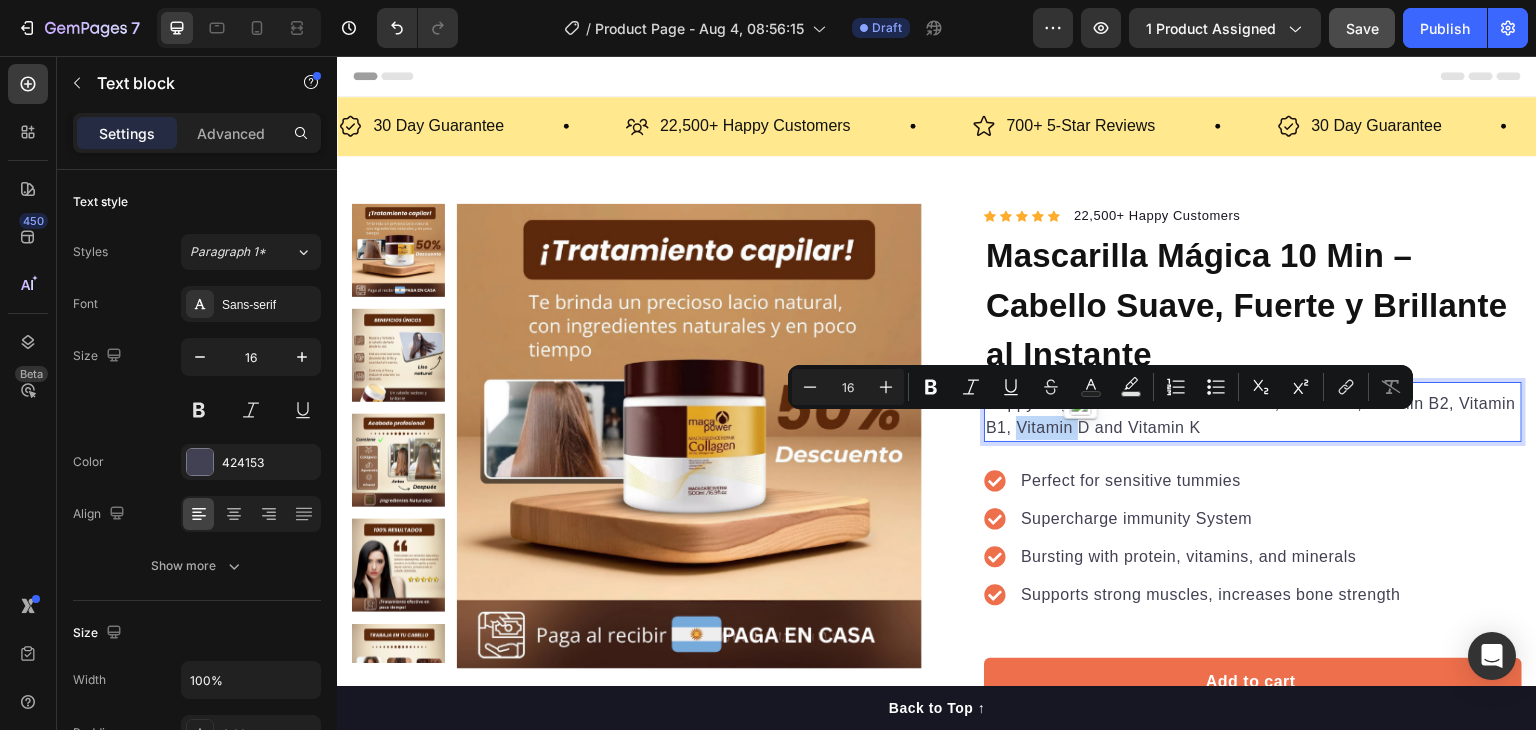 drag, startPoint x: 1202, startPoint y: 407, endPoint x: 866, endPoint y: 358, distance: 339.5541 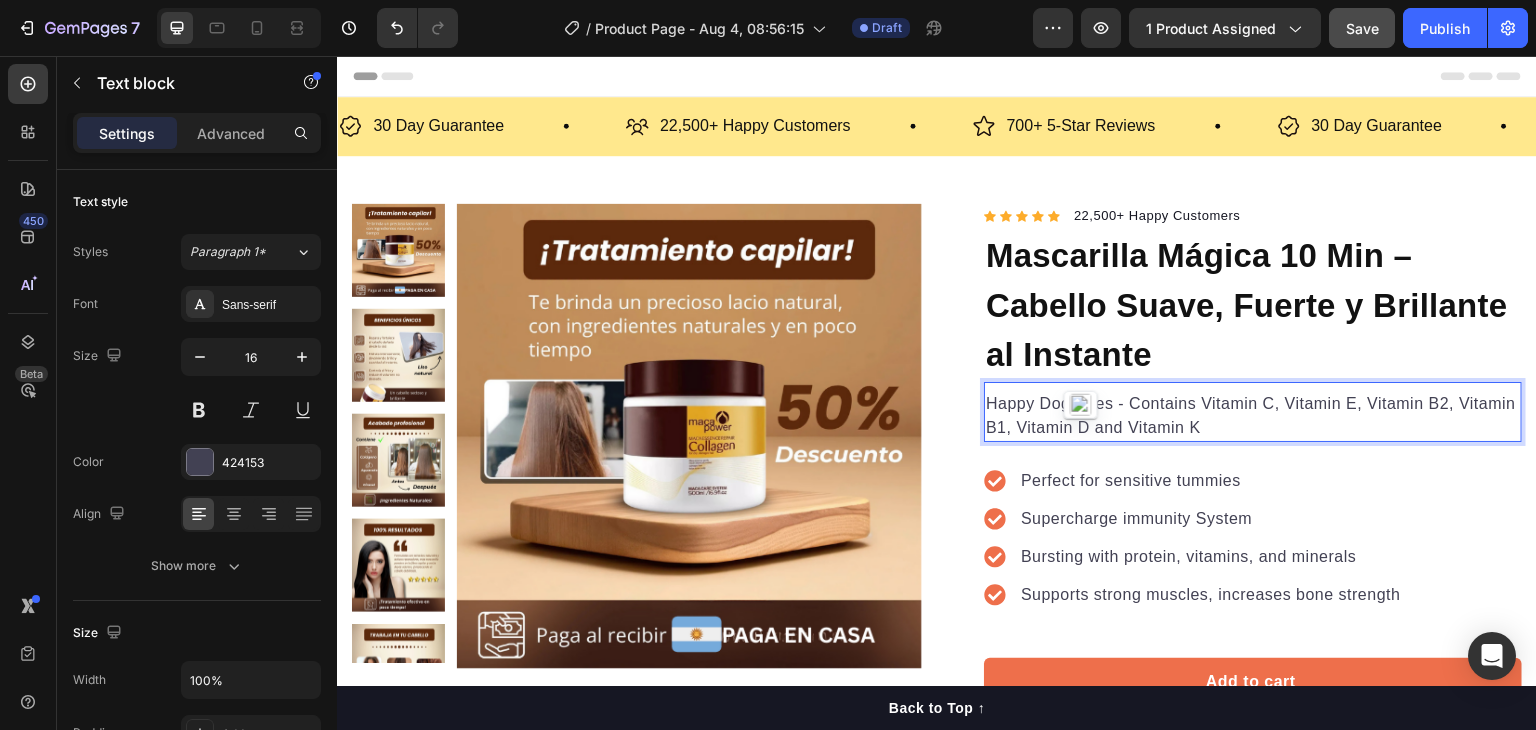 click on "Happy Dog Bites - Contains Vitamin C, Vitamin E, Vitamin B2, Vitamin B1, Vitamin D and Vitamin K" at bounding box center (1253, 416) 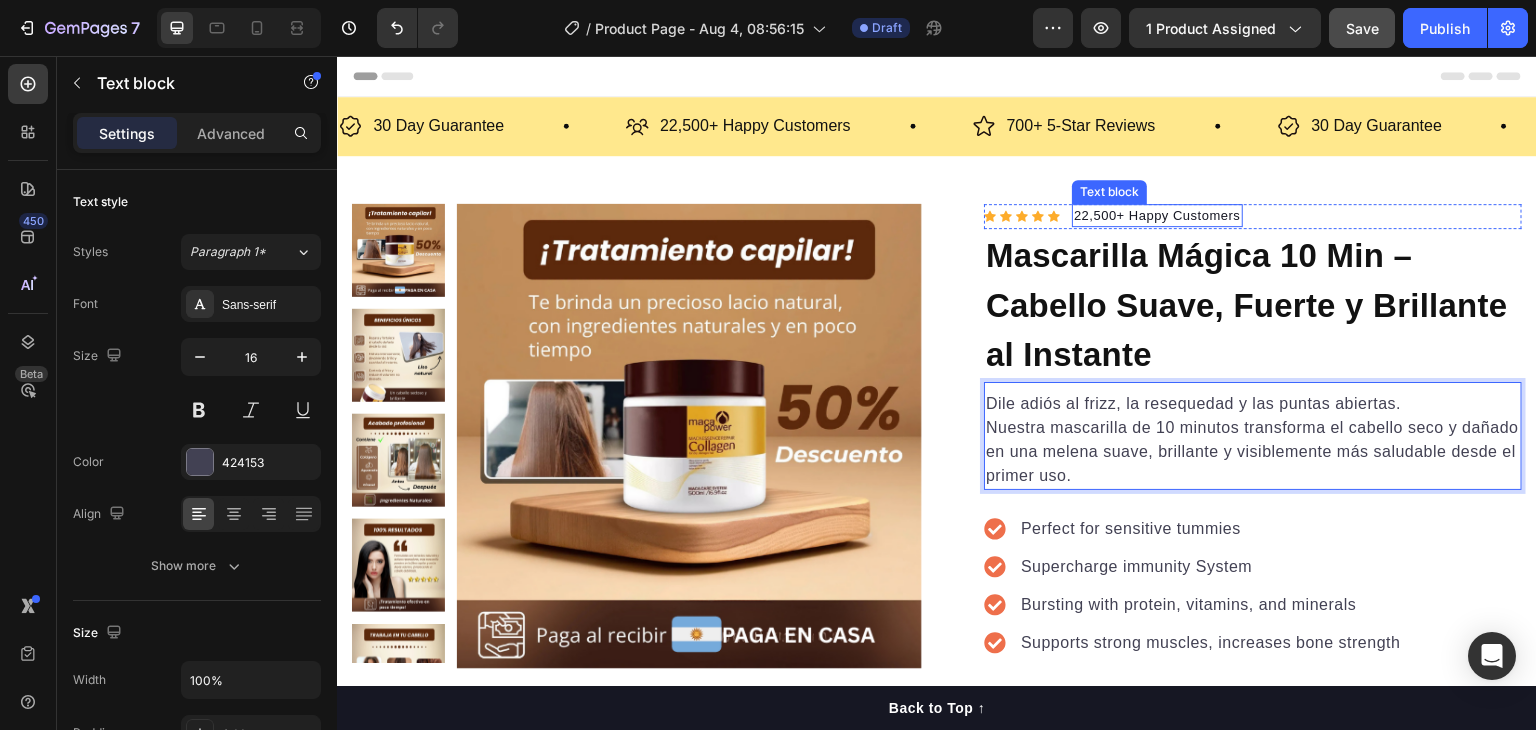 click on "22,500+ Happy Customers" at bounding box center (1157, 216) 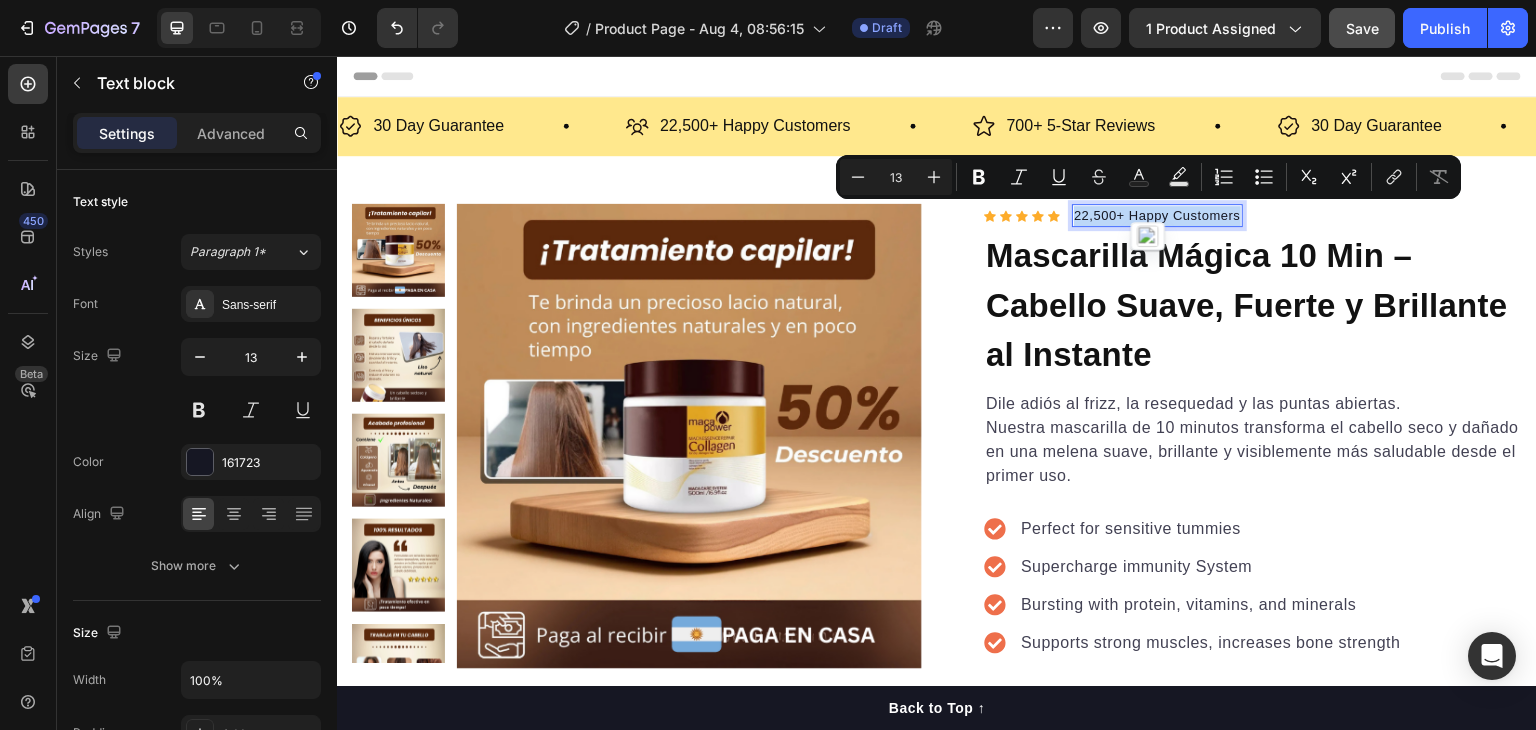 copy on "22,500+ Happy Customers" 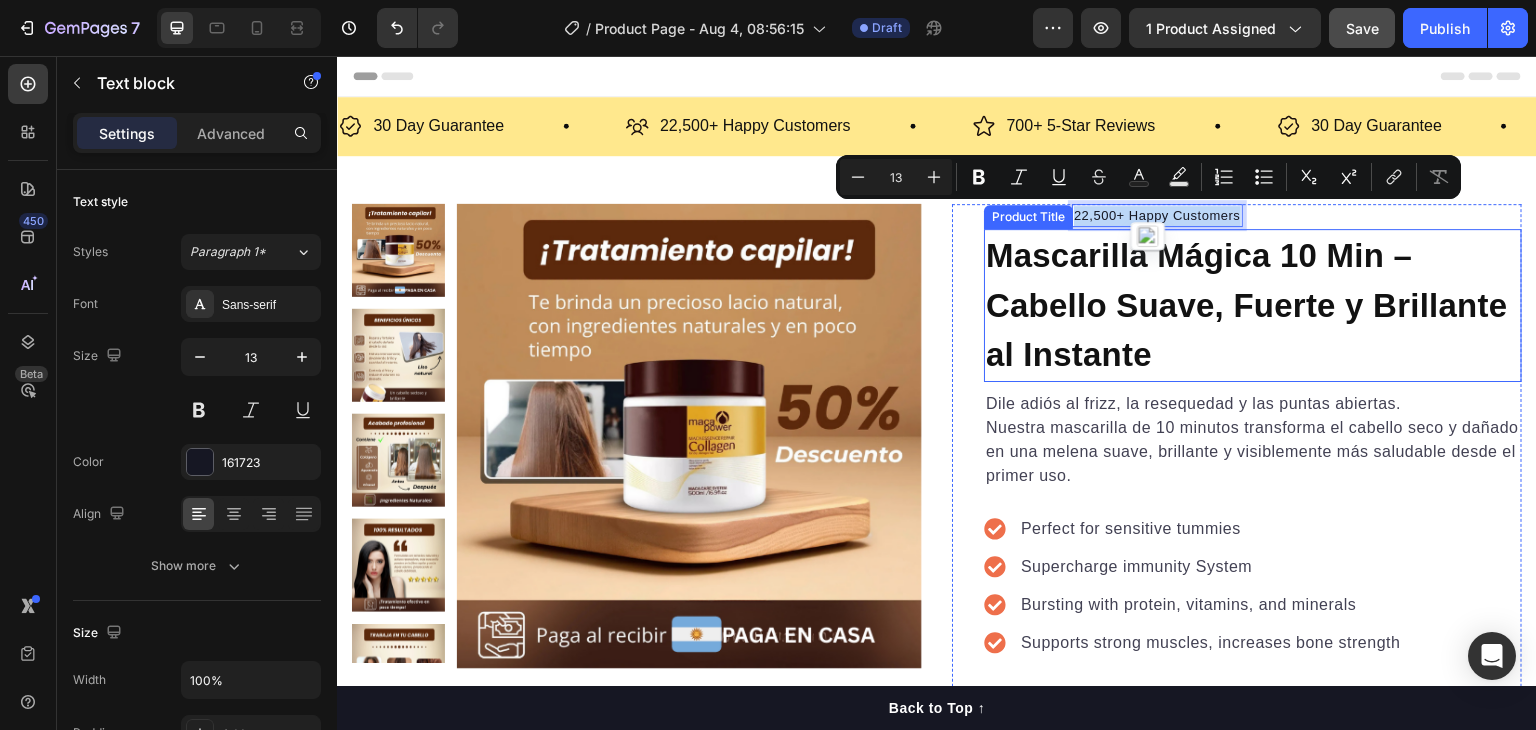 click on "Mascarilla Mágica 10 Min – Cabello Suave, Fuerte y Brillante al Instante" at bounding box center [1253, 305] 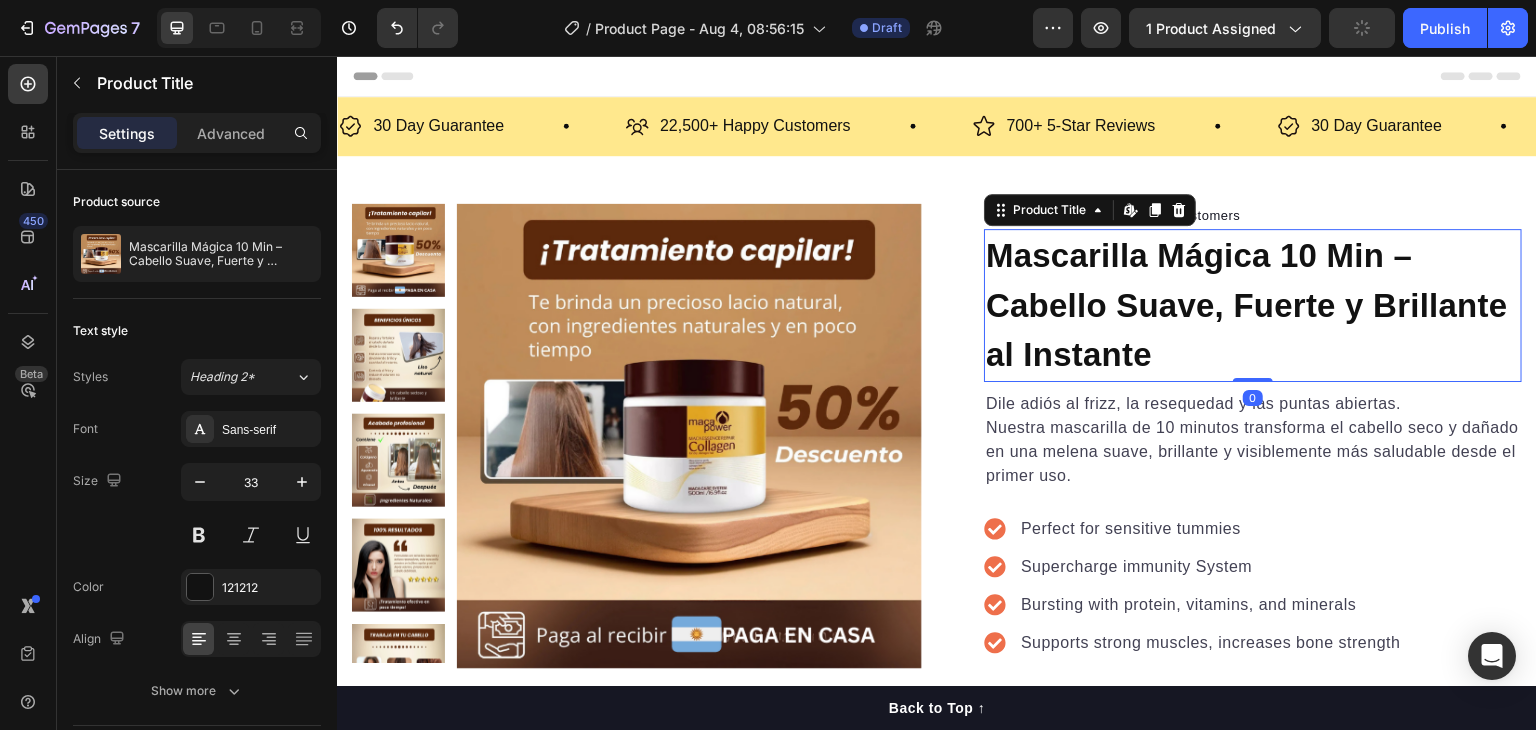 click on "Mascarilla Mágica 10 Min – Cabello Suave, Fuerte y Brillante al Instante" at bounding box center (1253, 305) 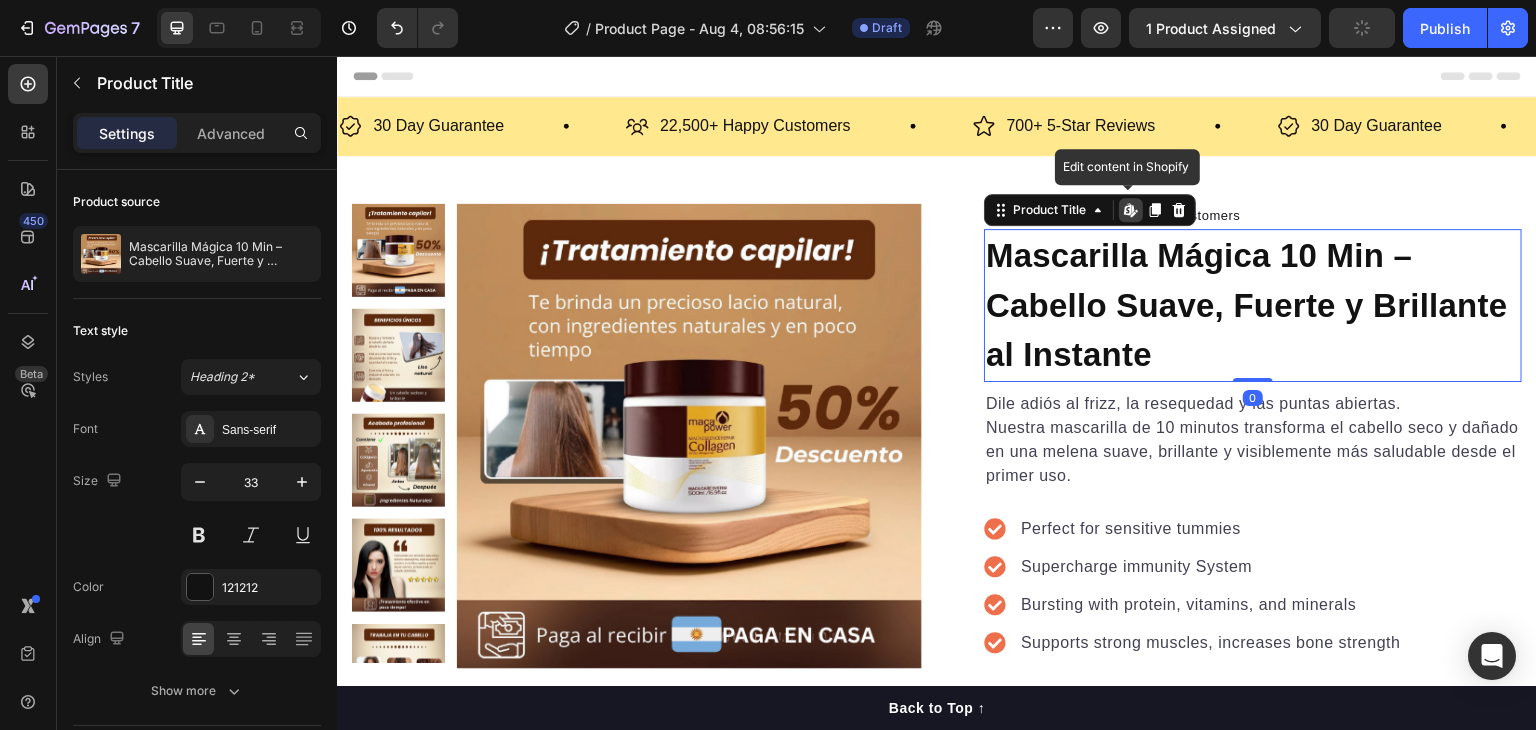 click on "Mascarilla Mágica 10 Min – Cabello Suave, Fuerte y Brillante al Instante" at bounding box center (1253, 305) 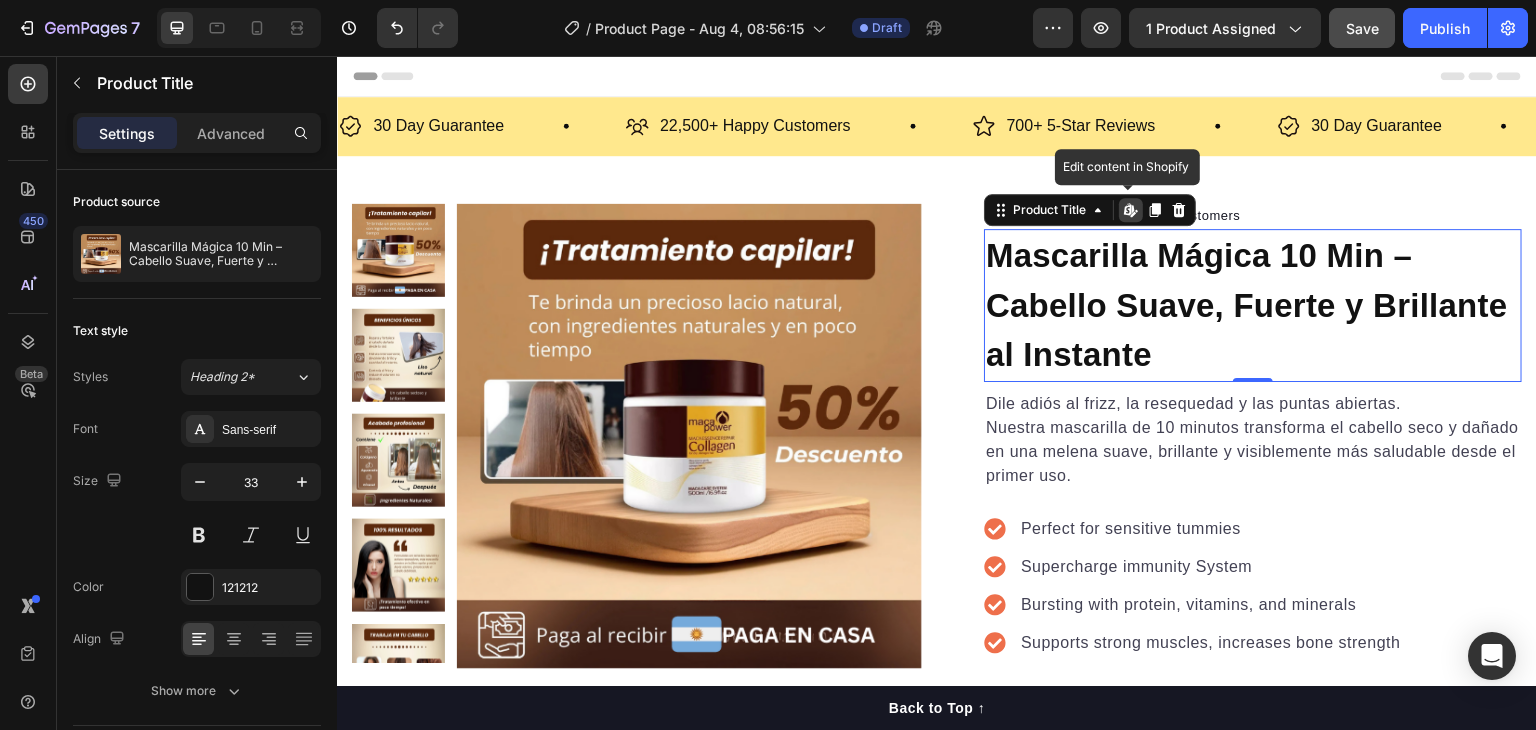 click on "Mascarilla Mágica 10 Min – Cabello Suave, Fuerte y Brillante al Instante" at bounding box center [1253, 305] 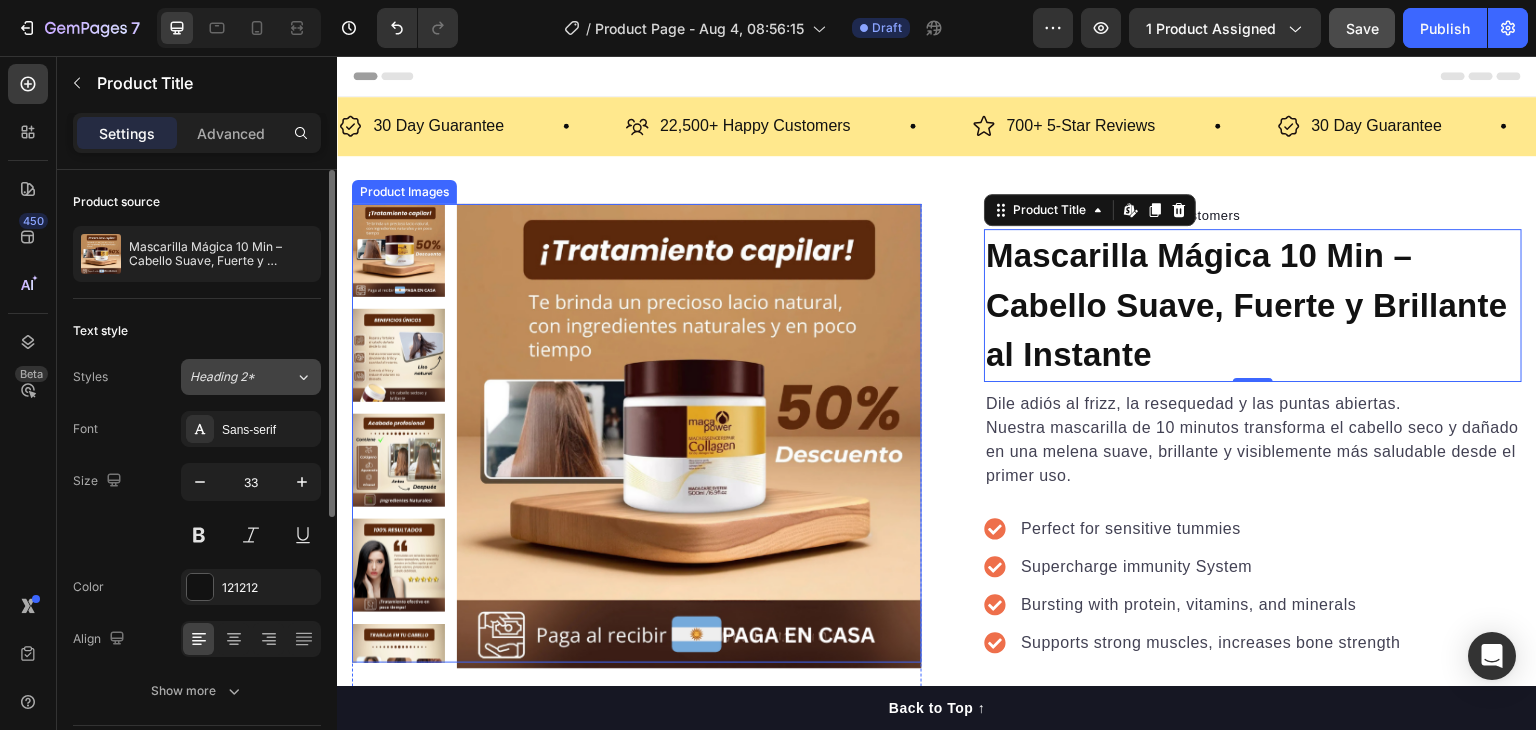 click on "Heading 2*" at bounding box center (242, 377) 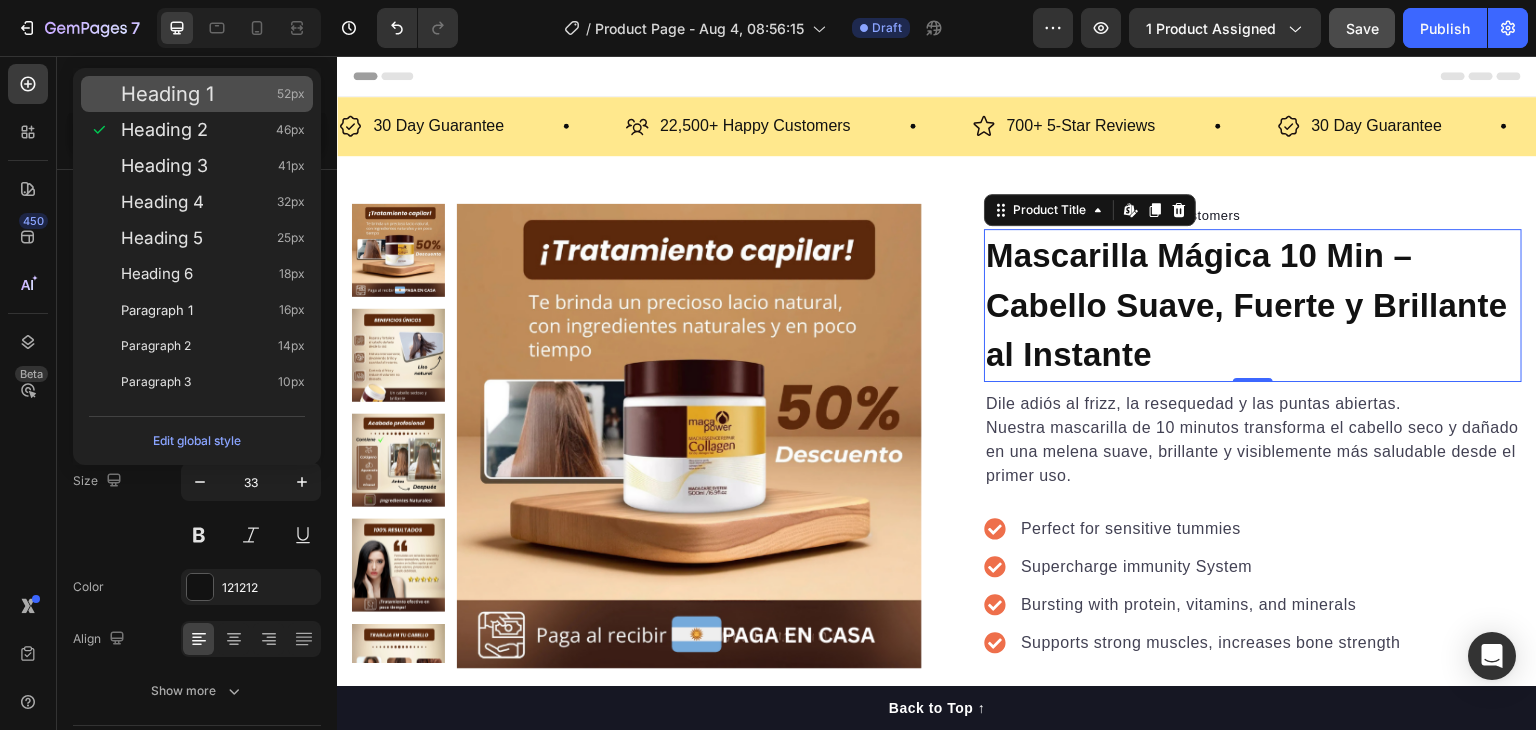click on "Heading 1" at bounding box center [167, 94] 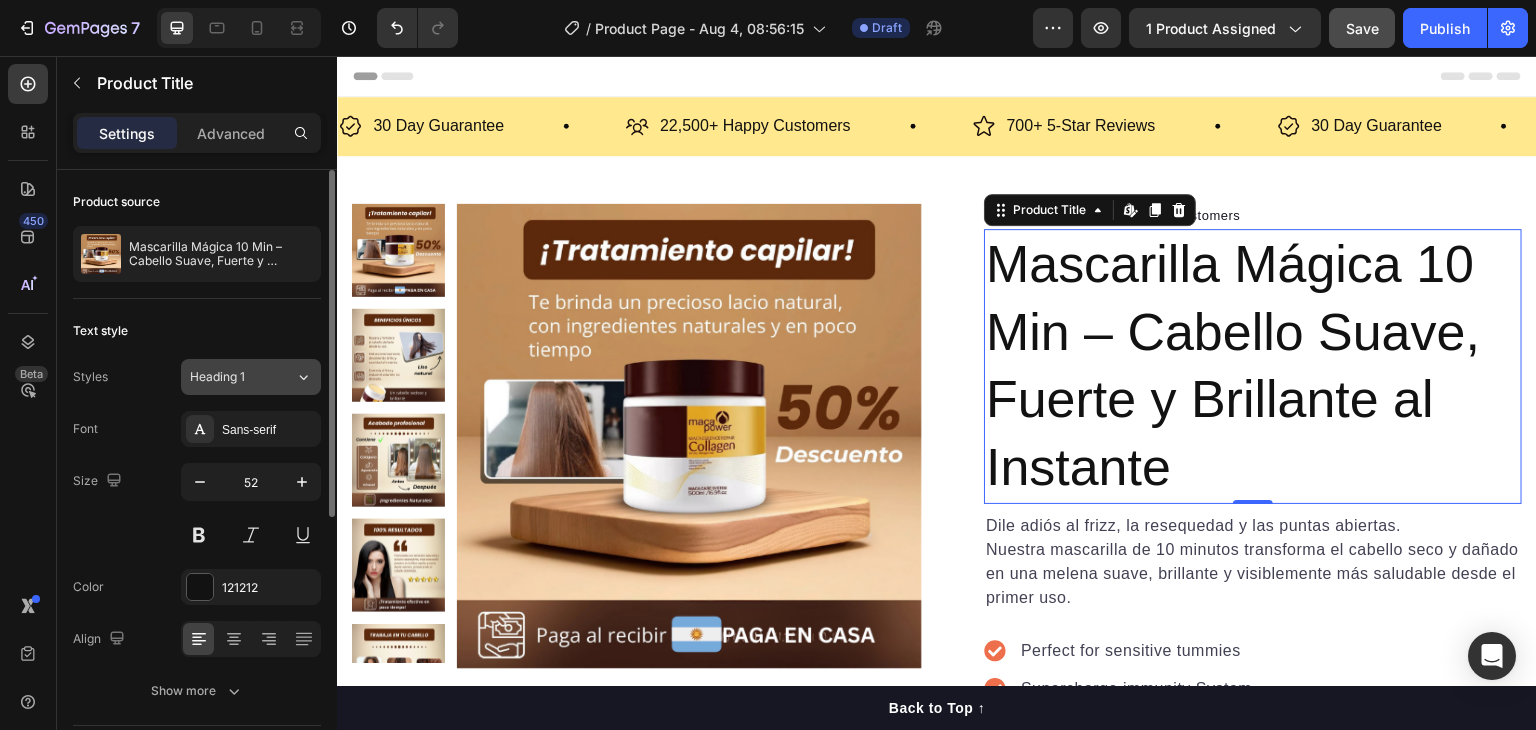 click on "Heading 1" at bounding box center [242, 377] 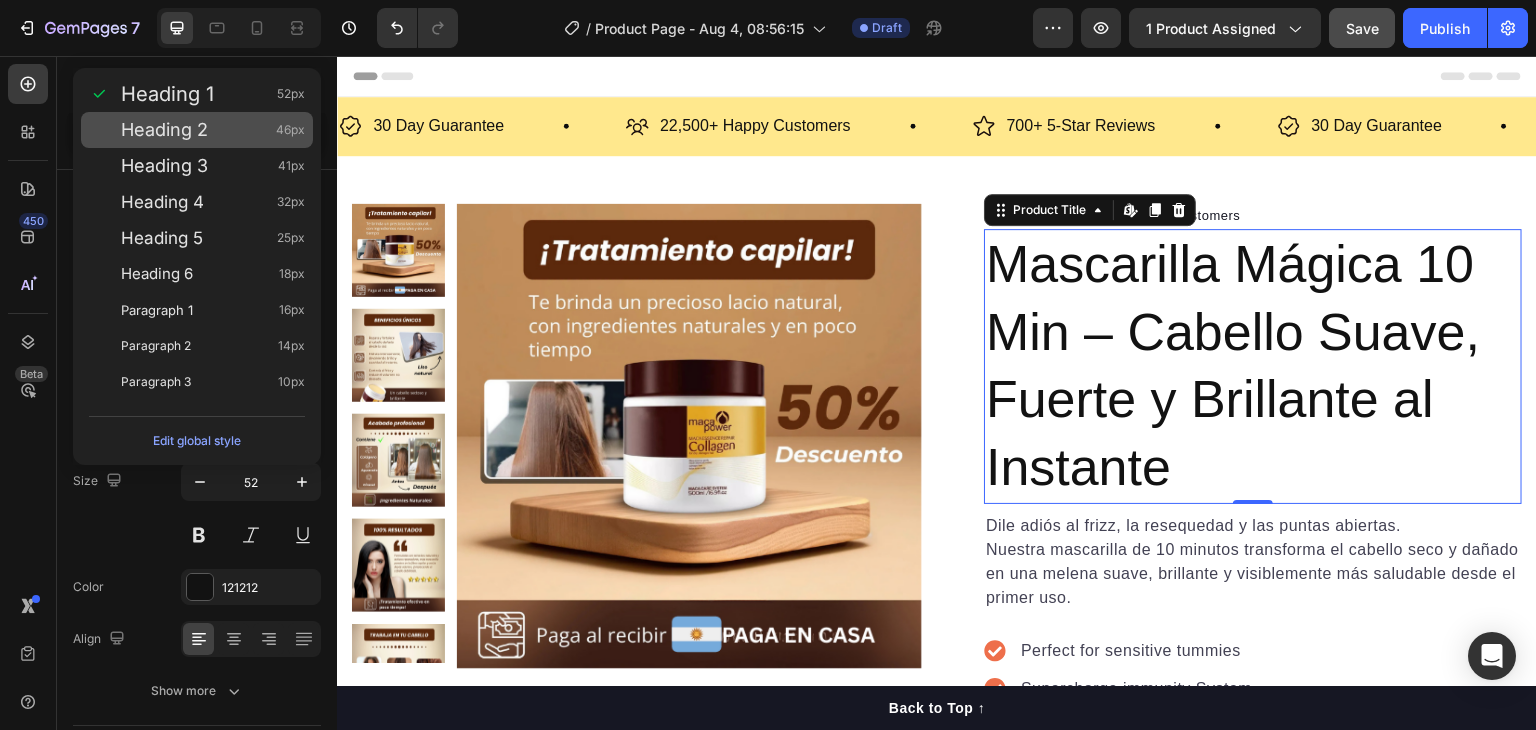 click on "Heading 2" at bounding box center [164, 130] 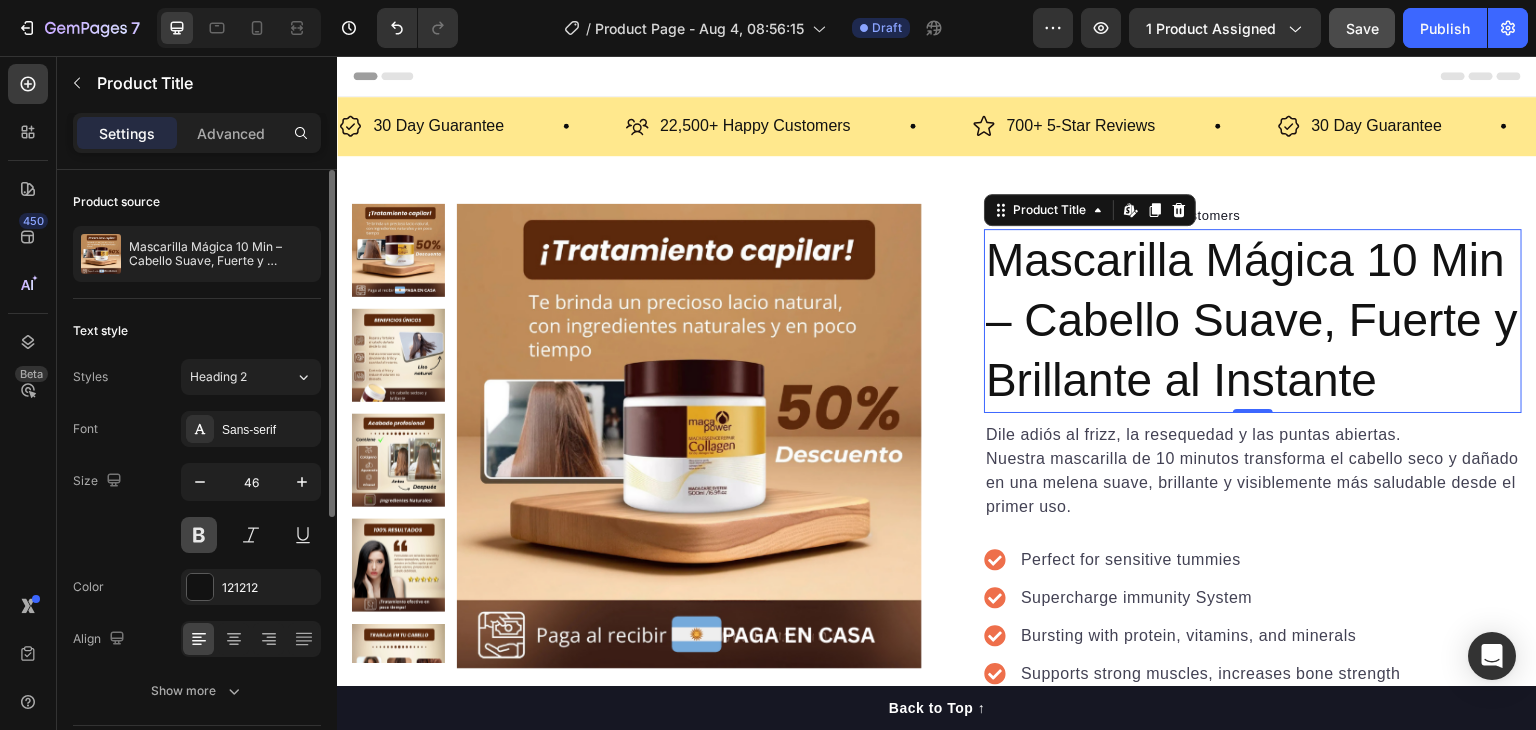 click at bounding box center [199, 535] 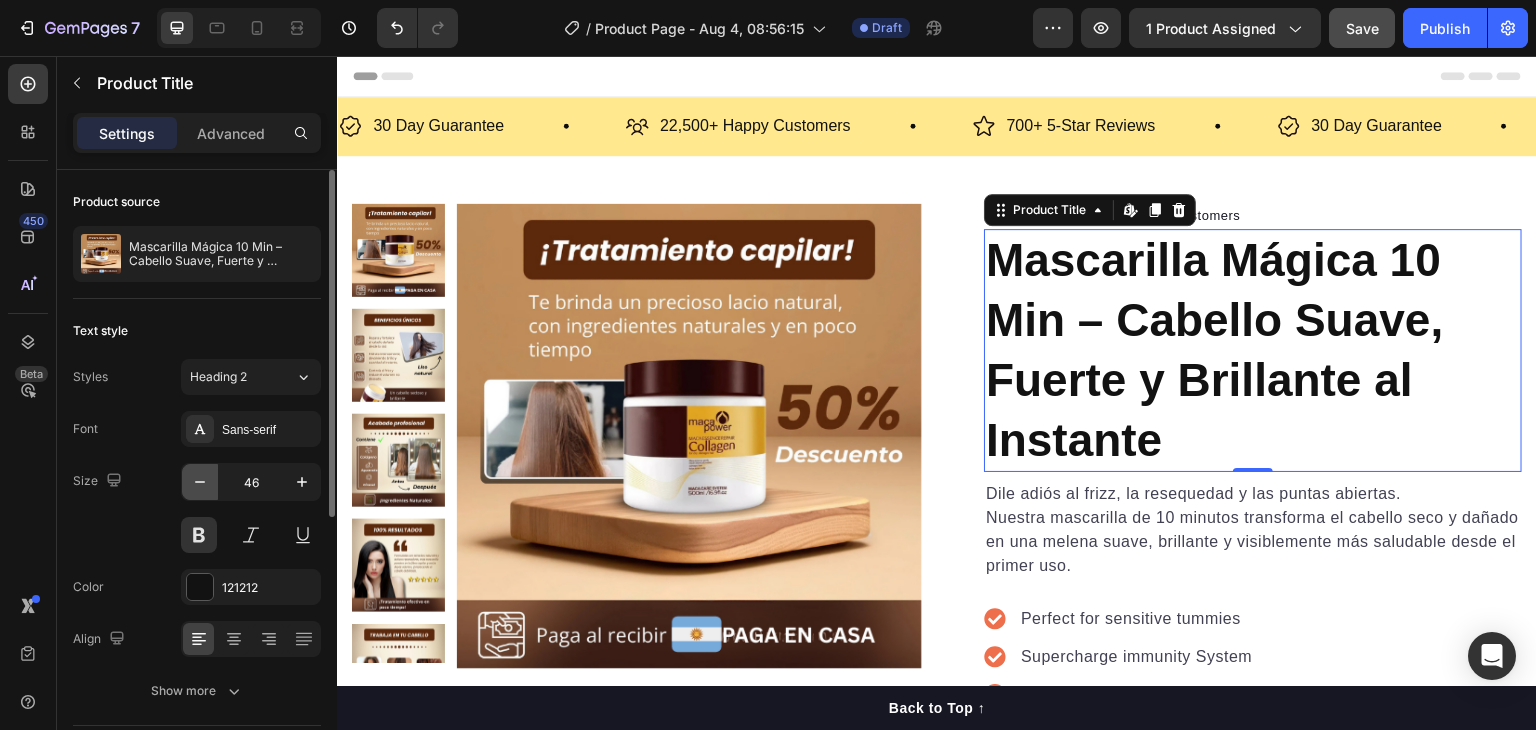 click 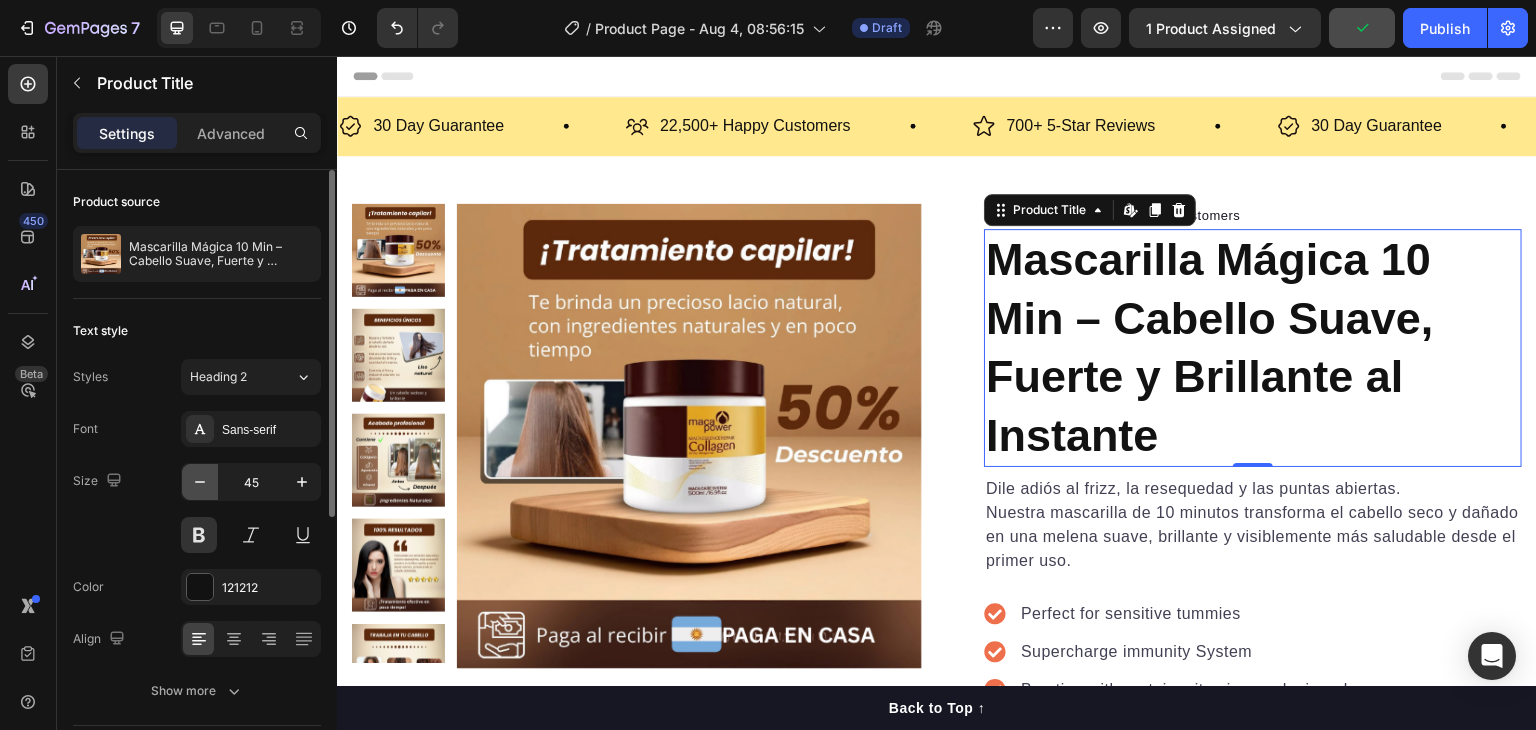 click 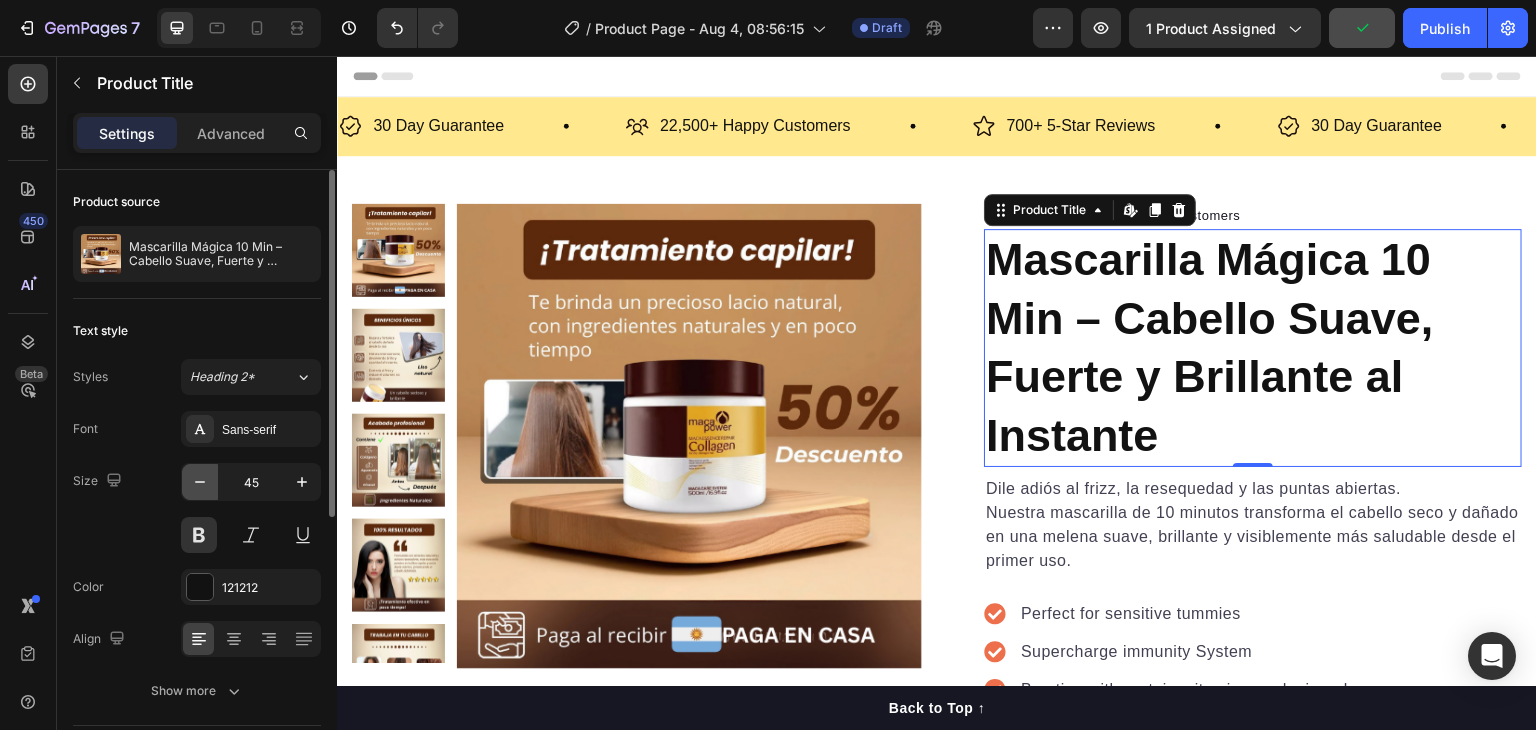 type on "44" 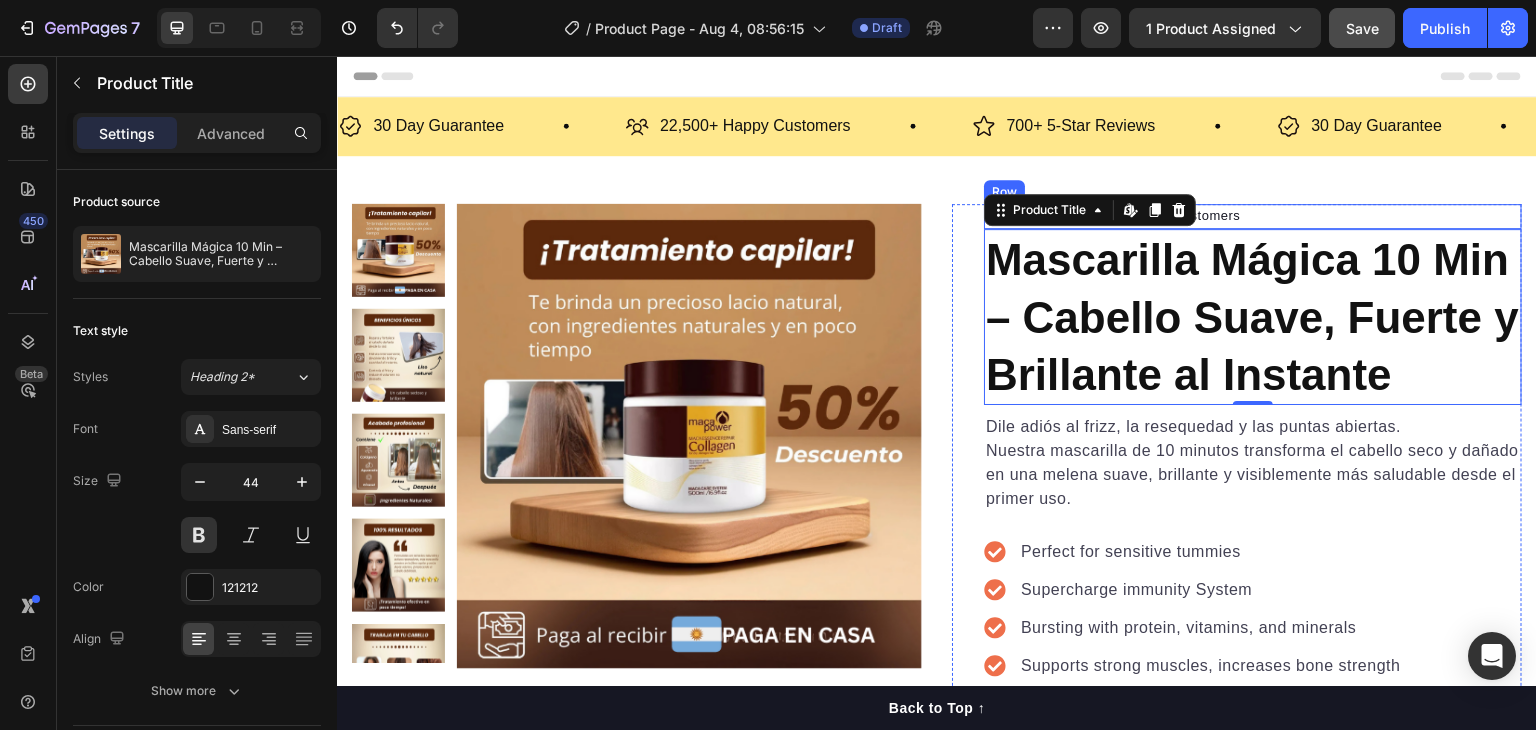 click on "Icon Icon Icon Icon Icon Icon List Hoz 22,500+ Happy Customers Text block Row" at bounding box center [1253, 217] 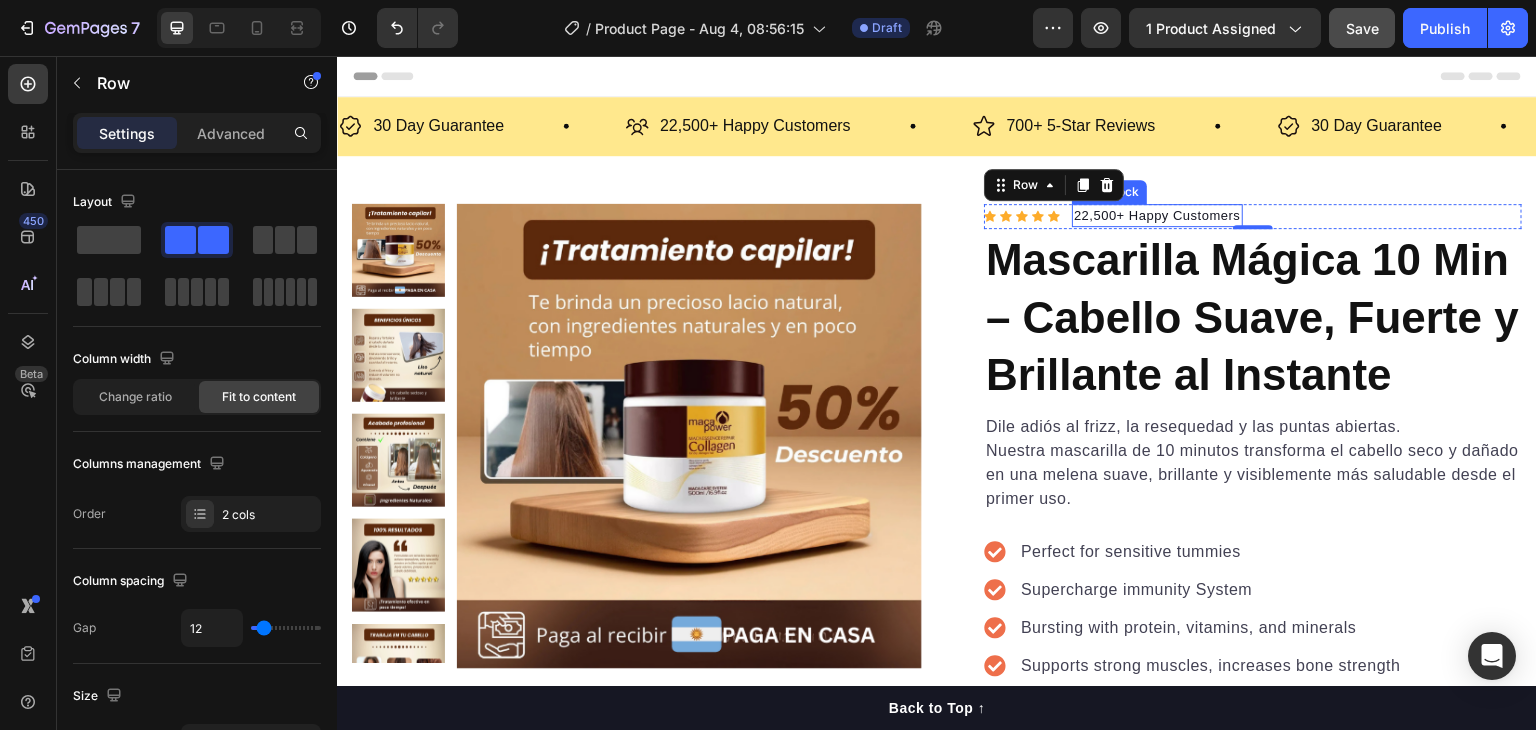 click on "22,500+ Happy Customers" at bounding box center [1157, 216] 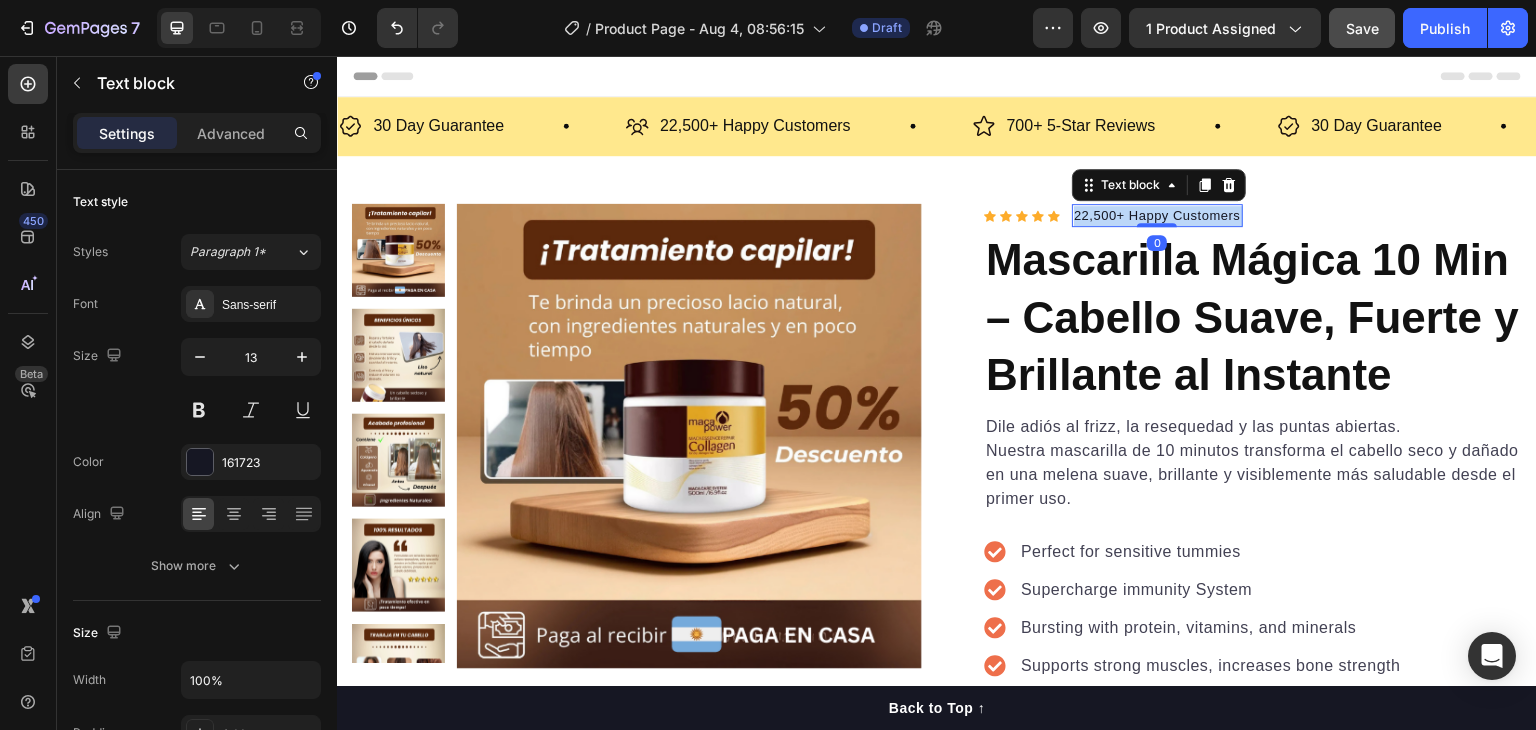 click on "22,500+ Happy Customers" at bounding box center (1157, 216) 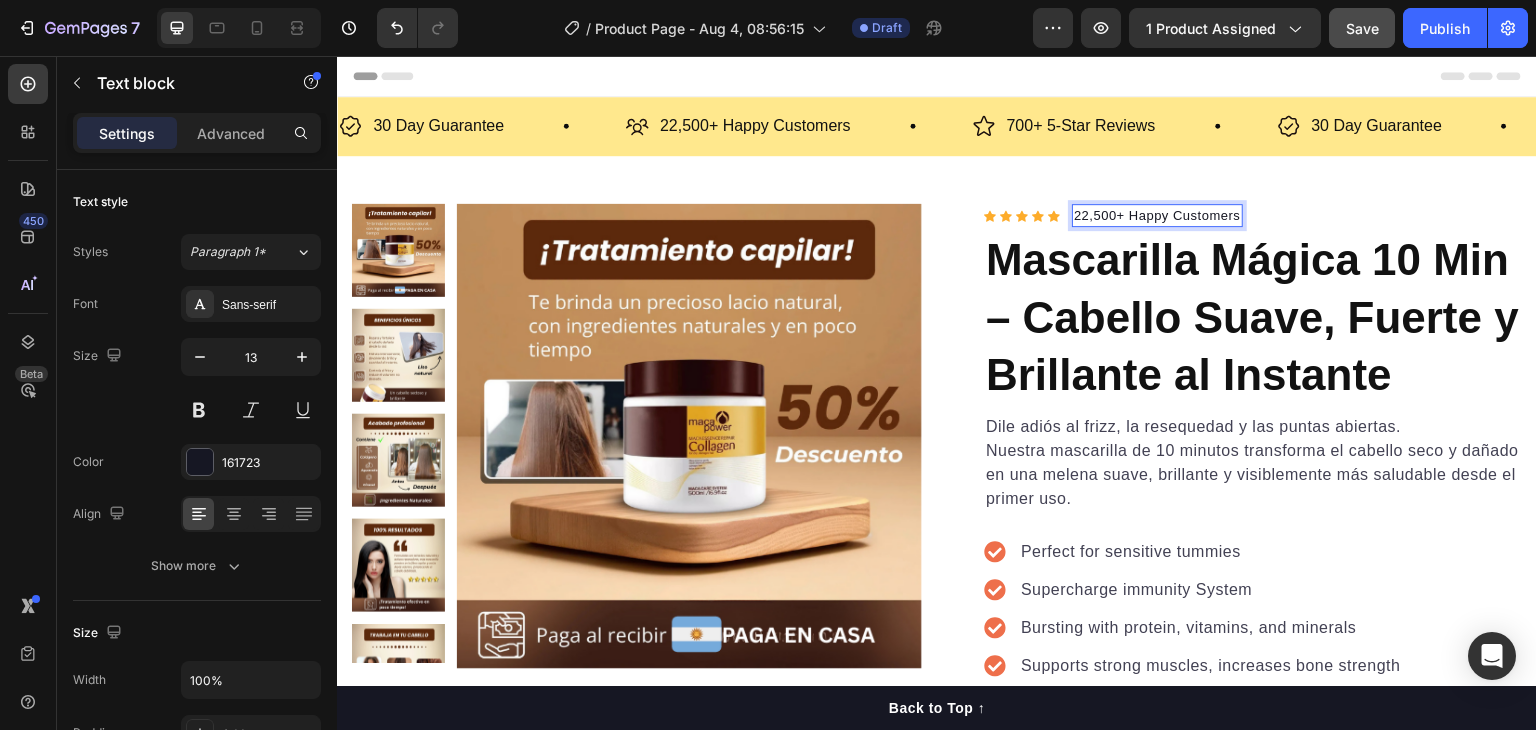 click on "22,500+ Happy Customers" at bounding box center (1157, 216) 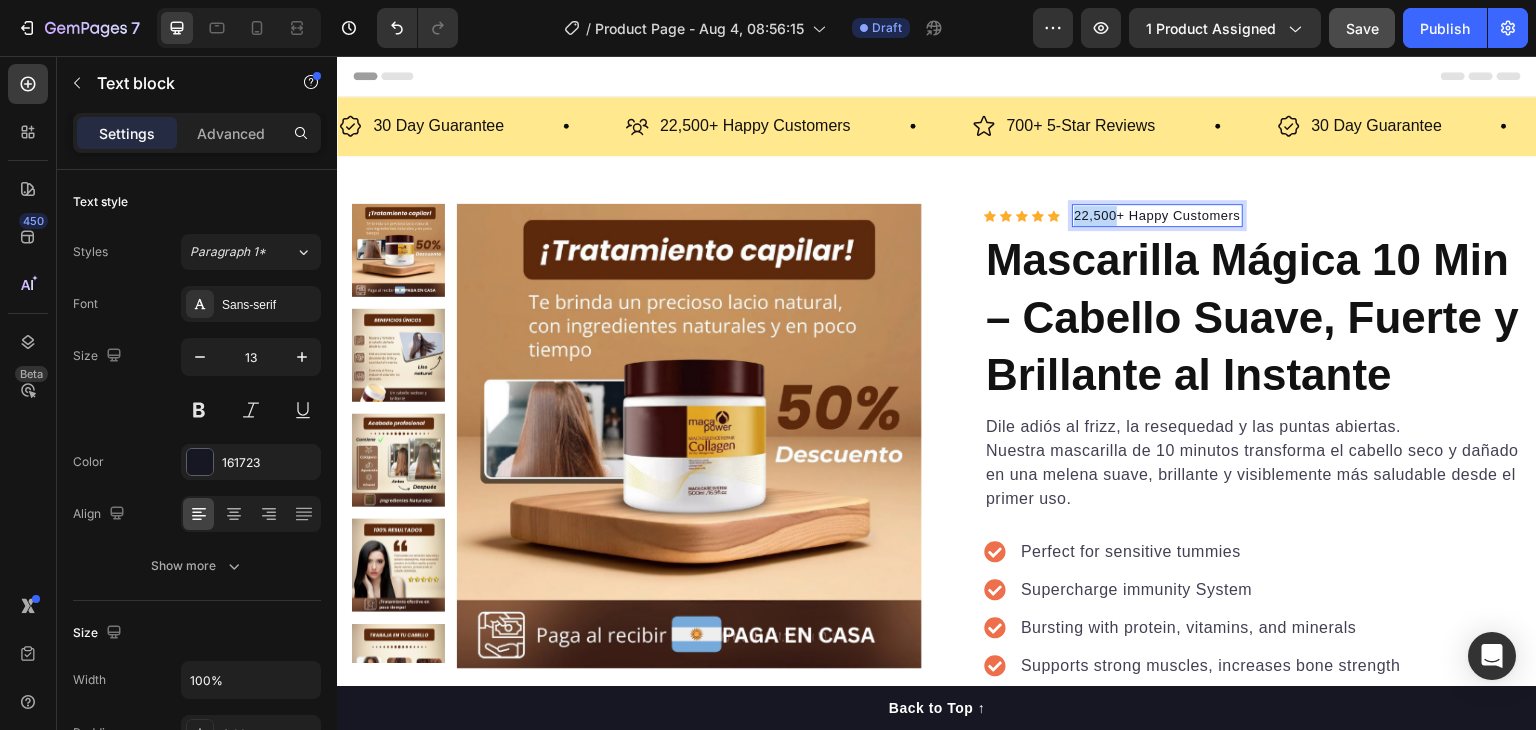 click on "22,500+ Happy Customers" at bounding box center [1157, 216] 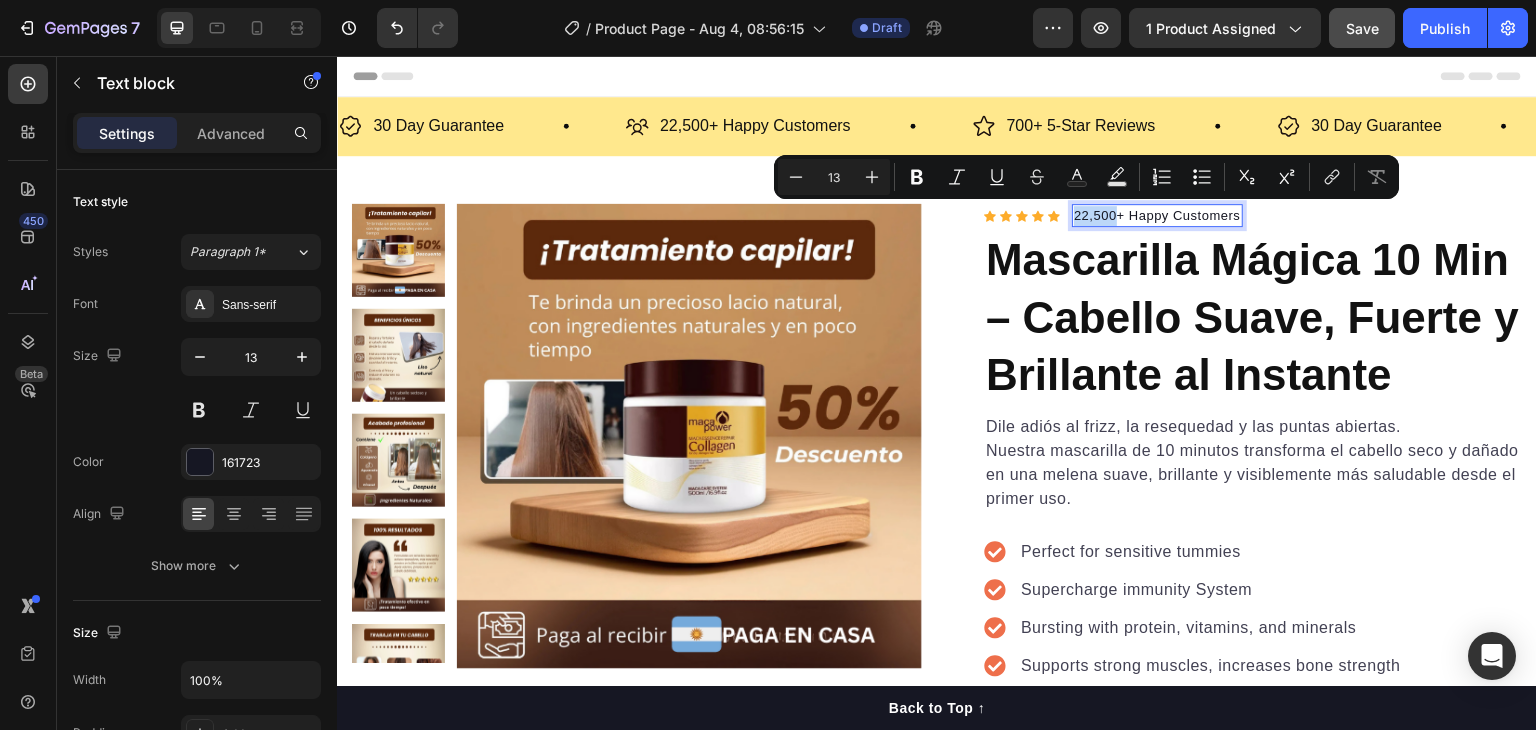 click on "22,500+ Happy Customers" at bounding box center [1157, 216] 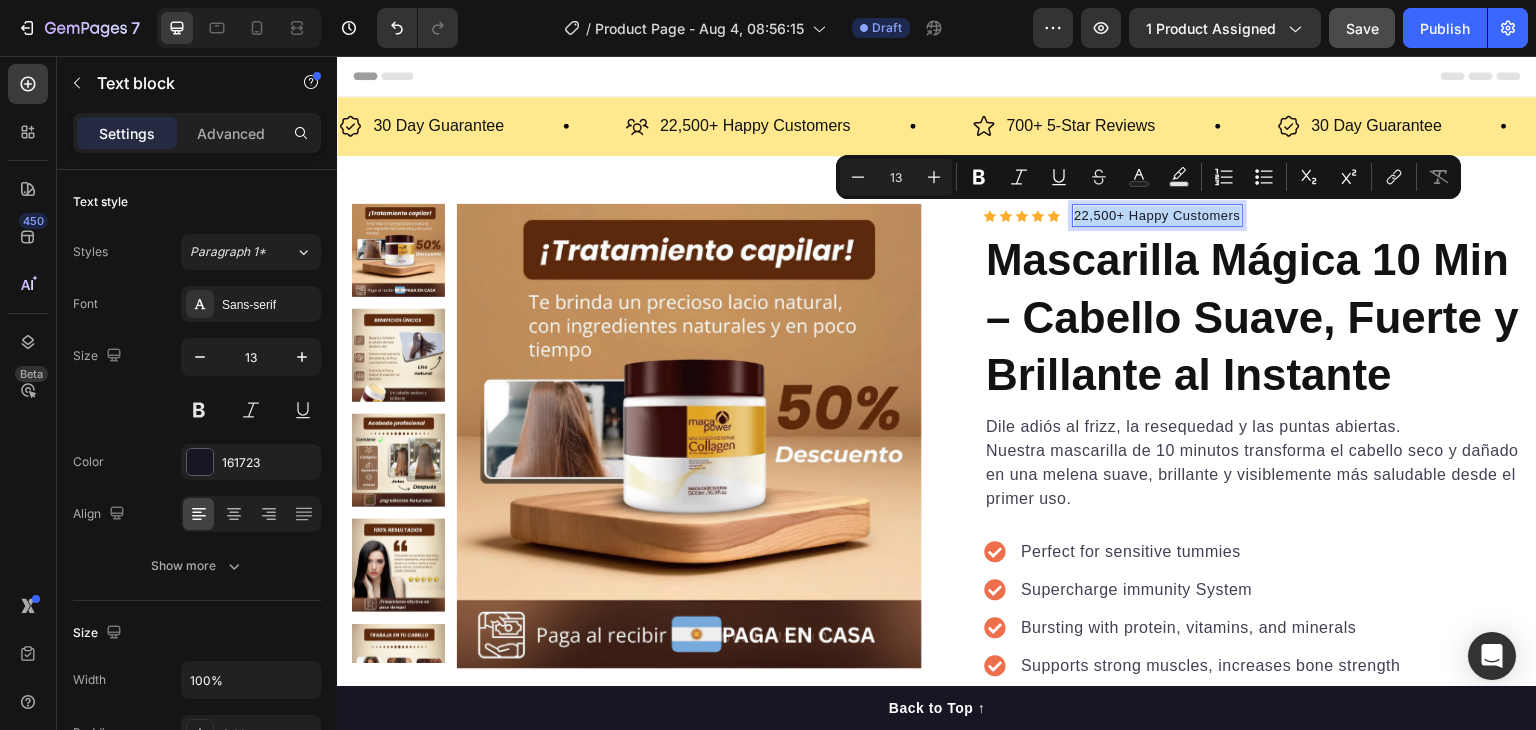 drag, startPoint x: 1068, startPoint y: 215, endPoint x: 1231, endPoint y: 221, distance: 163.1104 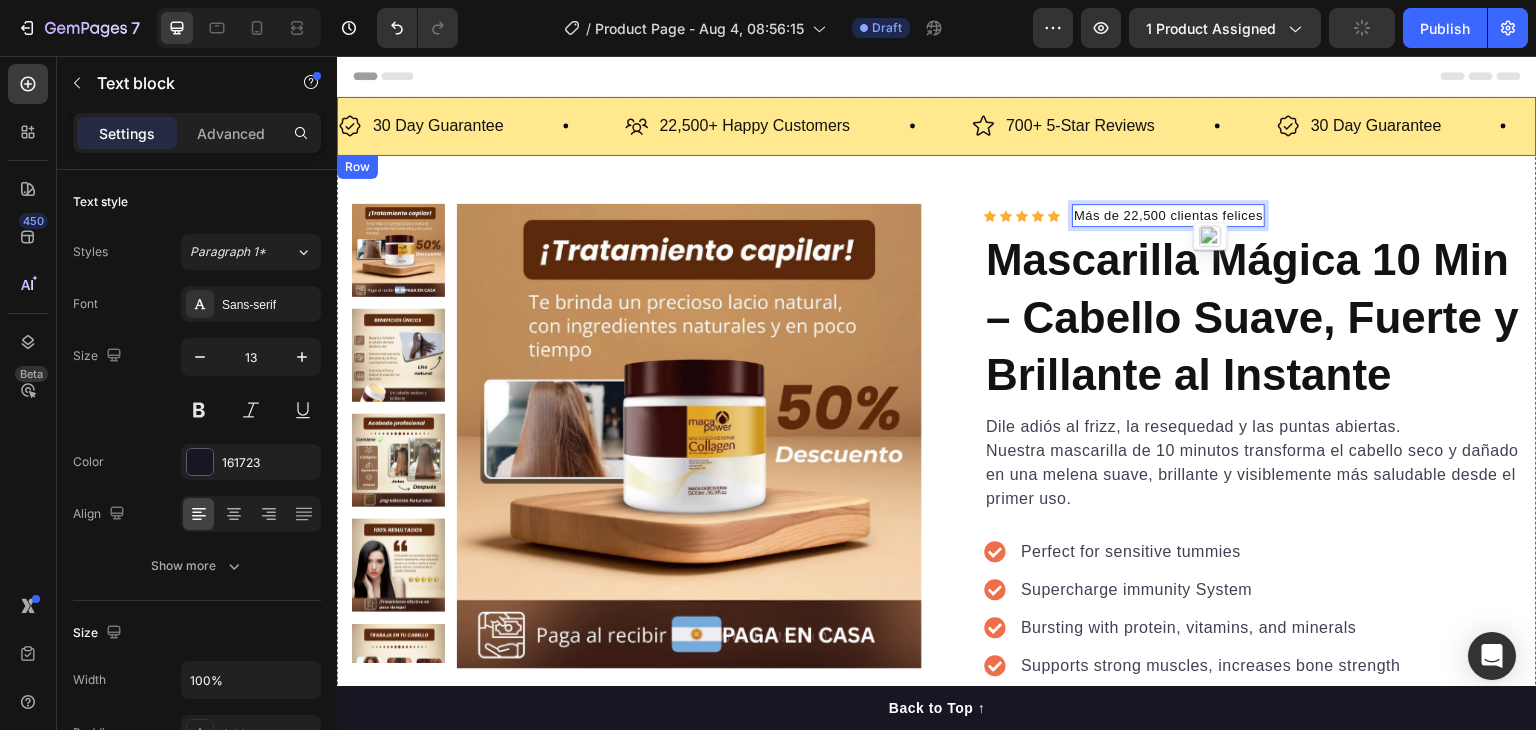 click on "30 Day Guarantee Item List
22,500+ Happy Customers Item List
700+ 5-Star Reviews Item List
30 Day Guarantee Item List
22,500+ Happy Customers Item List
700+ 5-Star Reviews Item List
30 Day Guarantee Item List
22,500+ Happy Customers Item List
700+ 5-Star Reviews Item List
30 Day Guarantee Item List
22,500+ Happy Customers Item List
700+ 5-Star Reviews Item List
30 Day Guarantee Item List
22,500+ Happy Customers Item List
700+ 5-Star Reviews Item List
30 Day Guarantee Item List
Item List Row" at bounding box center (937, 126) 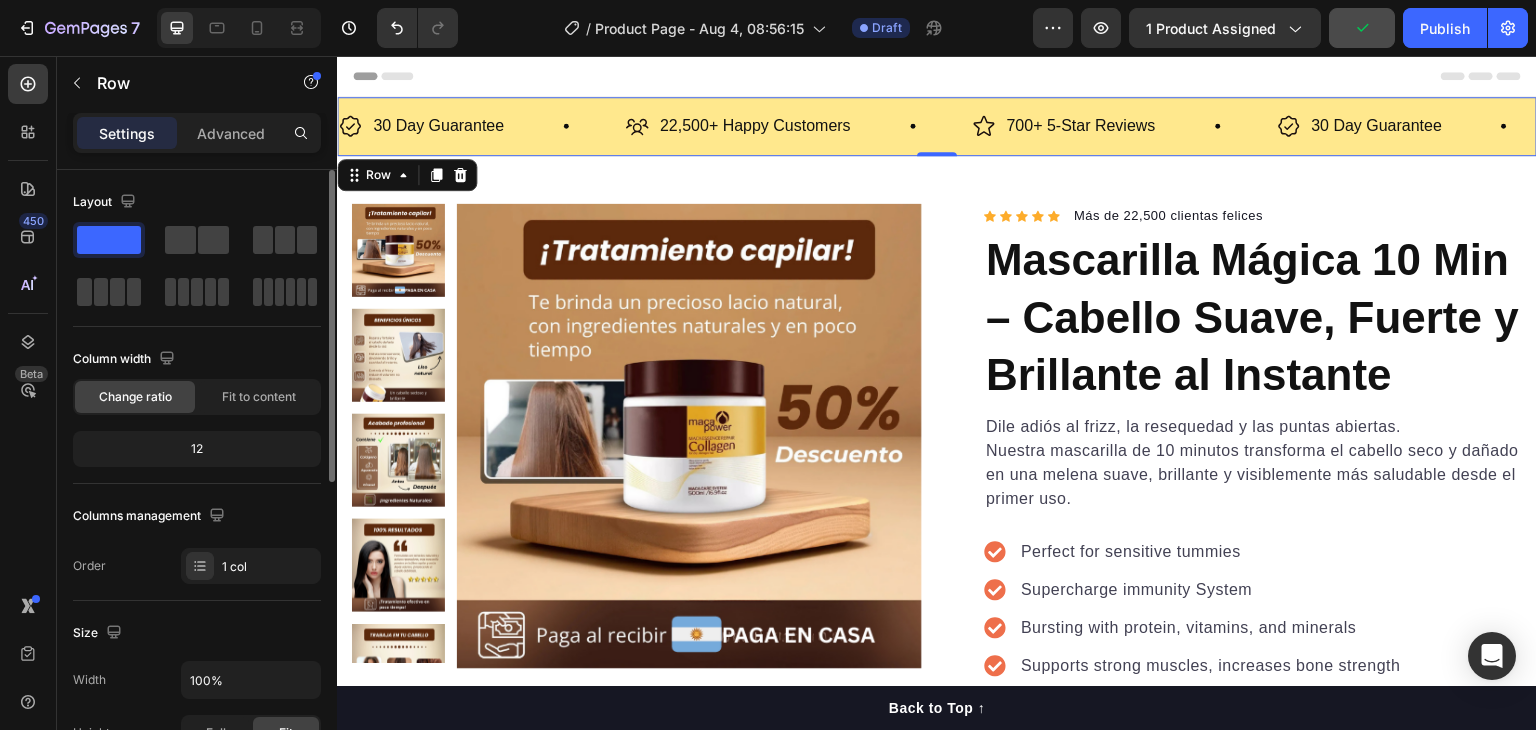 scroll, scrollTop: 400, scrollLeft: 0, axis: vertical 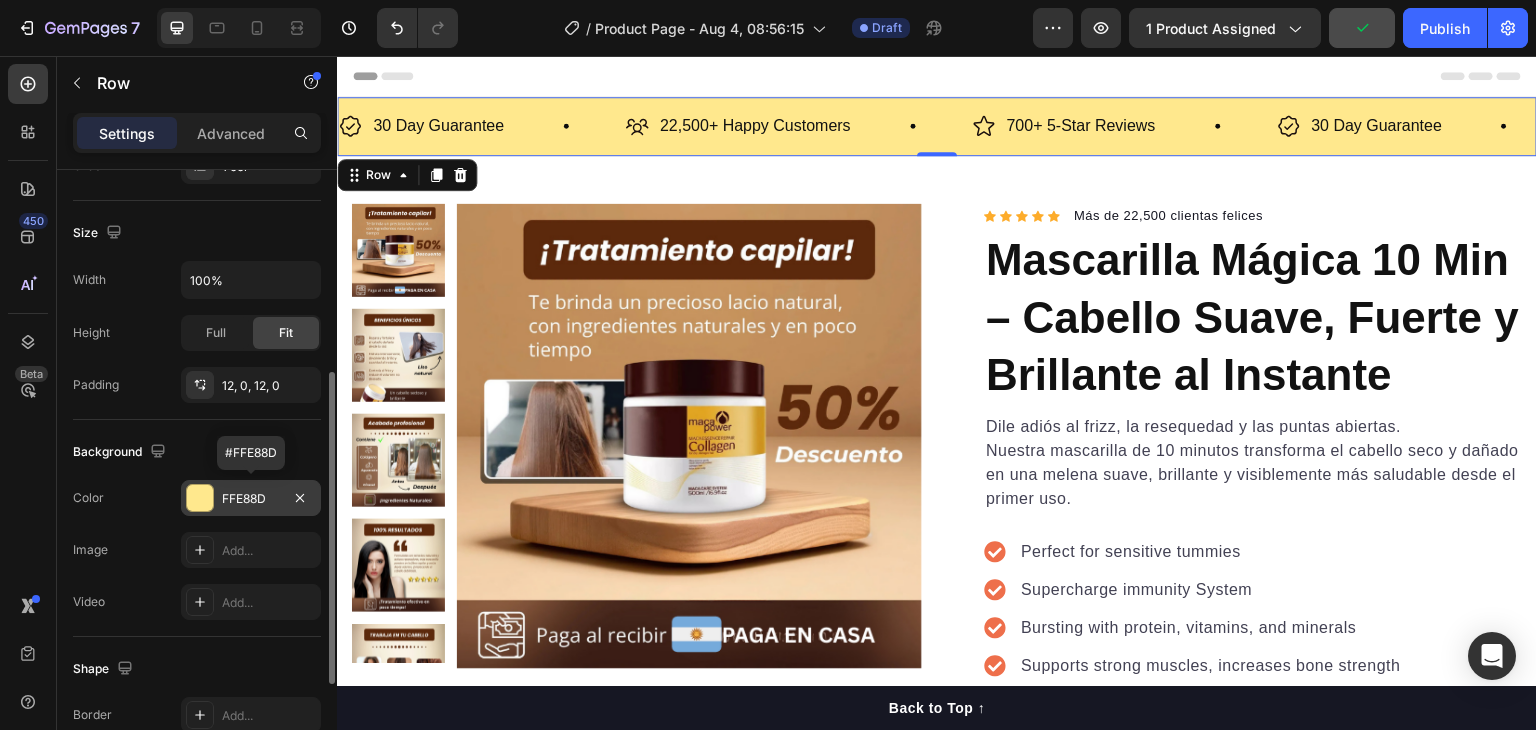 click at bounding box center (200, 498) 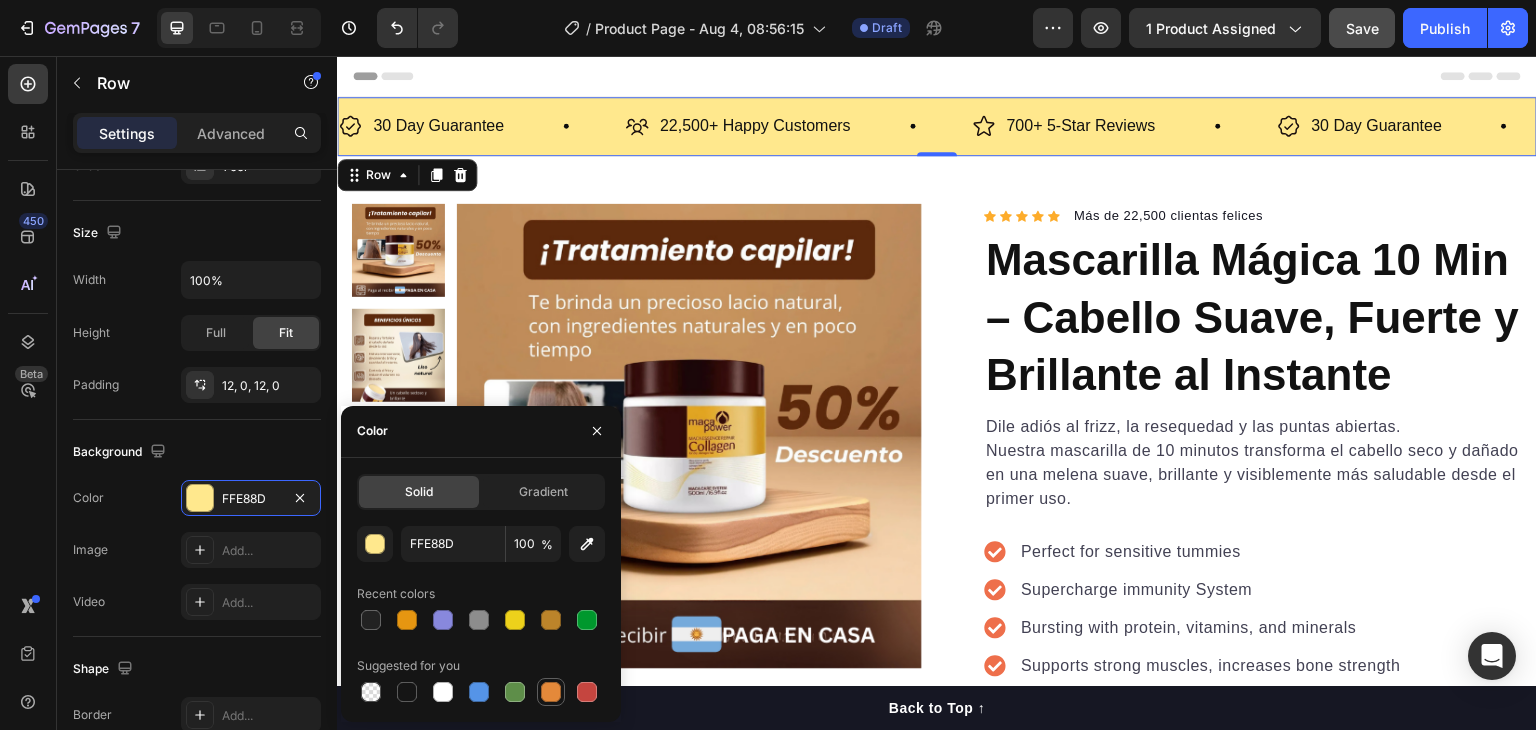 click at bounding box center (551, 692) 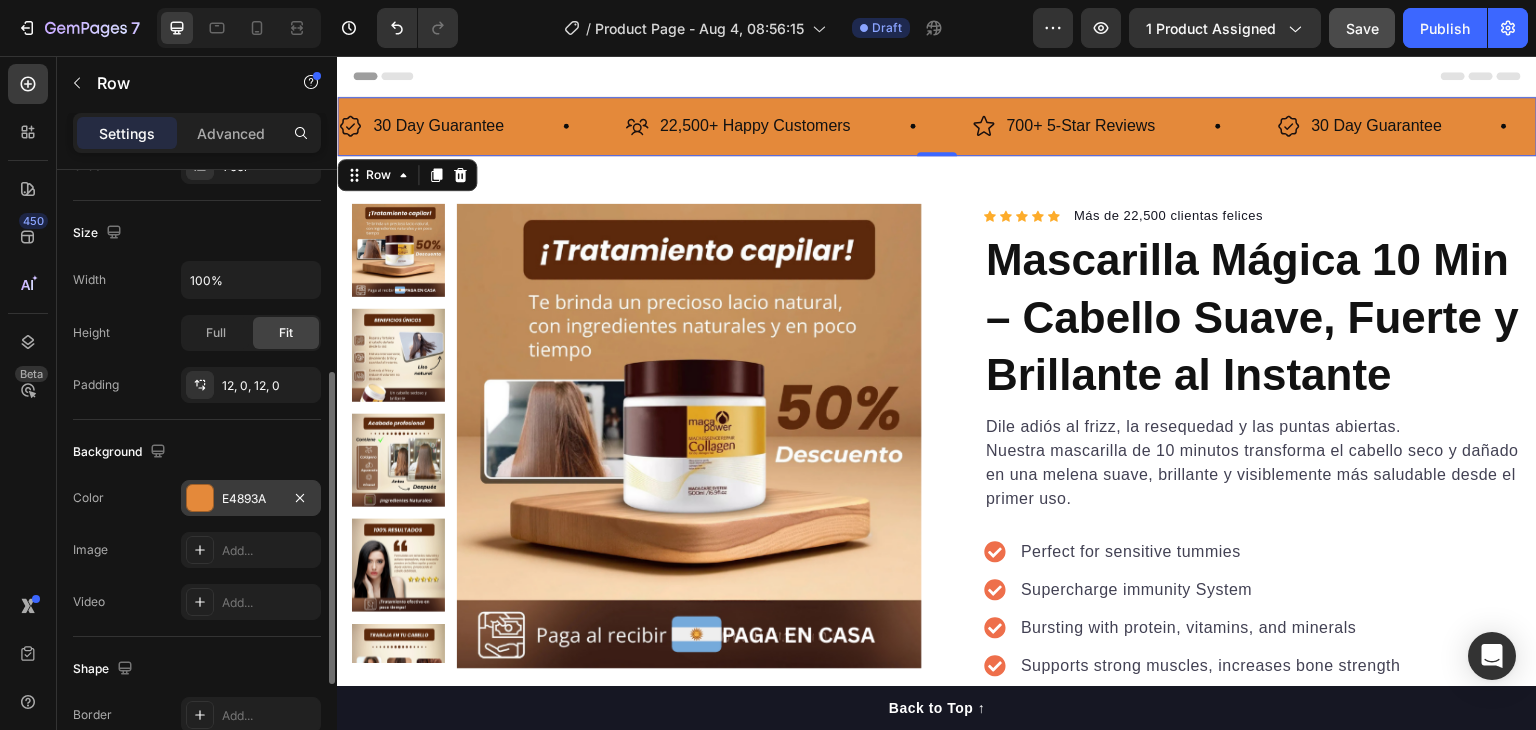 click at bounding box center [200, 498] 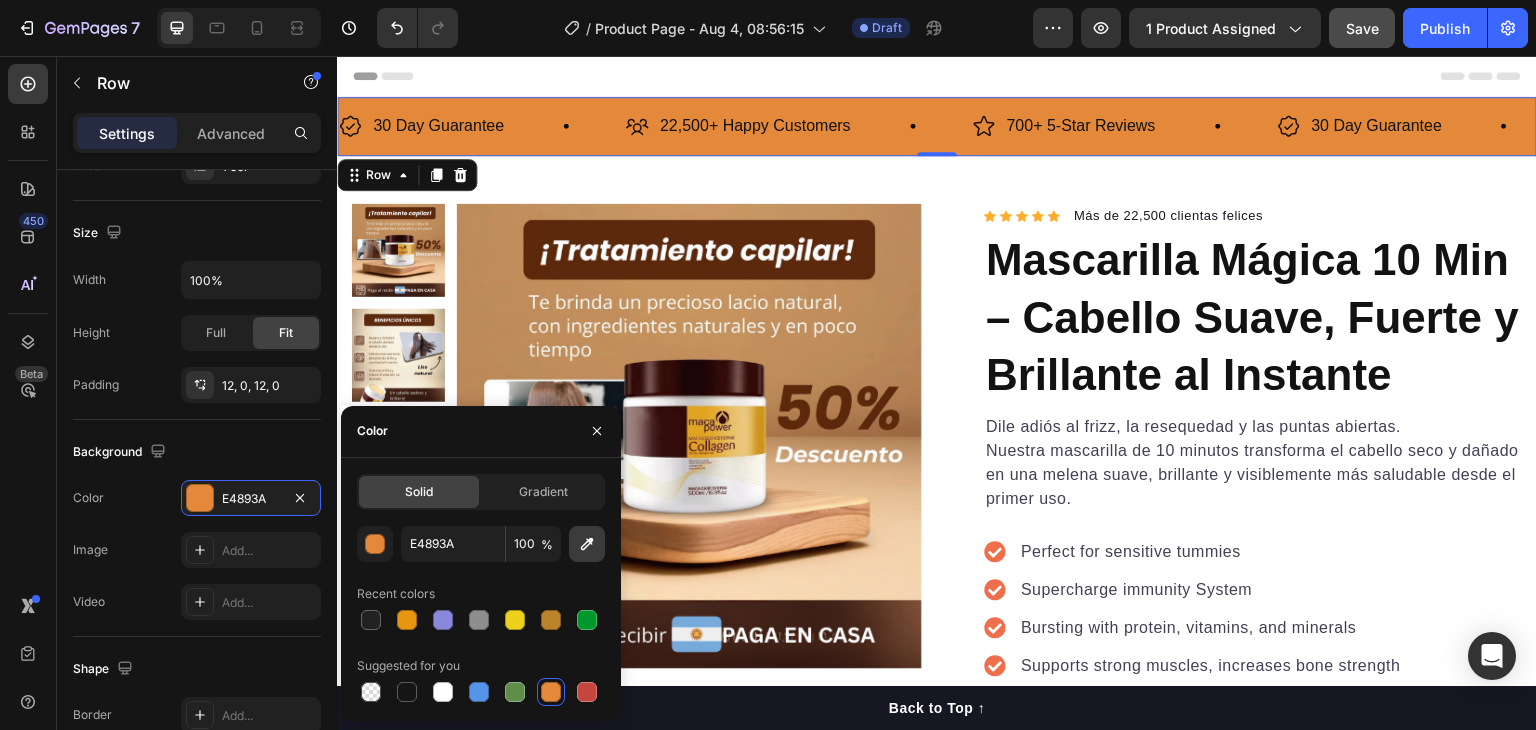 click at bounding box center [587, 544] 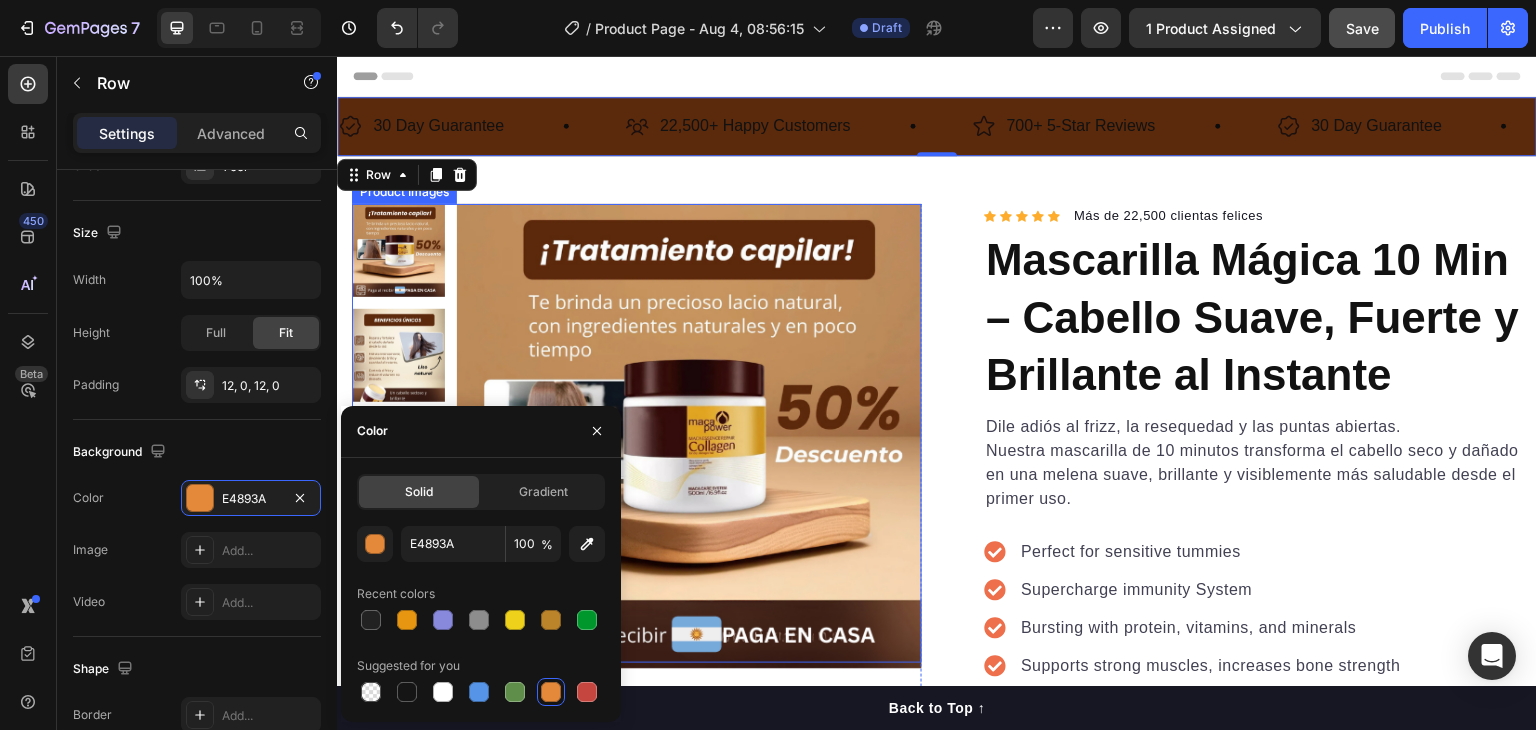 type on "5B290C" 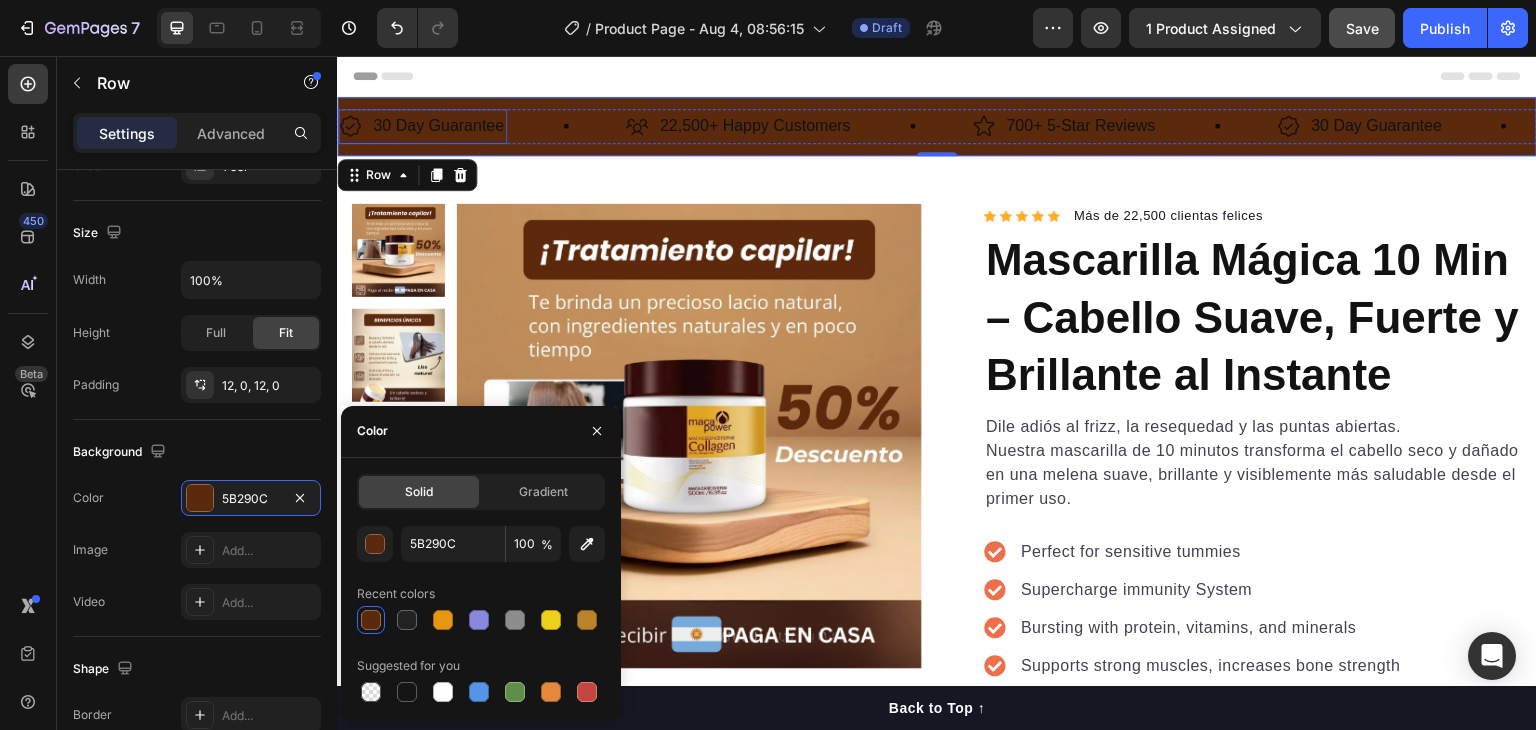 click on "30 Day Guarantee" at bounding box center (438, 126) 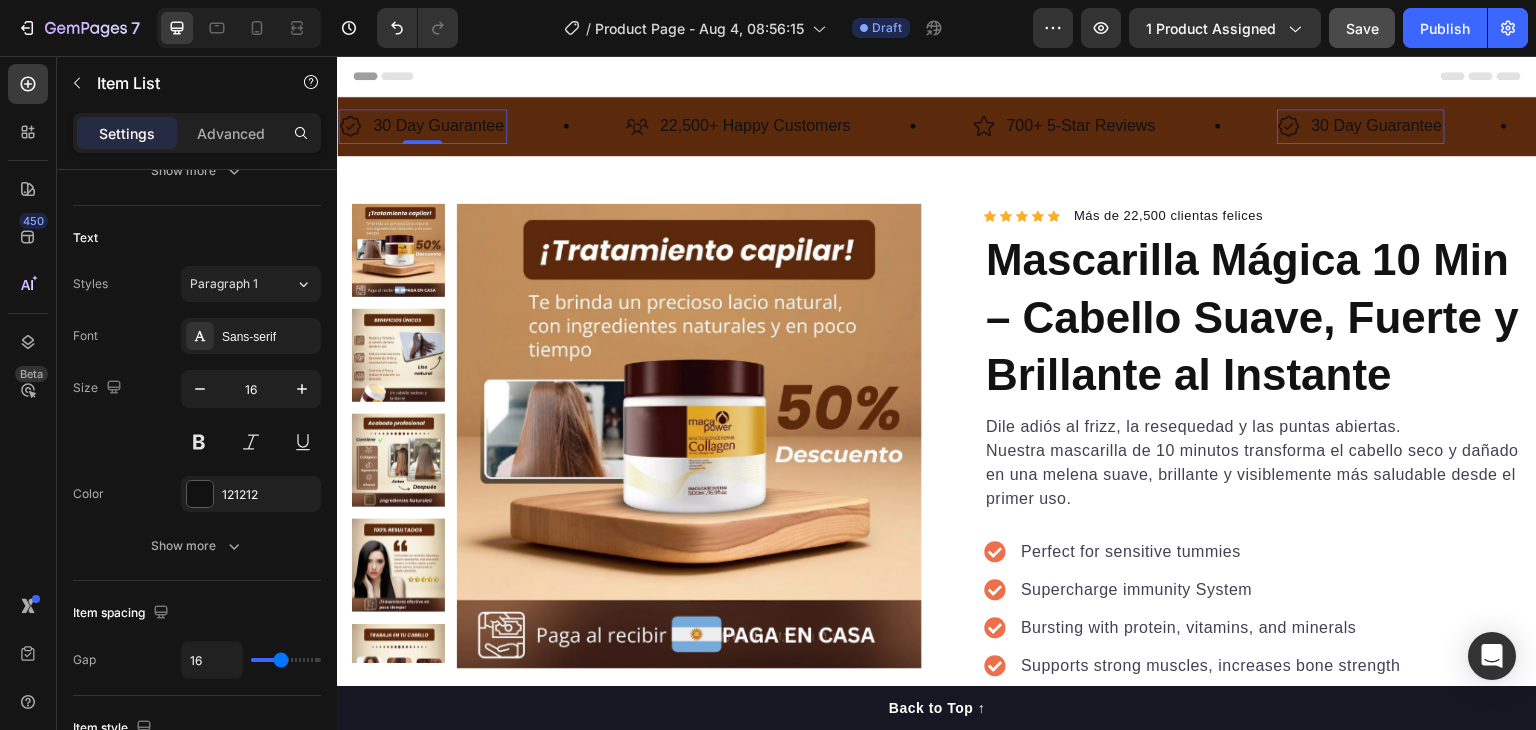 scroll, scrollTop: 0, scrollLeft: 0, axis: both 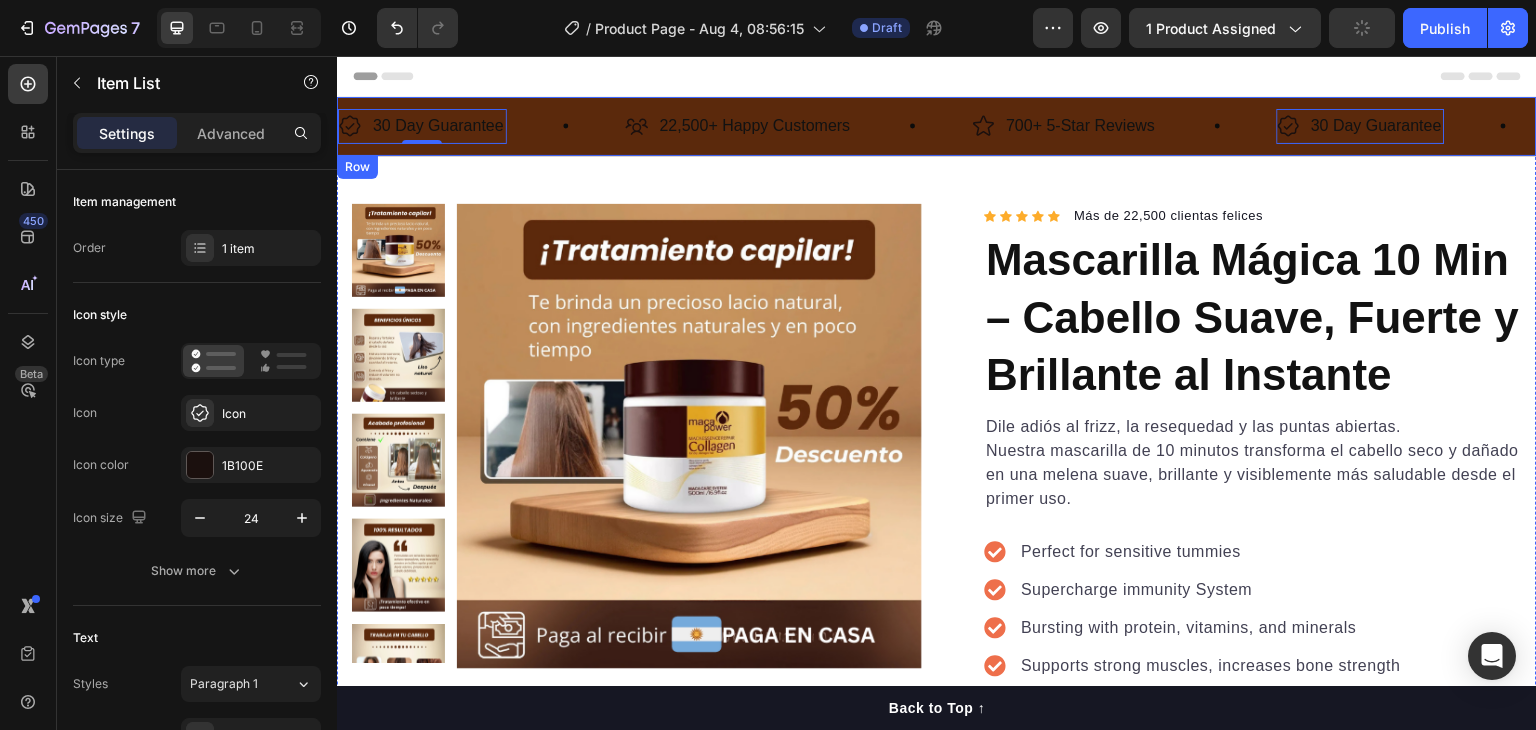 click on "30 Day Guarantee Item List   0
22,500+ Happy Customers Item List
700+ 5-Star Reviews Item List
30 Day Guarantee Item List   0
22,500+ Happy Customers Item List
700+ 5-Star Reviews Item List
30 Day Guarantee Item List   0
22,500+ Happy Customers Item List
700+ 5-Star Reviews Item List
30 Day Guarantee Item List   0
22,500+ Happy Customers Item List
700+ 5-Star Reviews Item List
30 Day Guarantee Item List   0
22,500+ Happy Customers Item List
700+ 5-Star Reviews Item List
30 Day Guarantee Item List   0
Row" at bounding box center [937, 126] 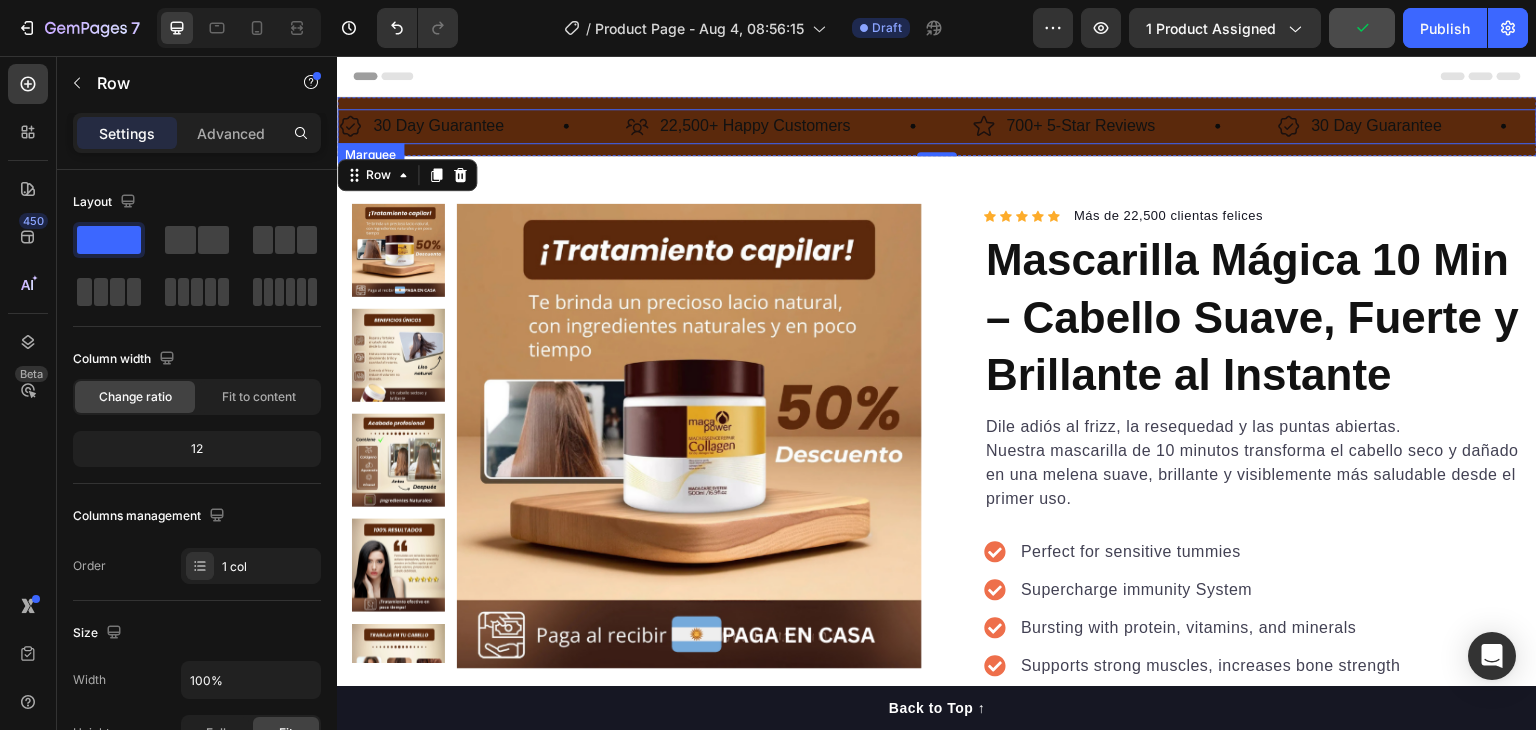 click on "30 Day Guarantee Item List" at bounding box center [481, 126] 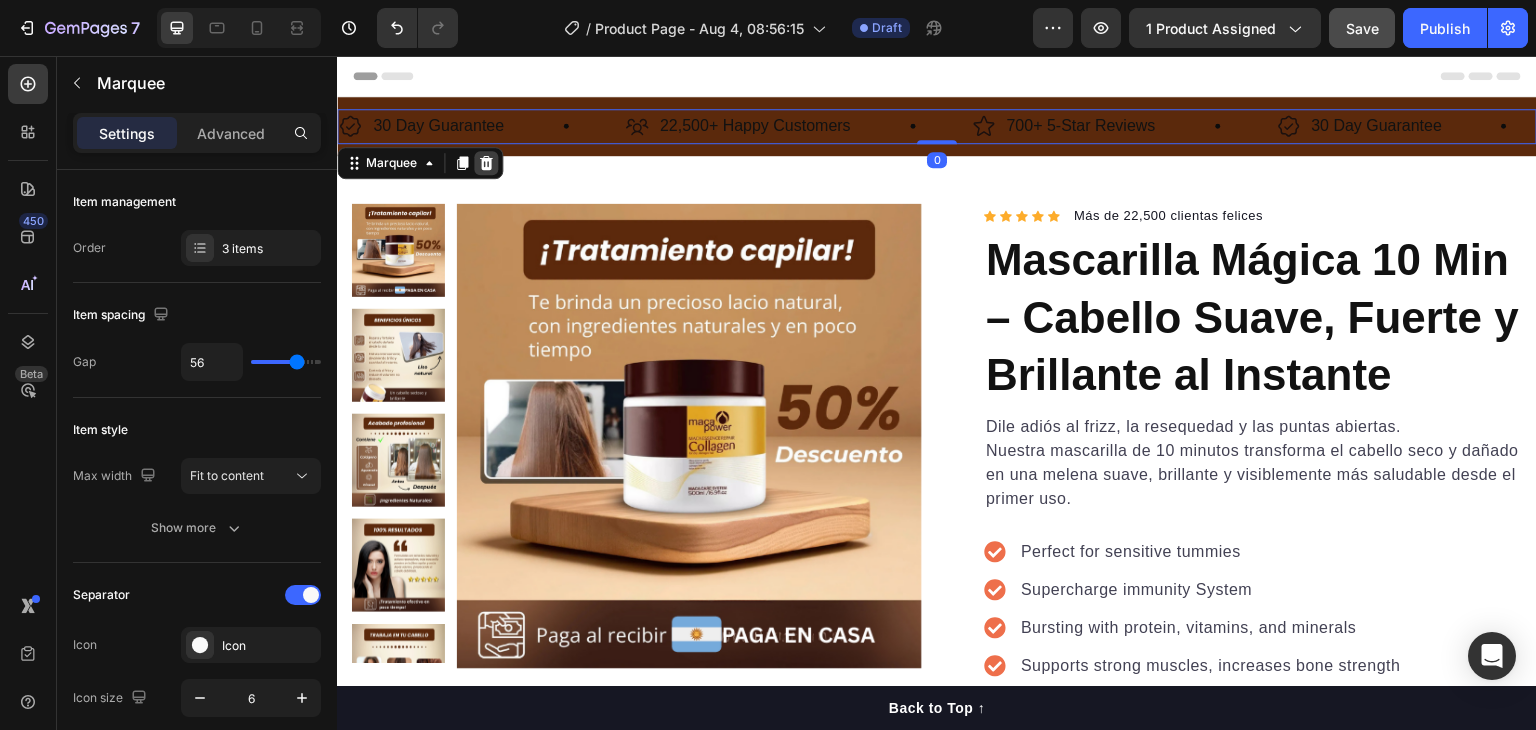 click 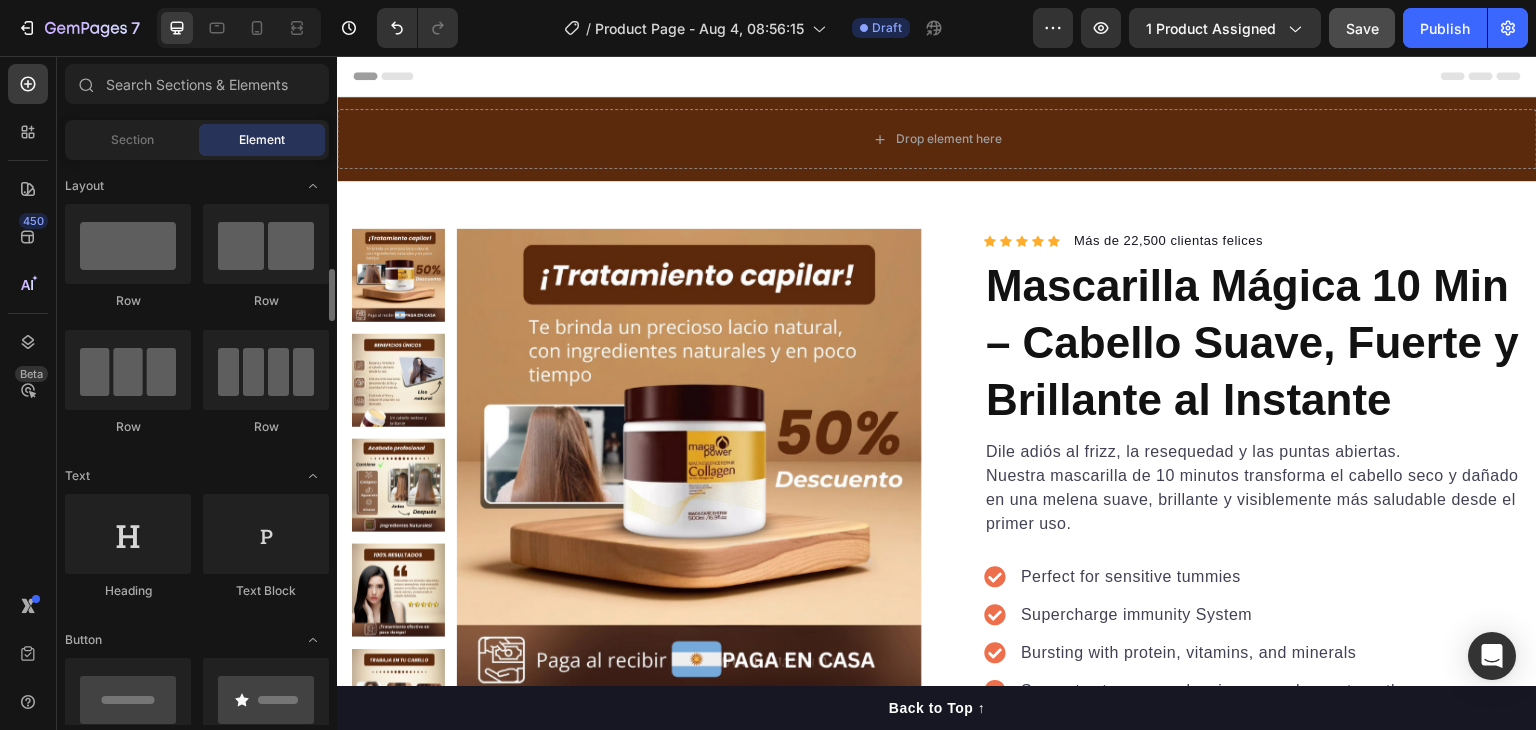 scroll, scrollTop: 100, scrollLeft: 0, axis: vertical 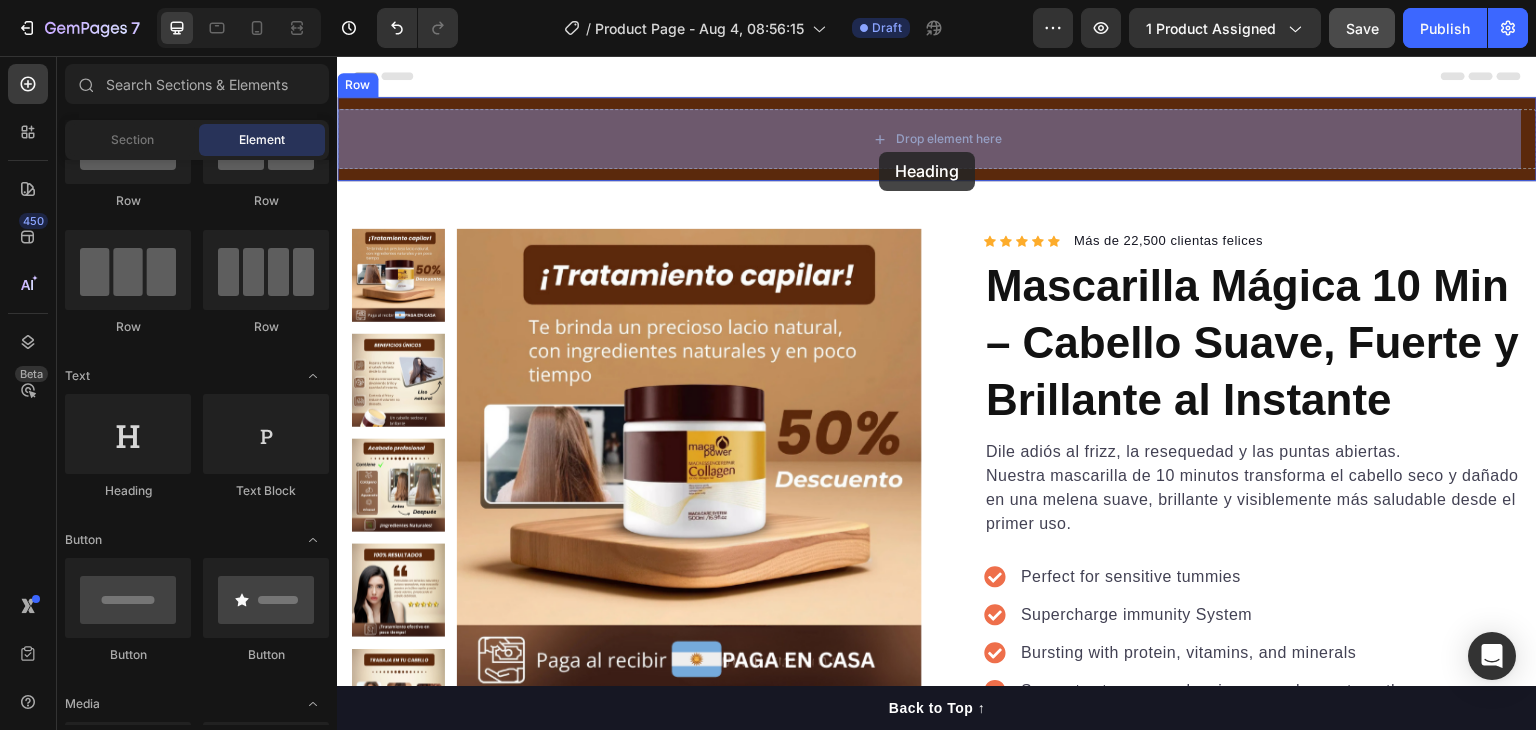 drag, startPoint x: 496, startPoint y: 505, endPoint x: 879, endPoint y: 152, distance: 520.86273 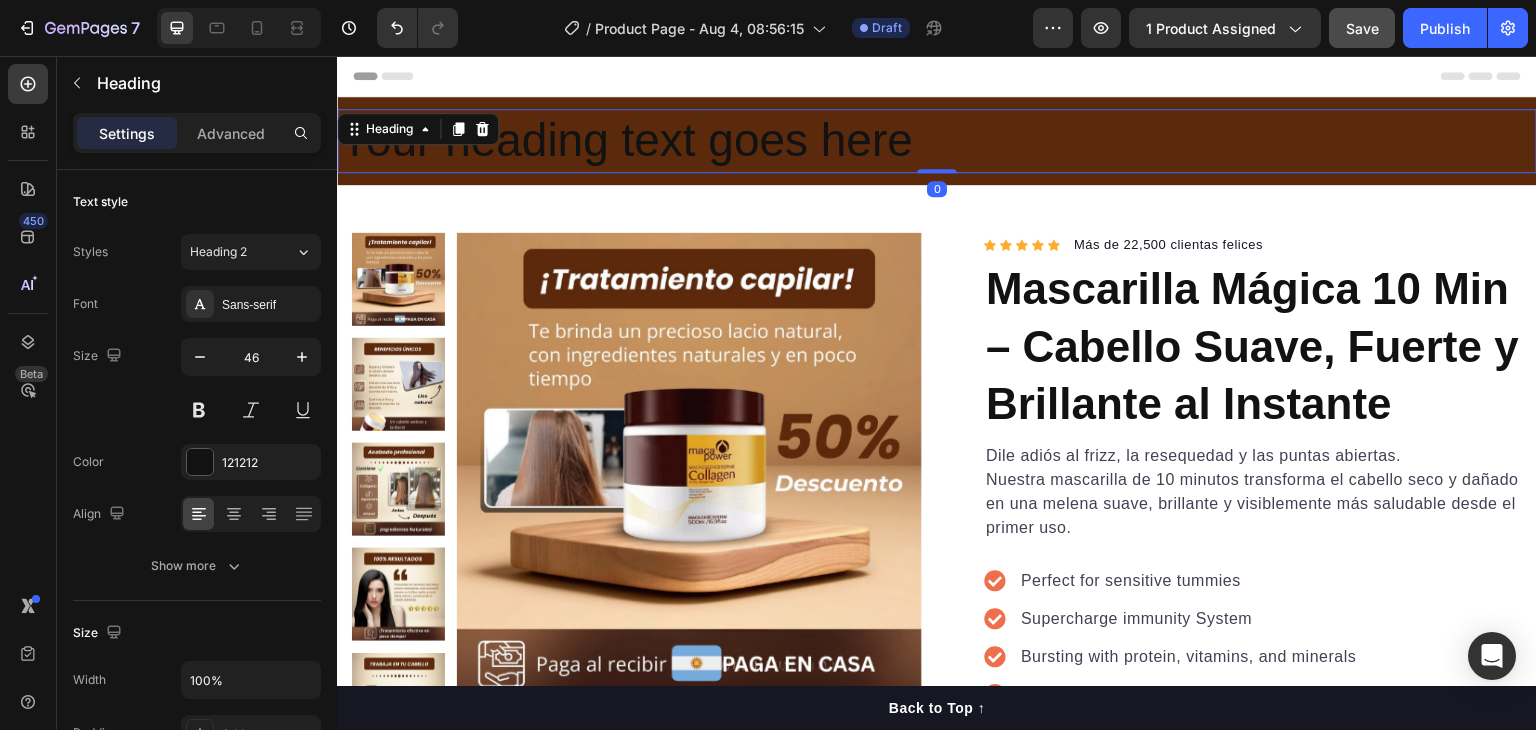click on "Your heading text goes here" at bounding box center [937, 141] 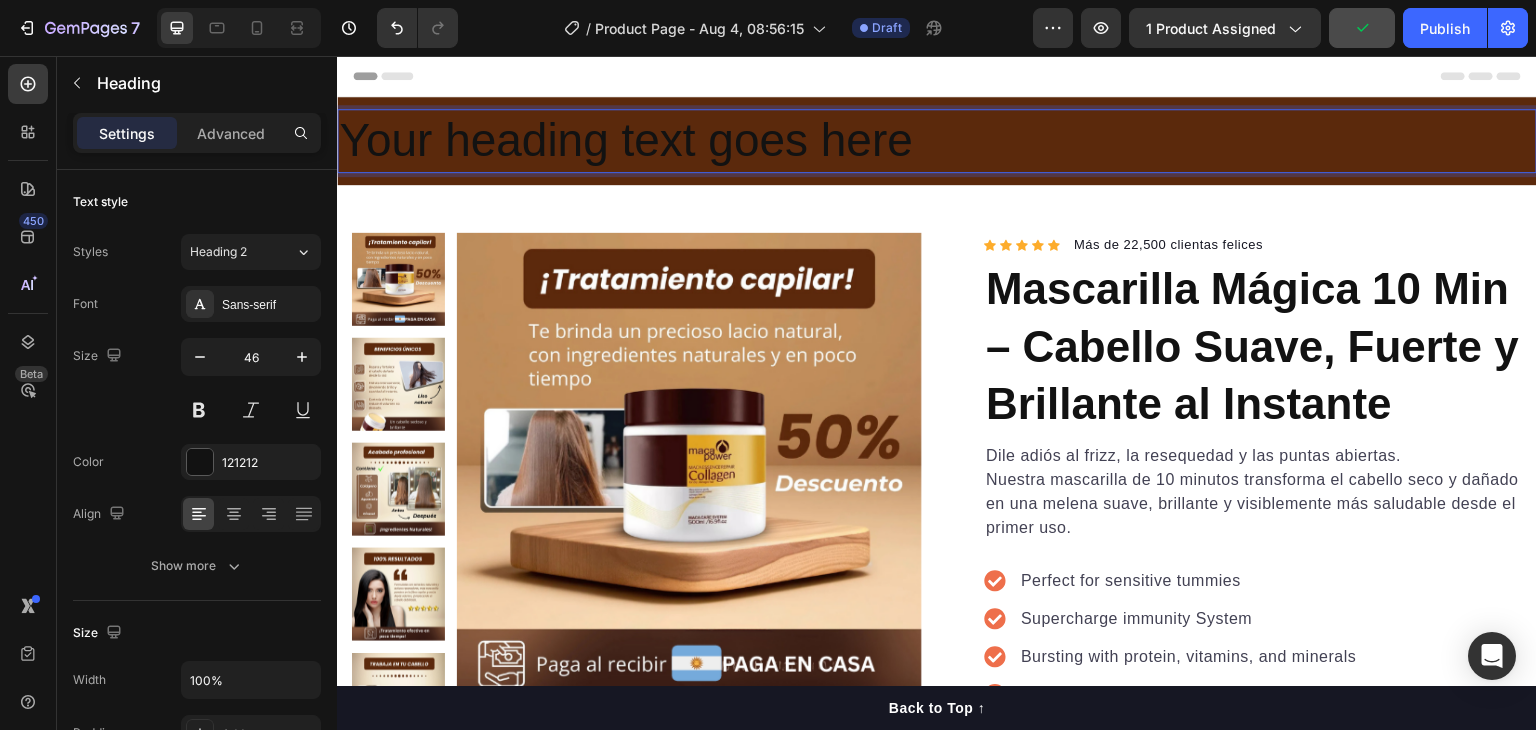 click on "Your heading text goes here" at bounding box center [937, 141] 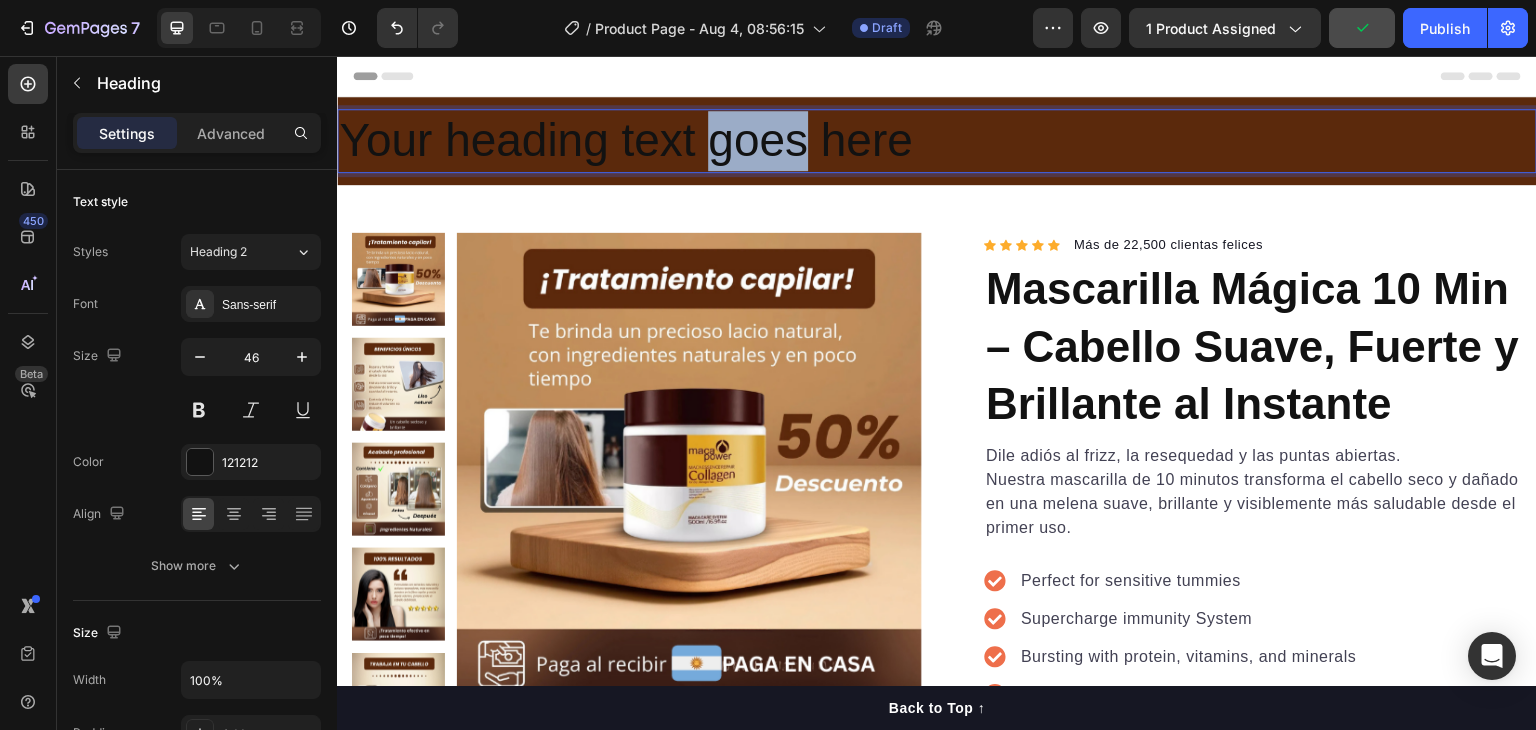 click on "Your heading text goes here" at bounding box center [937, 141] 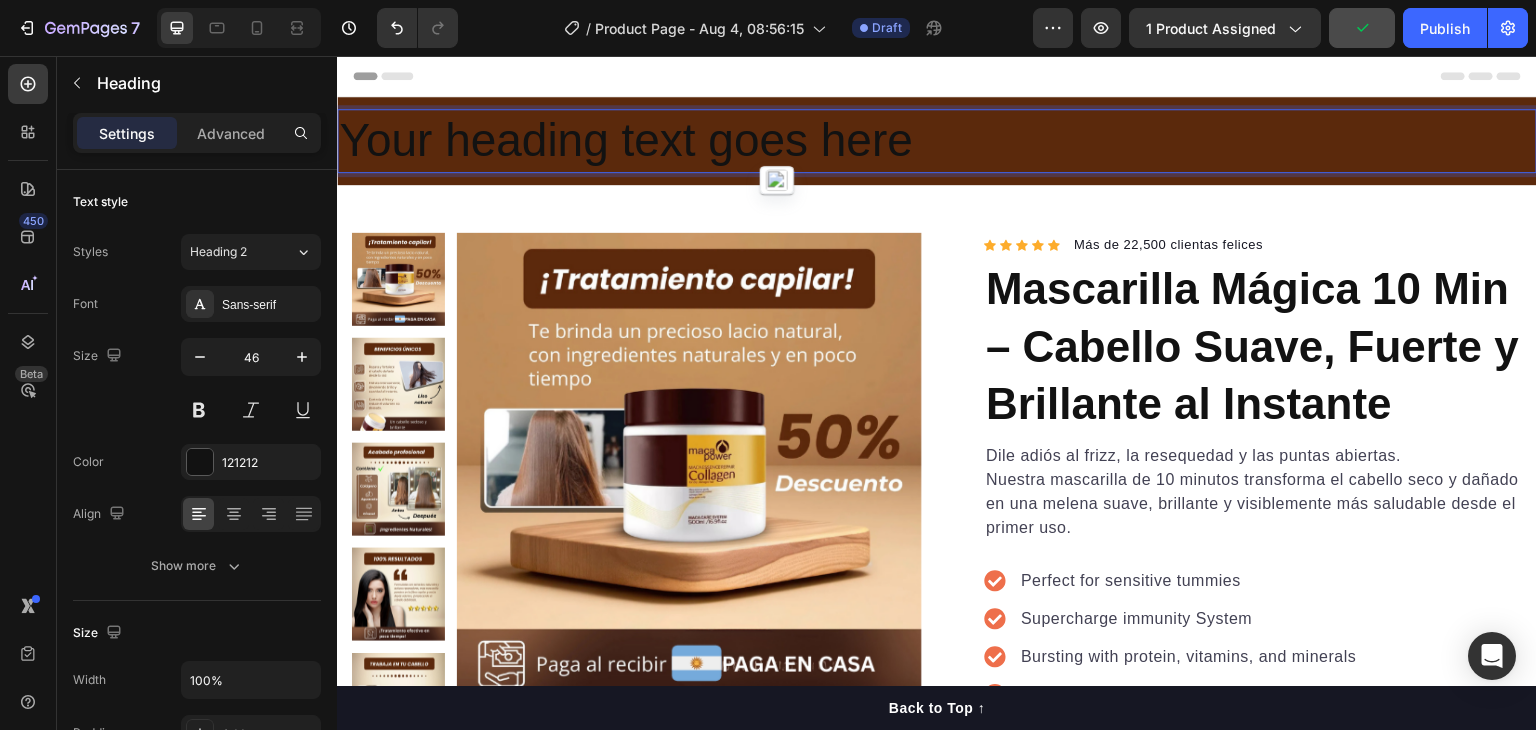 click on "Your heading text goes here" at bounding box center (937, 141) 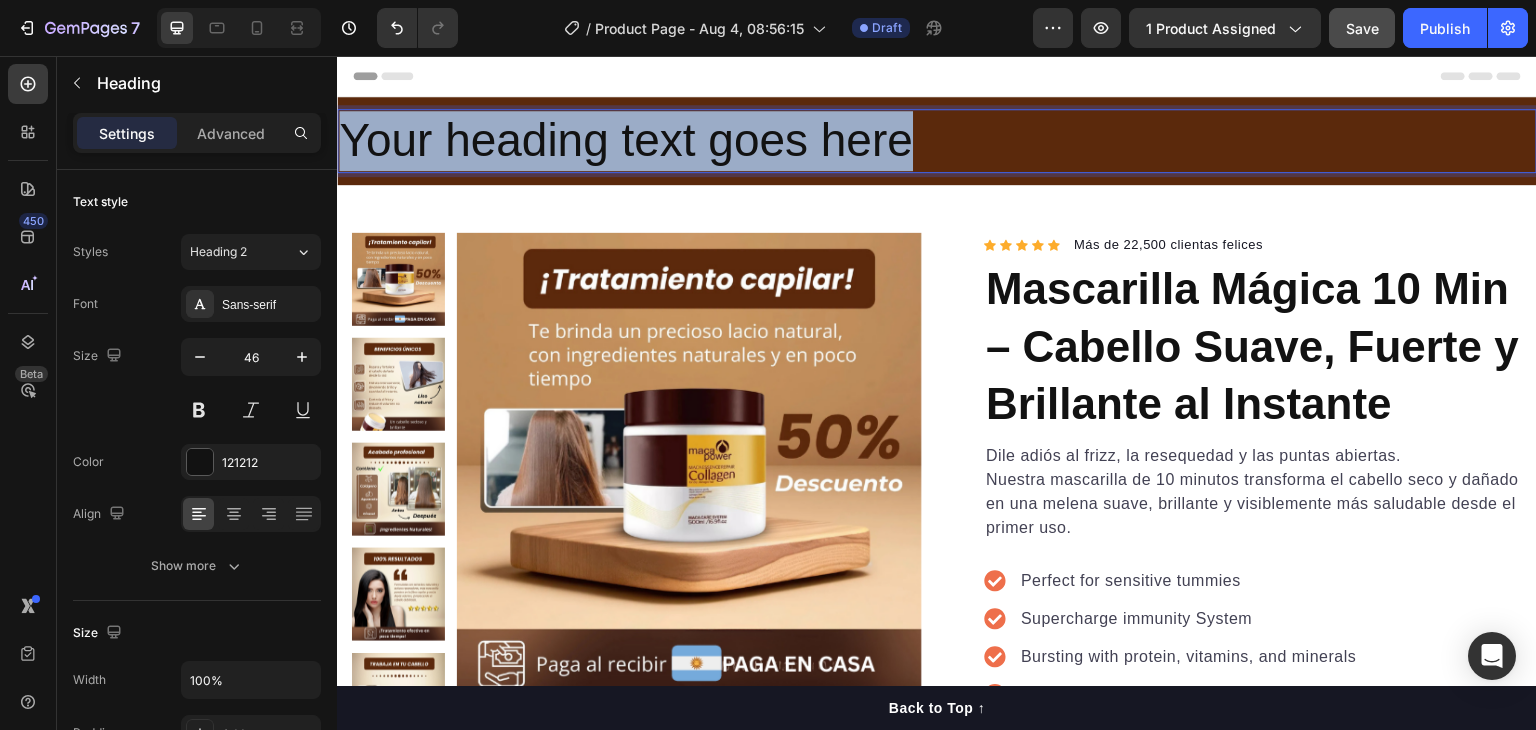 drag, startPoint x: 957, startPoint y: 137, endPoint x: 344, endPoint y: 138, distance: 613.0008 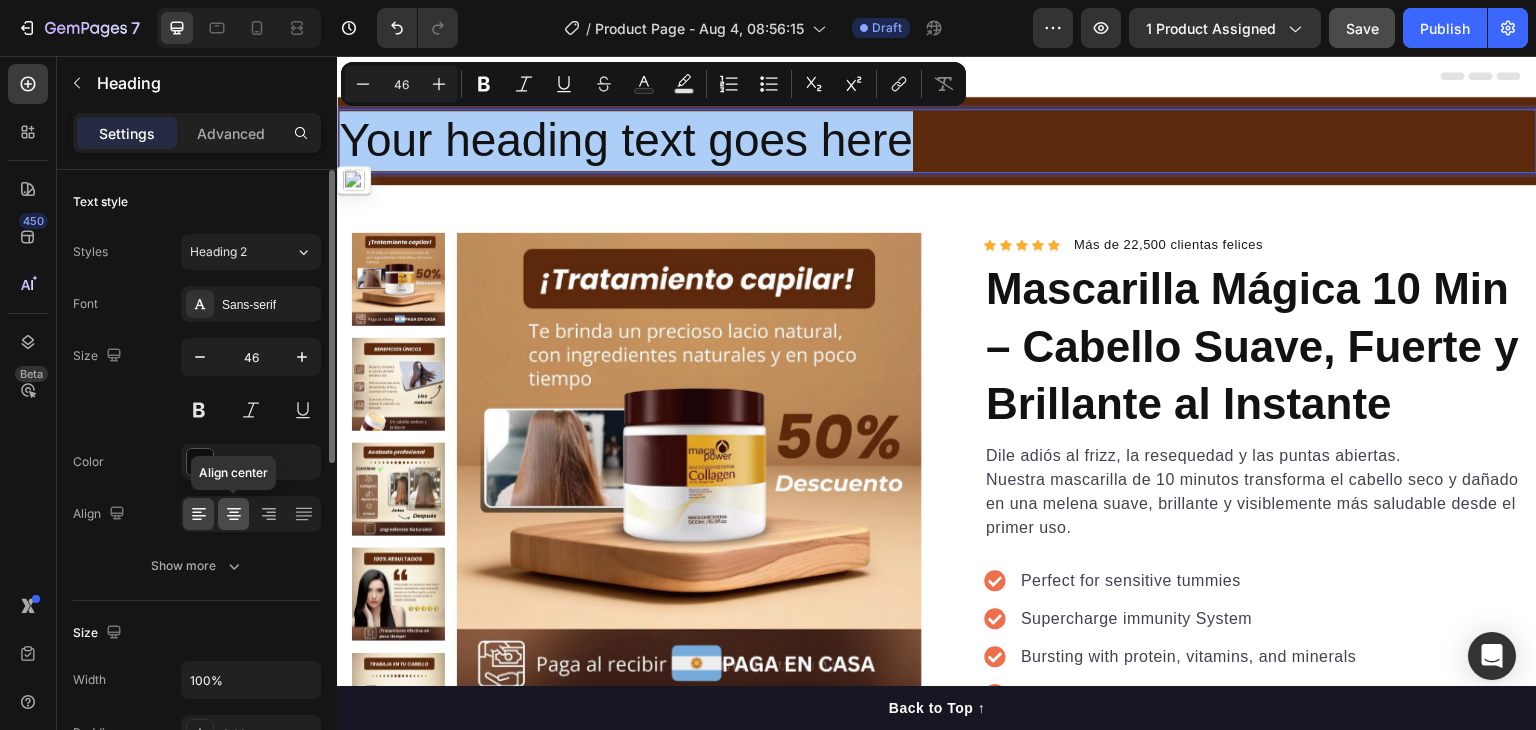 click 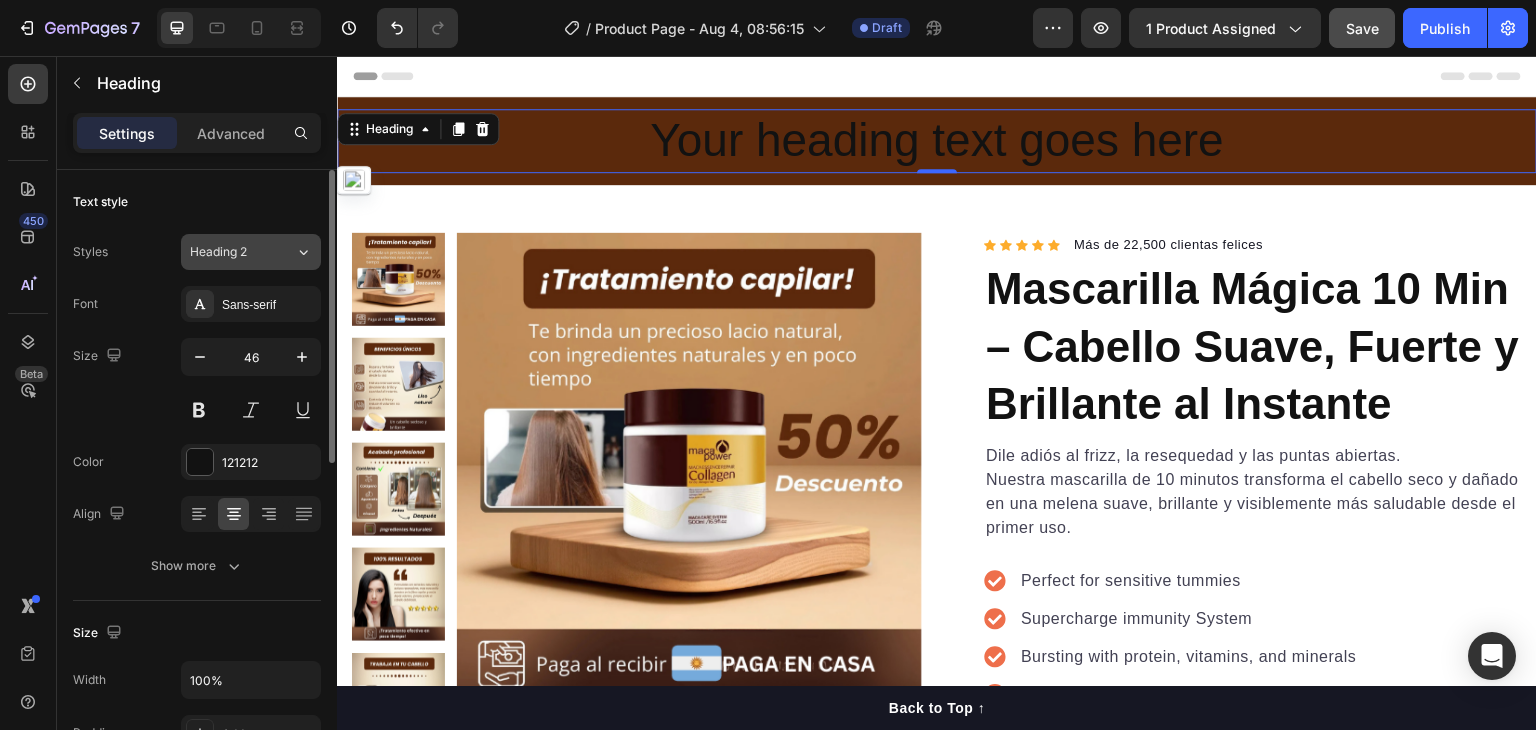 click on "Heading 2" at bounding box center (242, 252) 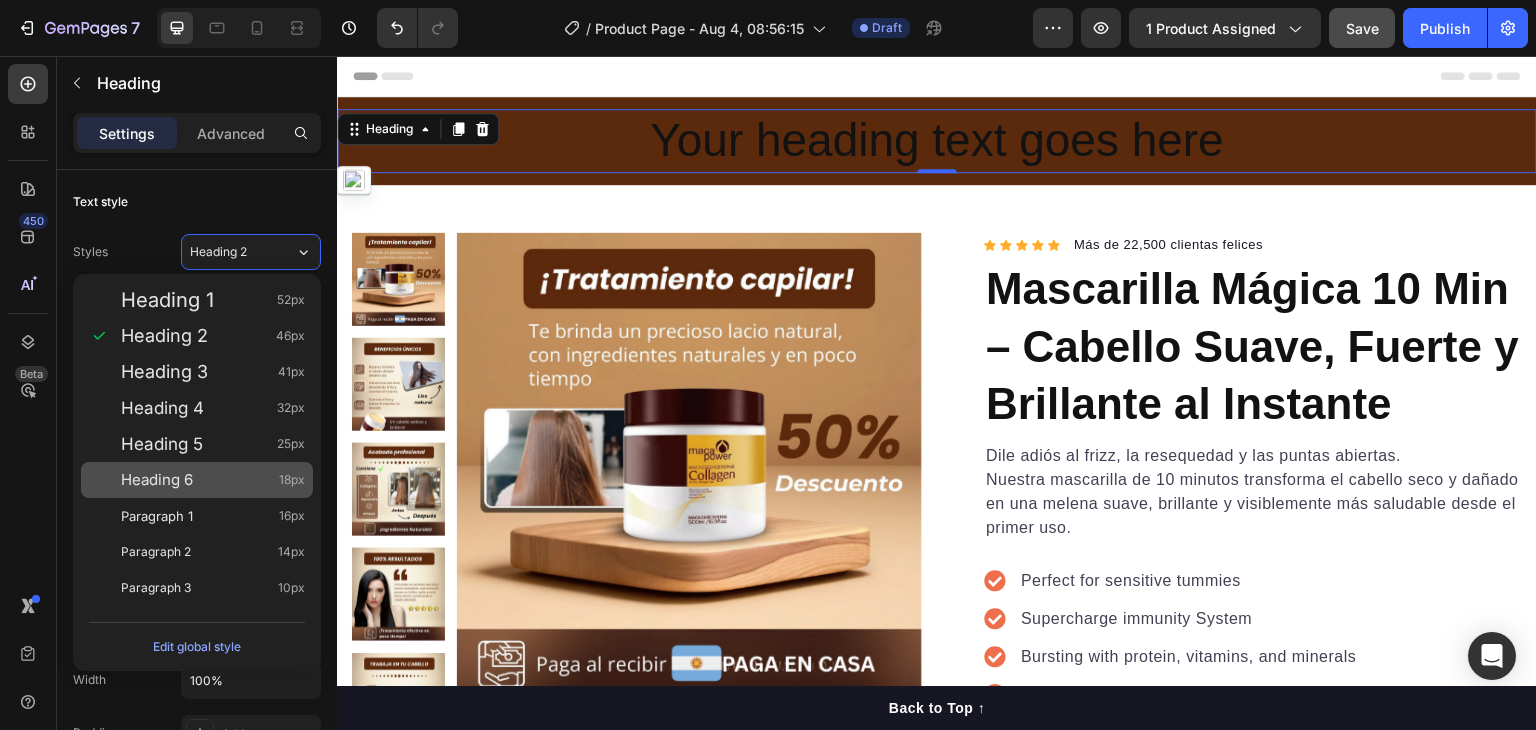 click on "Heading 6 18px" at bounding box center (213, 480) 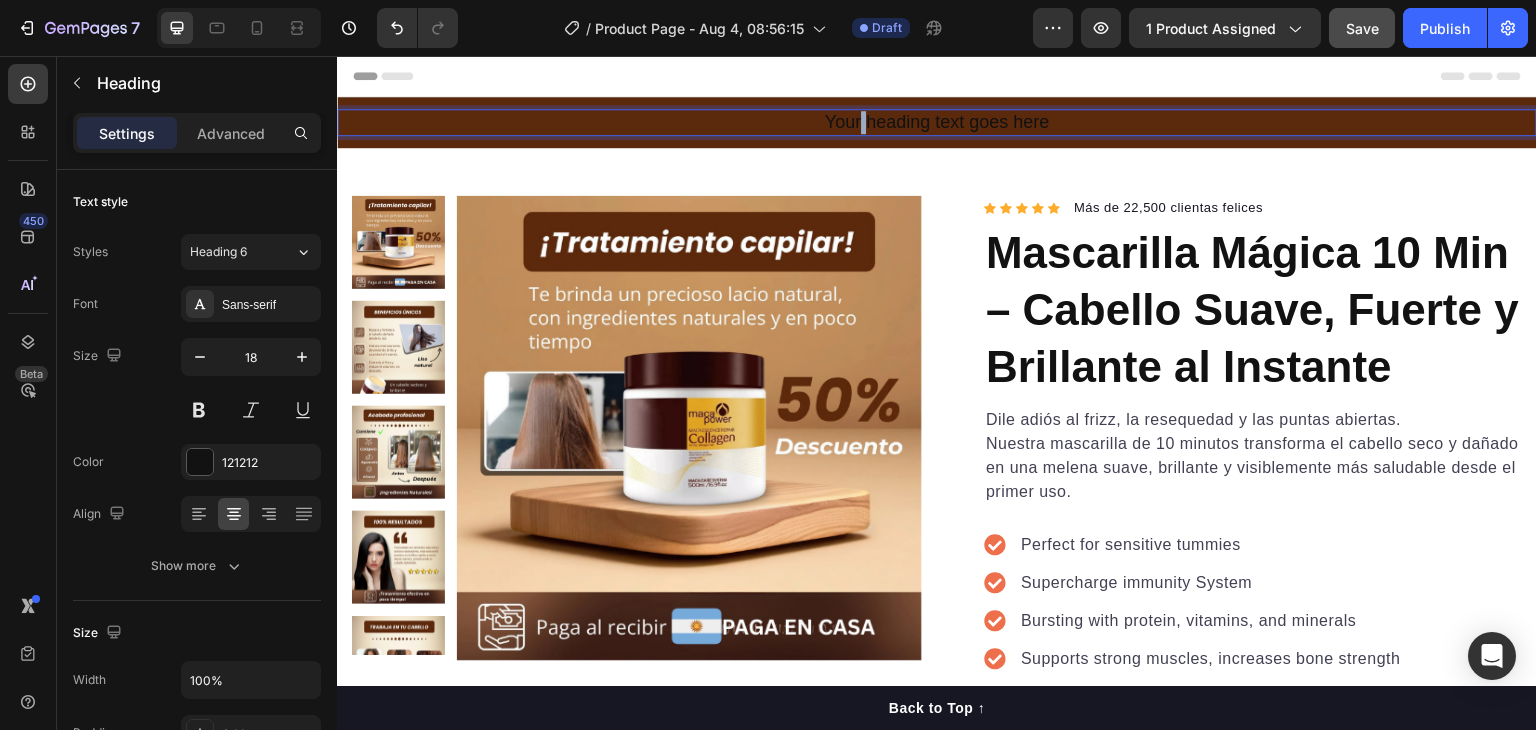 click on "Your heading text goes here" at bounding box center [937, 122] 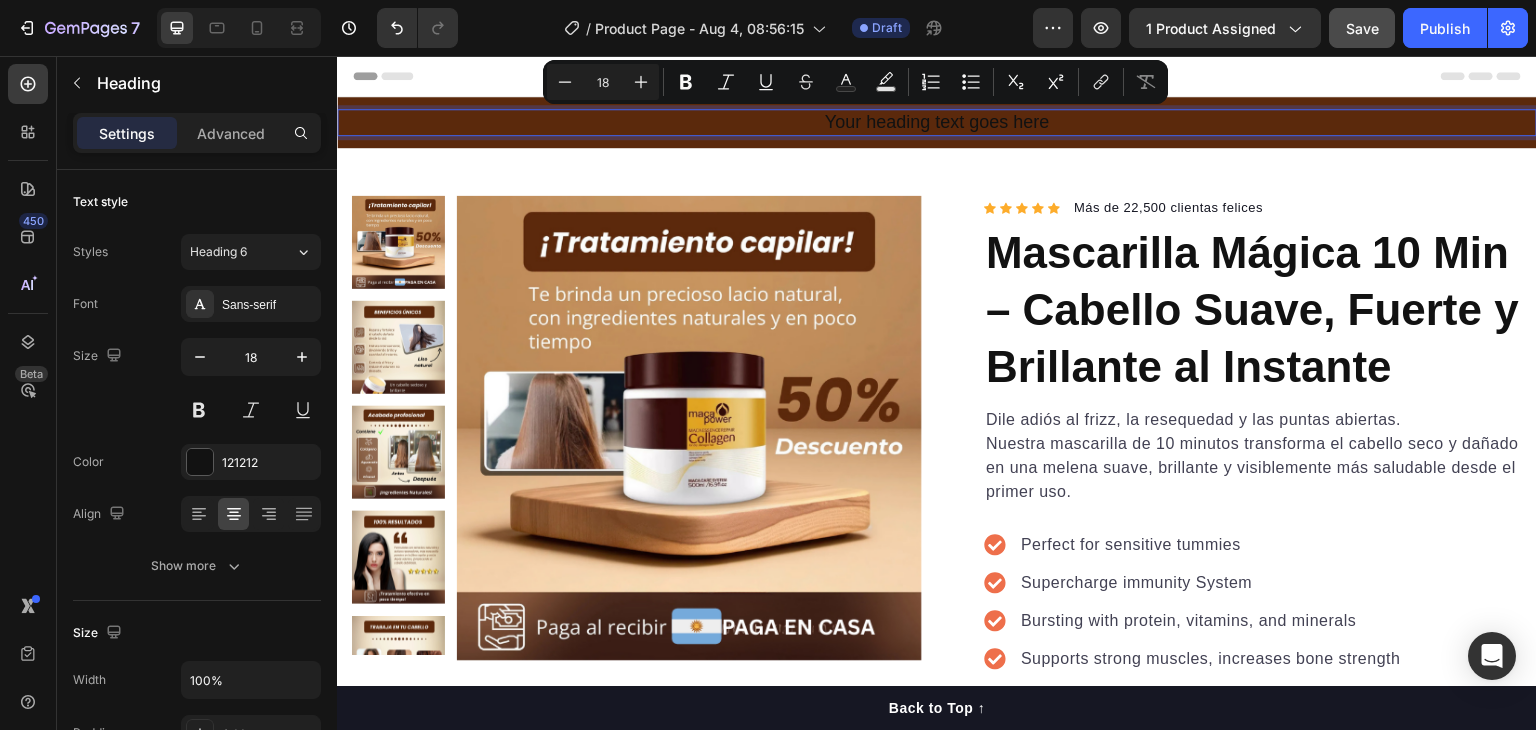 click on "Your heading text goes here" at bounding box center [937, 122] 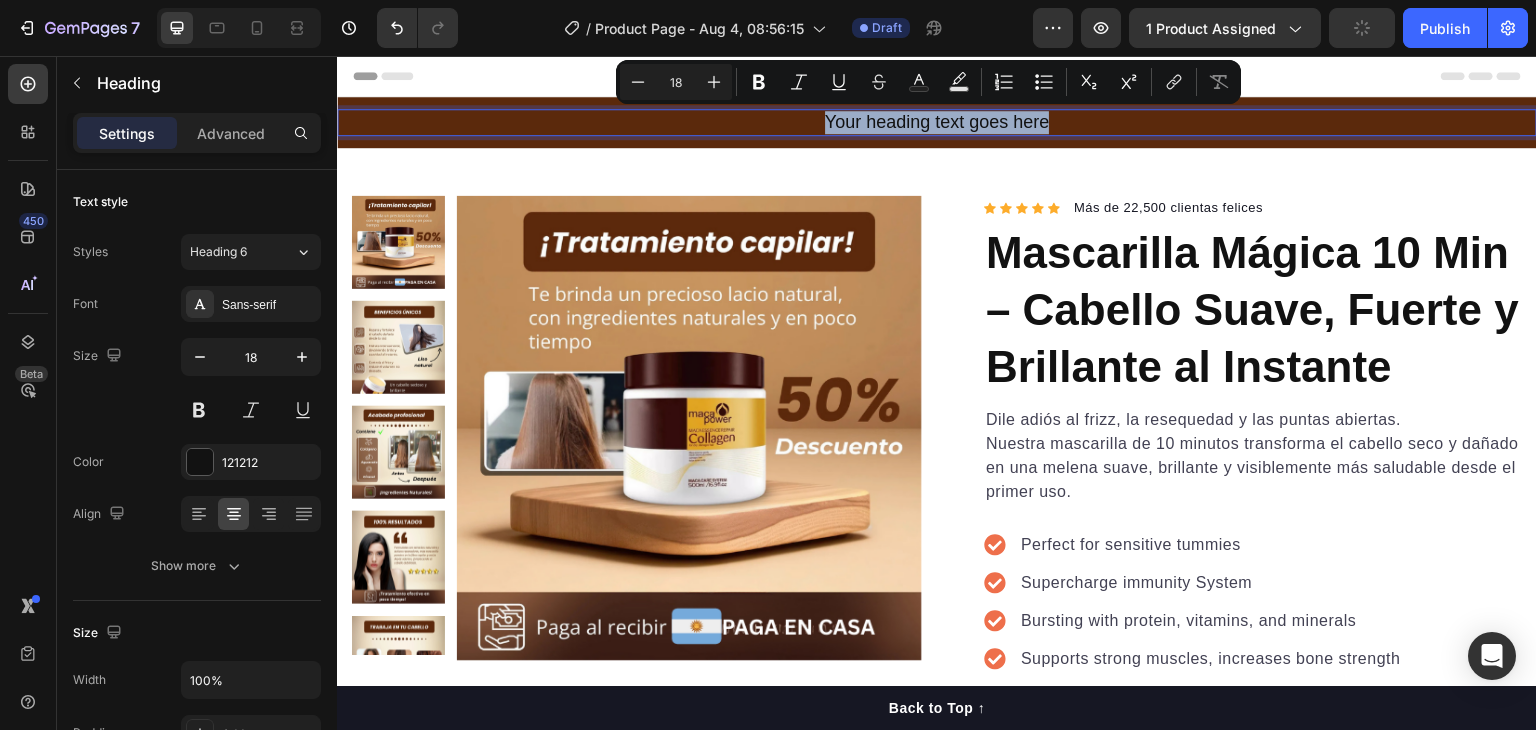 drag, startPoint x: 991, startPoint y: 113, endPoint x: 813, endPoint y: 109, distance: 178.04494 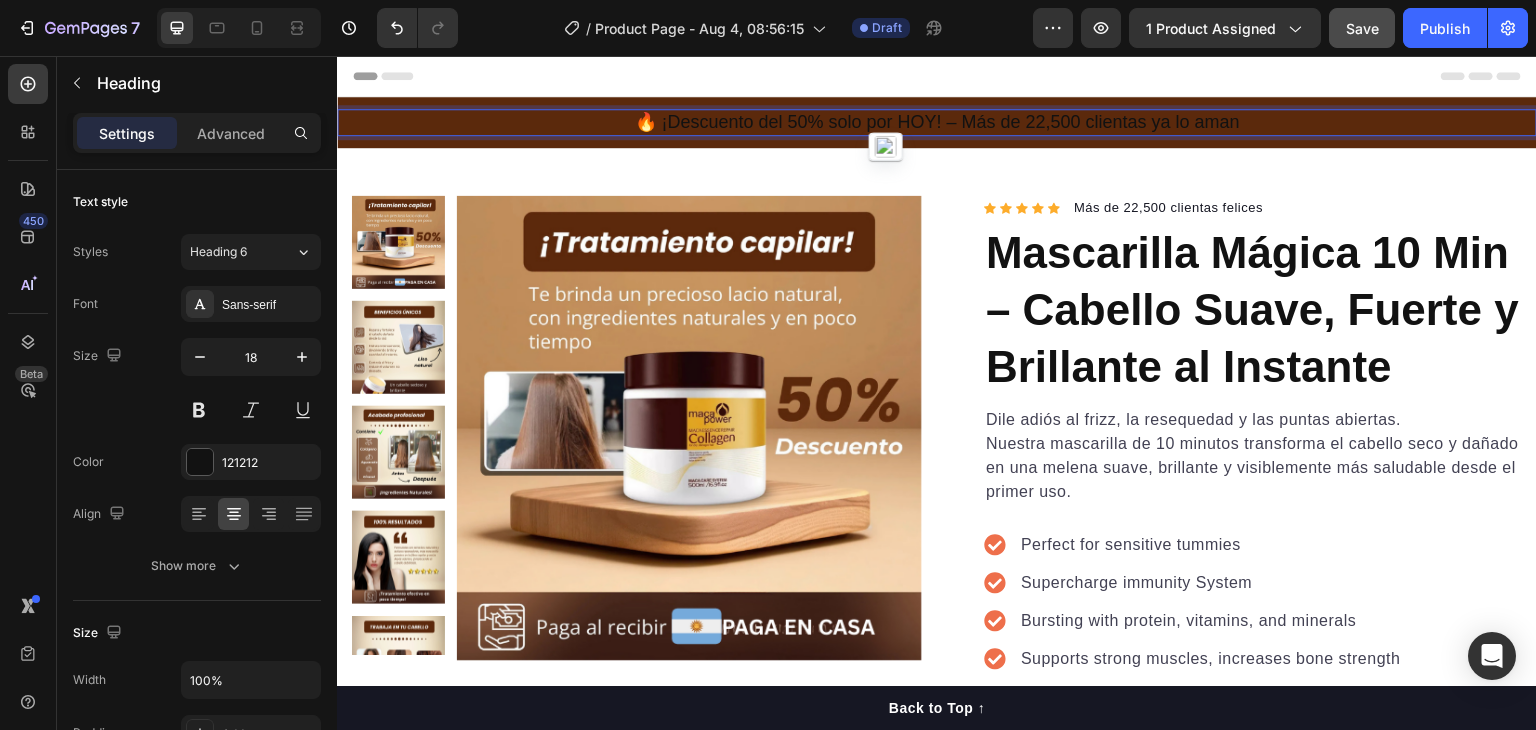 click on "🔥 ¡Descuento del 50% solo por HOY! – Más de 22,500 clientas ya lo aman" at bounding box center [937, 122] 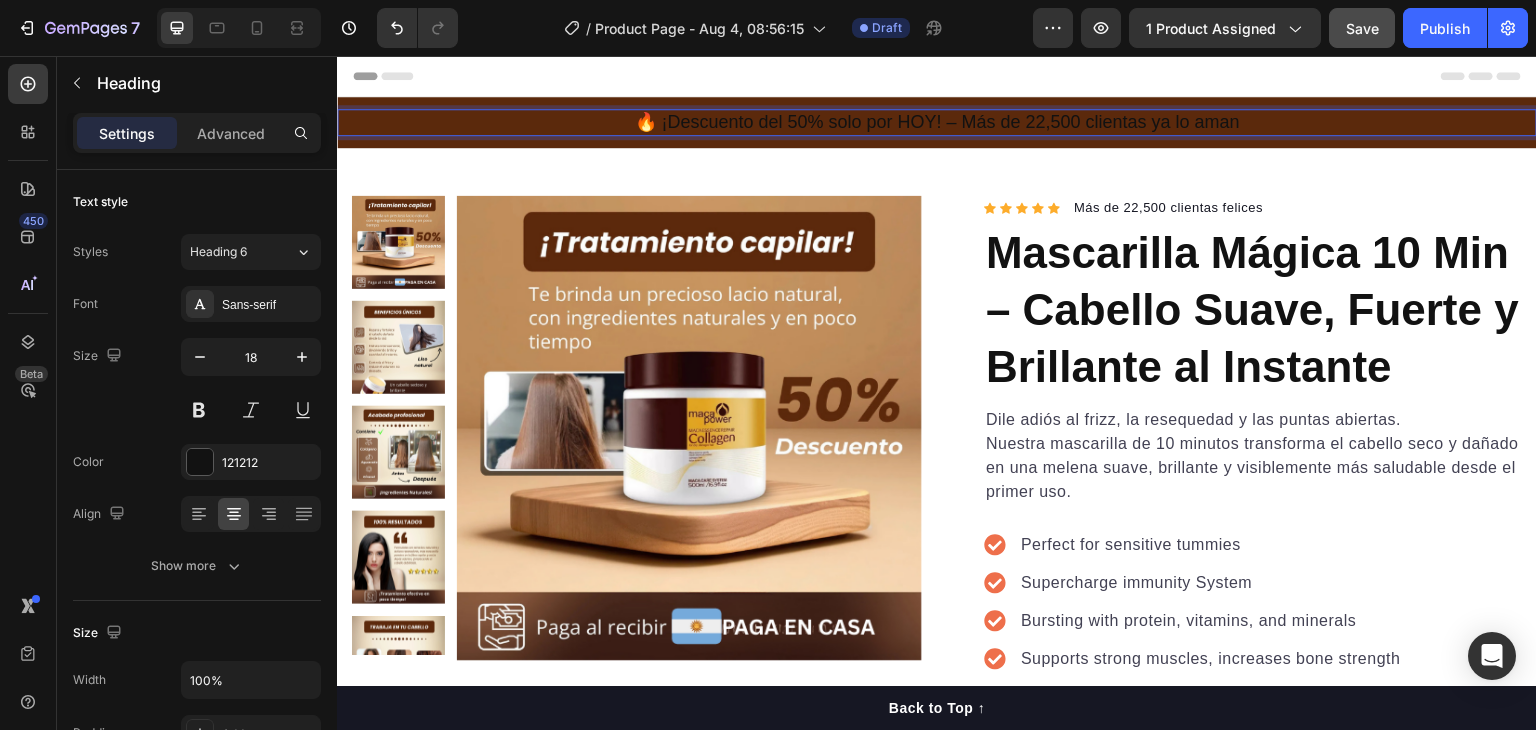 click on "🔥 ¡Descuento del 50% solo por HOY! – Más de 22,500 clientas ya lo aman" at bounding box center (937, 122) 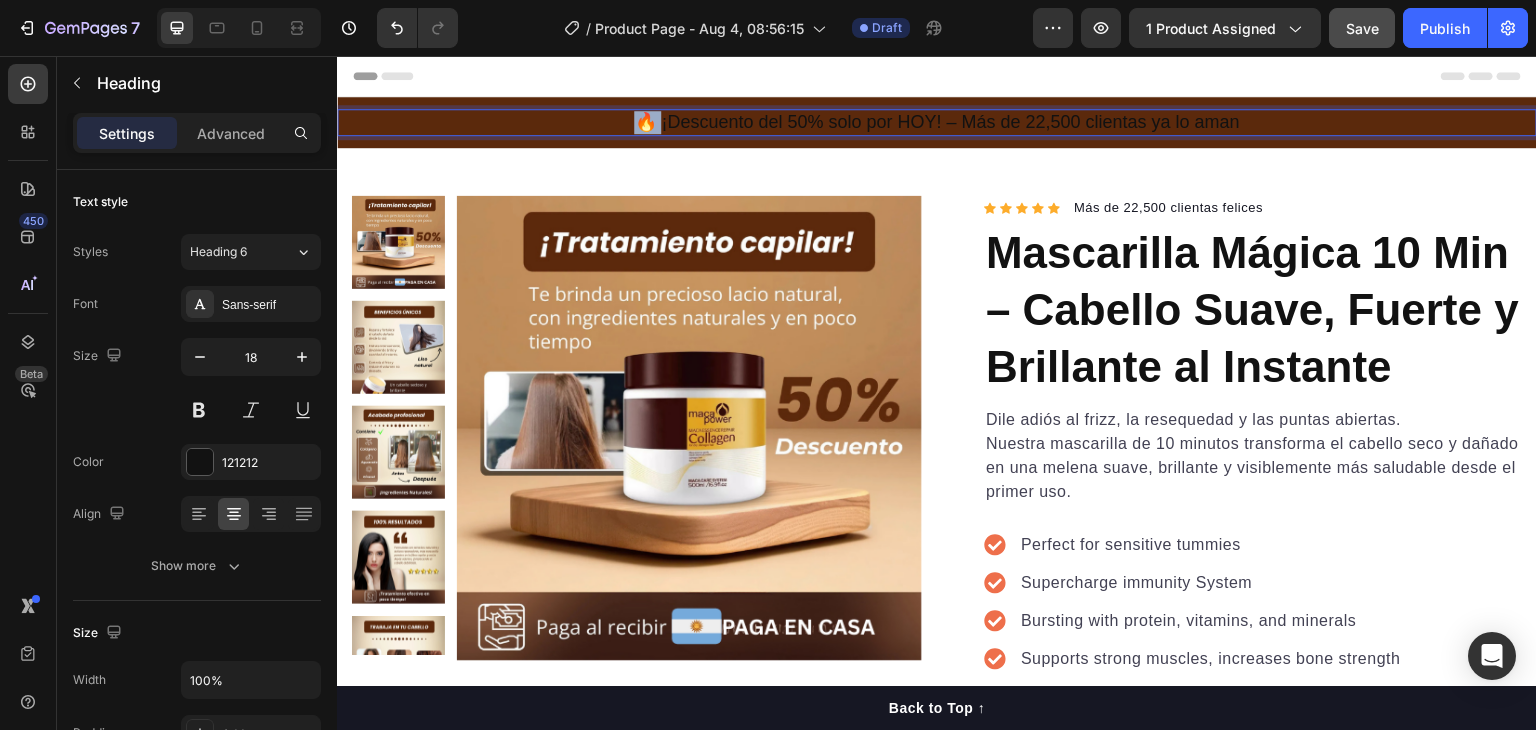 click on "🔥 ¡Descuento del 50% solo por HOY! – Más de 22,500 clientas ya lo aman" at bounding box center (937, 122) 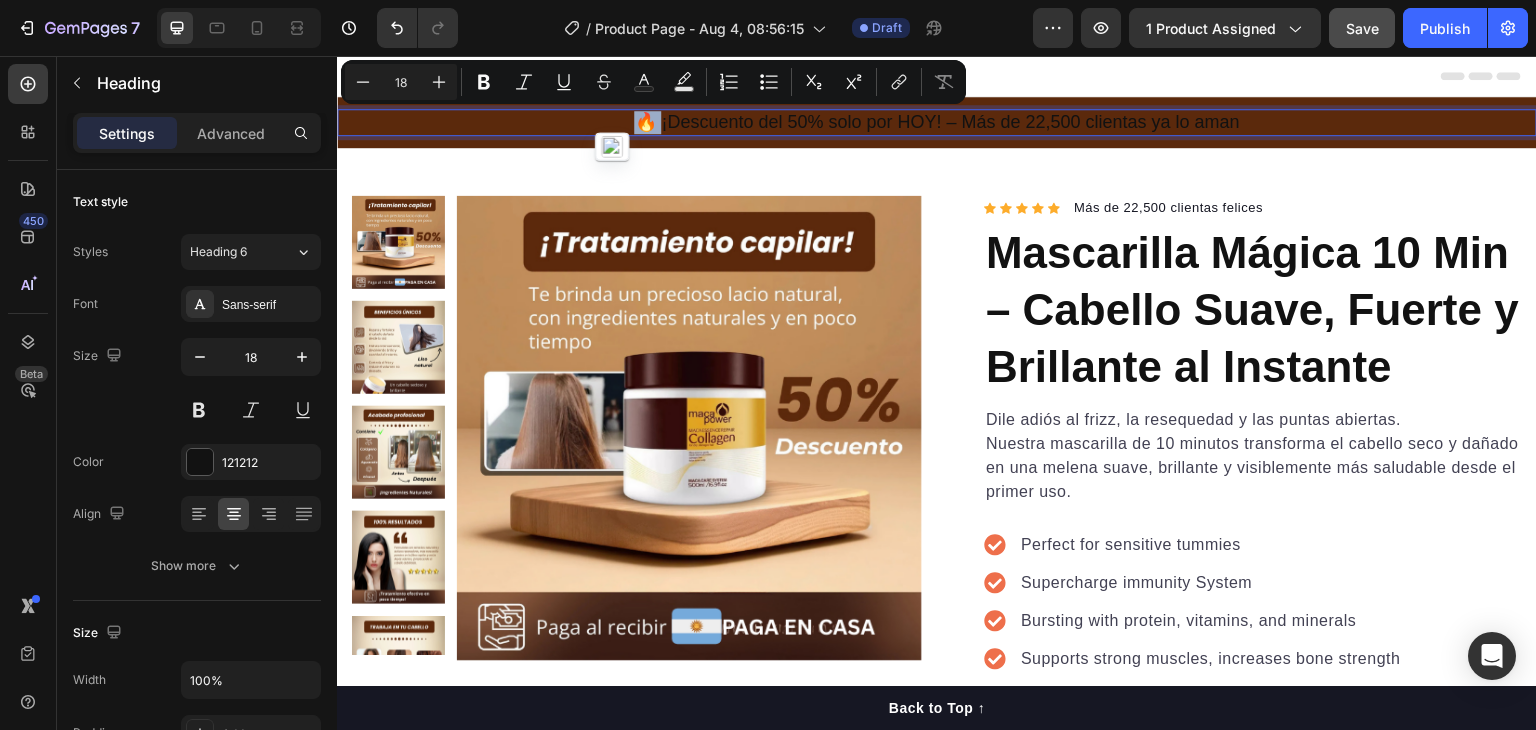 click on "🔥 ¡Descuento del 50% solo por HOY! – Más de 22,500 clientas ya lo aman" at bounding box center (937, 122) 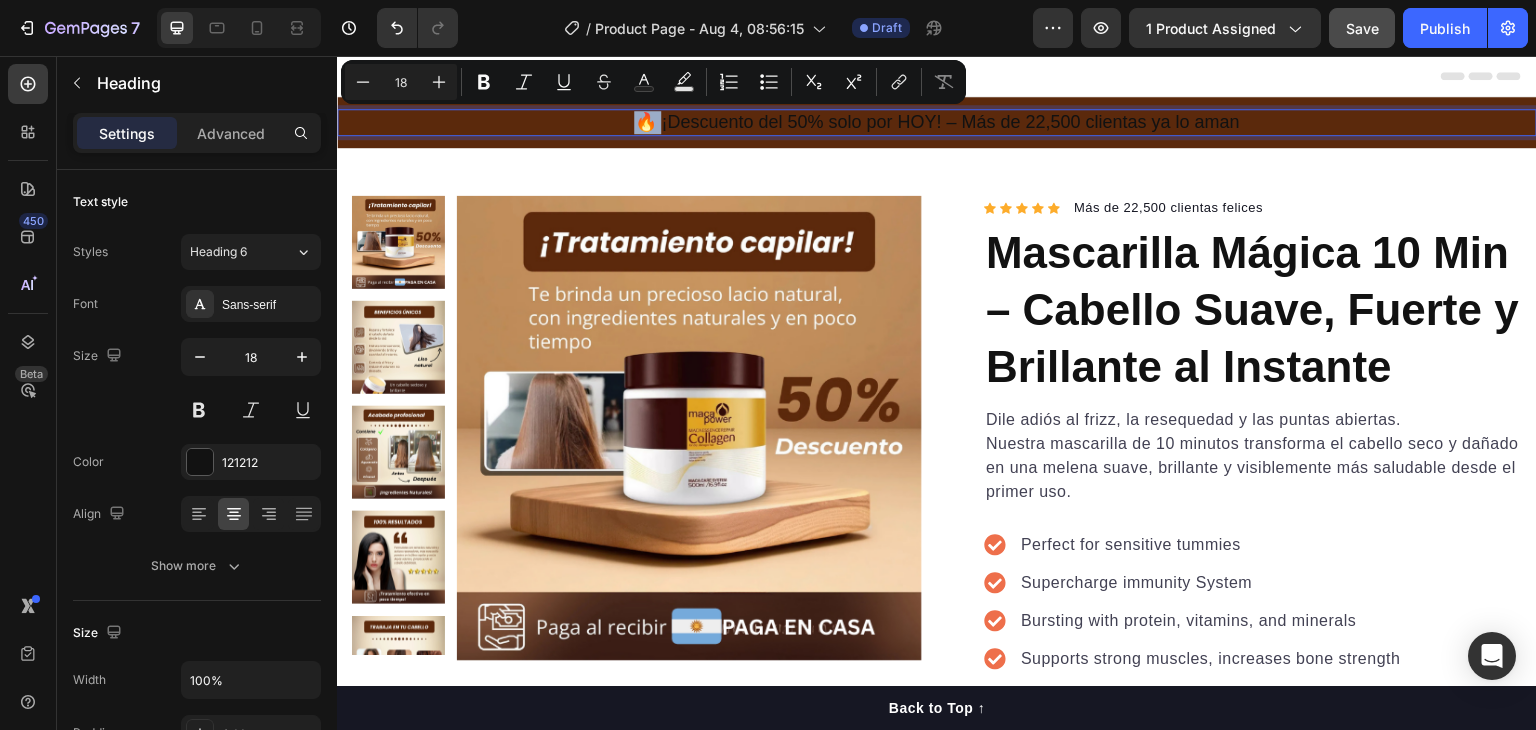 click on "🔥 ¡Descuento del 50% solo por HOY! – Más de 22,500 clientas ya lo aman" at bounding box center [937, 122] 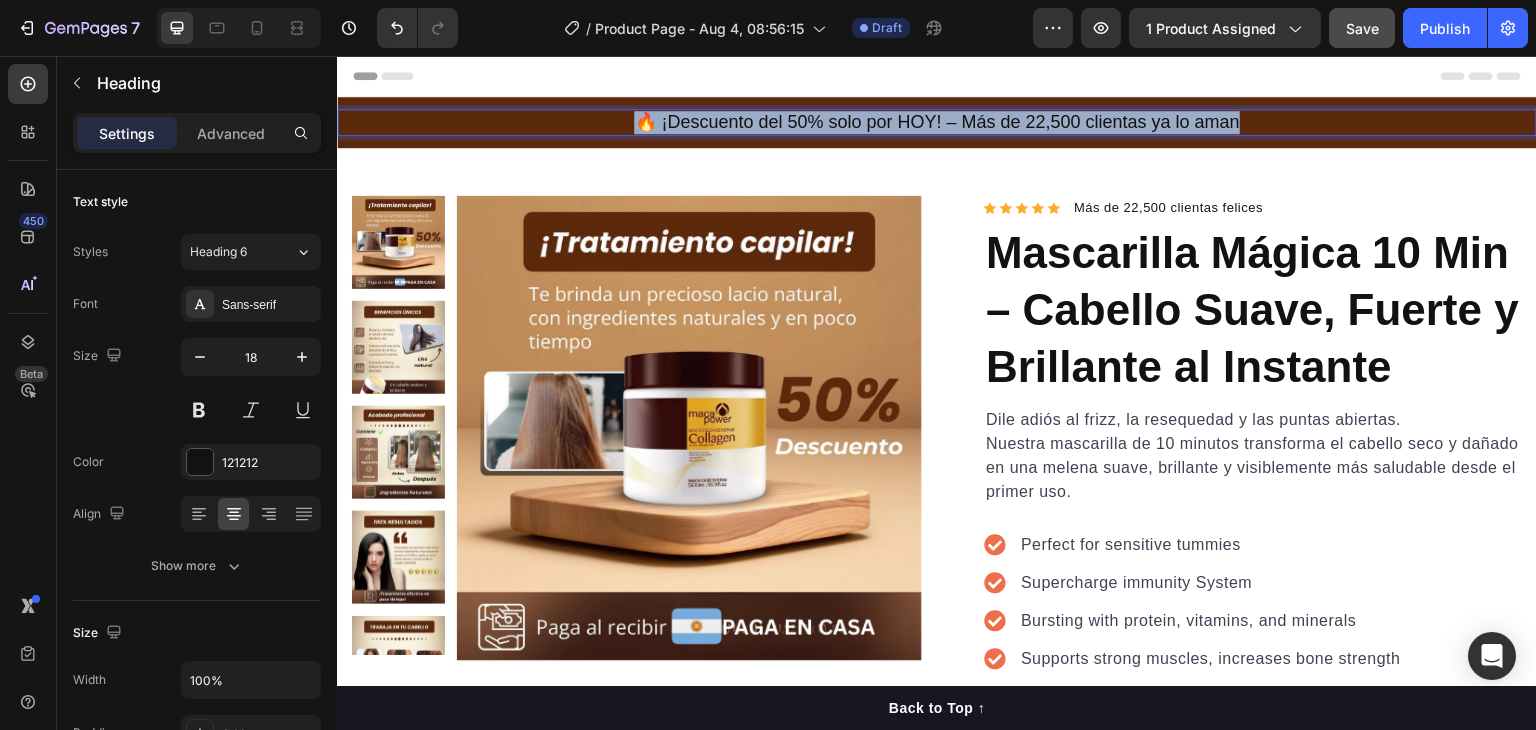 drag, startPoint x: 1260, startPoint y: 125, endPoint x: 625, endPoint y: 127, distance: 635.0032 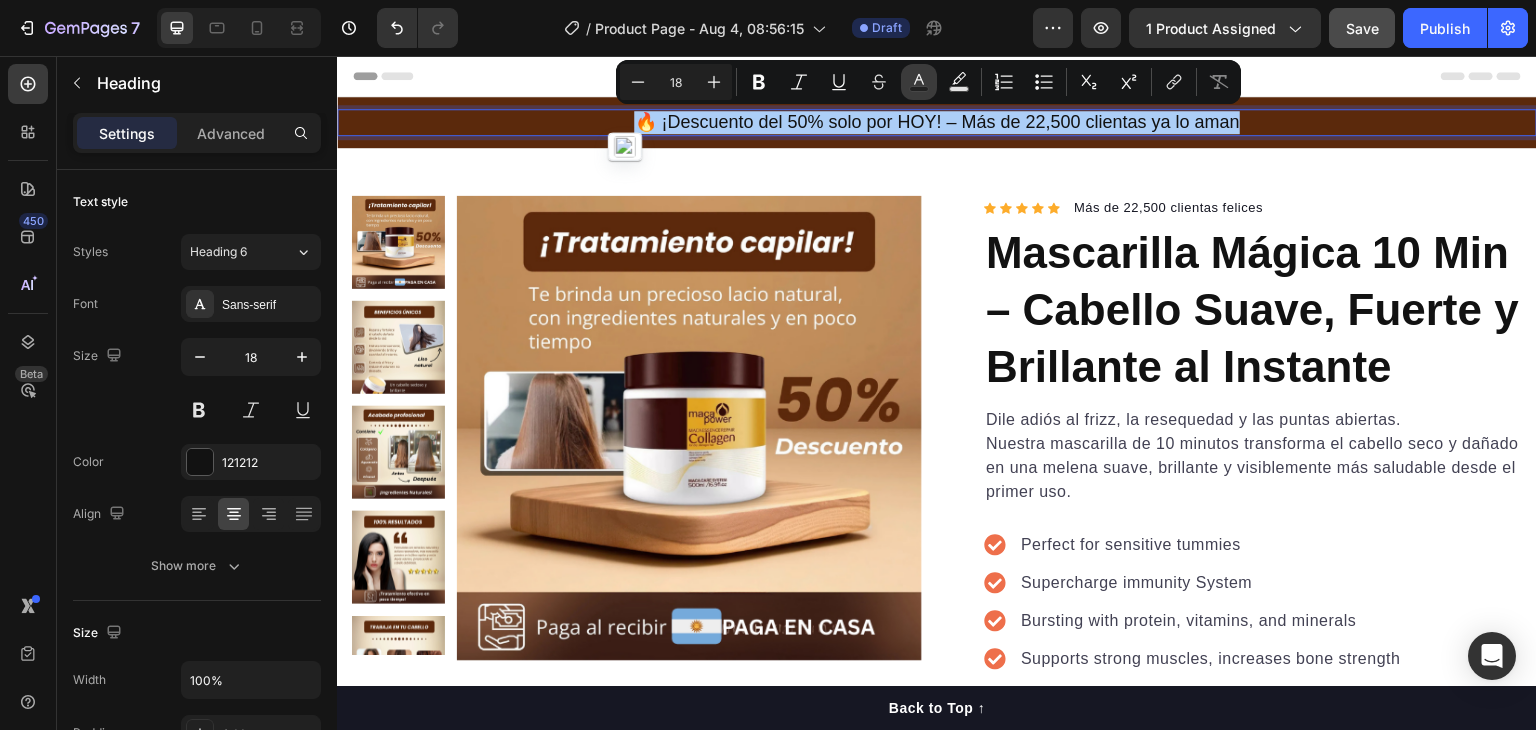 click 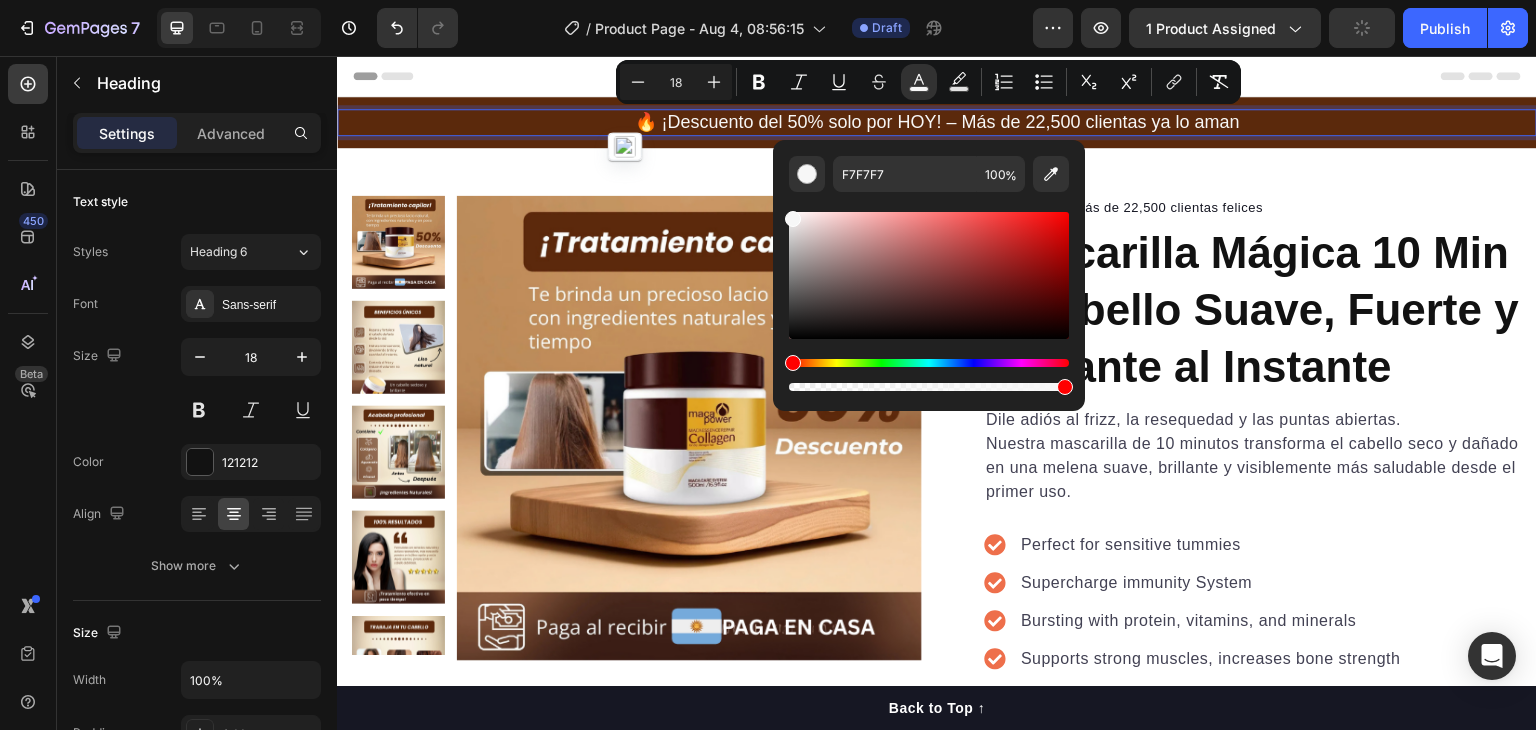drag, startPoint x: 788, startPoint y: 330, endPoint x: 792, endPoint y: 216, distance: 114.07015 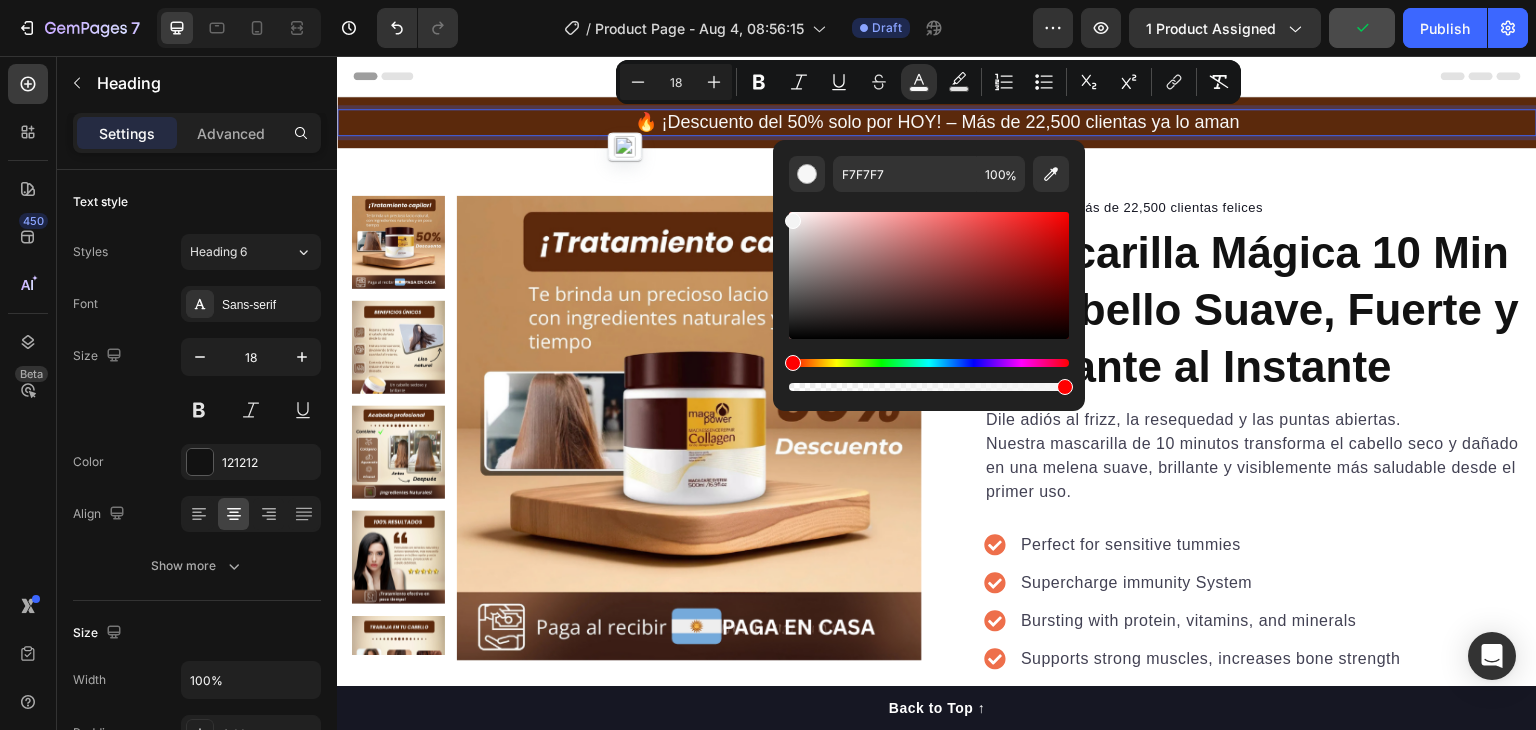 type on "F4F4F4" 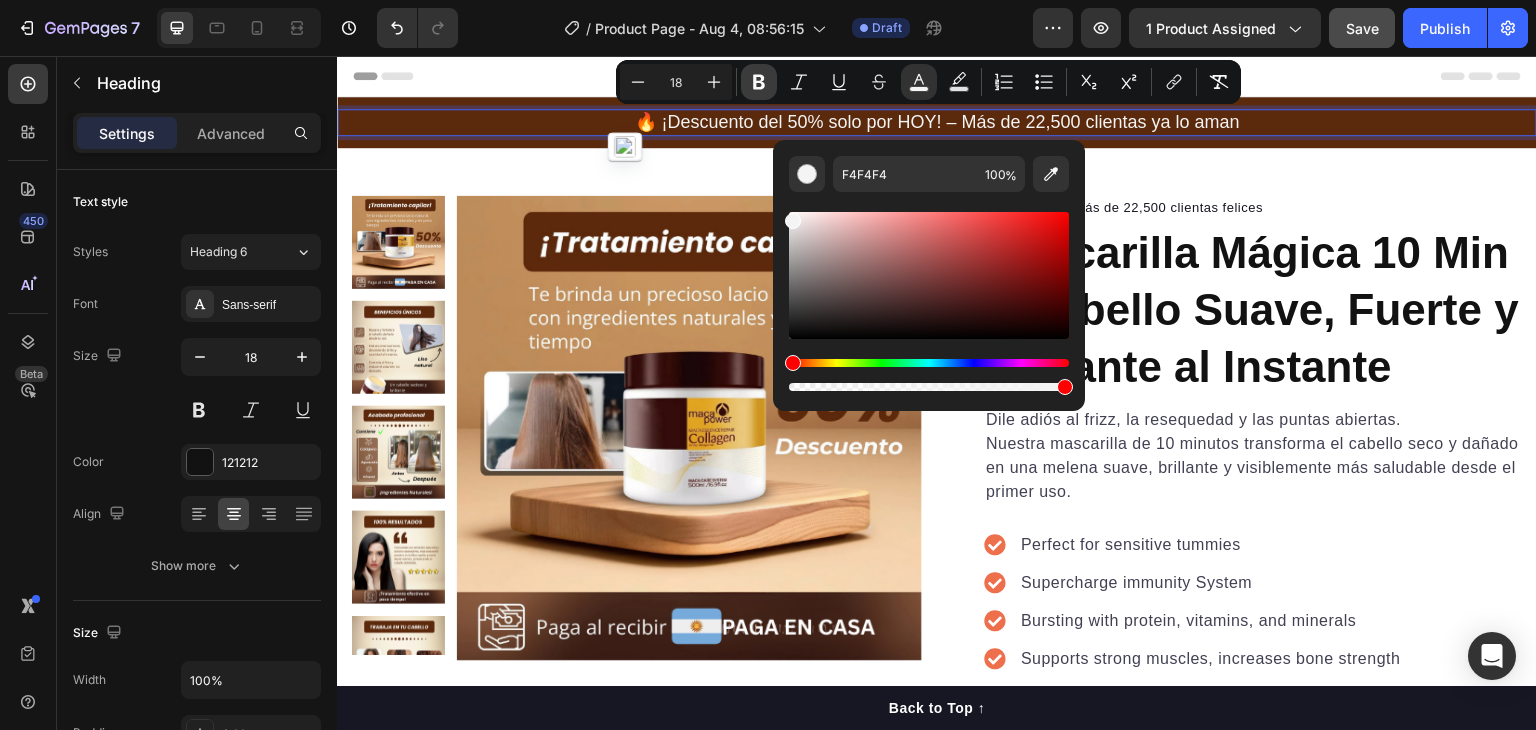 click 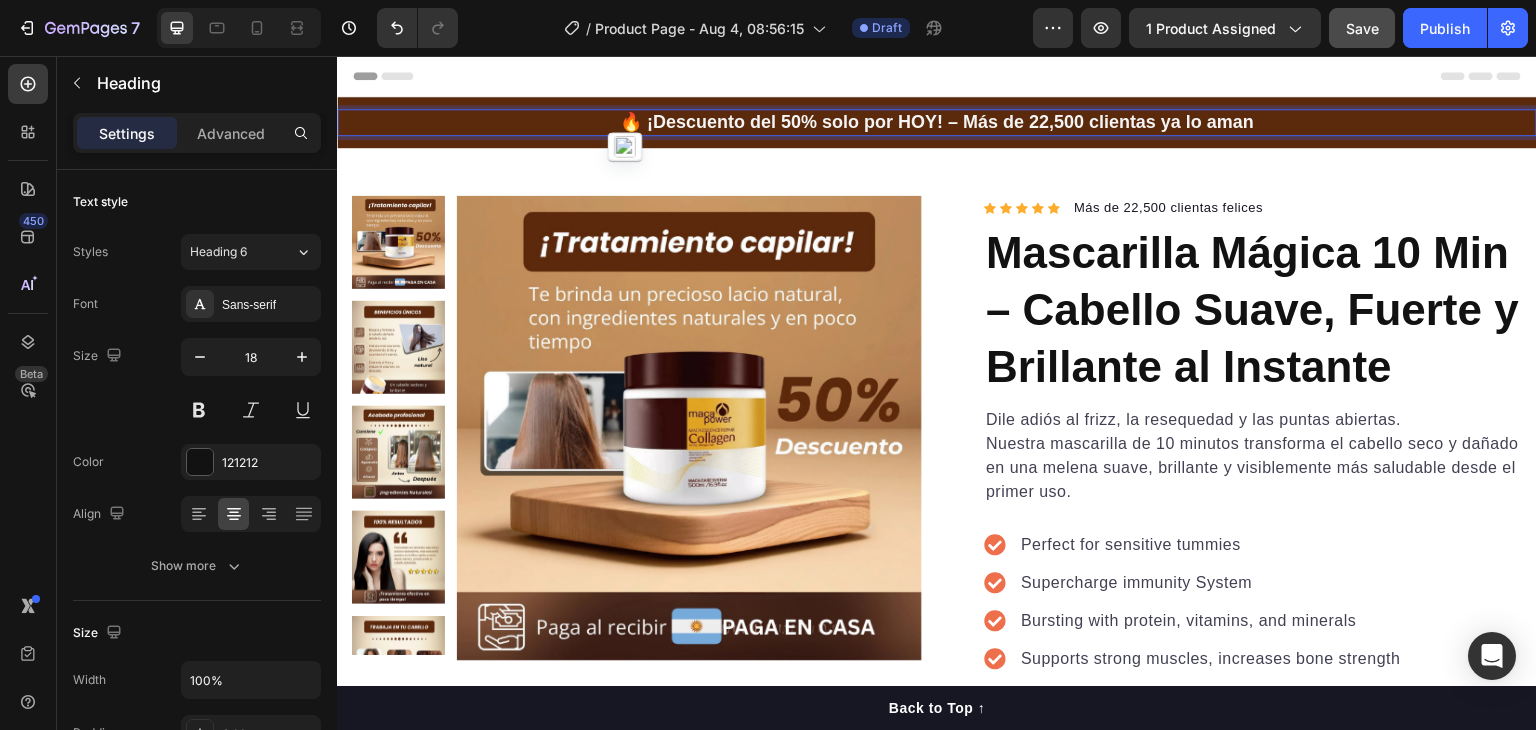 click on "🔥 ¡Descuento del 50% solo por HOY! – Más de 22,500 clientas ya lo aman" at bounding box center [937, 122] 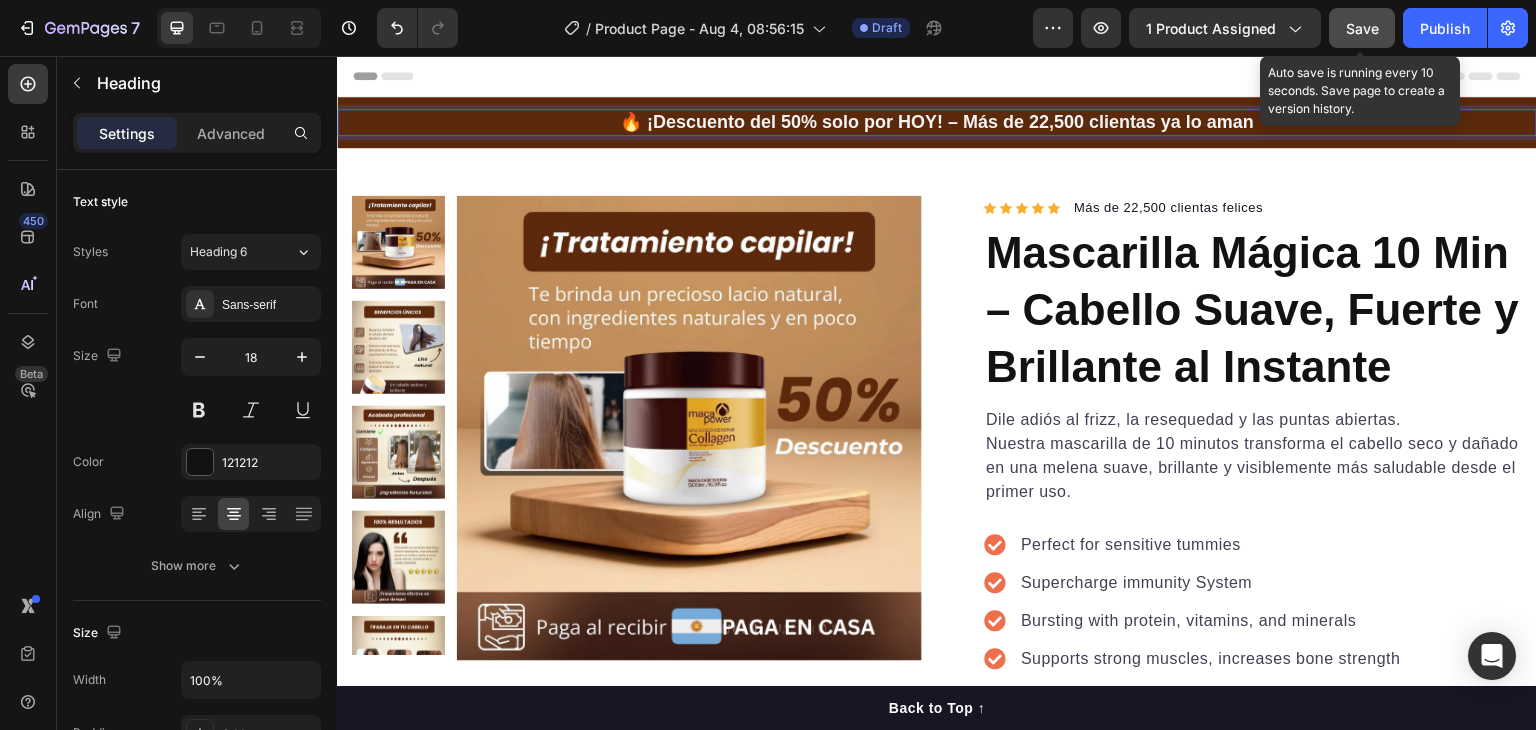 click on "Save" 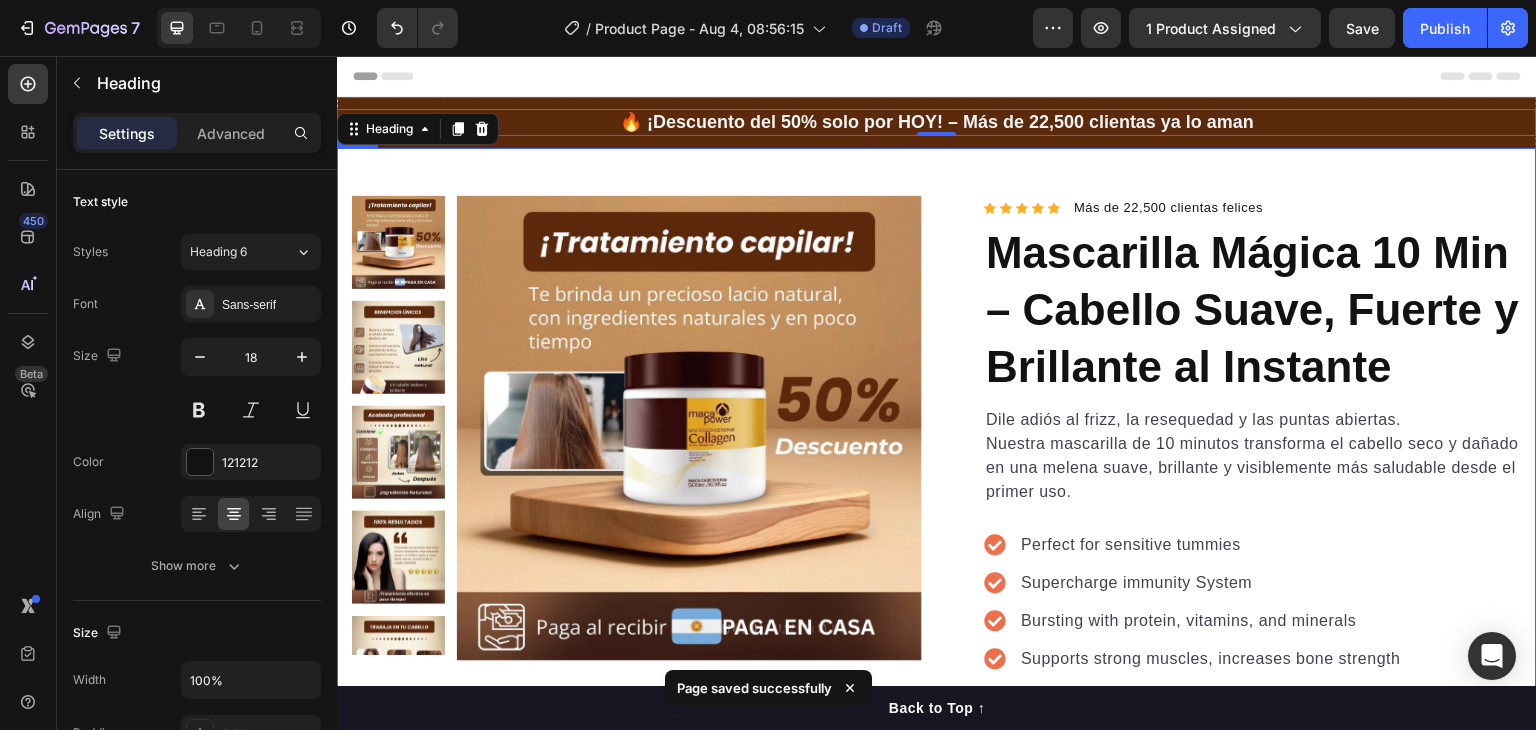 click on "Product Page - Jul 3, 22:30:21" at bounding box center [937, 752] 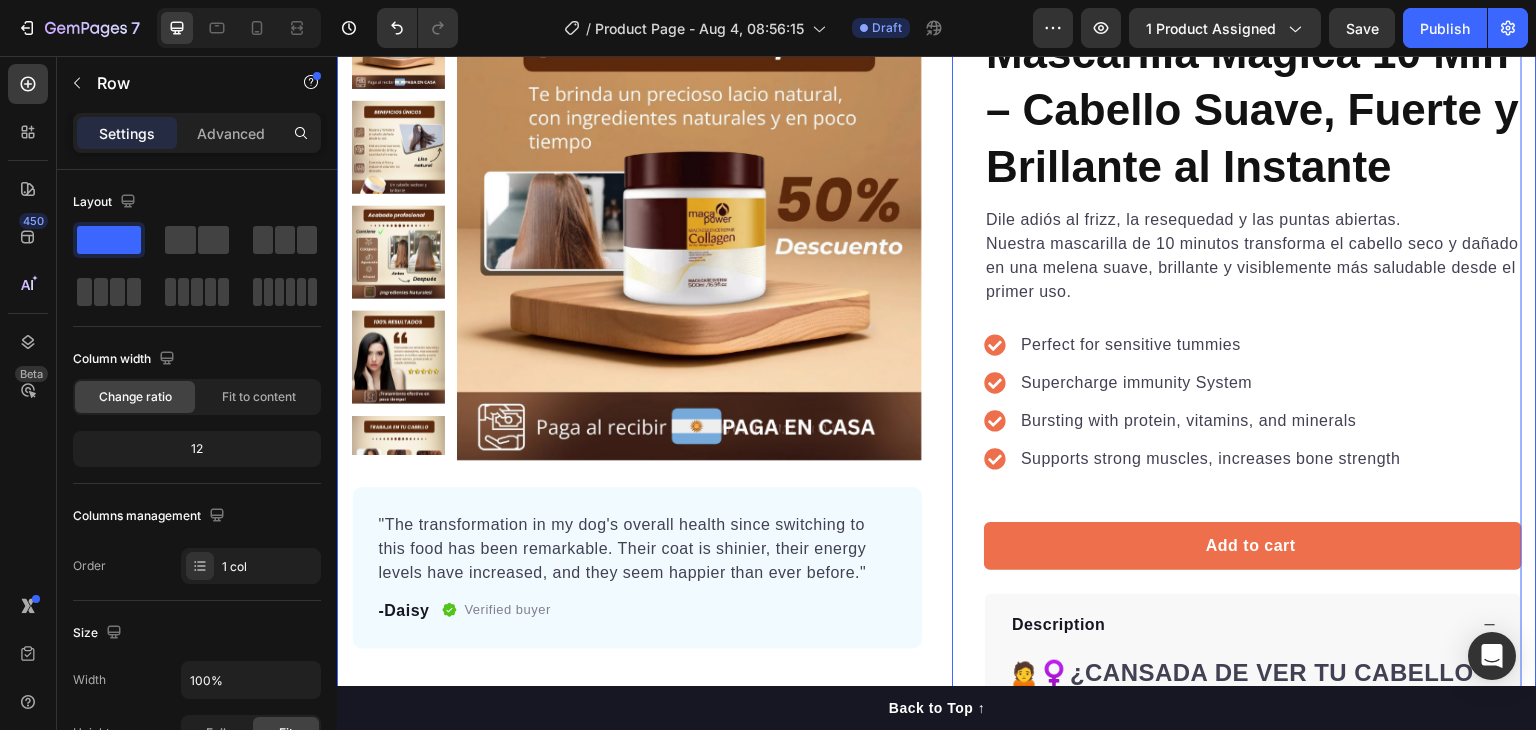 scroll, scrollTop: 300, scrollLeft: 0, axis: vertical 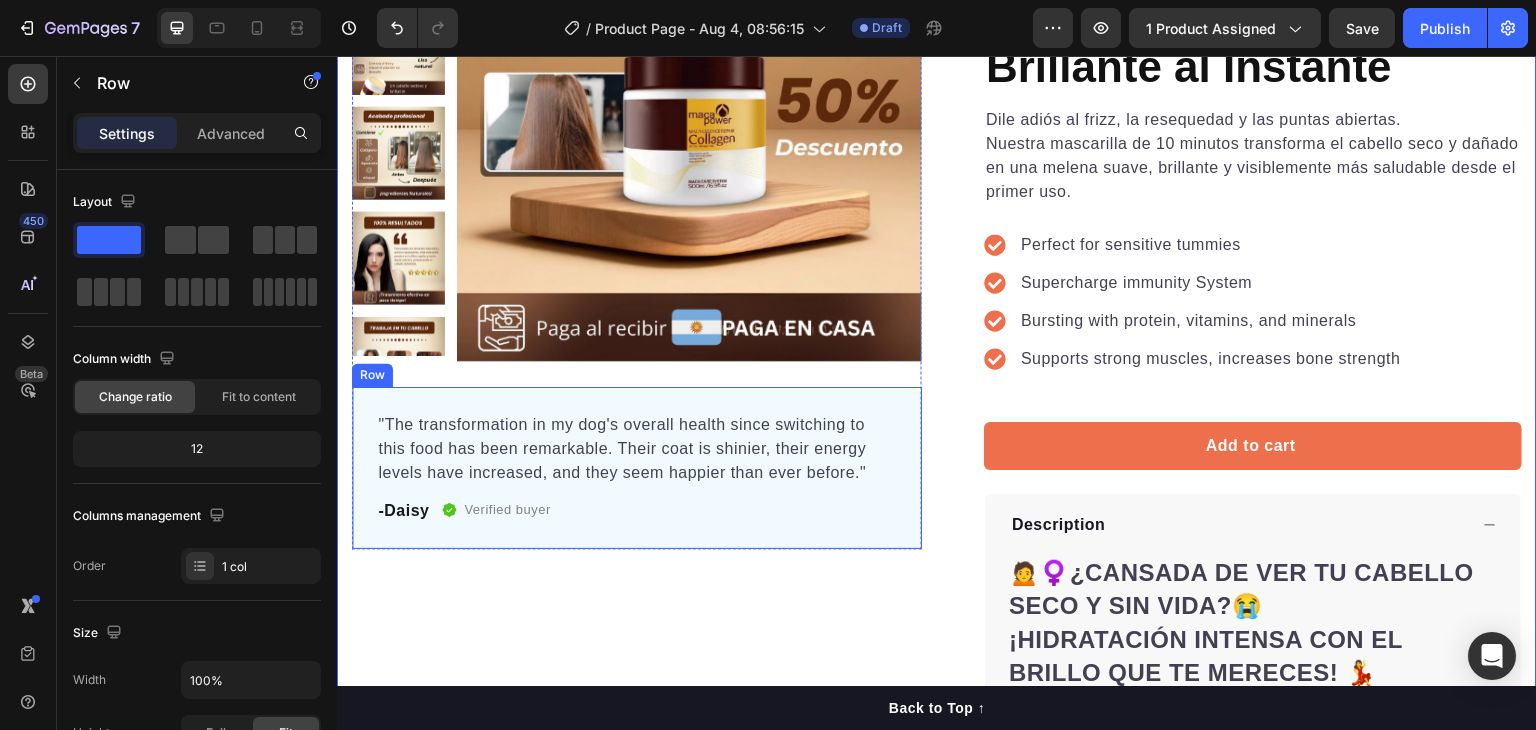 click on ""The transformation in my dog's overall health since switching to this food has been remarkable. Their coat is shinier, their energy levels have increased, and they seem happier than ever before." Text block -Daisy Text block
Verified buyer Item list Row Row" at bounding box center [637, 468] 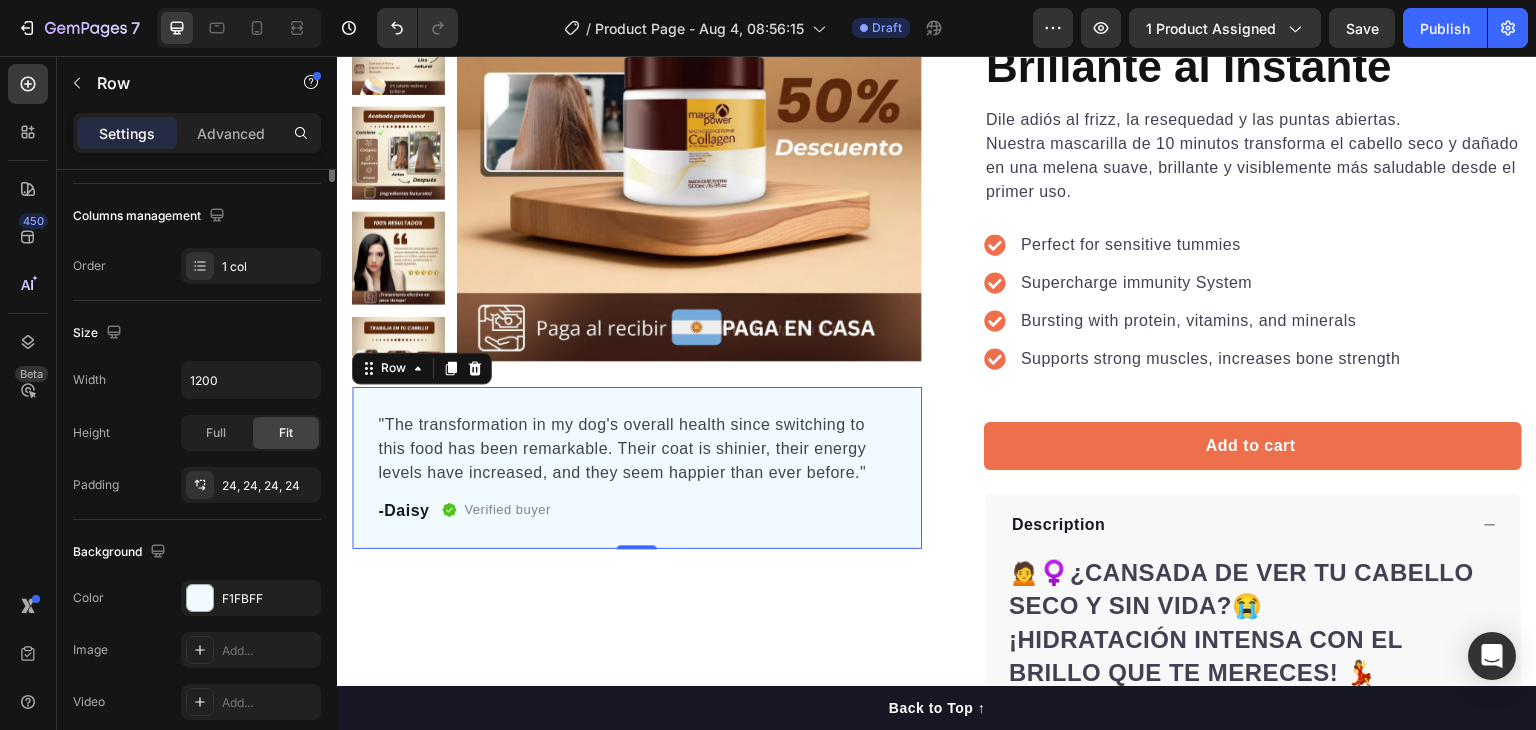 scroll, scrollTop: 400, scrollLeft: 0, axis: vertical 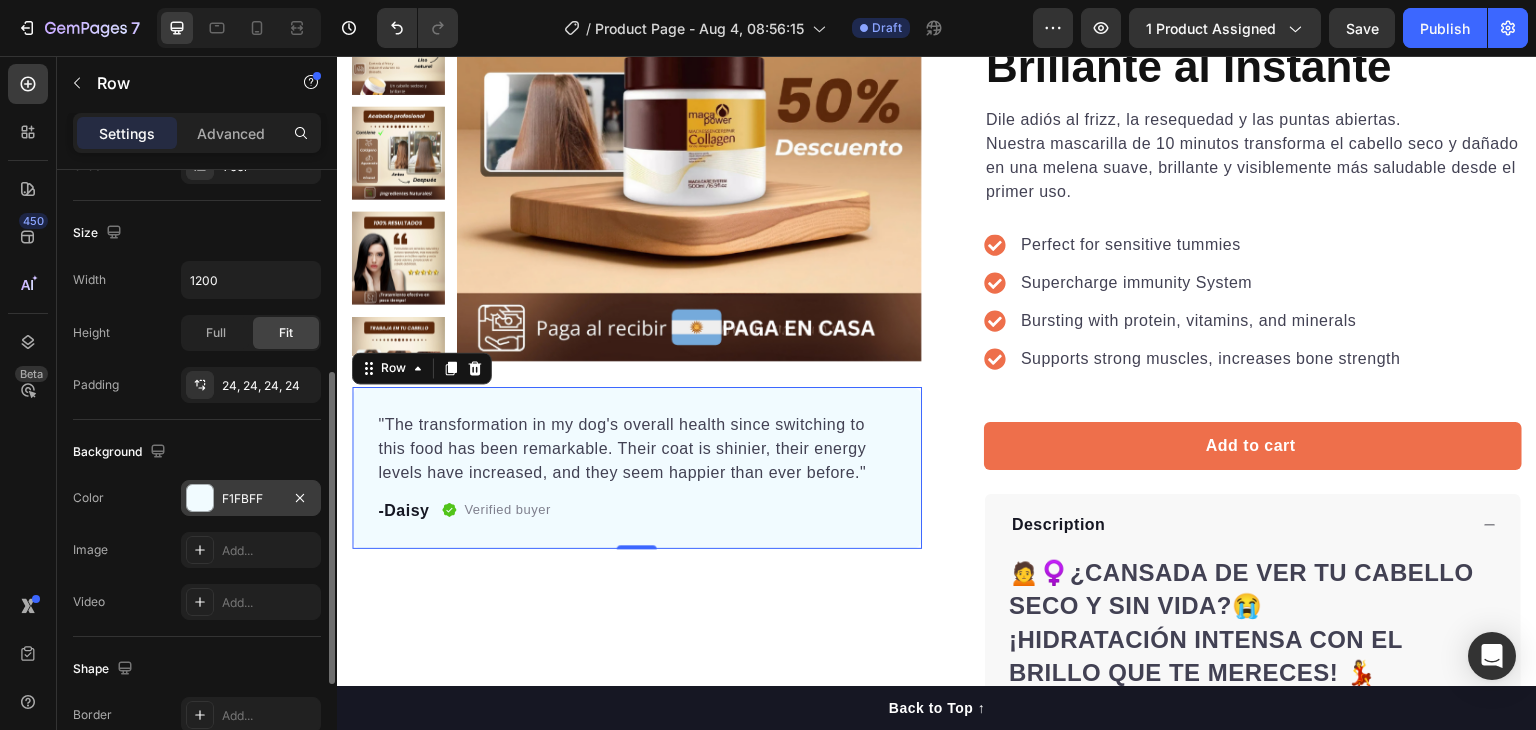 click at bounding box center [200, 498] 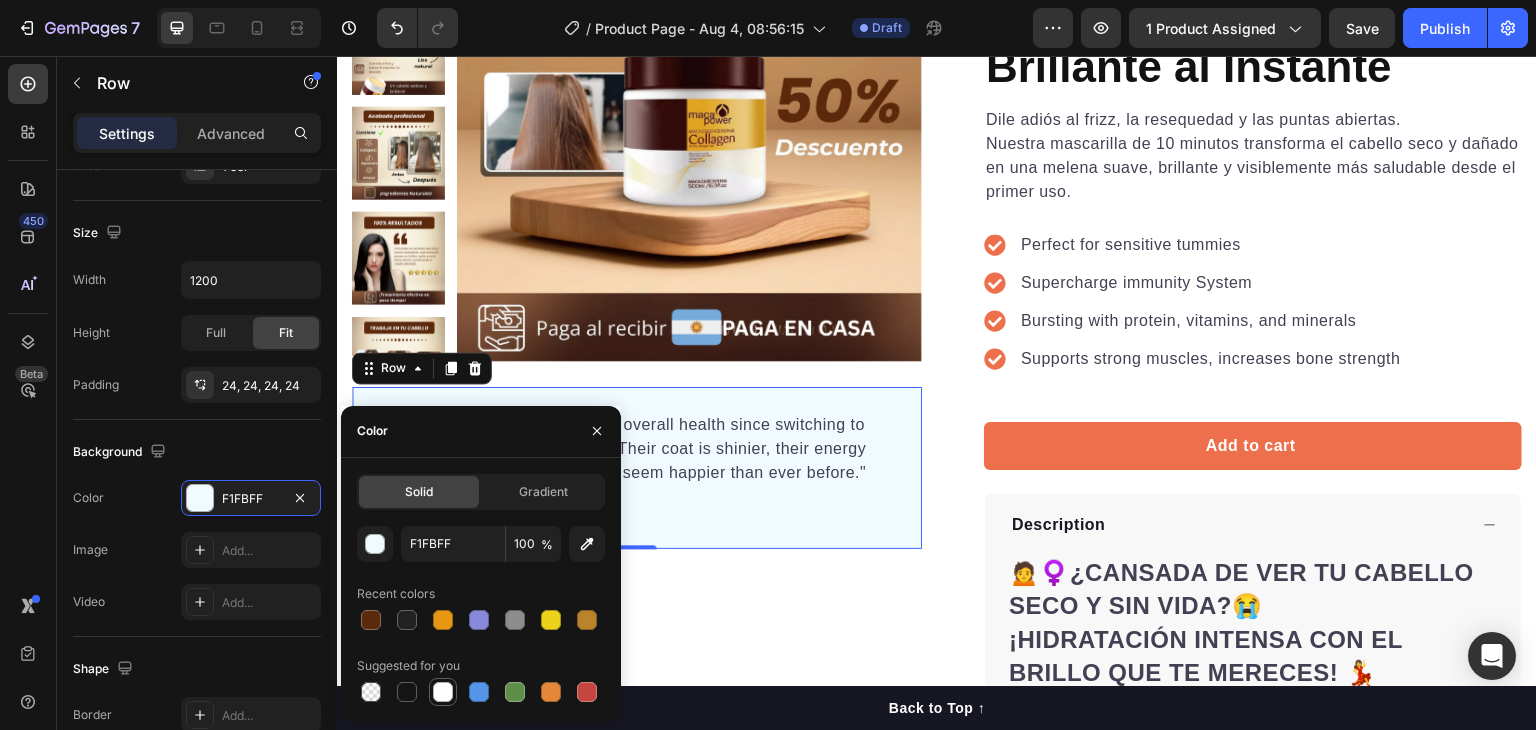 click at bounding box center (443, 692) 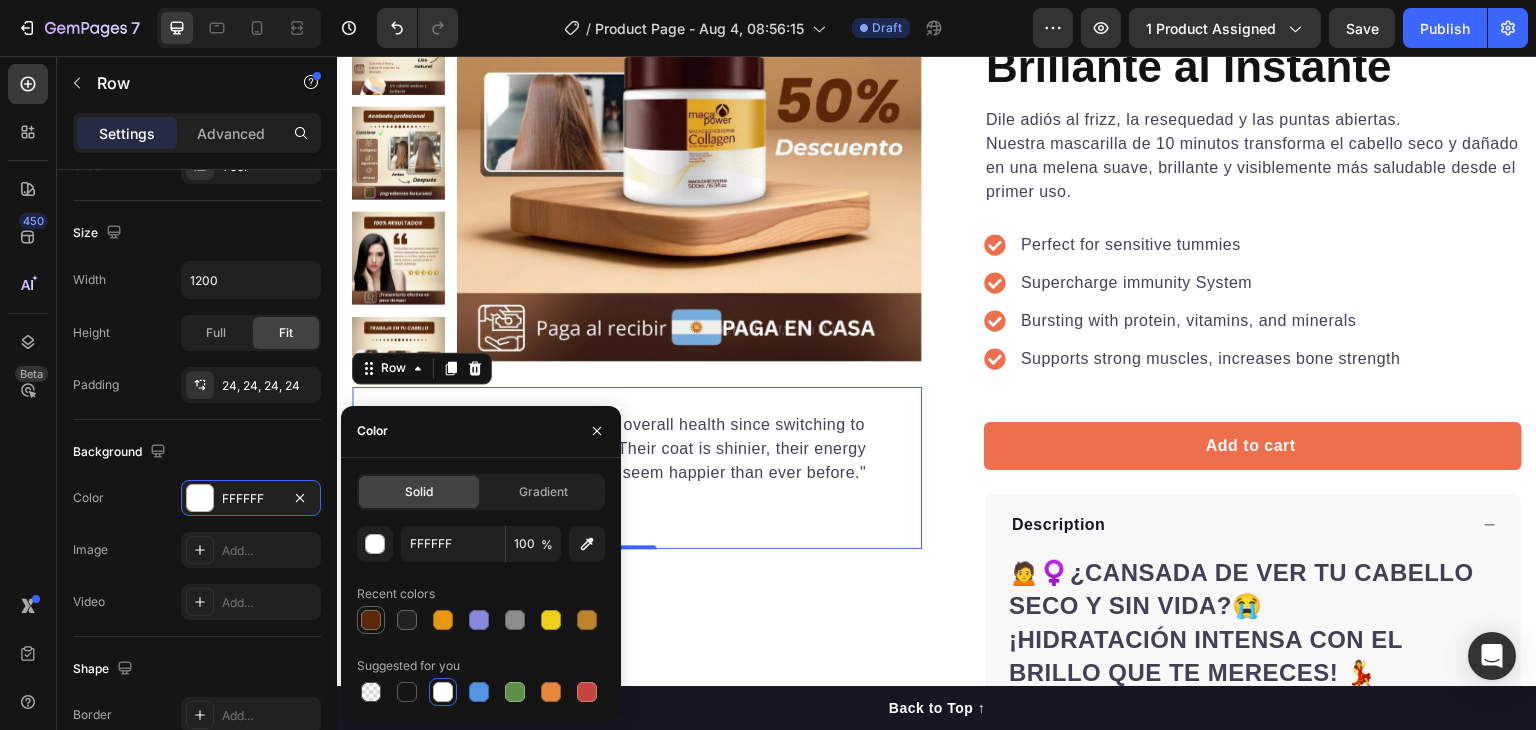 click at bounding box center (371, 620) 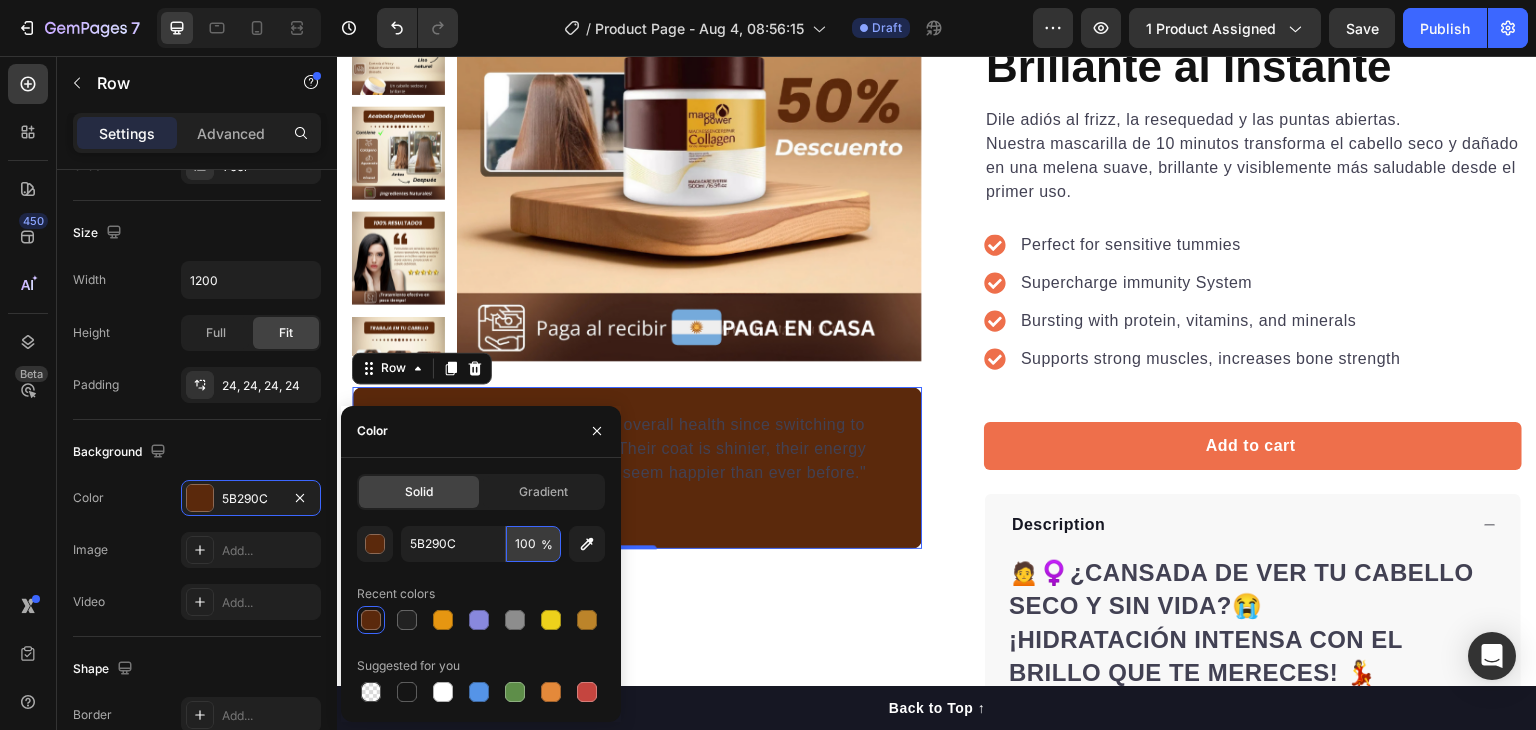 click on "100" at bounding box center (533, 544) 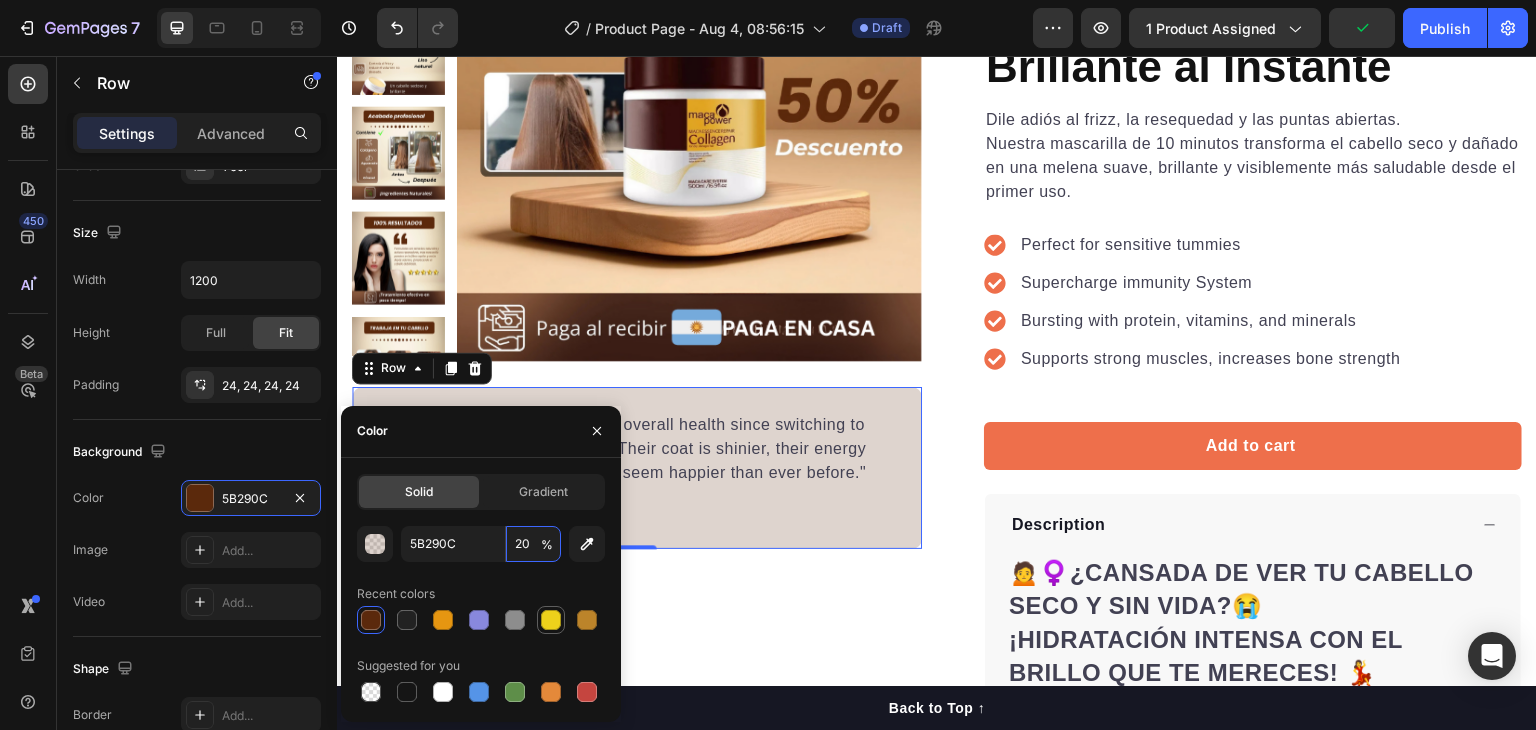 type on "20" 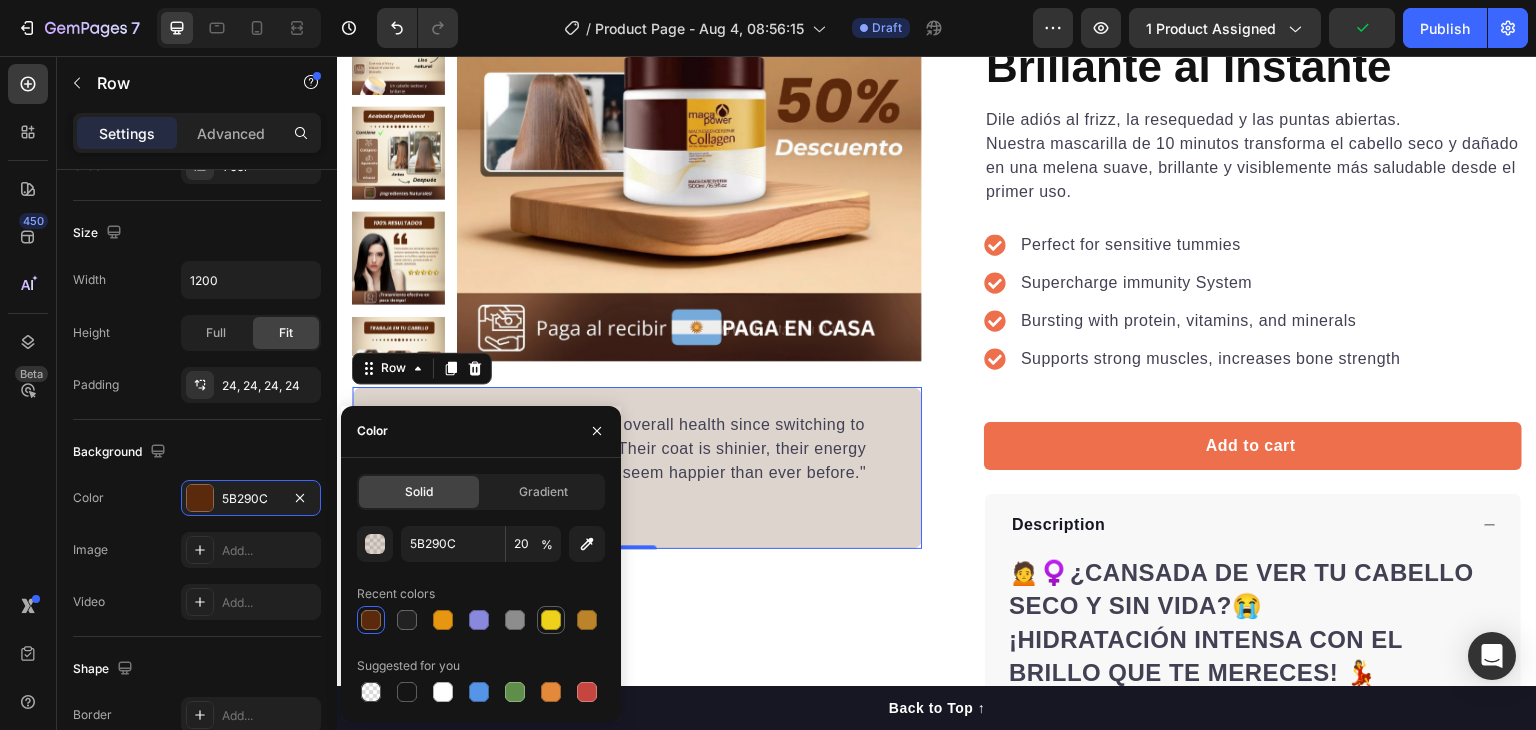 click 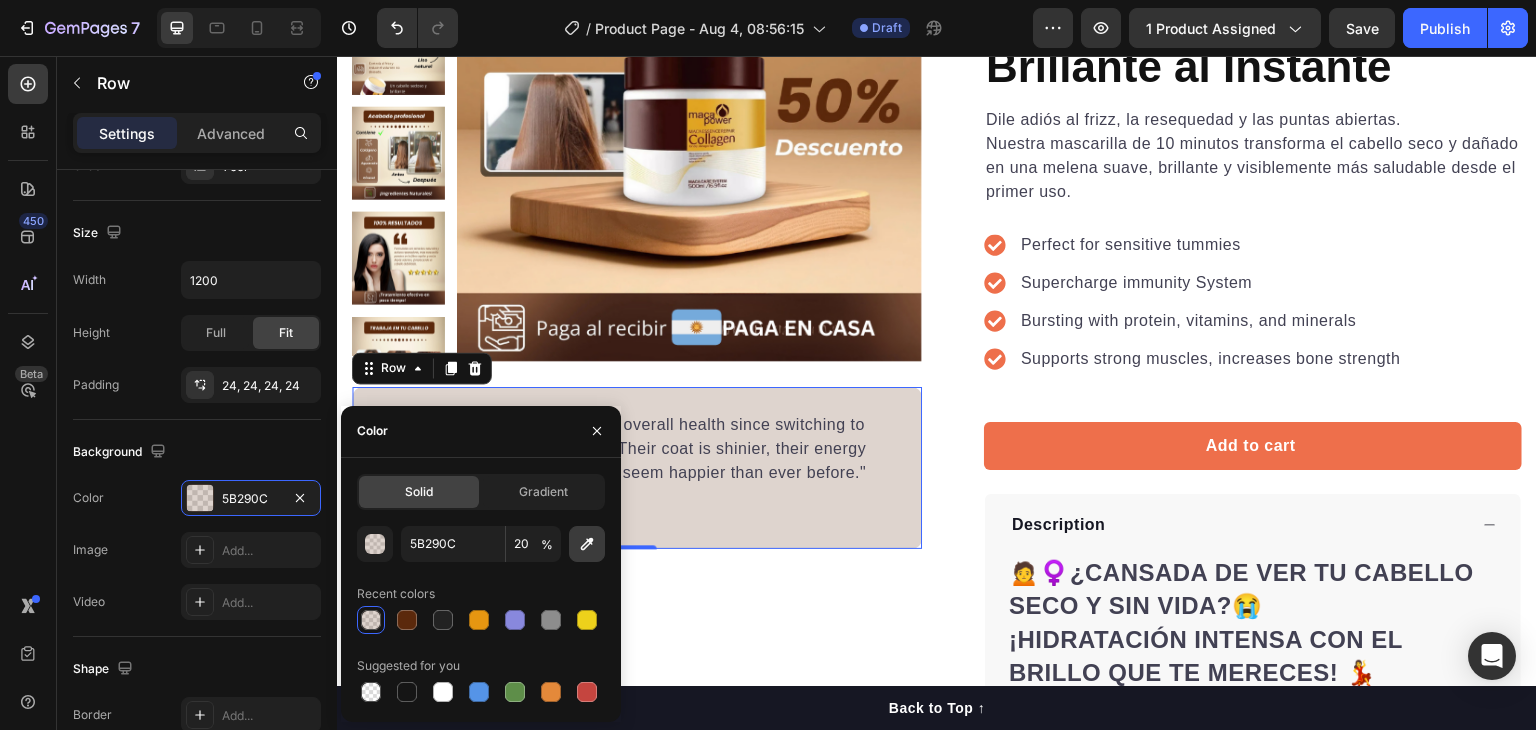 click 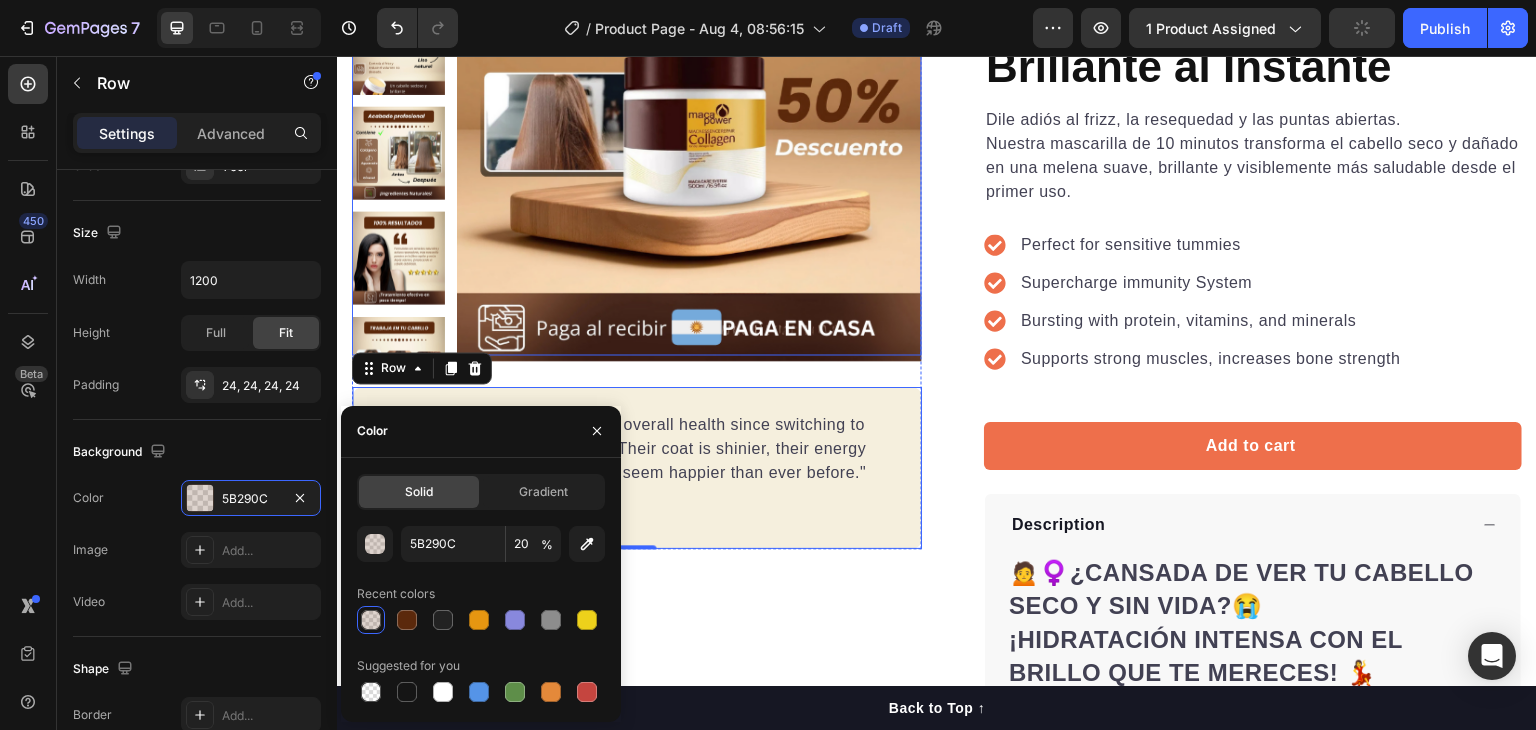 type on "F5EFDD" 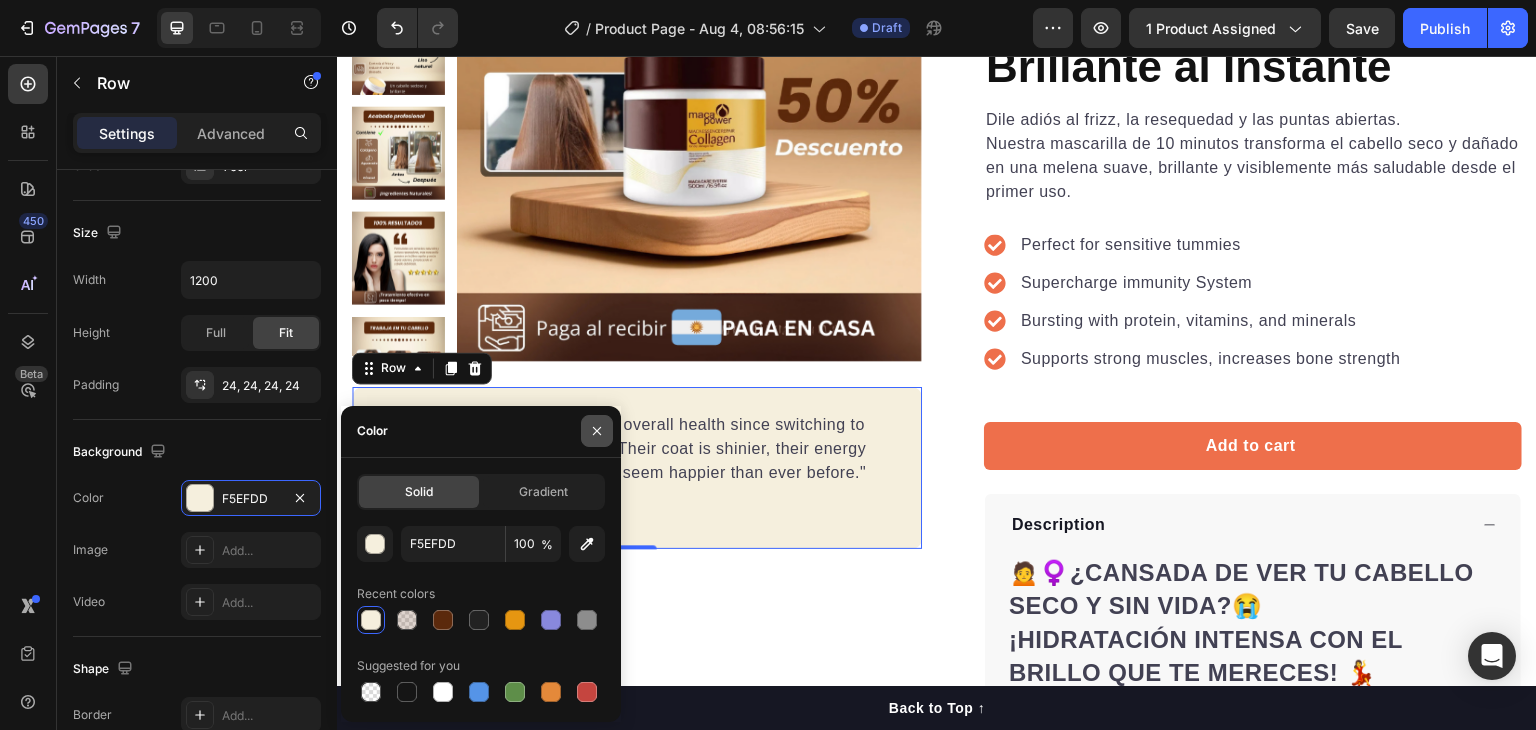 click 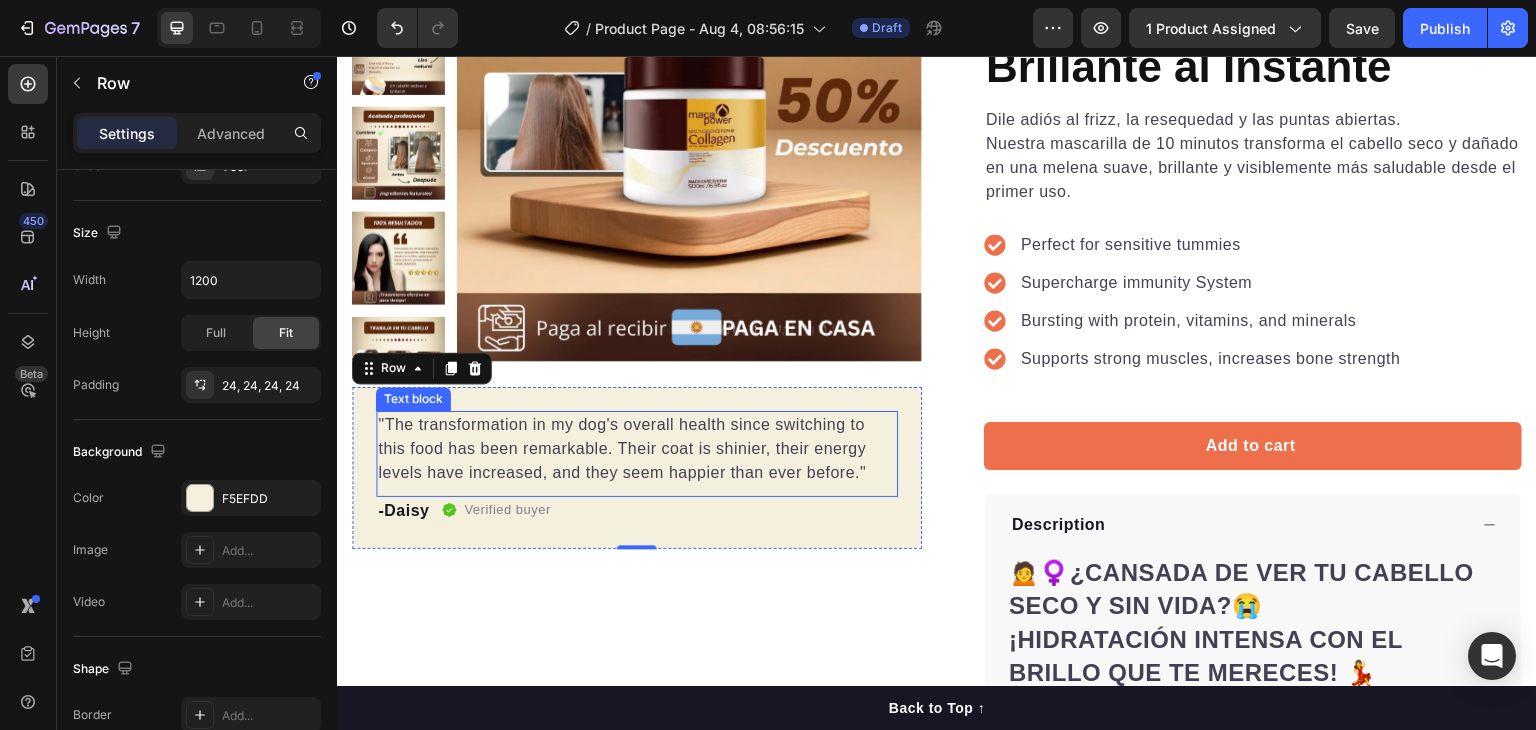 click on ""The transformation in my dog's overall health since switching to this food has been remarkable. Their coat is shinier, their energy levels have increased, and they seem happier than ever before."" at bounding box center (637, 449) 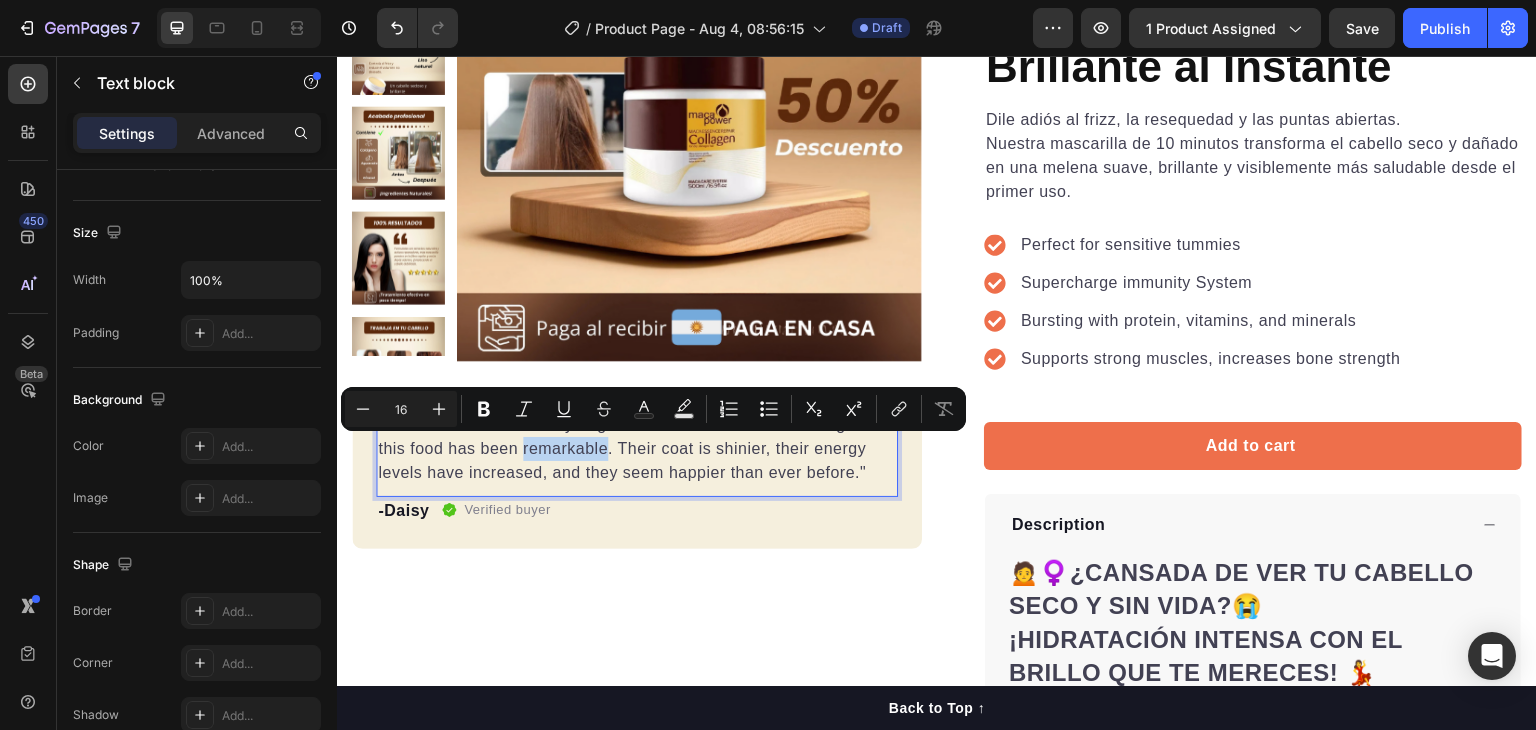 scroll, scrollTop: 0, scrollLeft: 0, axis: both 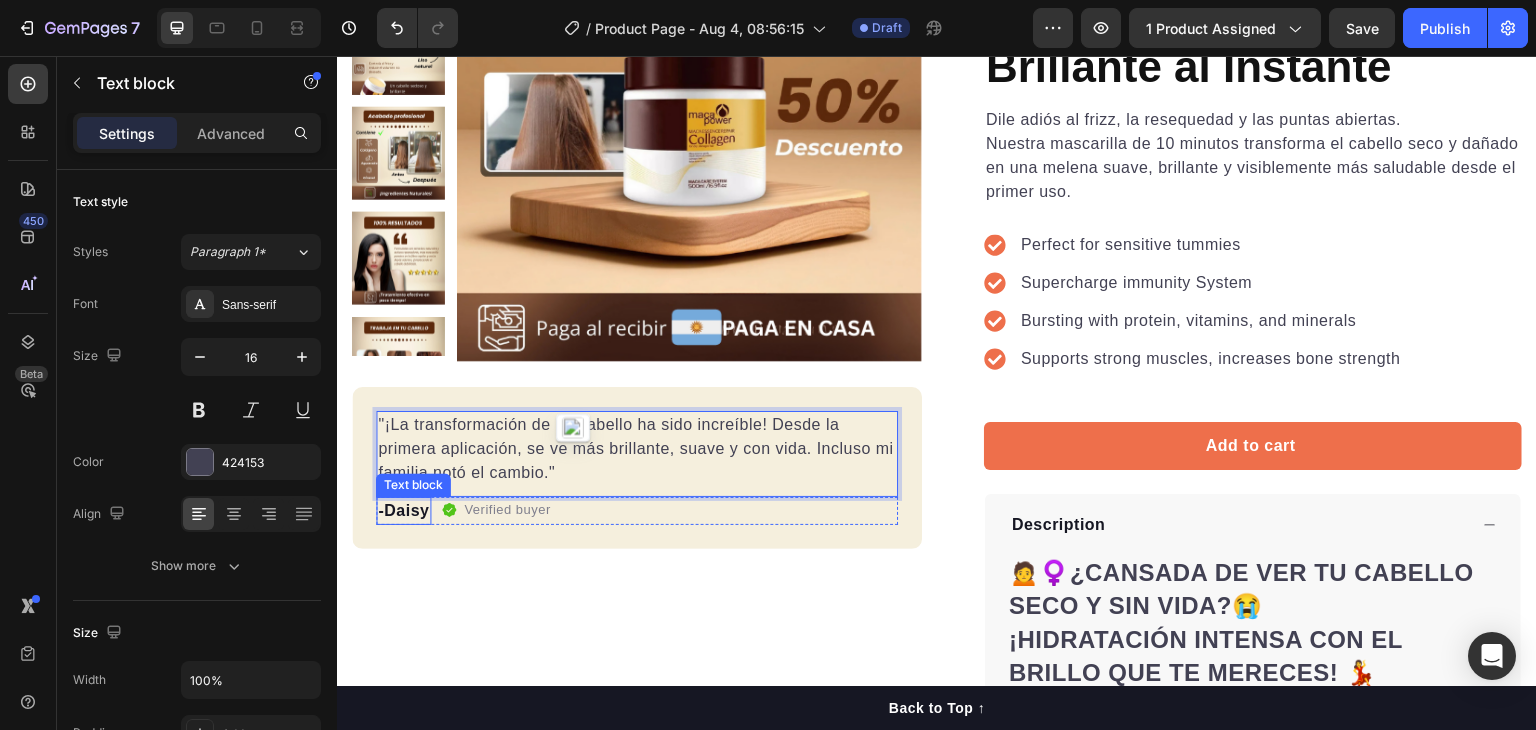 click on "-Daisy" at bounding box center [403, 511] 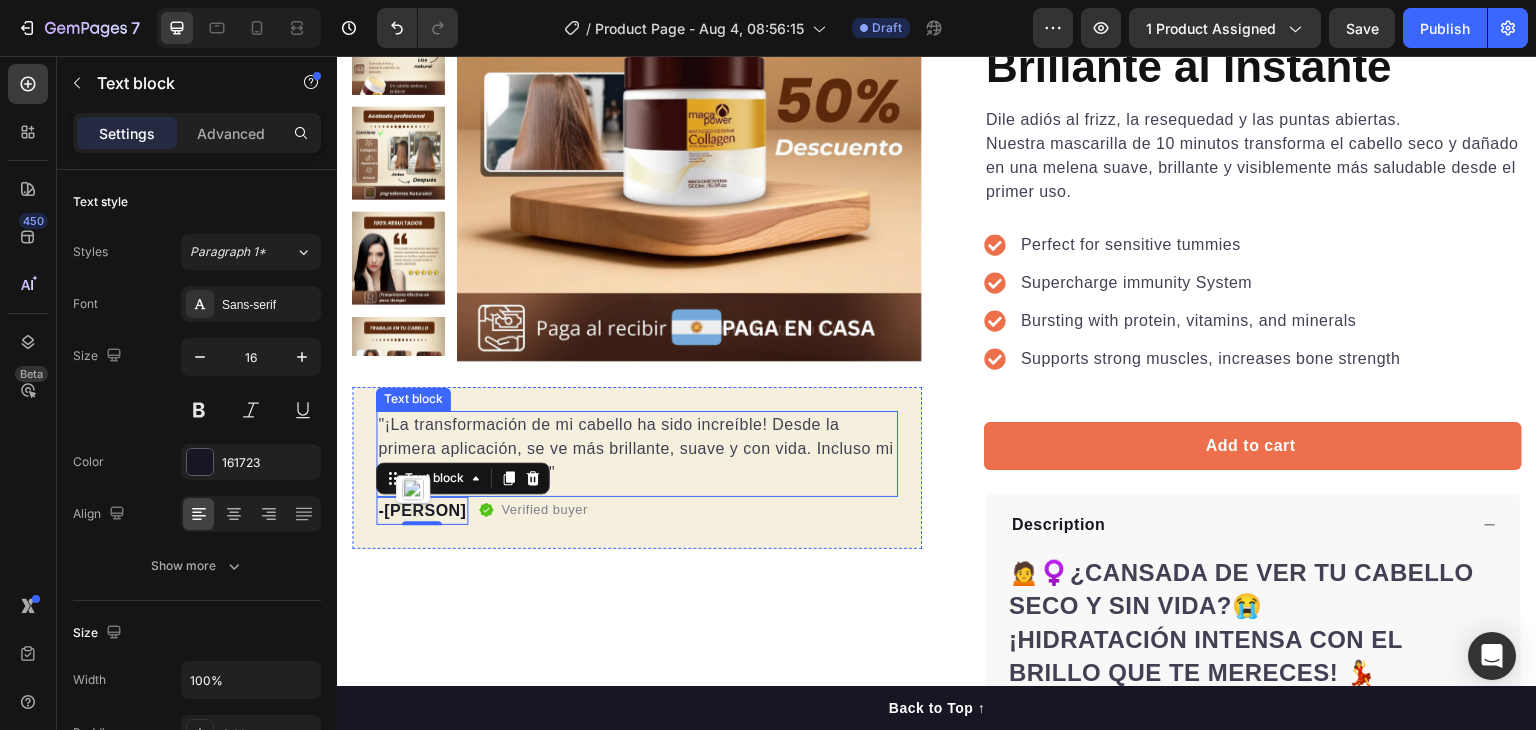 click on "Verified buyer" at bounding box center [544, 510] 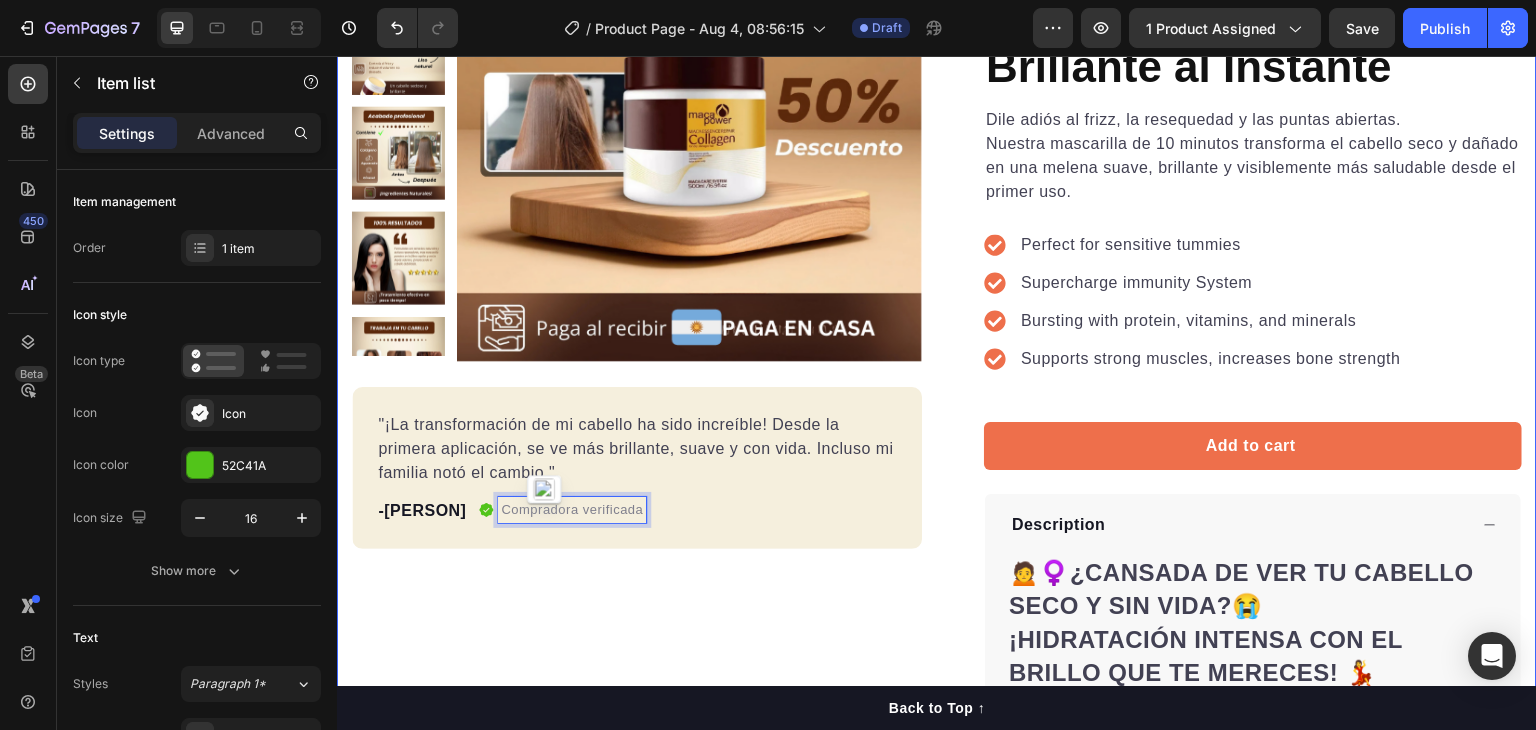 click on "Product Page - Jul 26, 01:18:47" at bounding box center [637, 436] 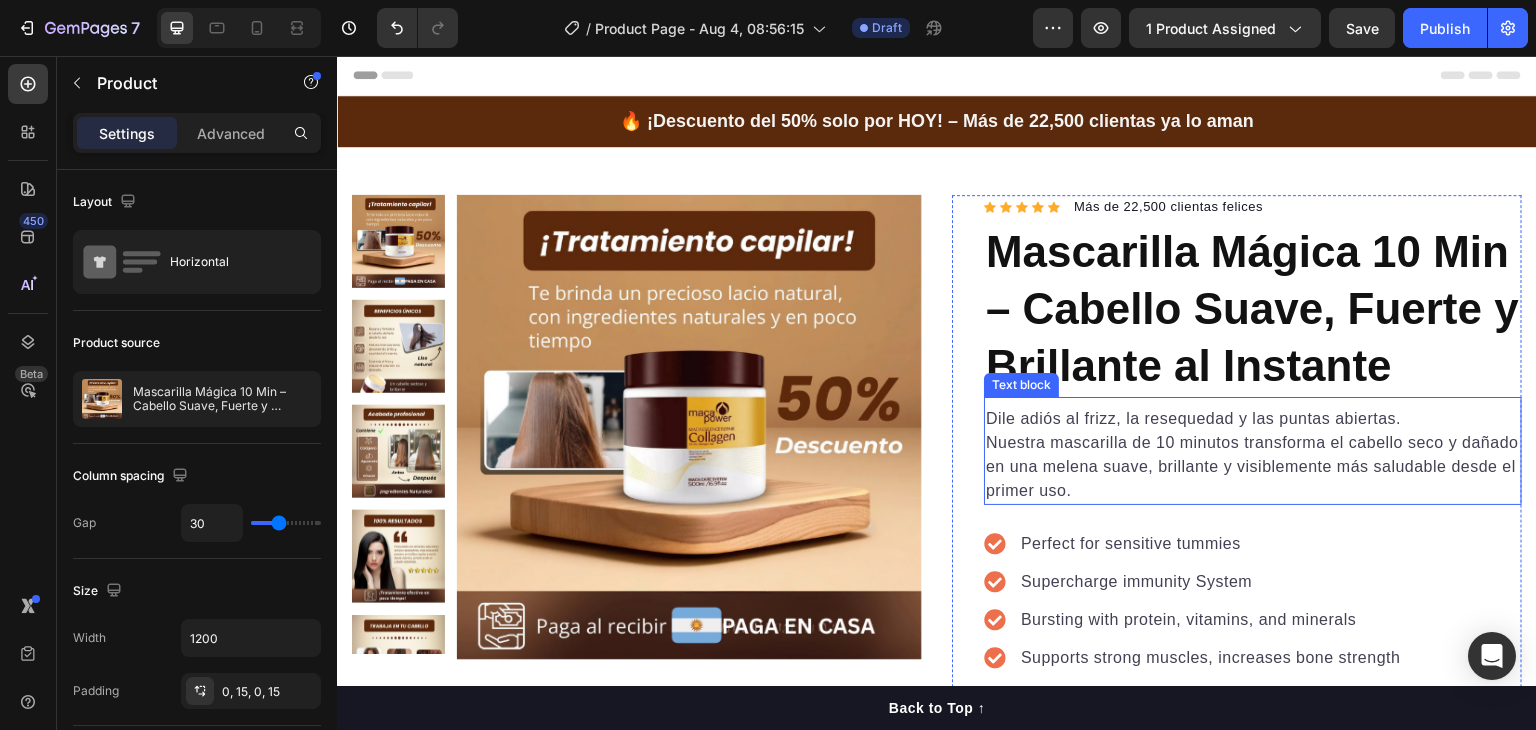scroll, scrollTop: 100, scrollLeft: 0, axis: vertical 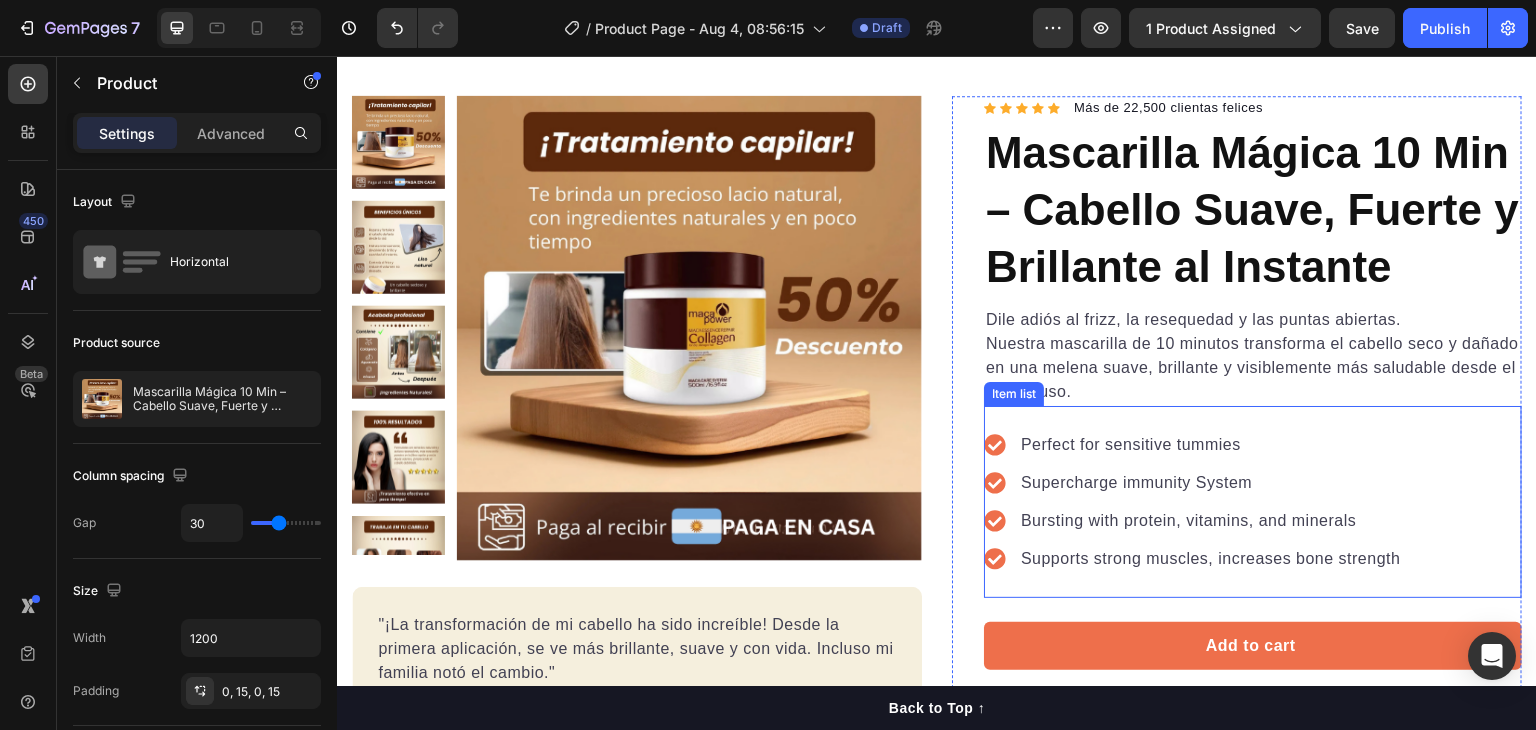 click on "Supercharge immunity System" at bounding box center (1211, 483) 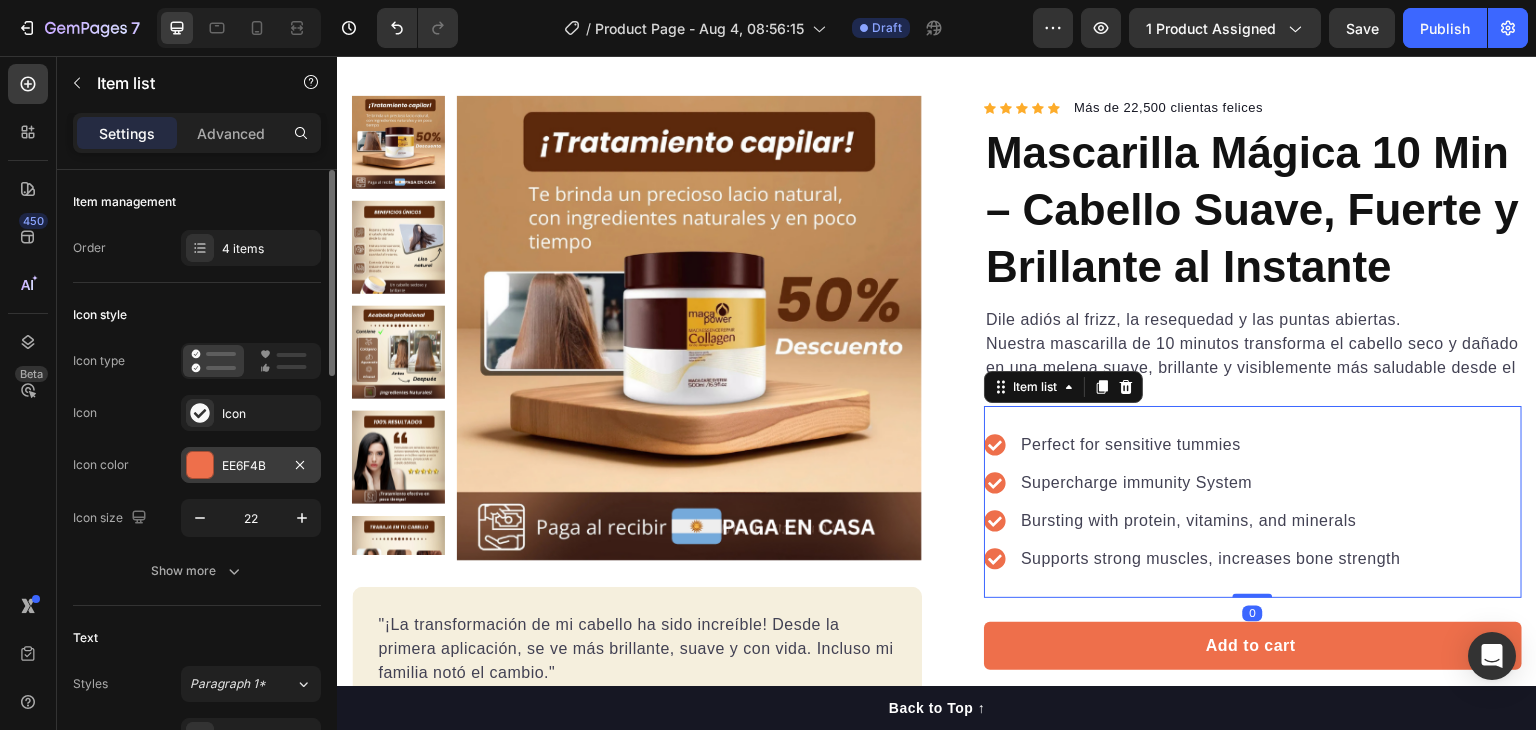 click at bounding box center (200, 465) 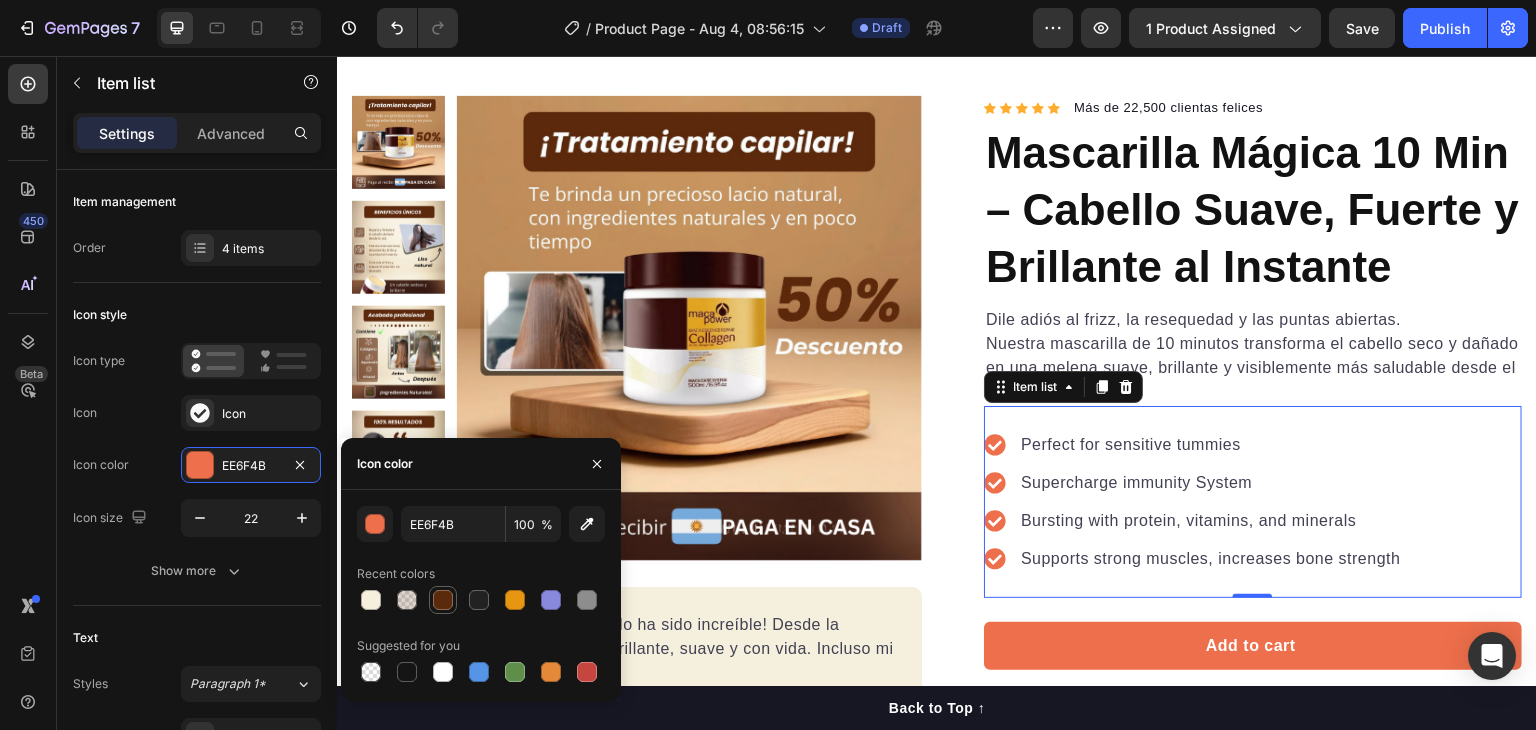 click at bounding box center [443, 600] 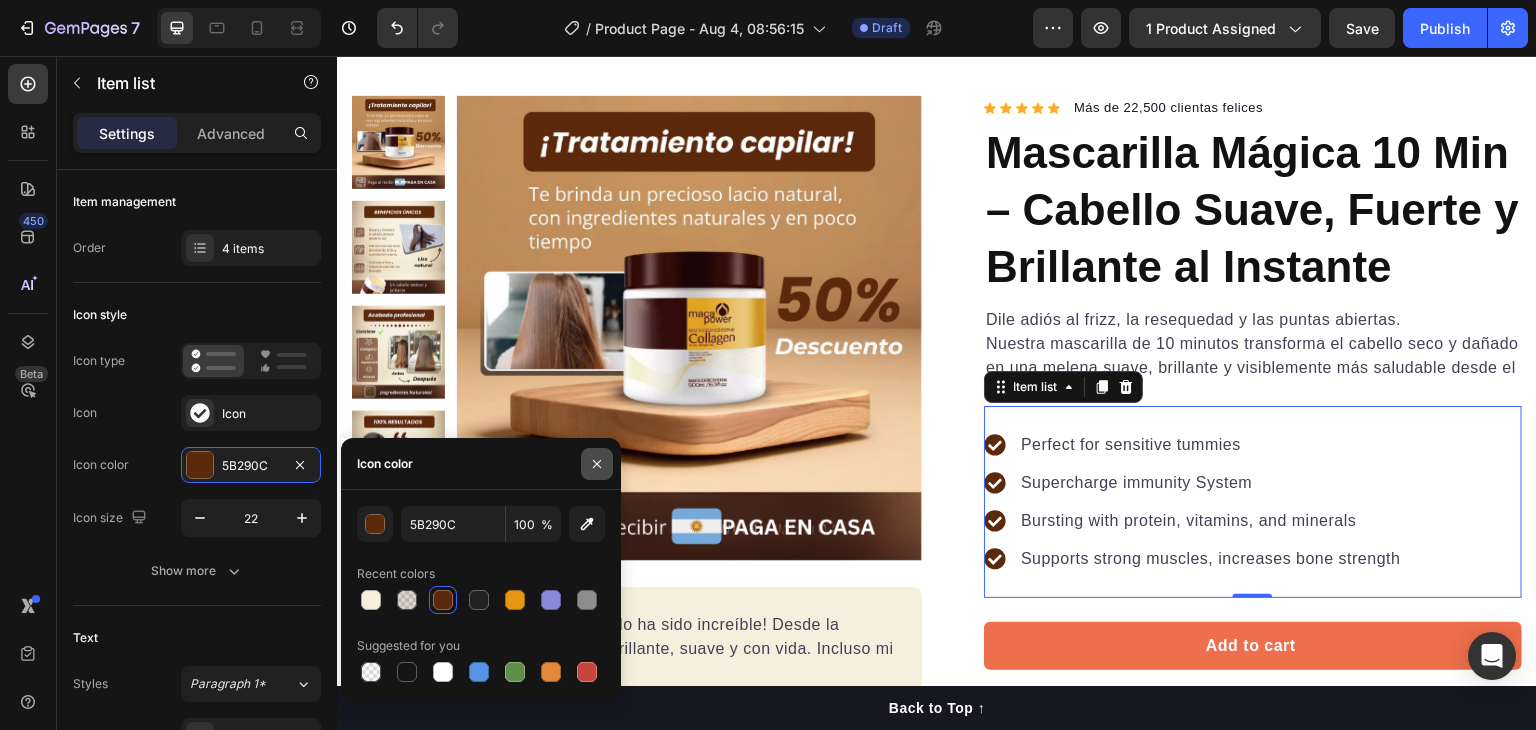 click at bounding box center (597, 464) 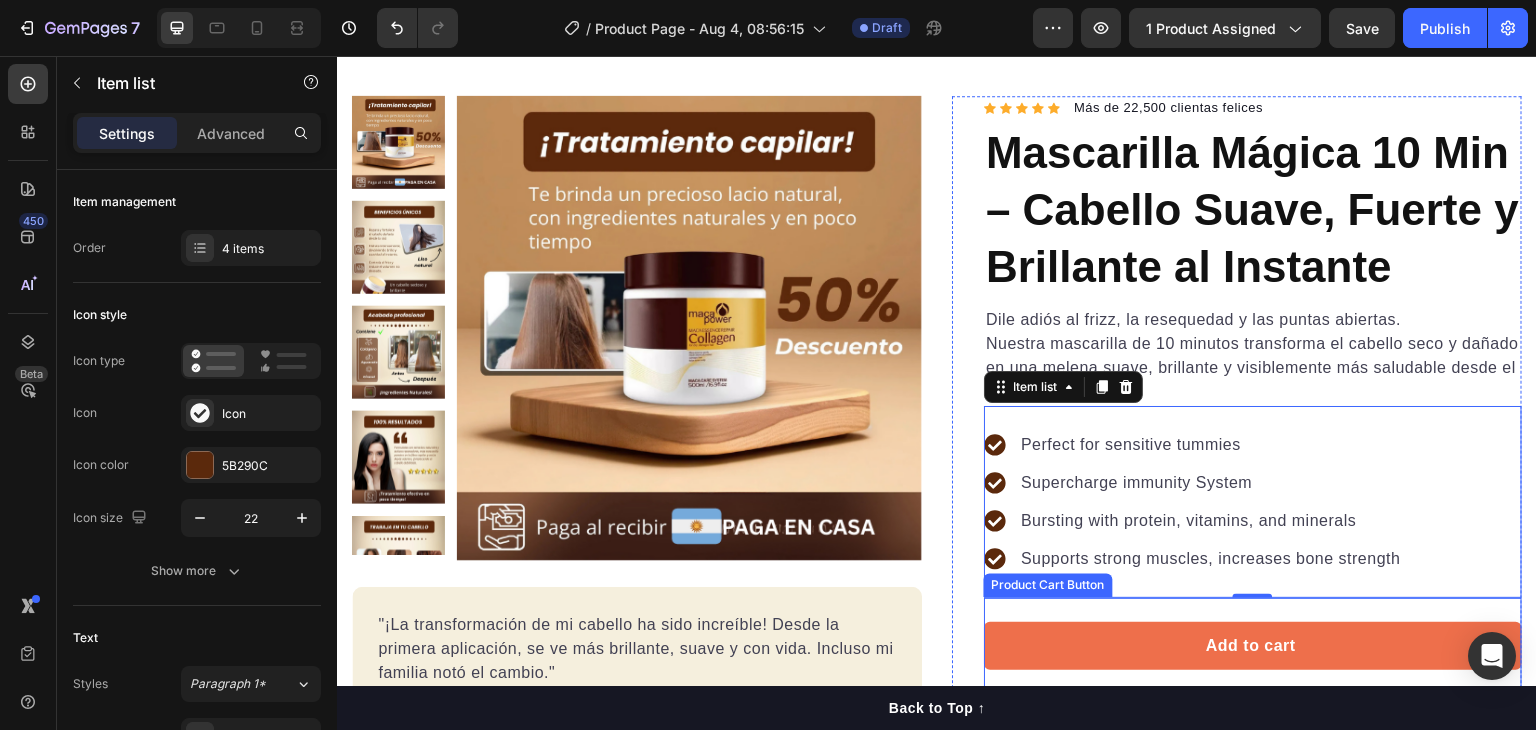 scroll, scrollTop: 100, scrollLeft: 0, axis: vertical 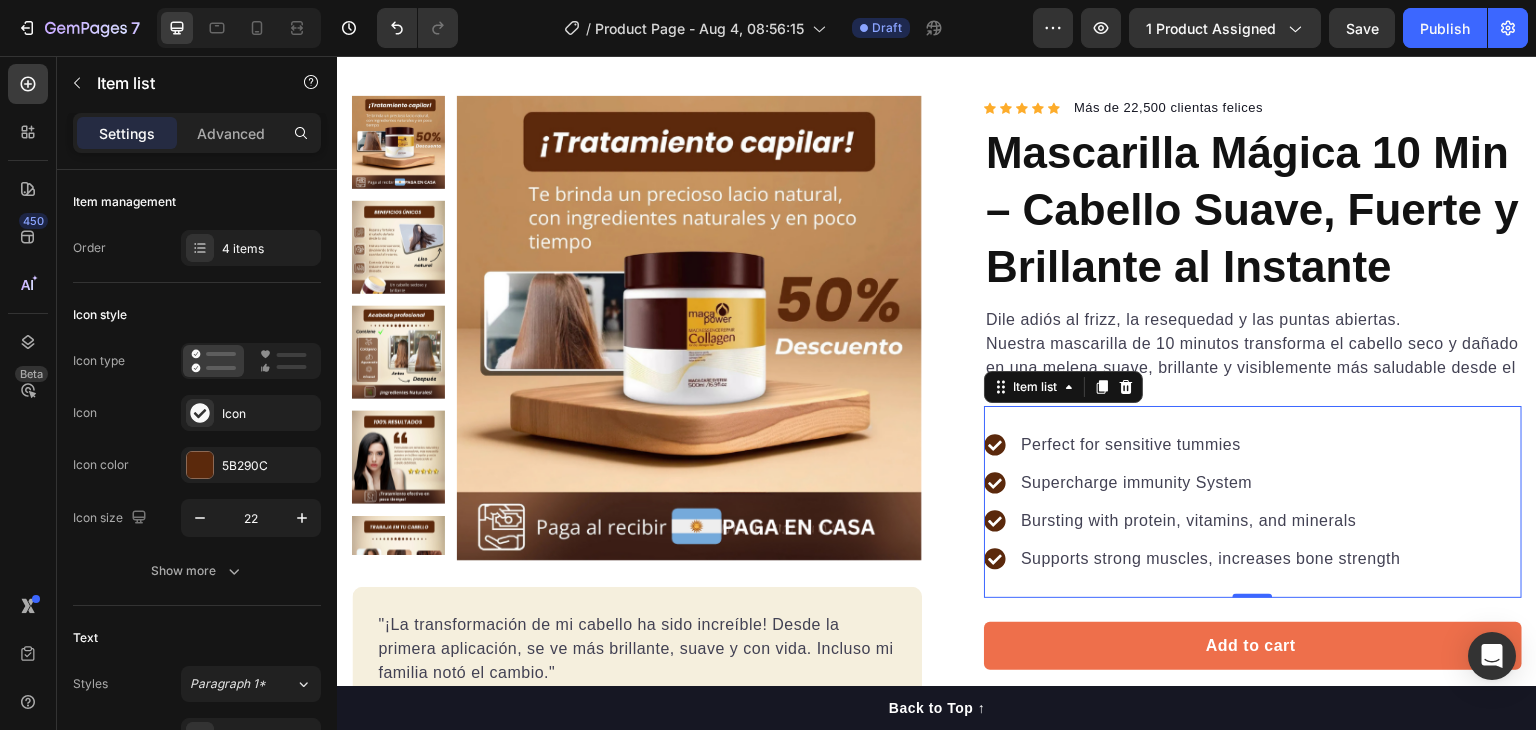 click on "Perfect for sensitive tummies" at bounding box center (1211, 445) 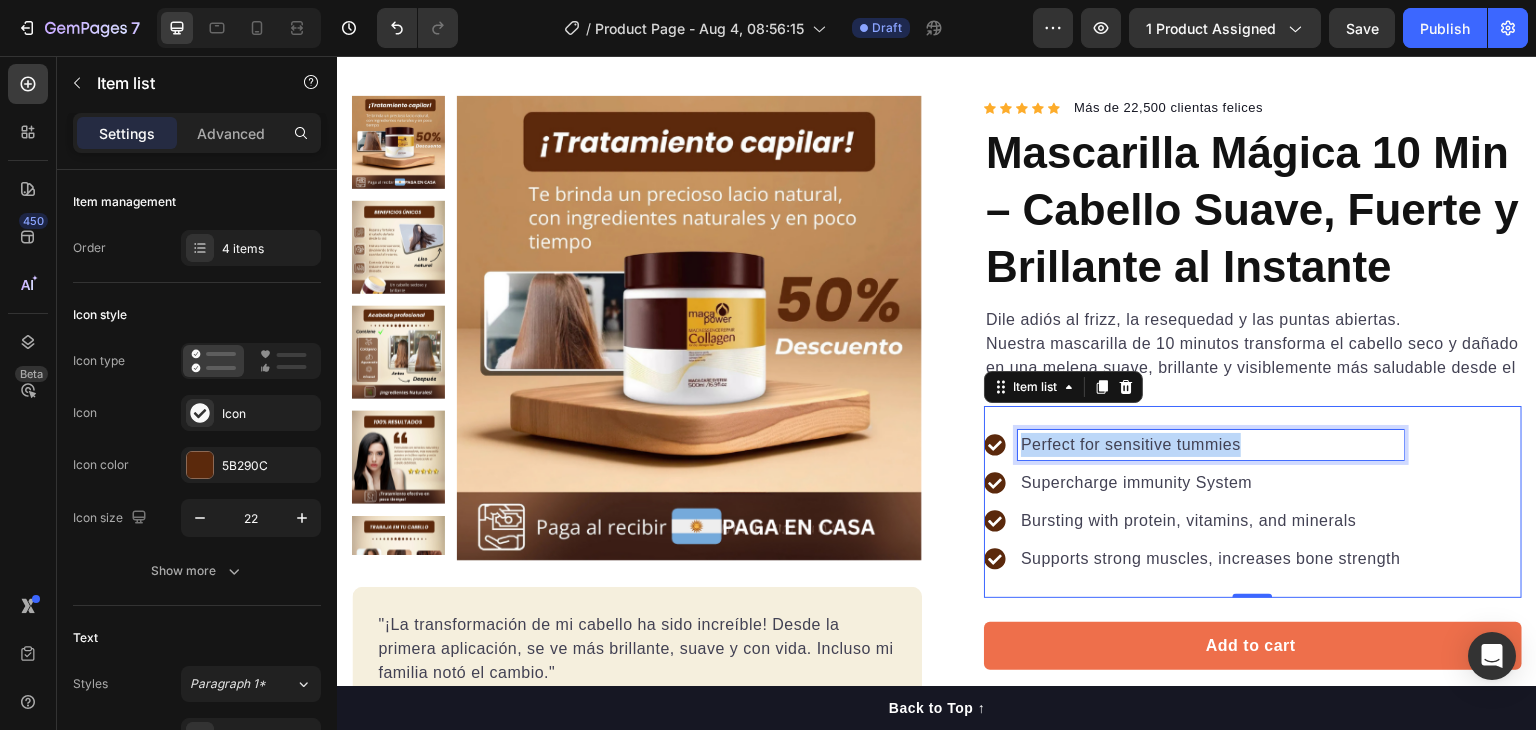 click on "Perfect for sensitive tummies" at bounding box center [1211, 445] 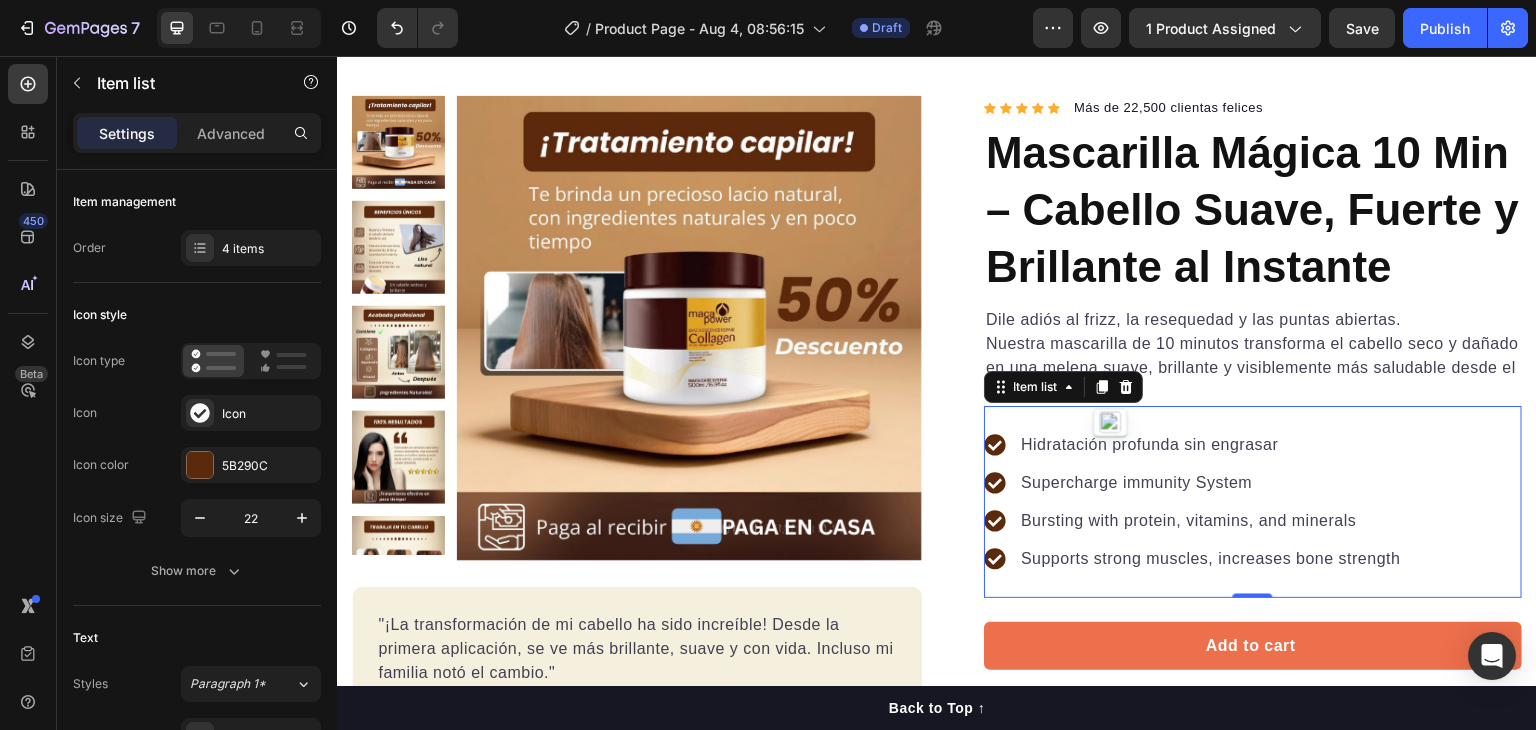 click on "Supercharge immunity System" at bounding box center (1211, 483) 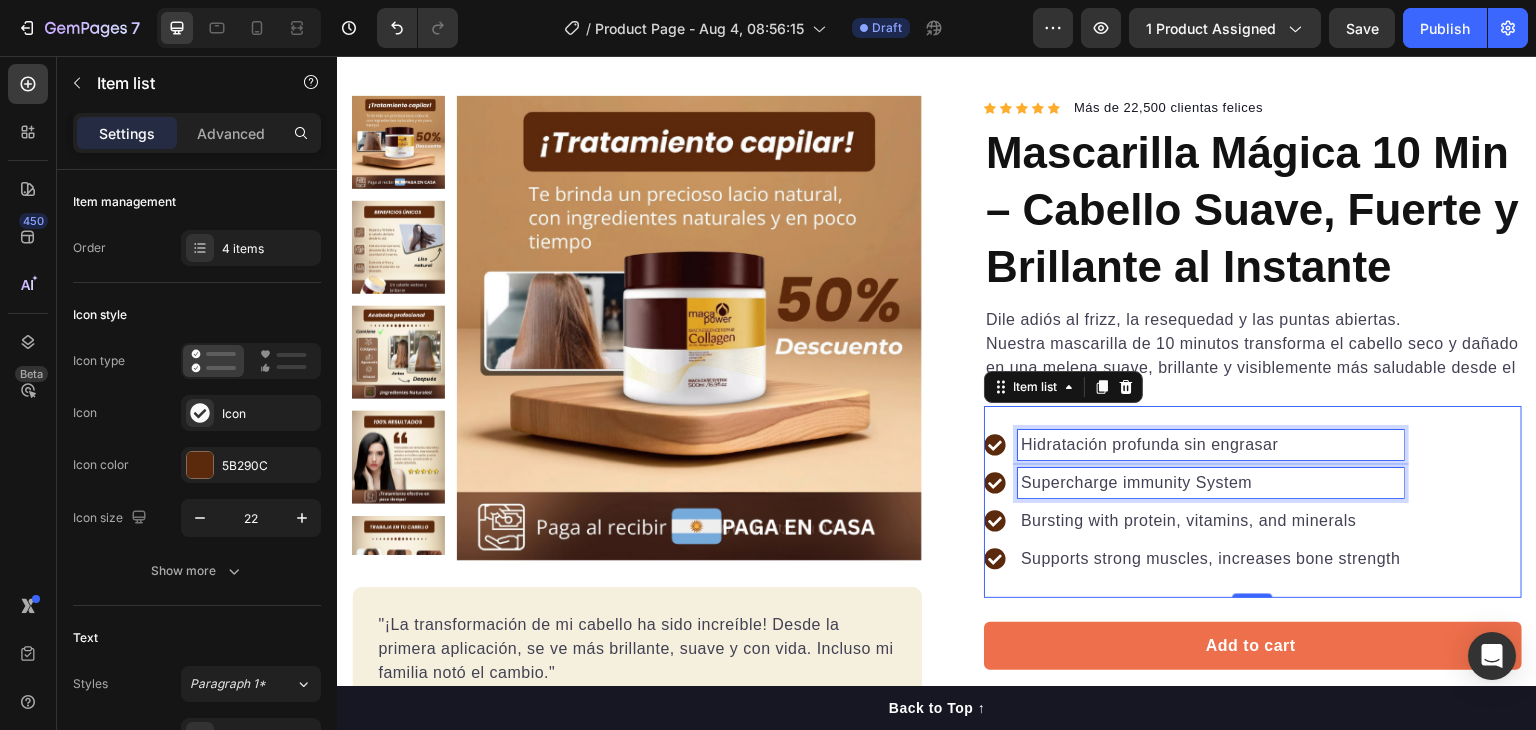 click on "Supercharge immunity System" at bounding box center (1211, 483) 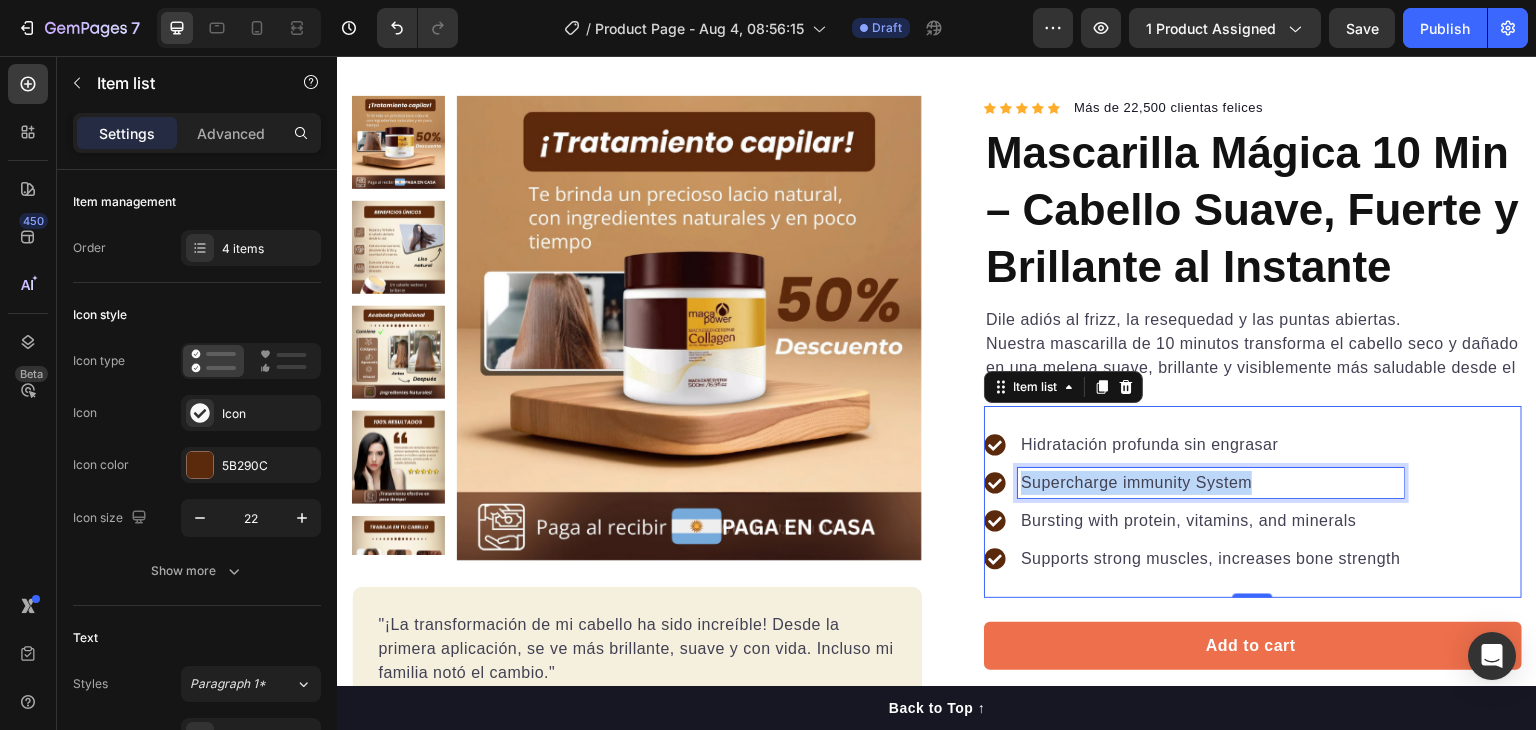 click on "Supercharge immunity System" at bounding box center [1211, 483] 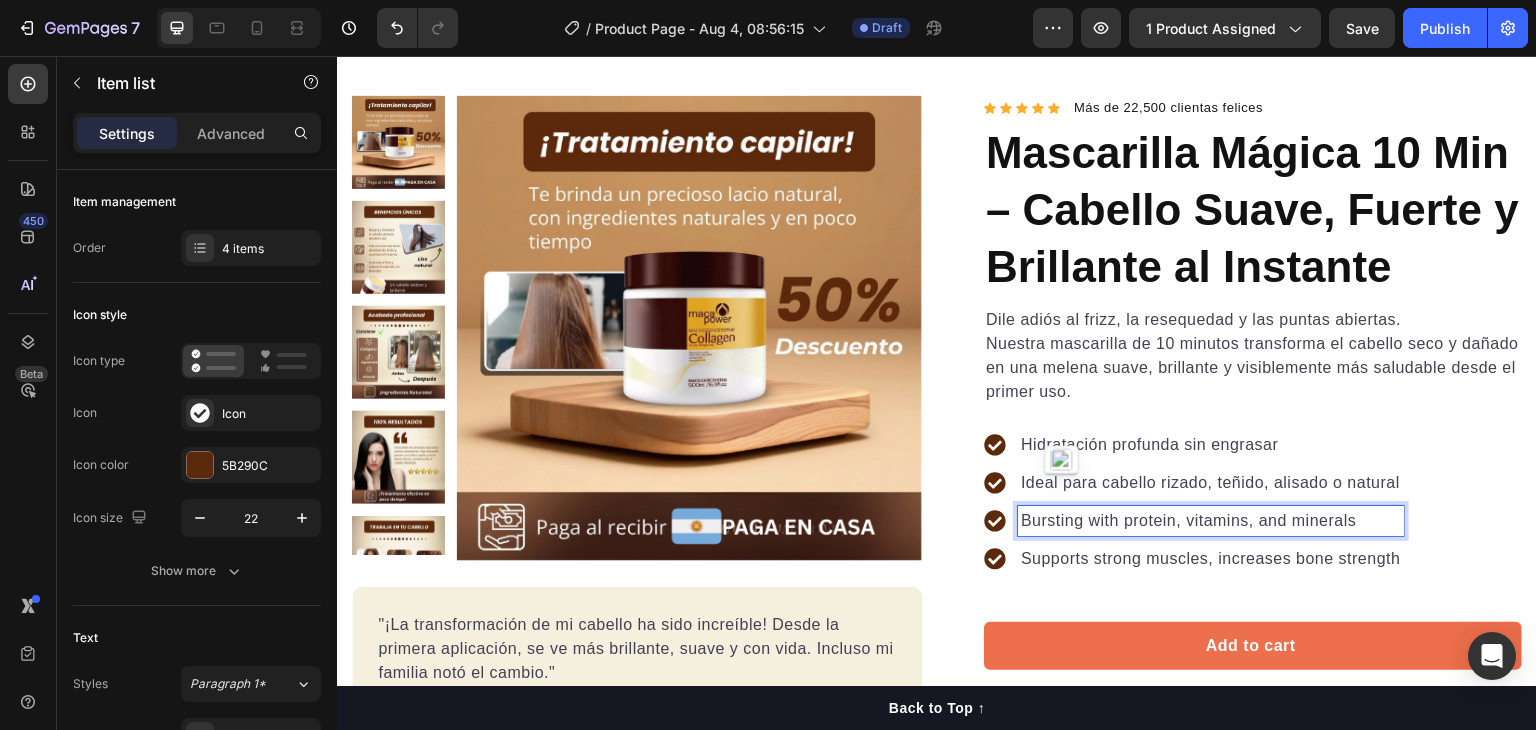click on "Bursting with protein, vitamins, and minerals" at bounding box center [1211, 521] 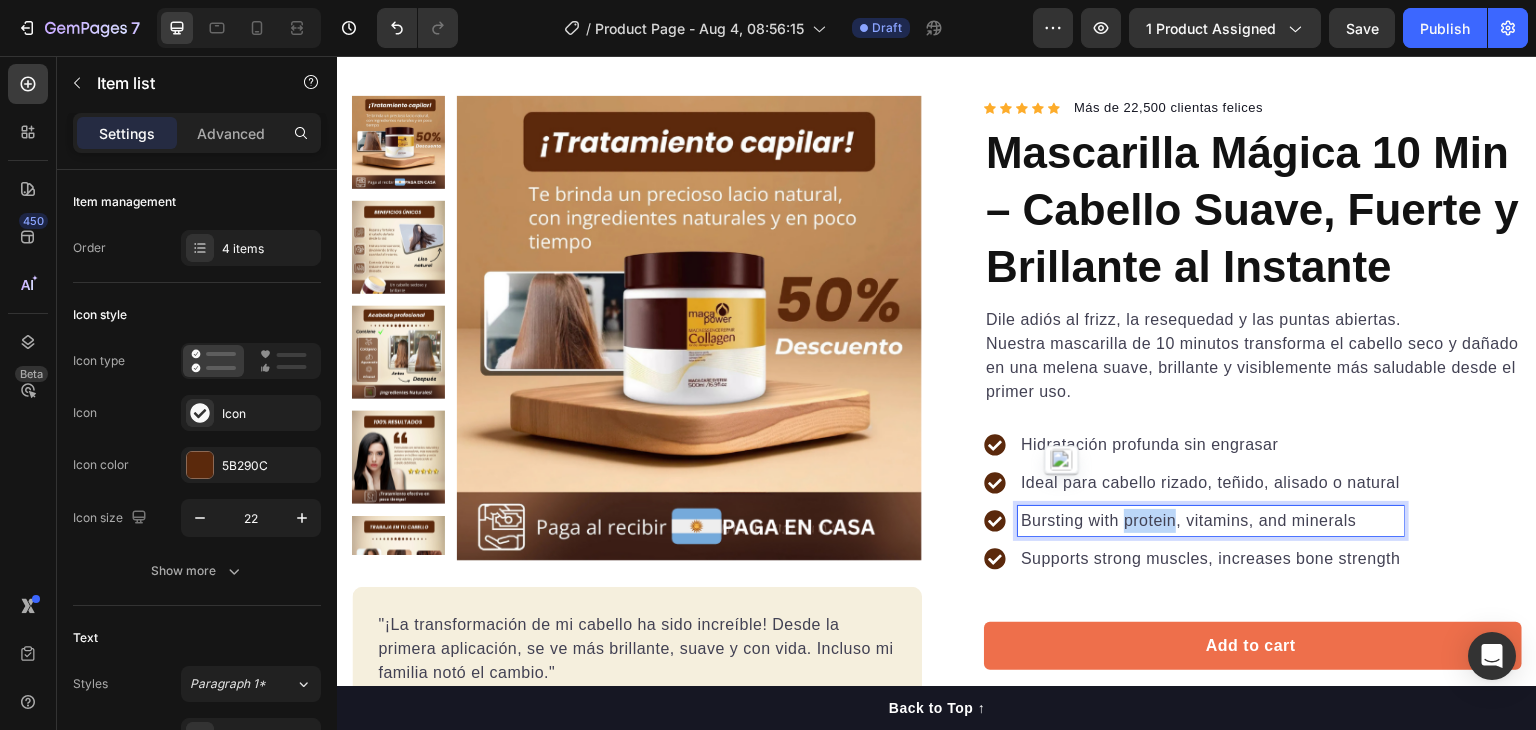 click on "Bursting with protein, vitamins, and minerals" at bounding box center [1211, 521] 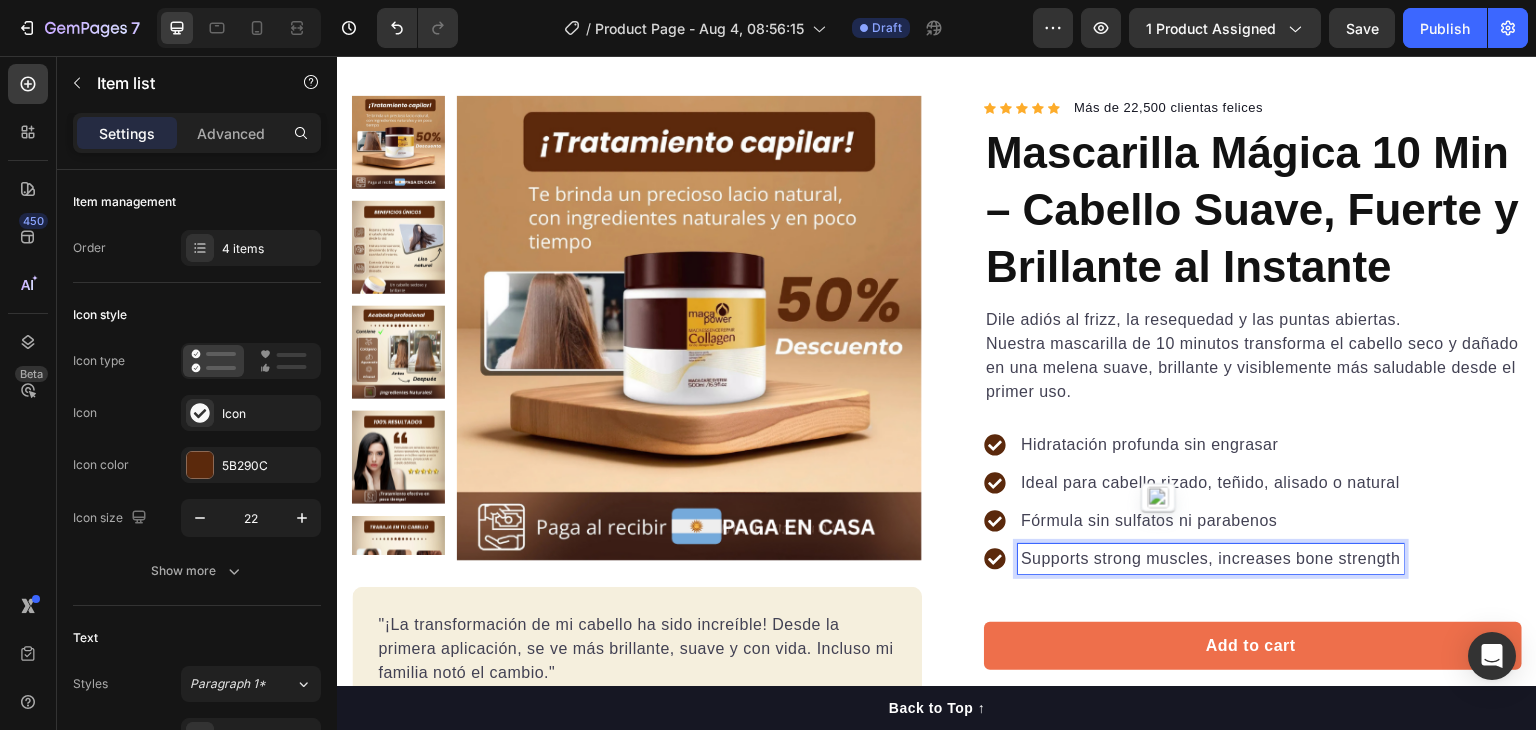 click on "Supports strong muscles, increases bone strength" at bounding box center (1211, 559) 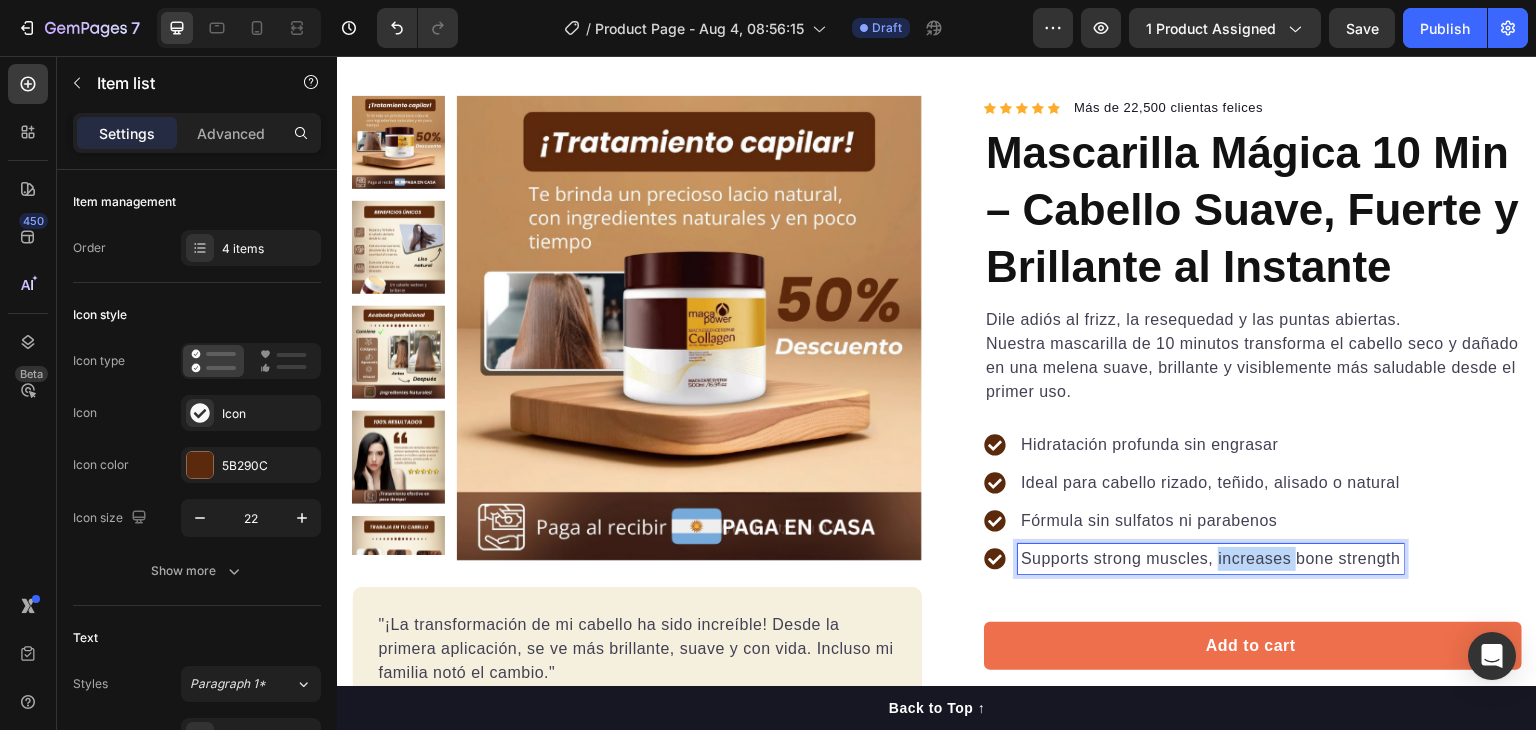 click on "Header ⁠⁠⁠⁠⁠⁠⁠ 🔥 ¡Descuento del 50% solo por HOY! – Más de 22,500 clientas ya lo aman Heading Row Product Images "¡La transformación de mi cabello ha sido increíble! Desde la primera aplicación, se ve más brillante, suave y con vida. Incluso mi familia notó el cambio." Text block -[PERSON] Text block
Compradora verificada Item list Row Row "My dog absolutely loves this food! It's clear that the taste and quality are top-notch."  -Daisy Text block Row Row Icon Icon Icon Icon Icon Icon List Hoz Más de 22,500 clientas felices Text block Row Mascarilla Mágica 10 Min – Cabello Suave, Fuerte y Brillante al Instante Product Title Dile adiós al frizz, la resequedad y las puntas abiertas. Nuestra mascarilla de 10 minutos transforma el cabello seco y dañado en una melena suave, brillante y visiblemente más saludable desde el primer uso. Text block Hidratación profunda sin engrasar Ideal para cabello rizado, teñido, alisado o natural Fórmula sin sulfatos ni parabenos" at bounding box center [937, 3815] 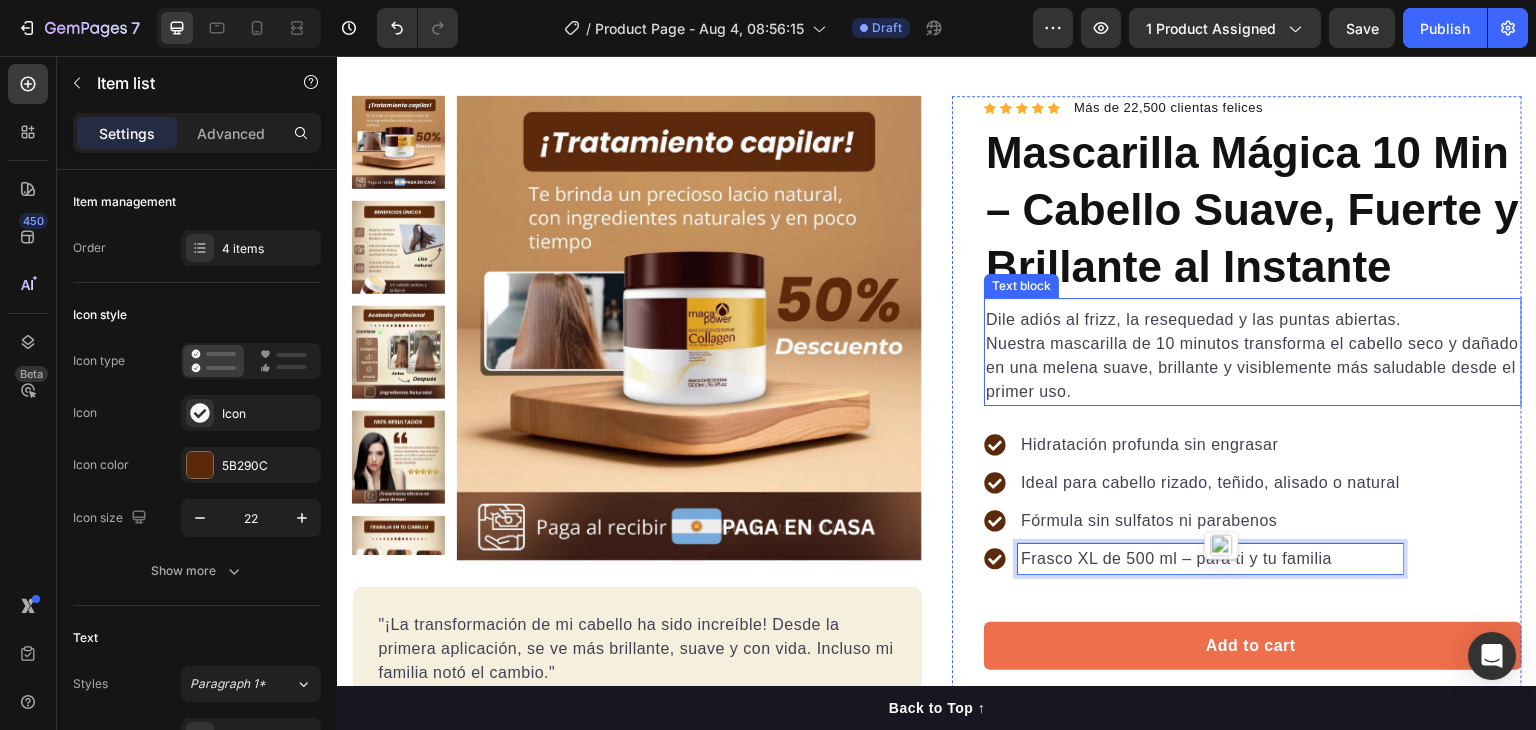 scroll, scrollTop: 200, scrollLeft: 0, axis: vertical 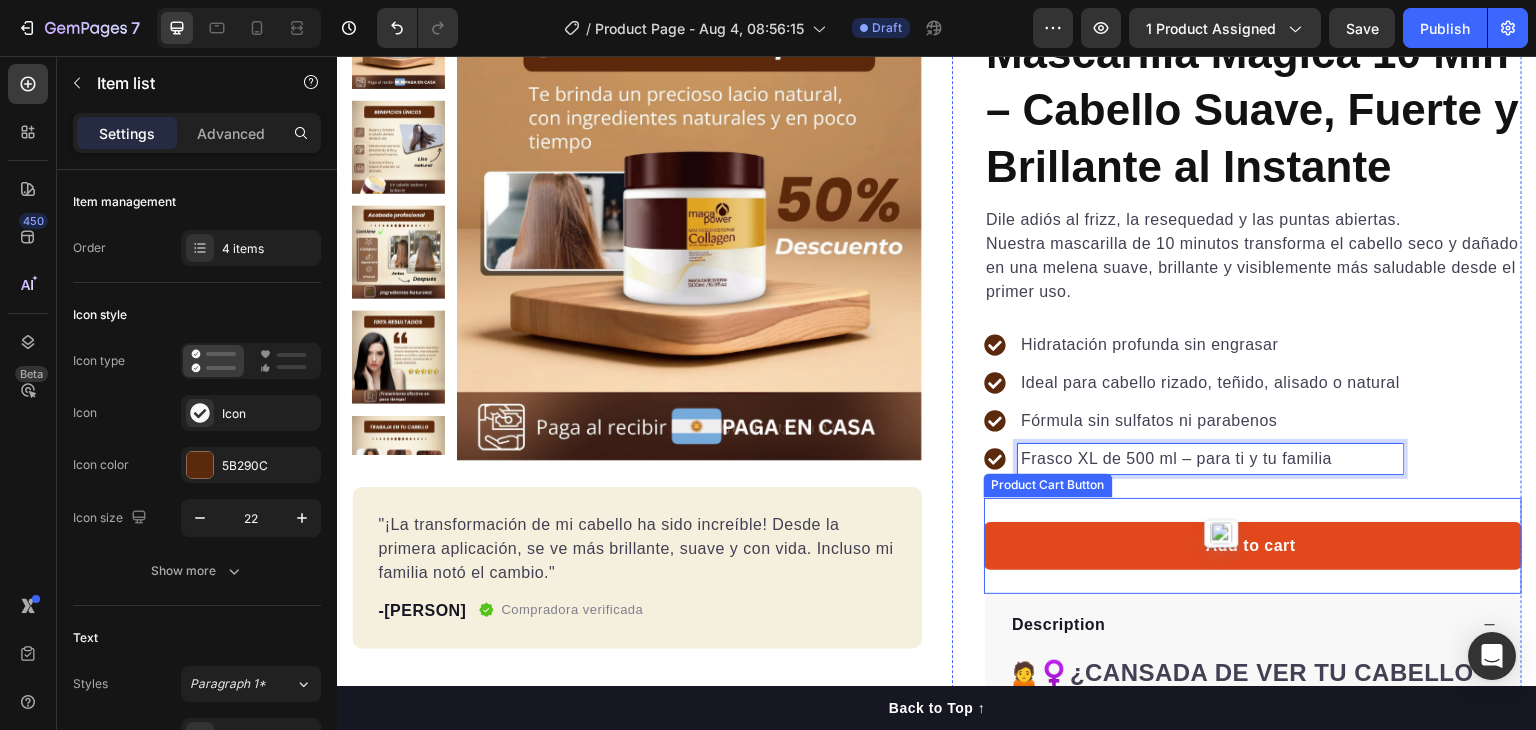 click on "Add to cart" at bounding box center (1253, 546) 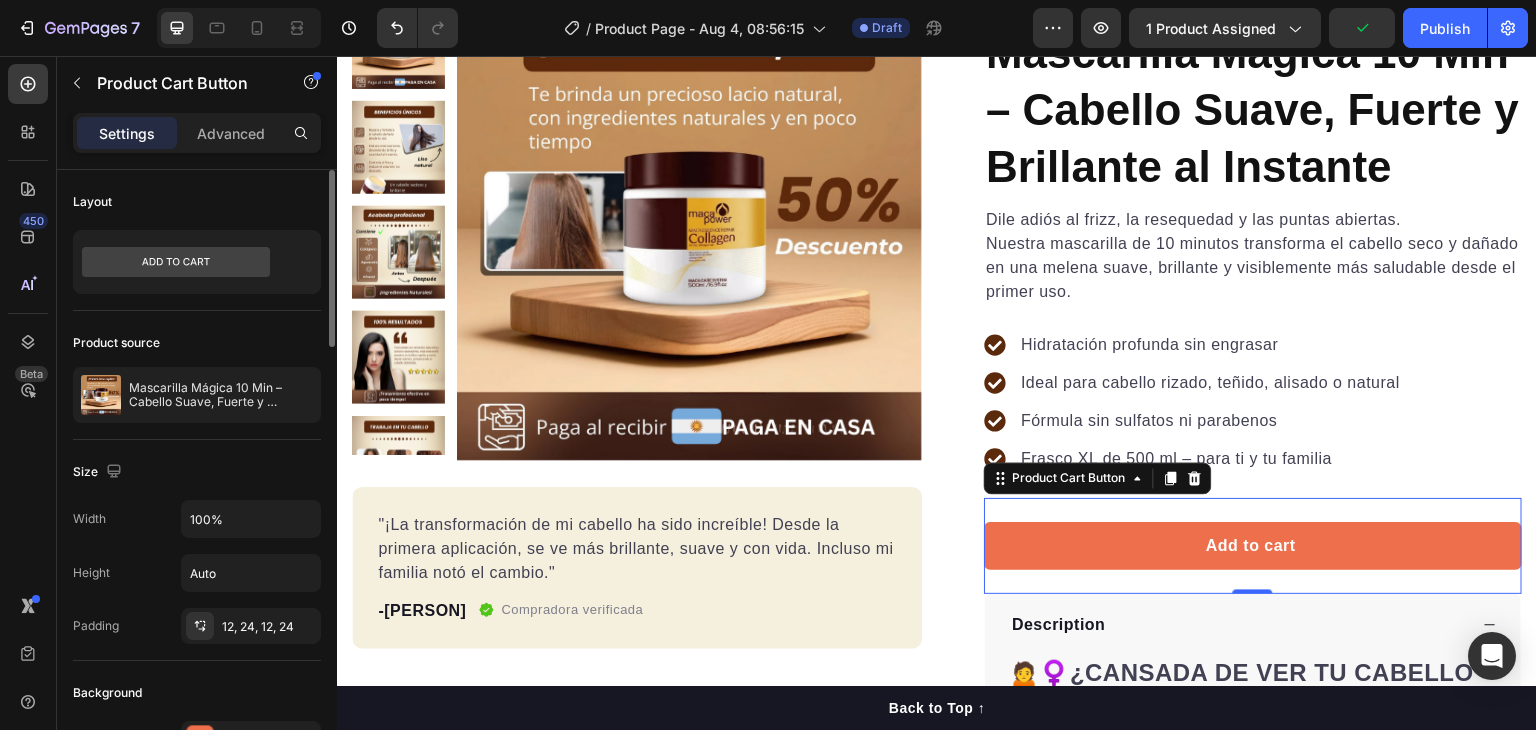 scroll, scrollTop: 300, scrollLeft: 0, axis: vertical 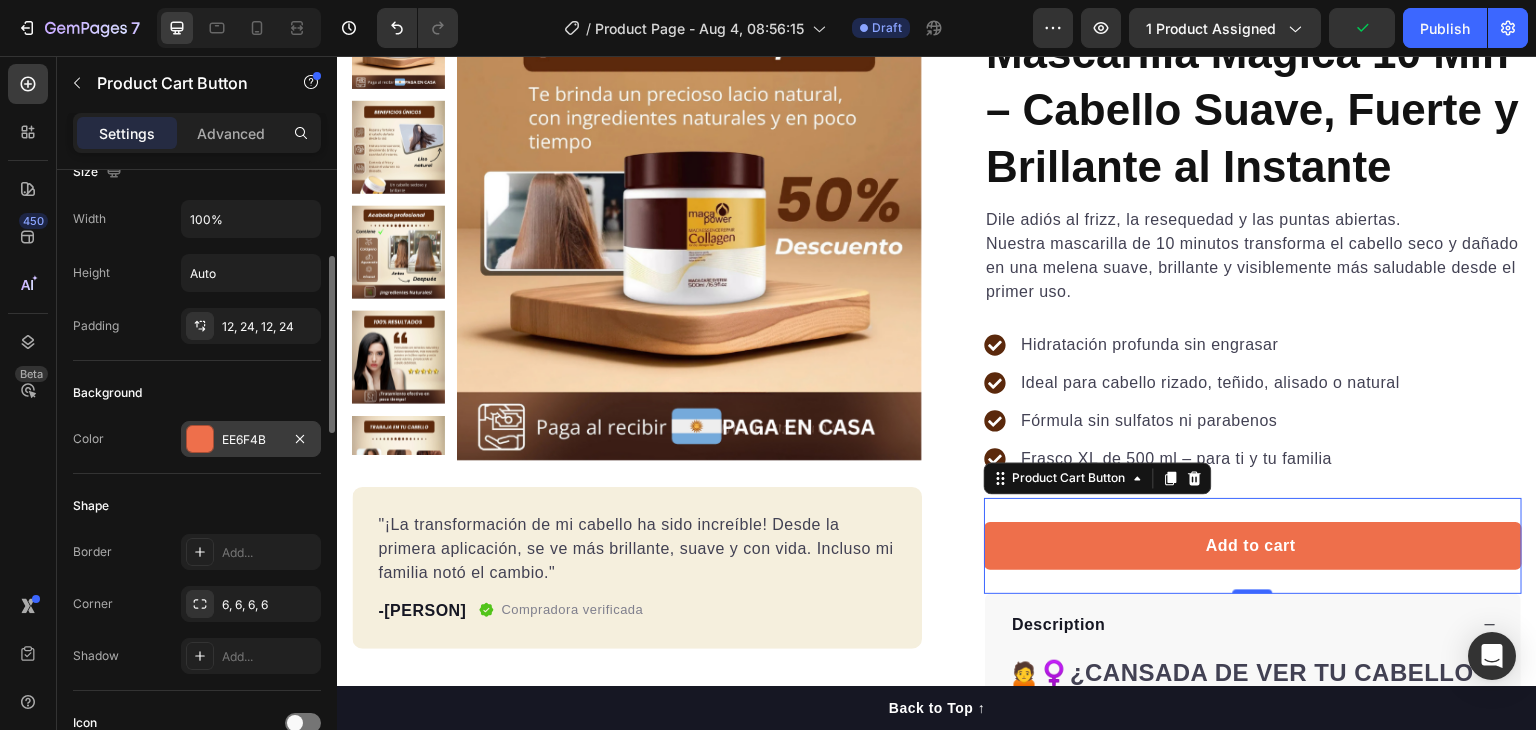 click at bounding box center (200, 439) 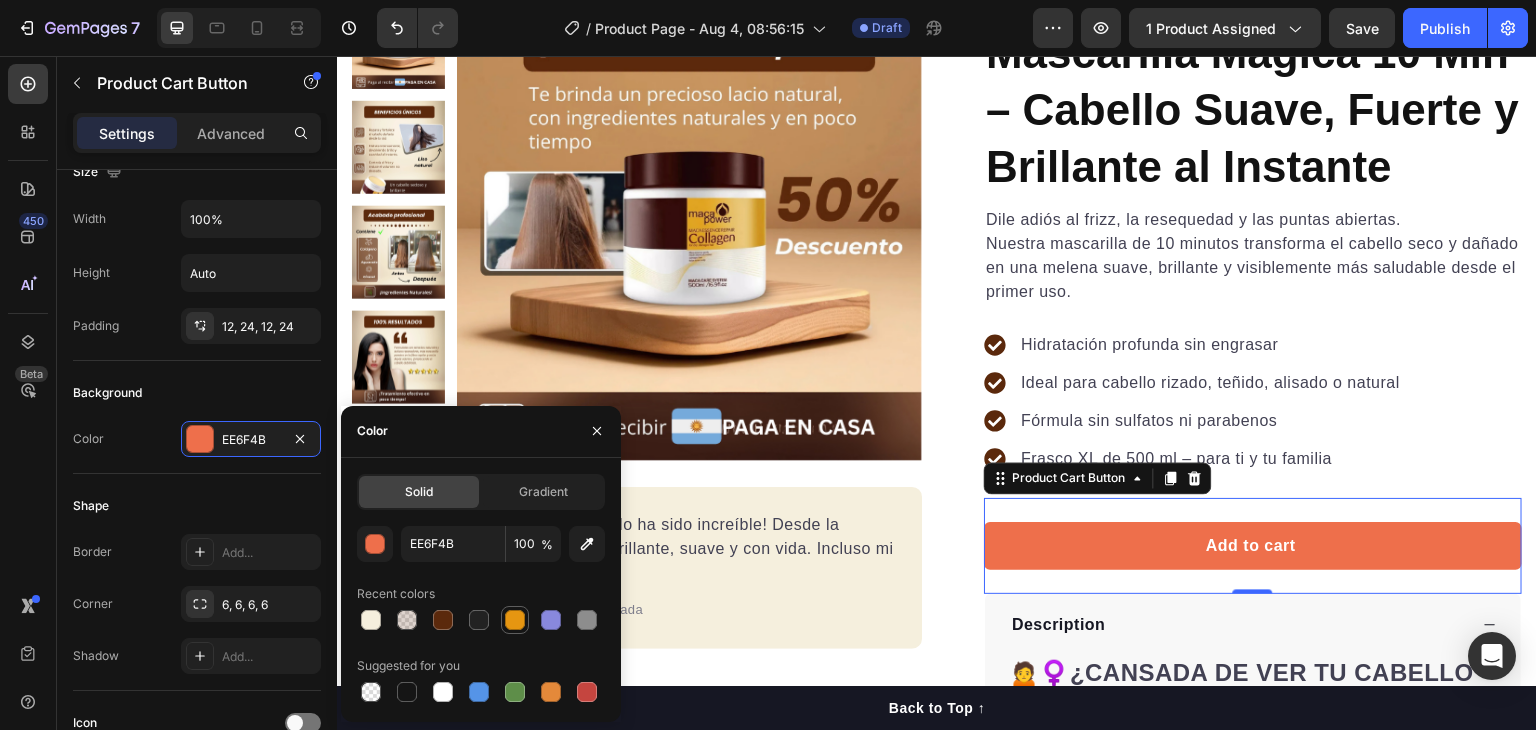click at bounding box center (515, 620) 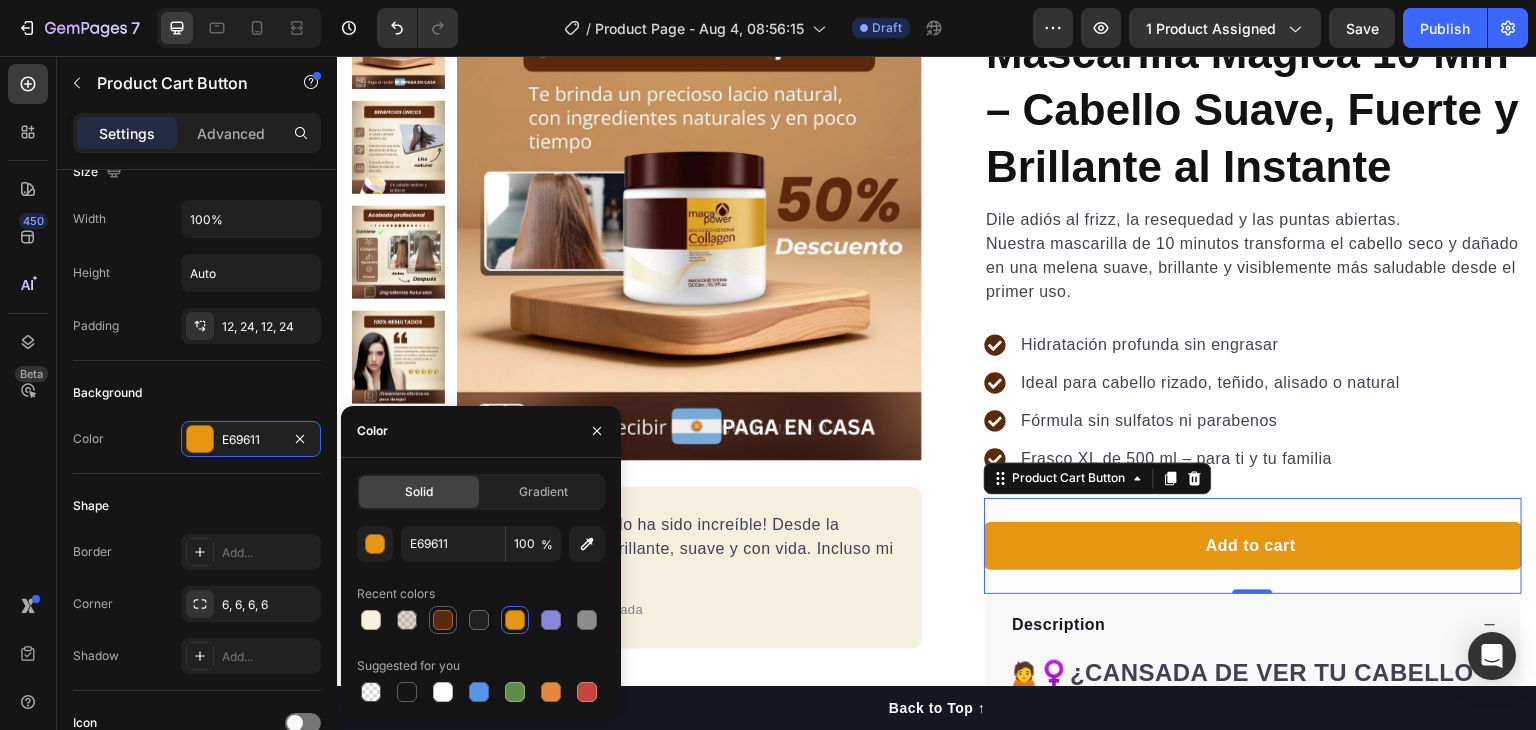 click at bounding box center (443, 620) 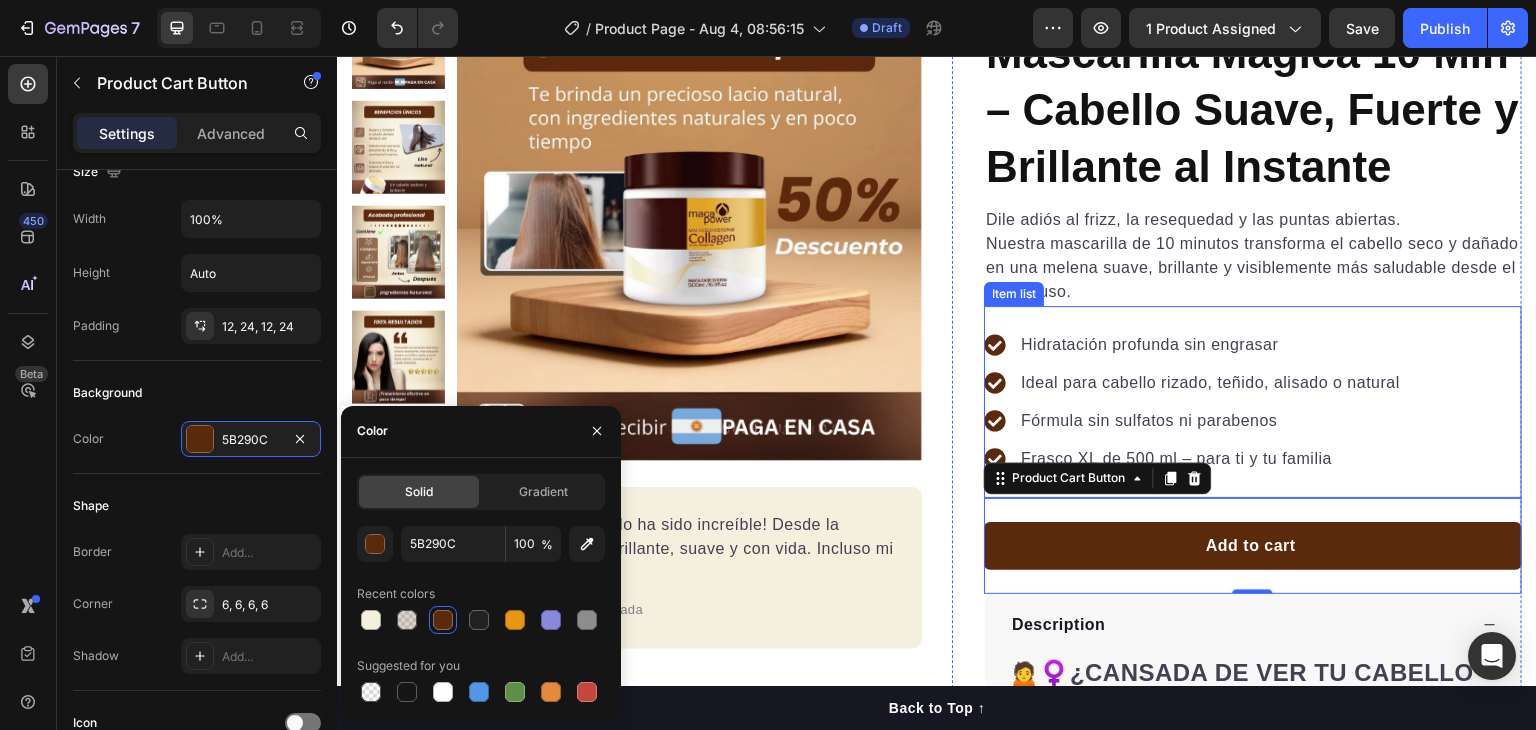 click on "Hidratación profunda sin engrasar Ideal para cabello rizado, teñido, alisado o natural Fórmula sin sulfatos ni parabenos Frasco XL de 500 ml – para ti y tu familia" at bounding box center (1193, 402) 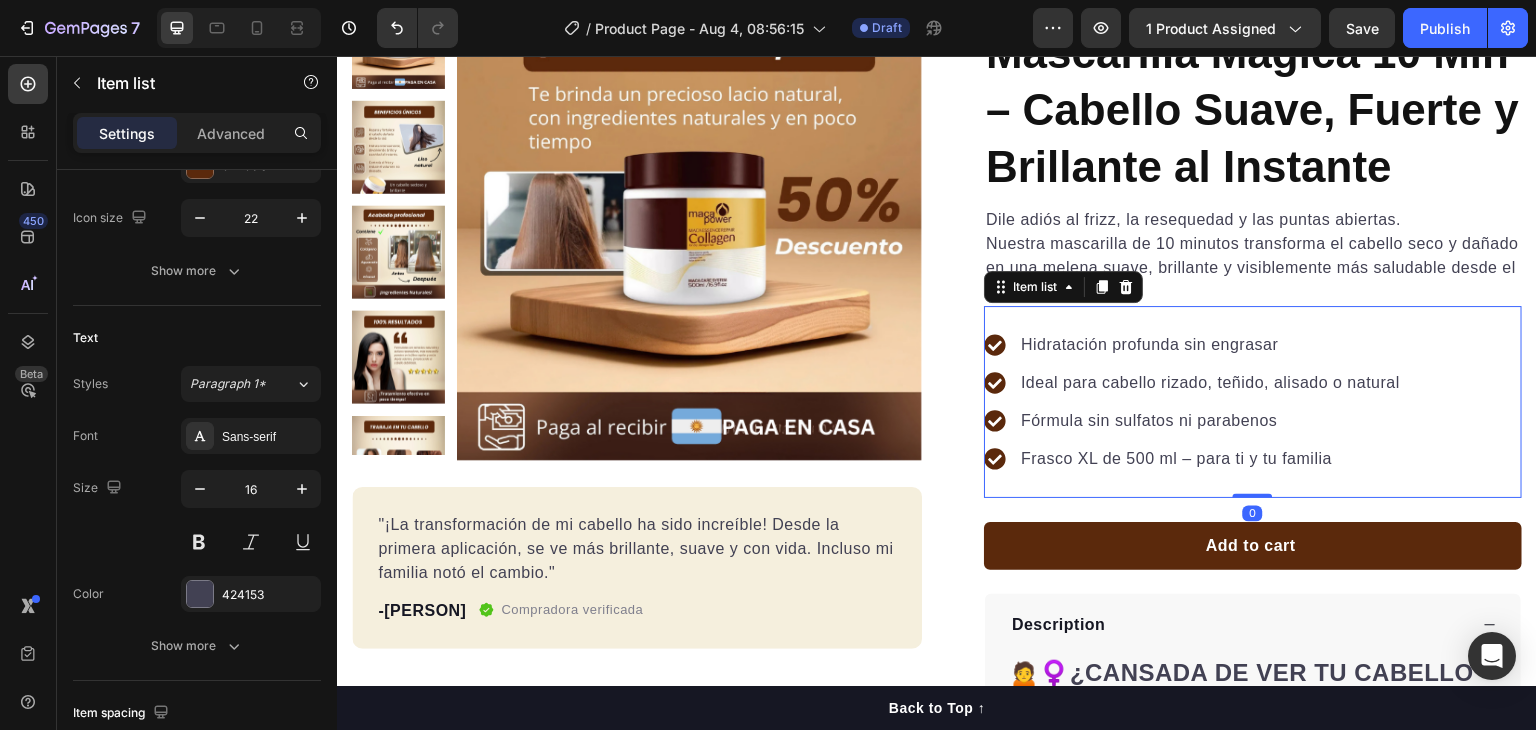 scroll, scrollTop: 0, scrollLeft: 0, axis: both 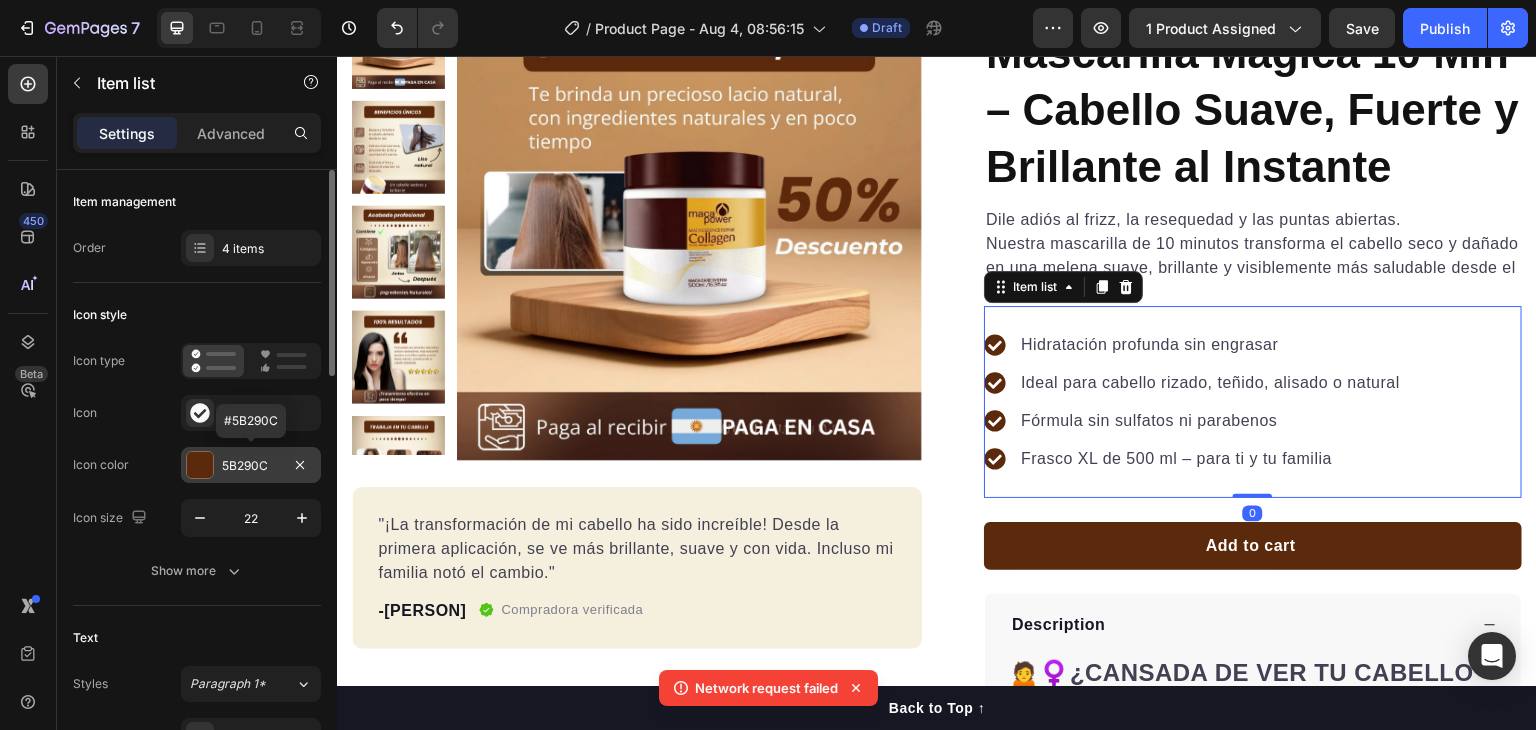 click at bounding box center (200, 465) 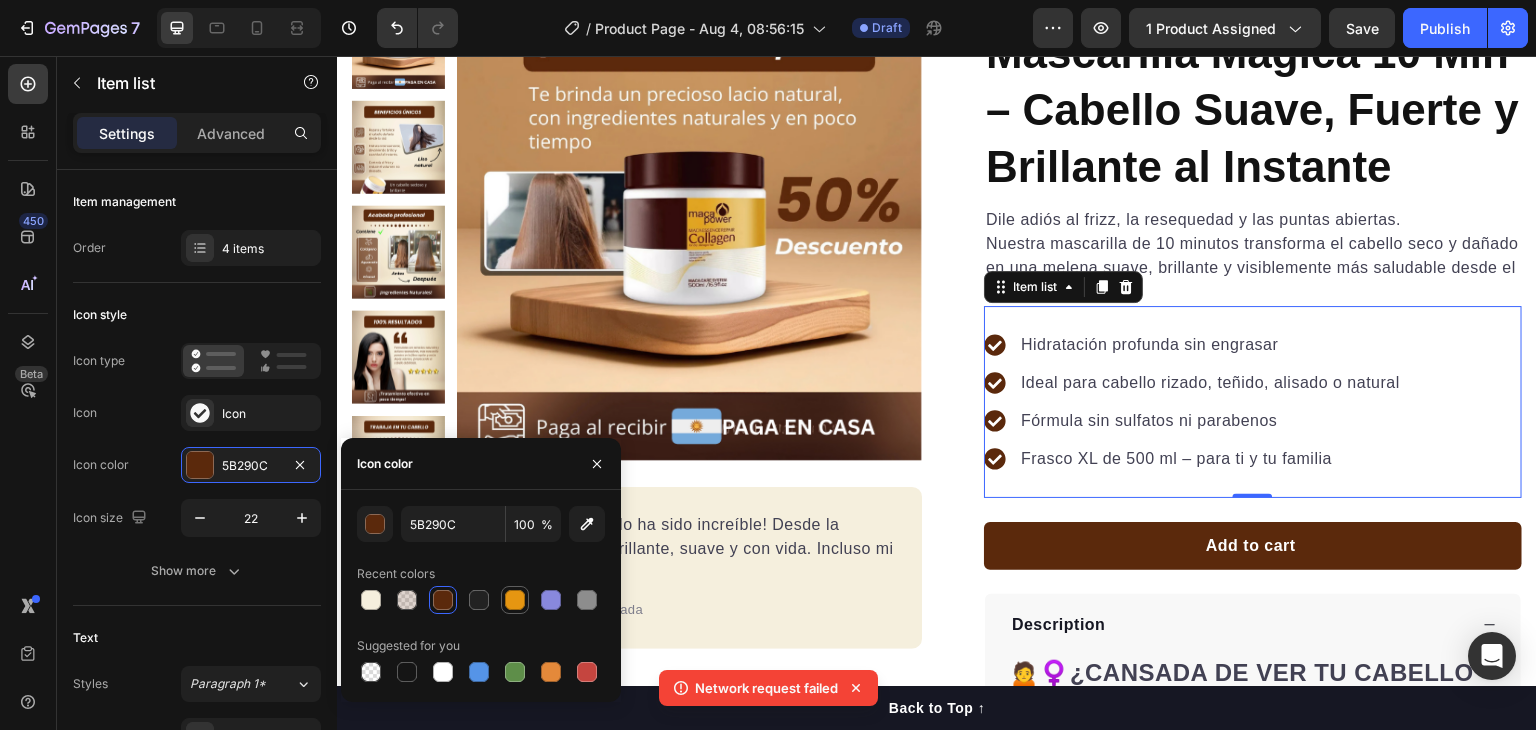 click at bounding box center (515, 600) 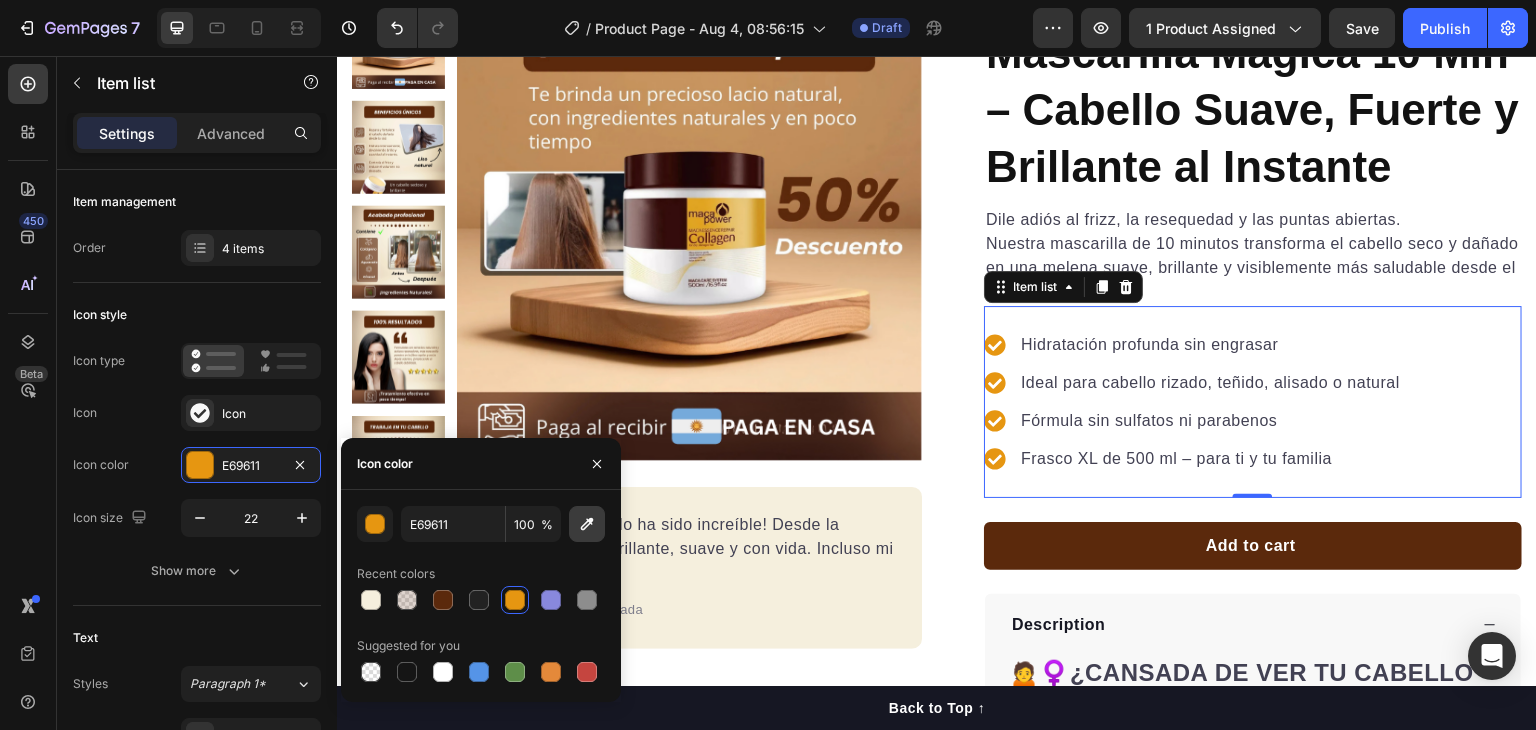 click at bounding box center (587, 524) 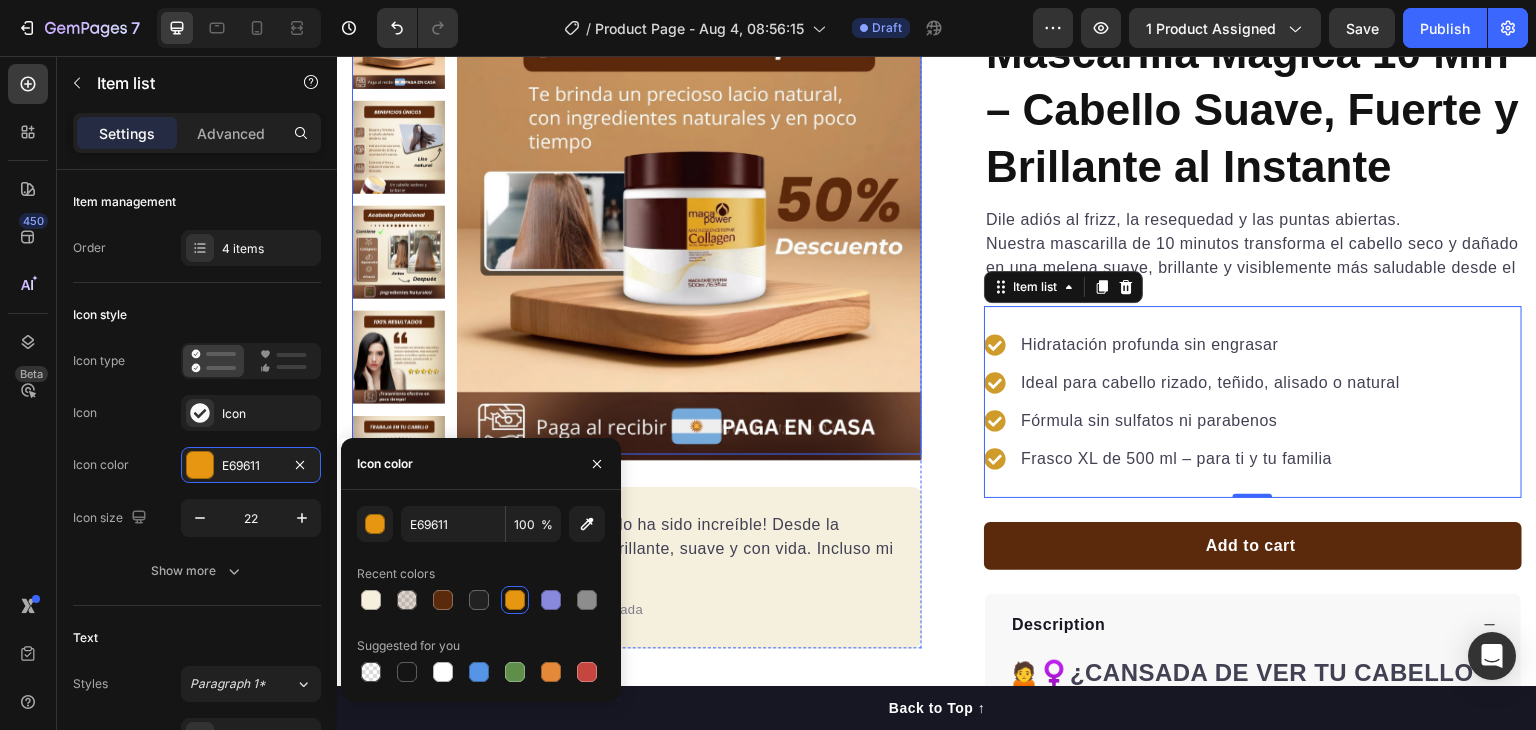 type on "CF9C2C" 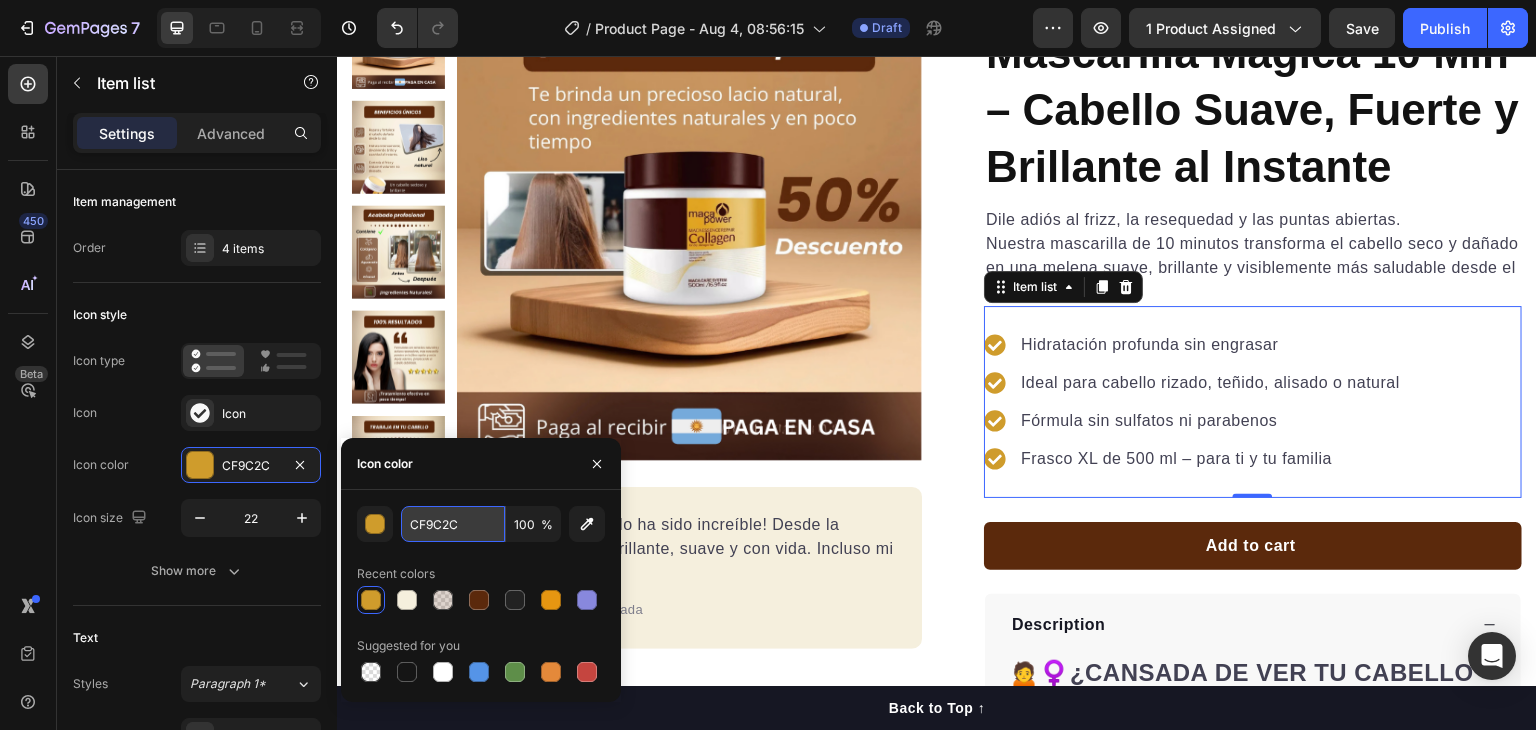 click on "CF9C2C" at bounding box center [453, 524] 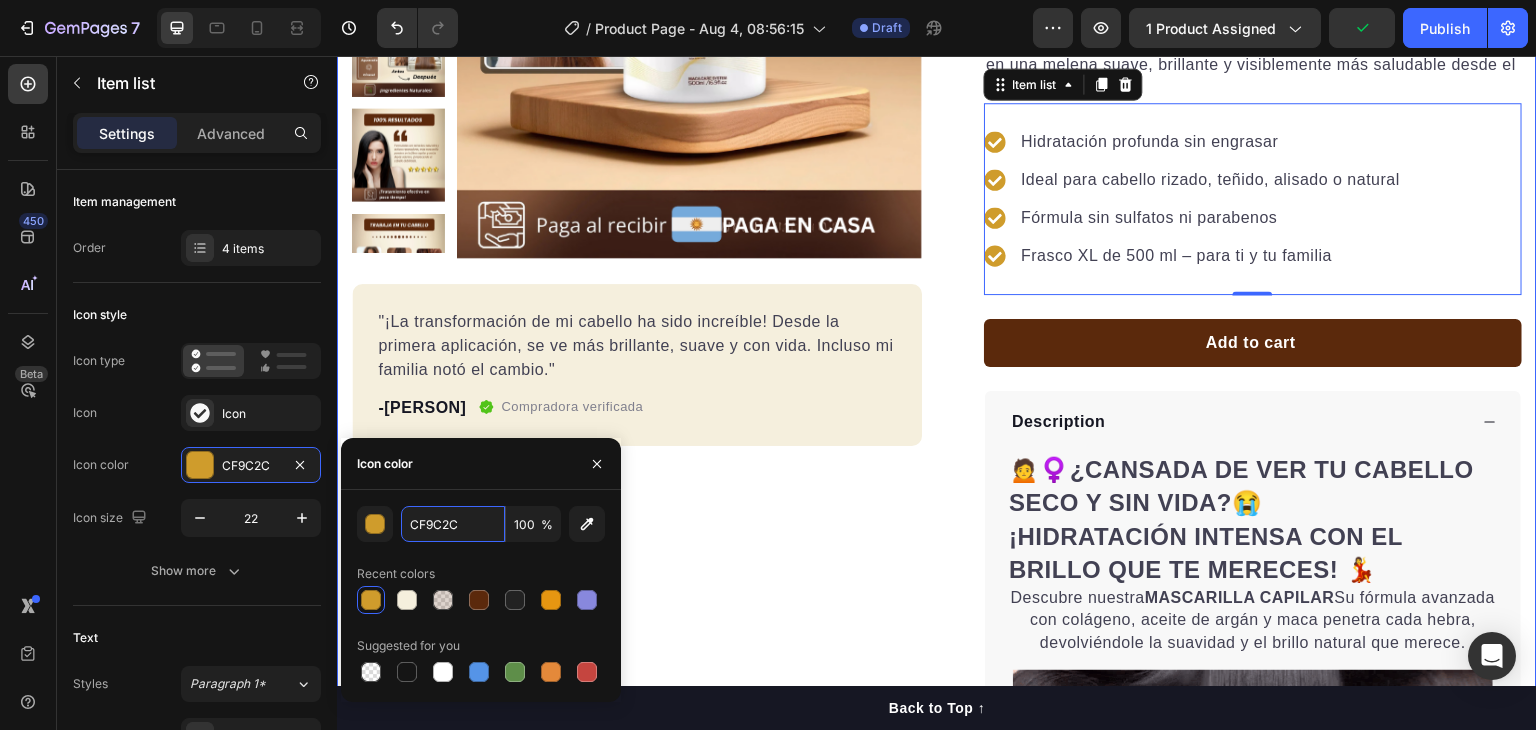 scroll, scrollTop: 400, scrollLeft: 0, axis: vertical 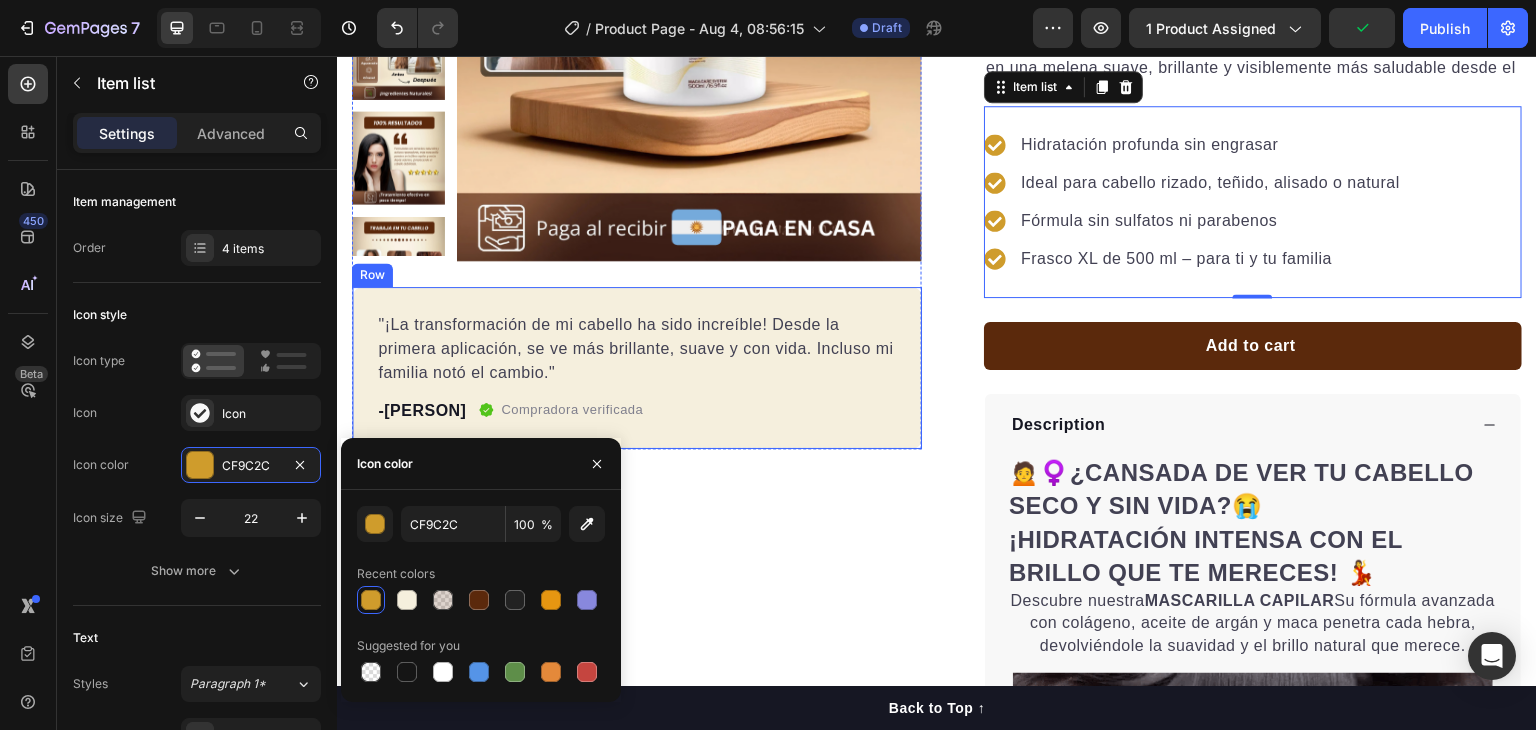 click on "Product Page - Jul 16, 22:40:21
"¡La transformación de mi cabello ha sido increíble! Desde la primera aplicación, se ve más brillante, suave y con vida. Incluso mi familia notó el cambio." Text block -[PERSON] Text block
Compradora verificada Item list Row Row" at bounding box center [637, 368] 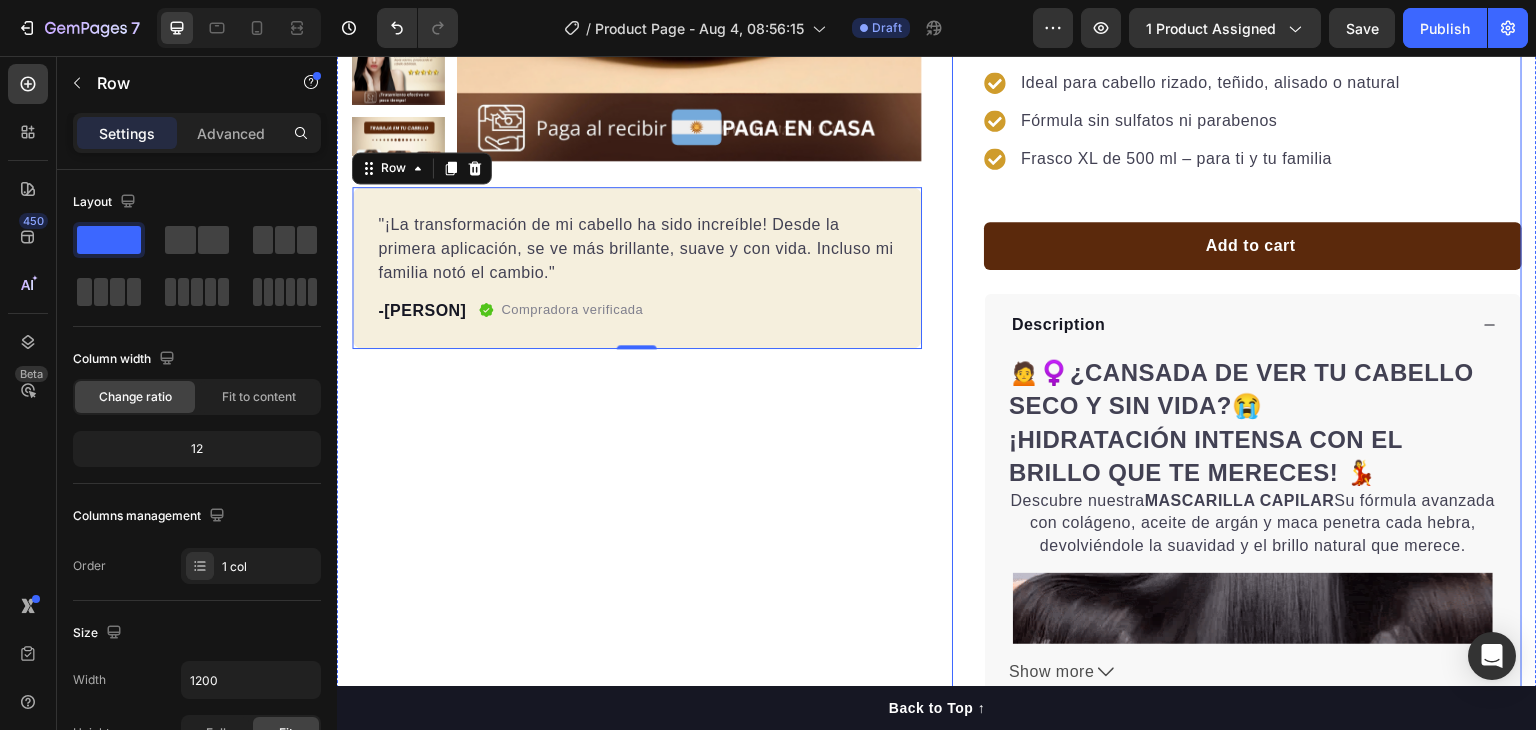scroll, scrollTop: 800, scrollLeft: 0, axis: vertical 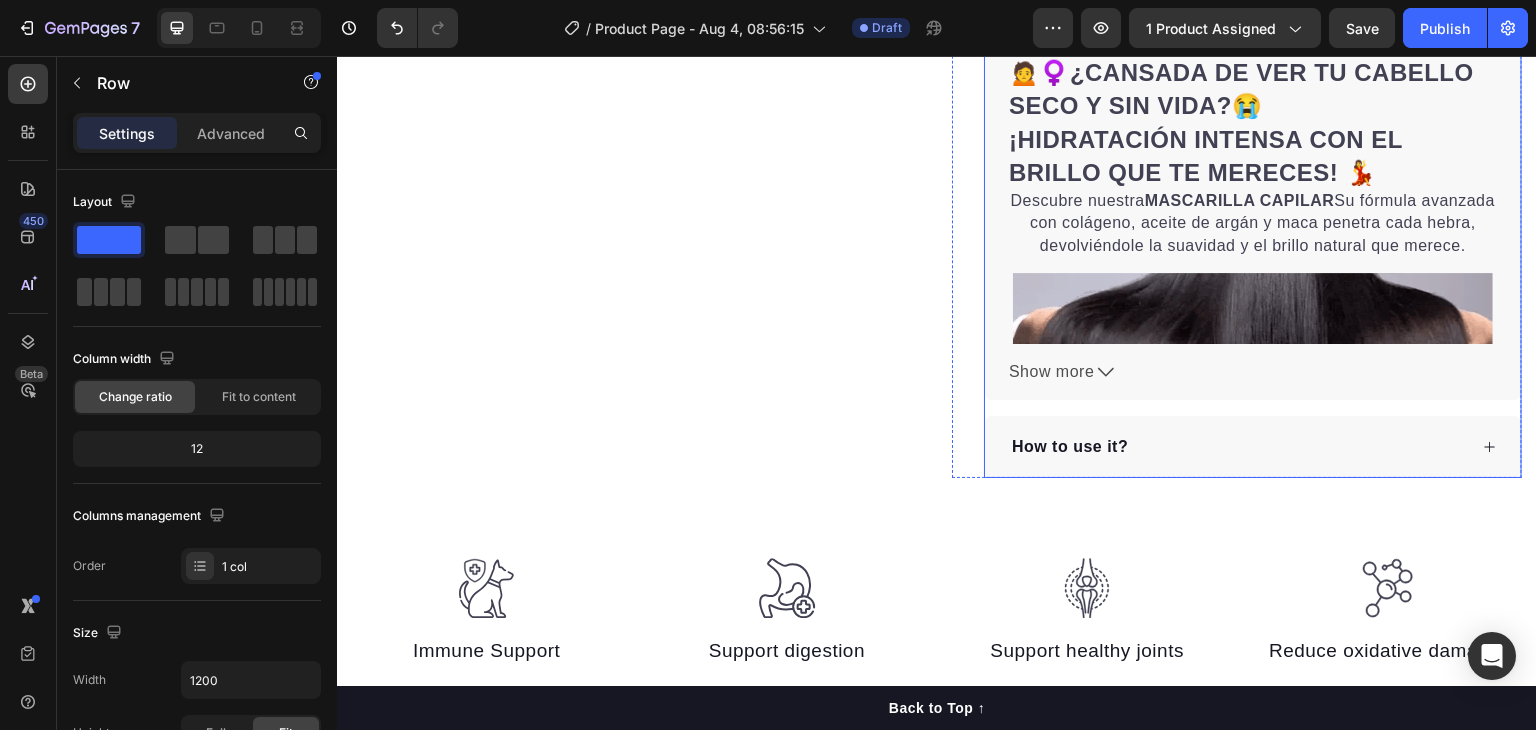 click on "How to use it?" at bounding box center (1253, 447) 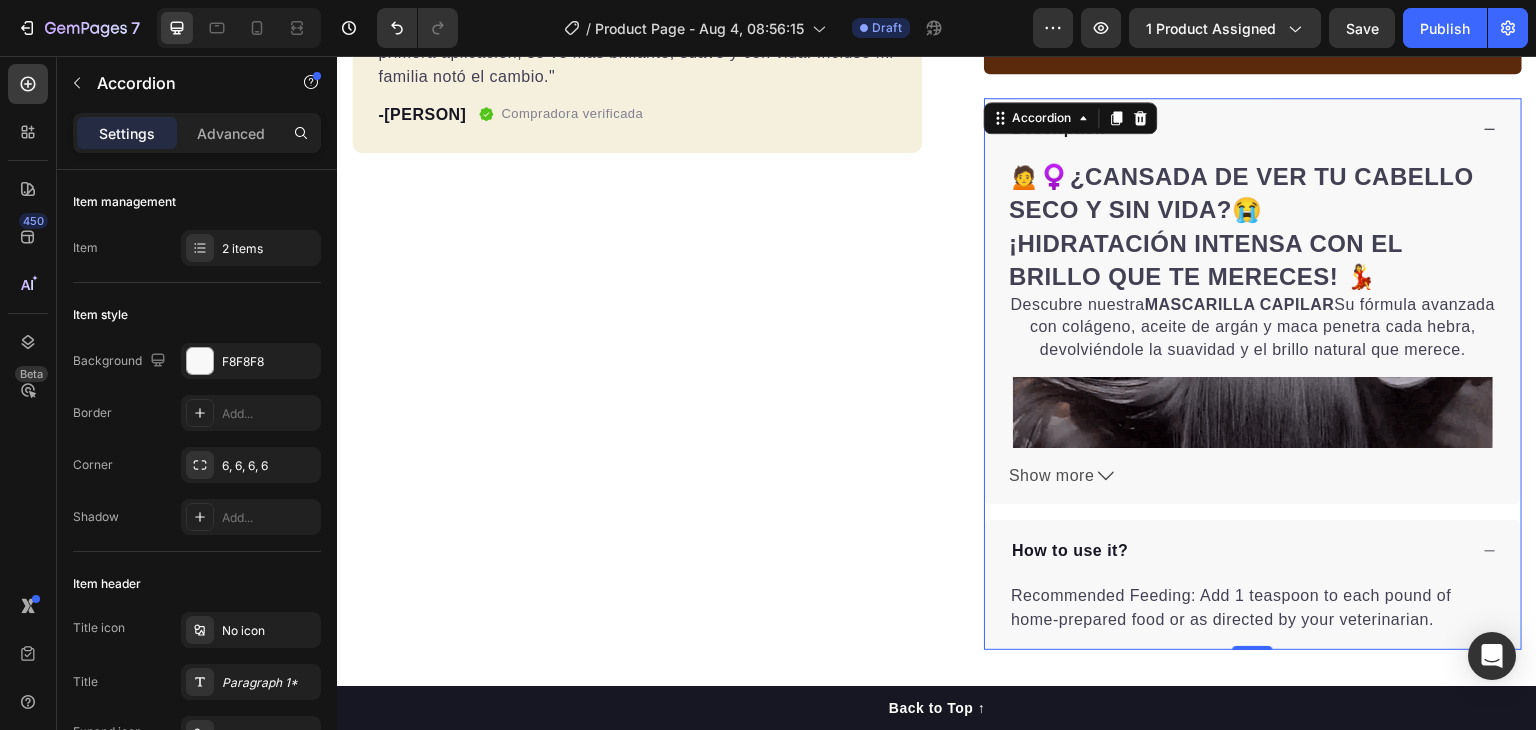 scroll, scrollTop: 500, scrollLeft: 0, axis: vertical 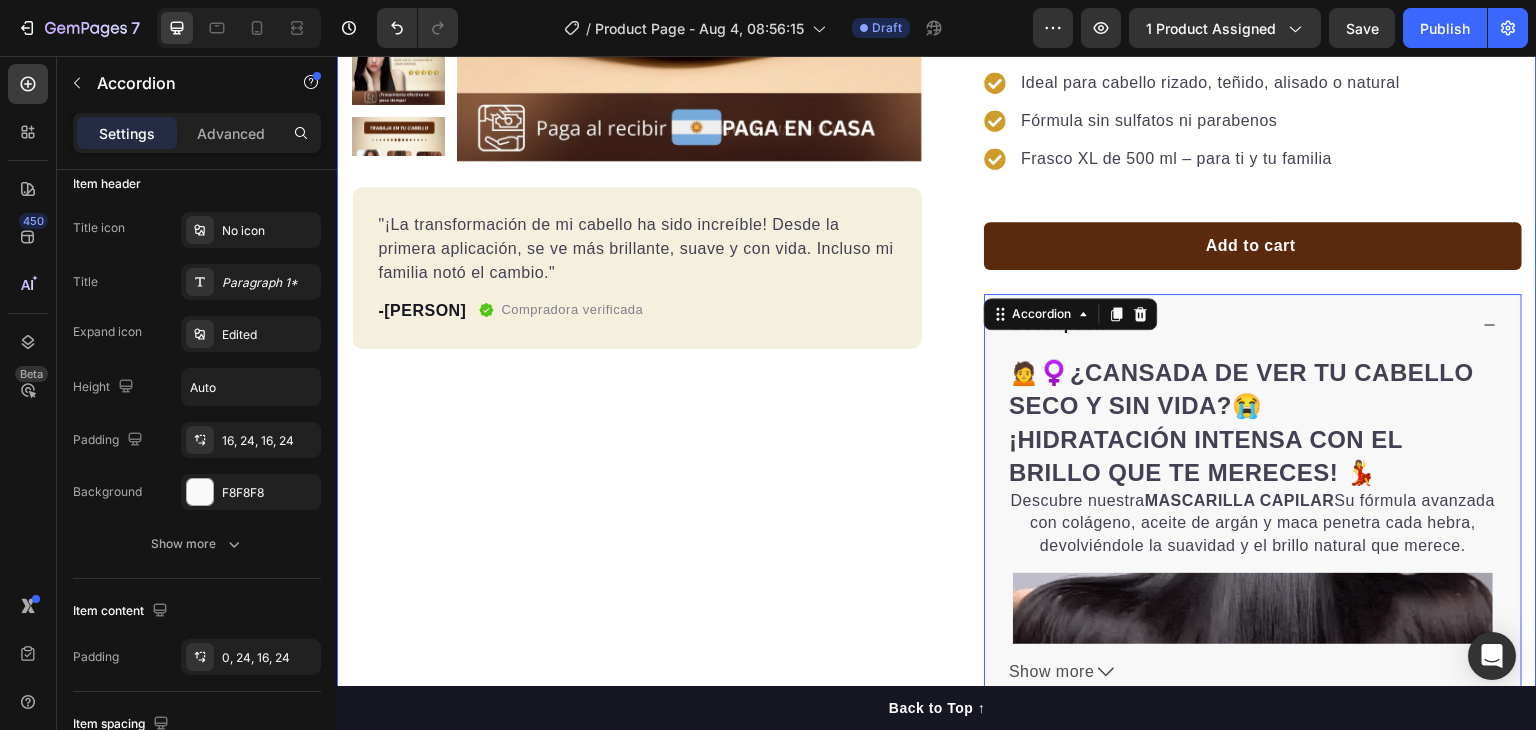 click on "Product Images "¡La transformación de mi cabello ha sido increíble! Desde la primera aplicación, se ve más brillante, suave y con vida. Incluso mi familia notó el cambio." Text block -[PERSON] Text block
Compradora verificada Item list Row Row "My dog absolutely loves this food! It's clear that the taste and quality are top-notch."  -Daisy Text block Row Row Icon Icon Icon Icon Icon Icon List Hoz Más de 22,500 clientas felices Text block Row Mascarilla Mágica 10 Min – Cabello Suave, Fuerte y Brillante al Instante Product Title Dile adiós al frizz, la resequedad y las puntas abiertas. Nuestra mascarilla de 10 minutos transforma el cabello seco y dañado en una melena suave, brillante y visiblemente más saludable desde el primer uso. Text block Hidratación profunda sin engrasar Ideal para cabello rizado, teñido, alisado o natural Fórmula sin sulfatos ni parabenos Frasco XL de 500 ml – para ti y tu familia Item list Add to cart Product Cart Button Perfect for sensitive tummies" at bounding box center (937, 270) 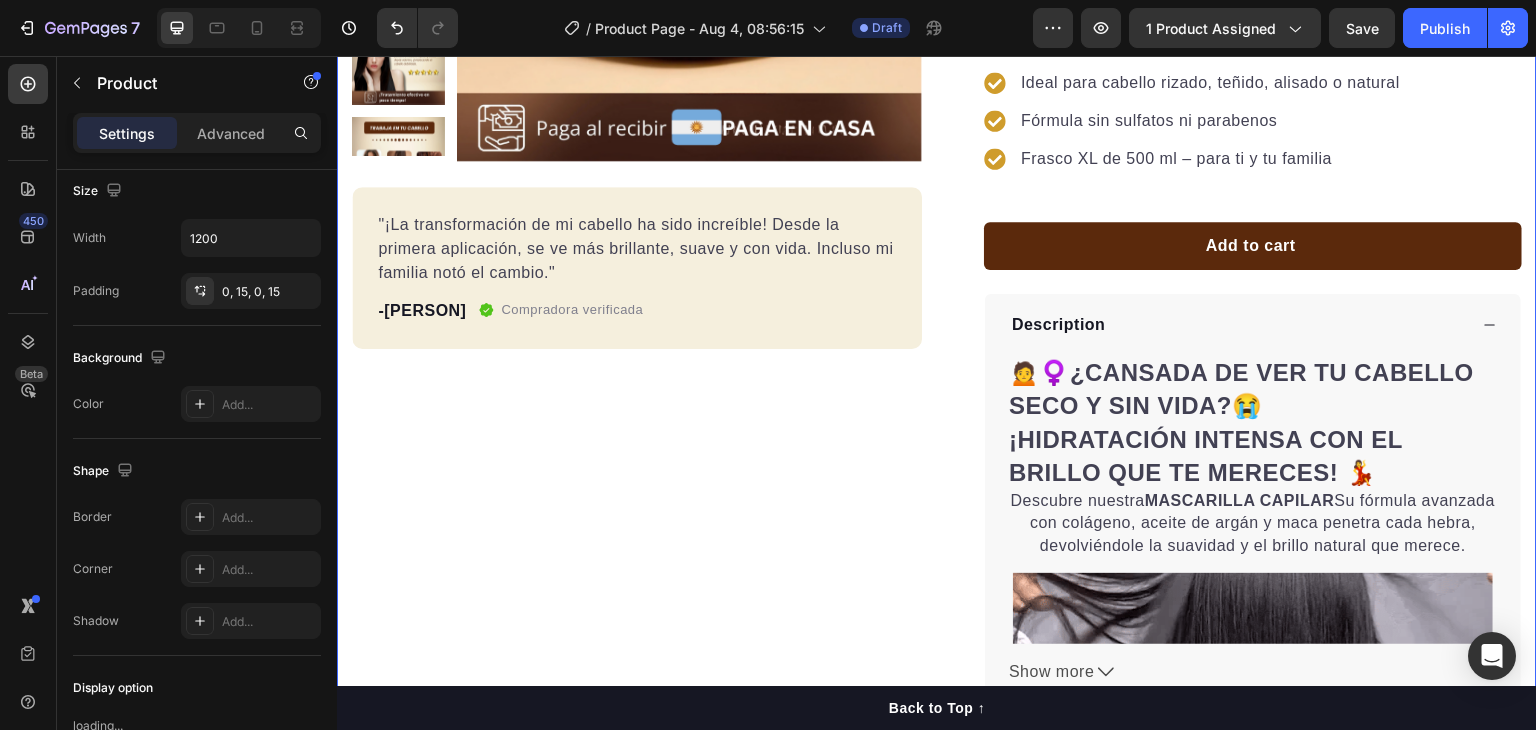 scroll, scrollTop: 0, scrollLeft: 0, axis: both 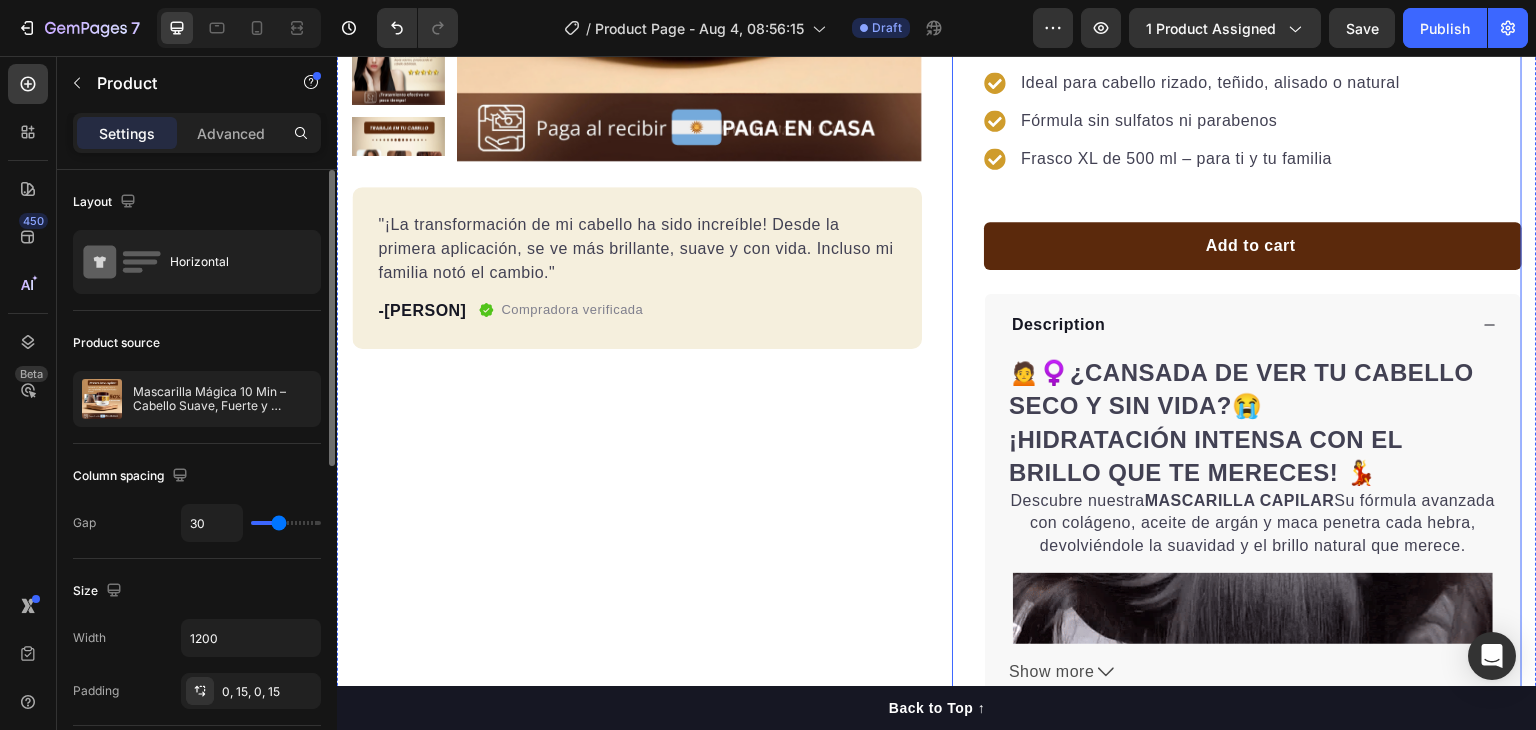 click on "Icon Icon Icon Icon Icon Icon List Hoz Más de 22,500 clientas felices Text block Row Mascarilla Mágica 10 Min – Cabello Suave, Fuerte y Brillante al Instante Product Title Dile adiós al frizz, la resequedad y las puntas abiertas. Nuestra mascarilla de 10 minutos transforma el cabello seco y dañado en una melena suave, brillante y visiblemente más saludable desde el primer uso. Text block Hidratación profunda sin engrasar Ideal para cabello rizado, teñido, alisado o natural Fórmula sin sulfatos ni parabenos Frasco XL de 500 ml – para ti y tu familia Item list Add to cart Product Cart Button Perfect for sensitive tummies Supercharge immunity System Bursting with protein, vitamins, and minerals Supports strong muscles, increases bone strength Item list
Description 🙍♀️¿CANSADA DE VER TU CABELLO SECO Y SIN VIDA?😭
¡HIDRATACIÓN INTENSA CON EL BRILLO QUE TE MERECES! 💃
Descubre nuestra  MASCARILLA CAPILAR" at bounding box center [1237, 270] 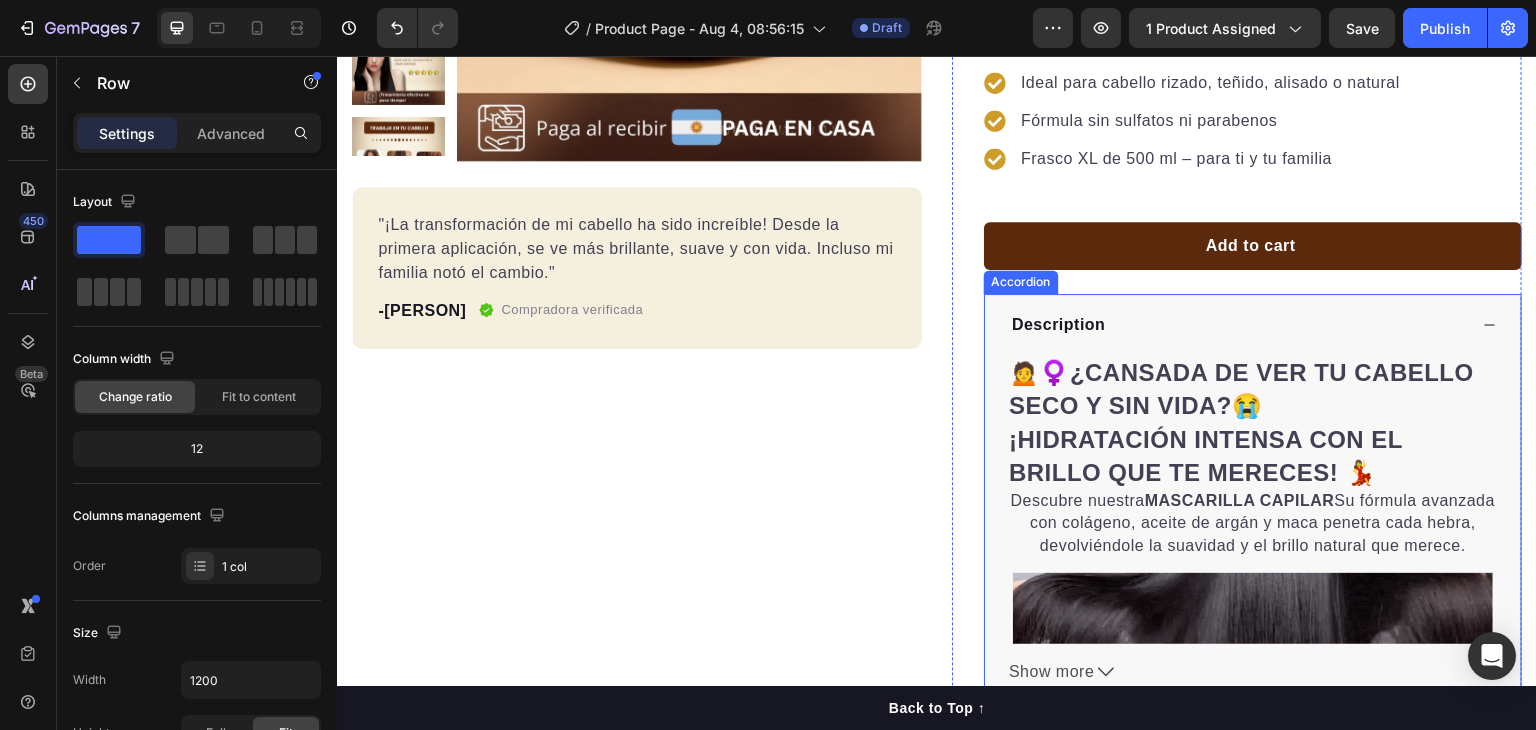click on "Product Page - Jul 2, 20:52:19
🙍♀️¿CANSADA DE VER TU CABELLO SECO Y SIN VIDA?😭
¡HIDRATACIÓN INTENSA CON EL BRILLO QUE TE MERECES! 💃
Descubre nuestra  MASCARILLA CAPILAR  Su fórmula avanzada con colágeno, aceite de argán y maca penetra cada hebra, devolviéndole la suavidad y el brillo natural que merece.
HIDRATACIÓN Y REPARACIÓN INTENSIVA 💆♀️💧
Este tratamiento capilar profesional penetra profundamente en la fibra capilar, proporcionando una hidratación intensa y reparando el daño desde el interior. Enriquecido con colágeno y aceite de argán, restaura la suavidad, el brillo y la fuerza del cabello.
FÓRMULA NATURAL PARA UN CABELLO SALUDABLE 🌳⛲
Este tratamiento está formulado con ingredientes naturales como el aceite de argán, la maca y las hierbas que nutren y restauran el cabello sin los efectos negativos de los productos con químicos agresivos.
ADECUADO PARA TODO TIPO DE CABELLO 👧🧒" at bounding box center (1253, 528) 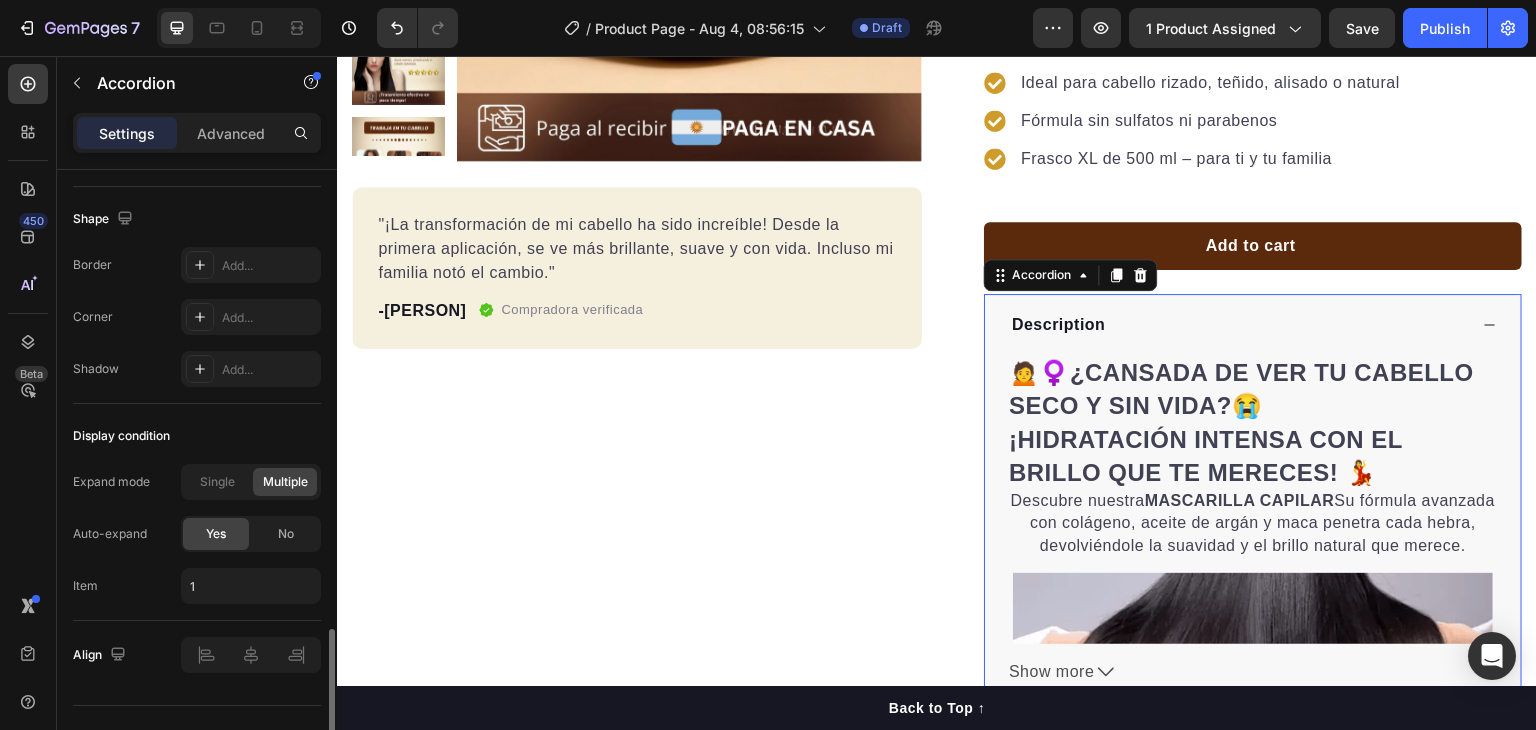 scroll, scrollTop: 1336, scrollLeft: 0, axis: vertical 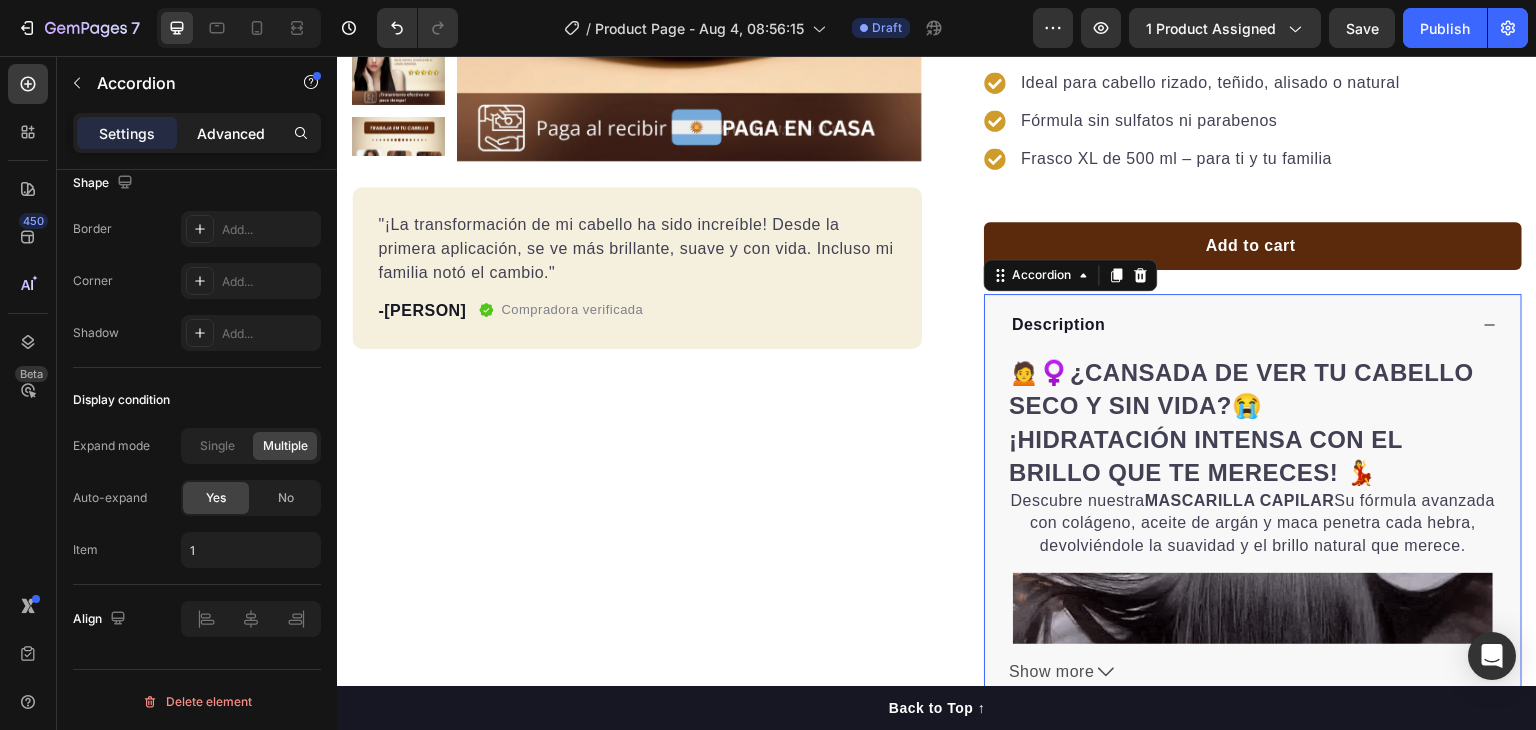 click on "Advanced" at bounding box center (231, 133) 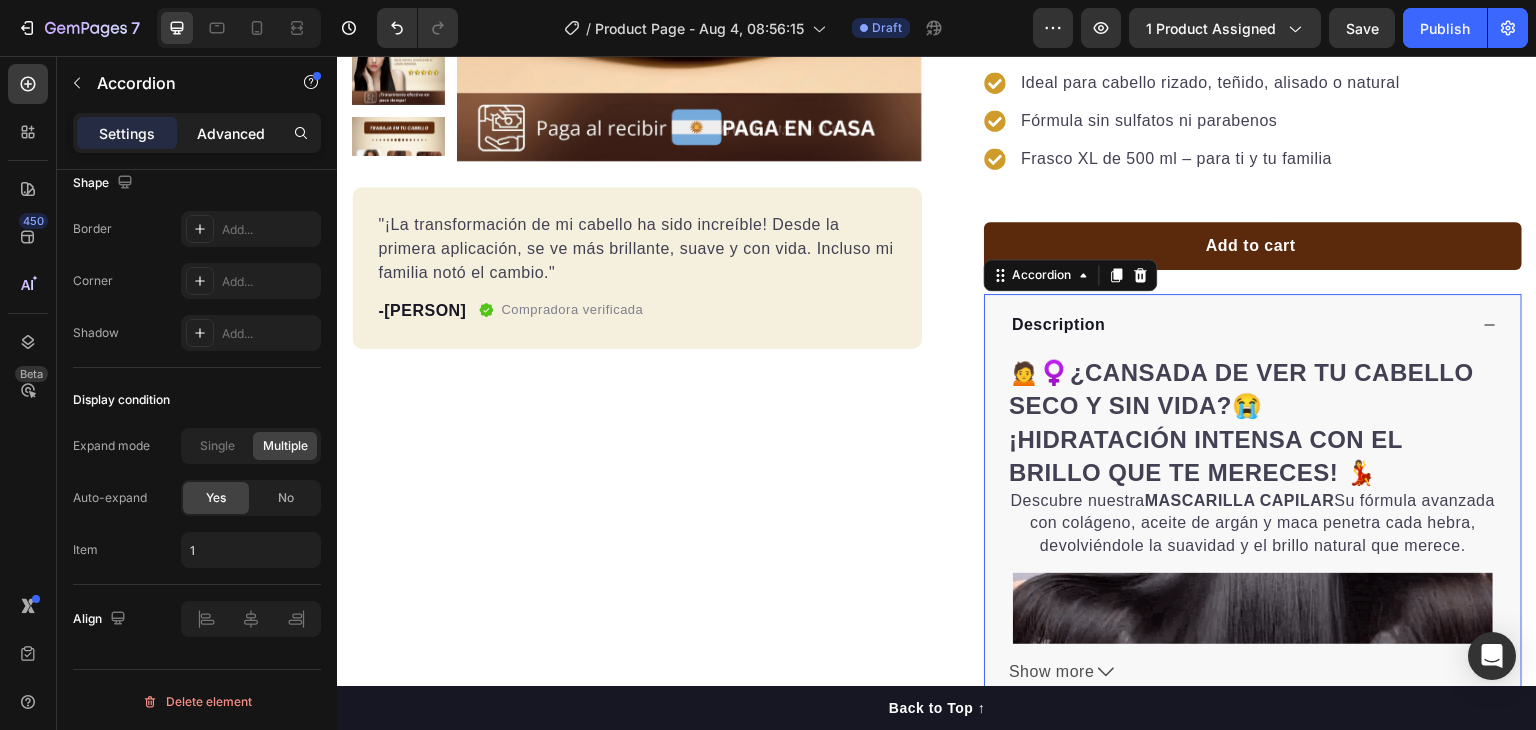 type on "100%" 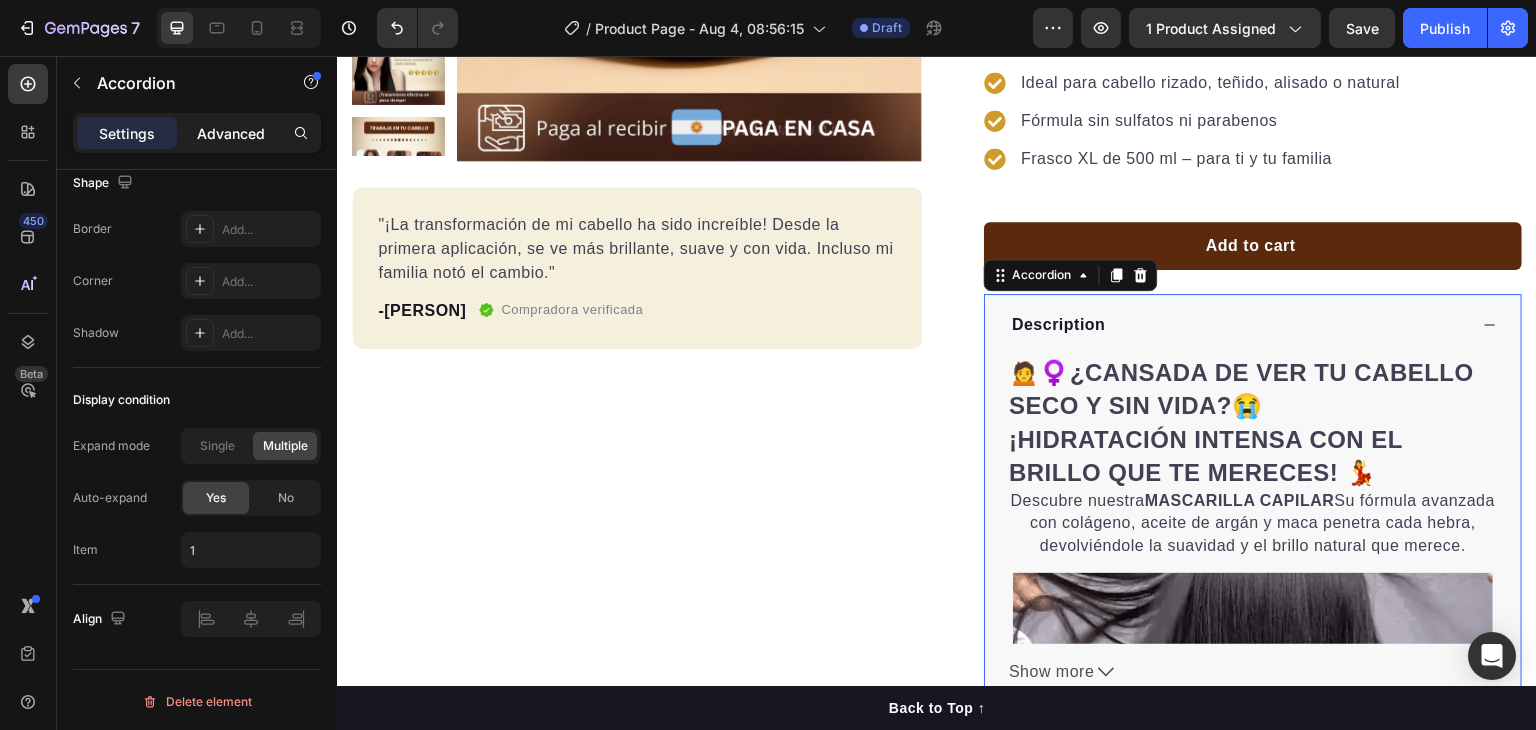 type on "100" 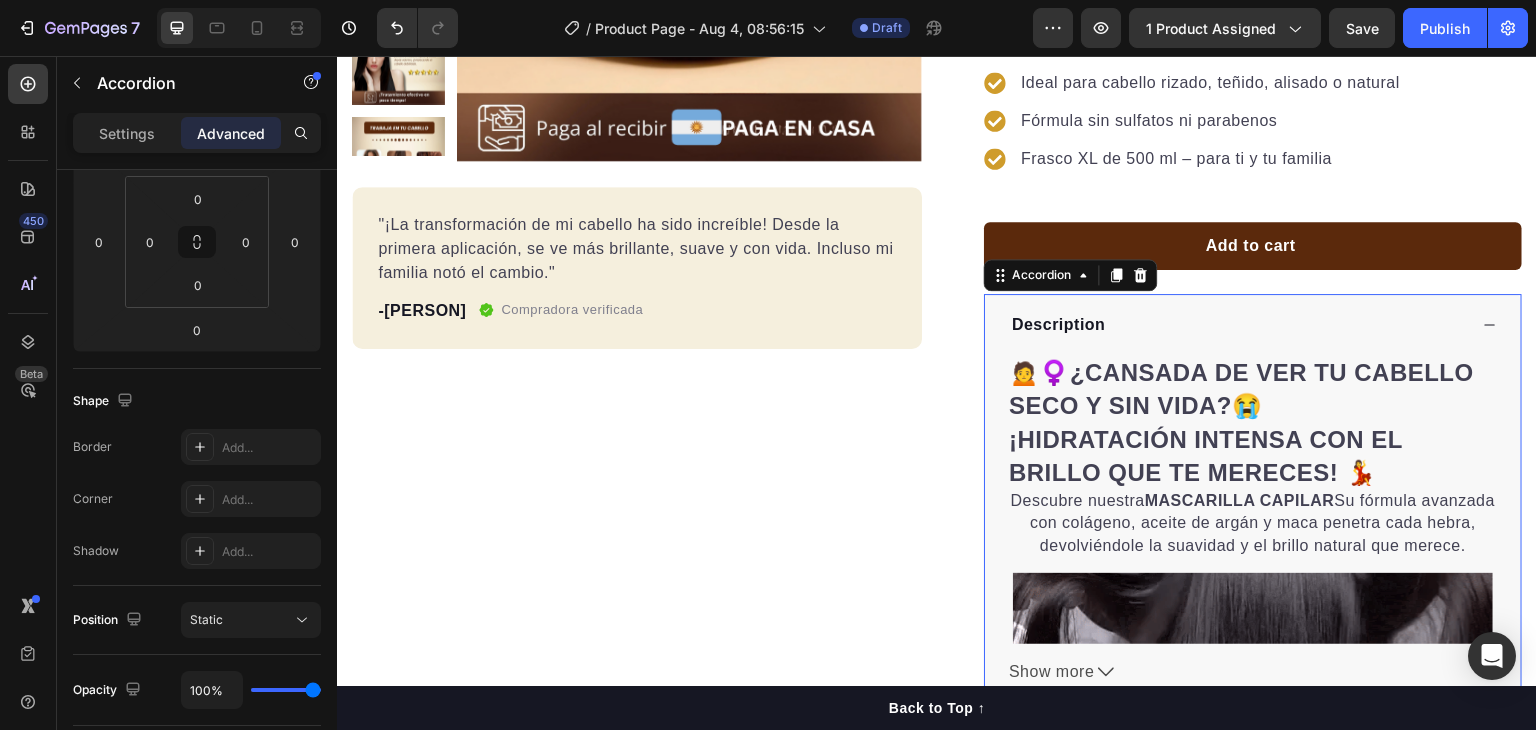 scroll, scrollTop: 0, scrollLeft: 0, axis: both 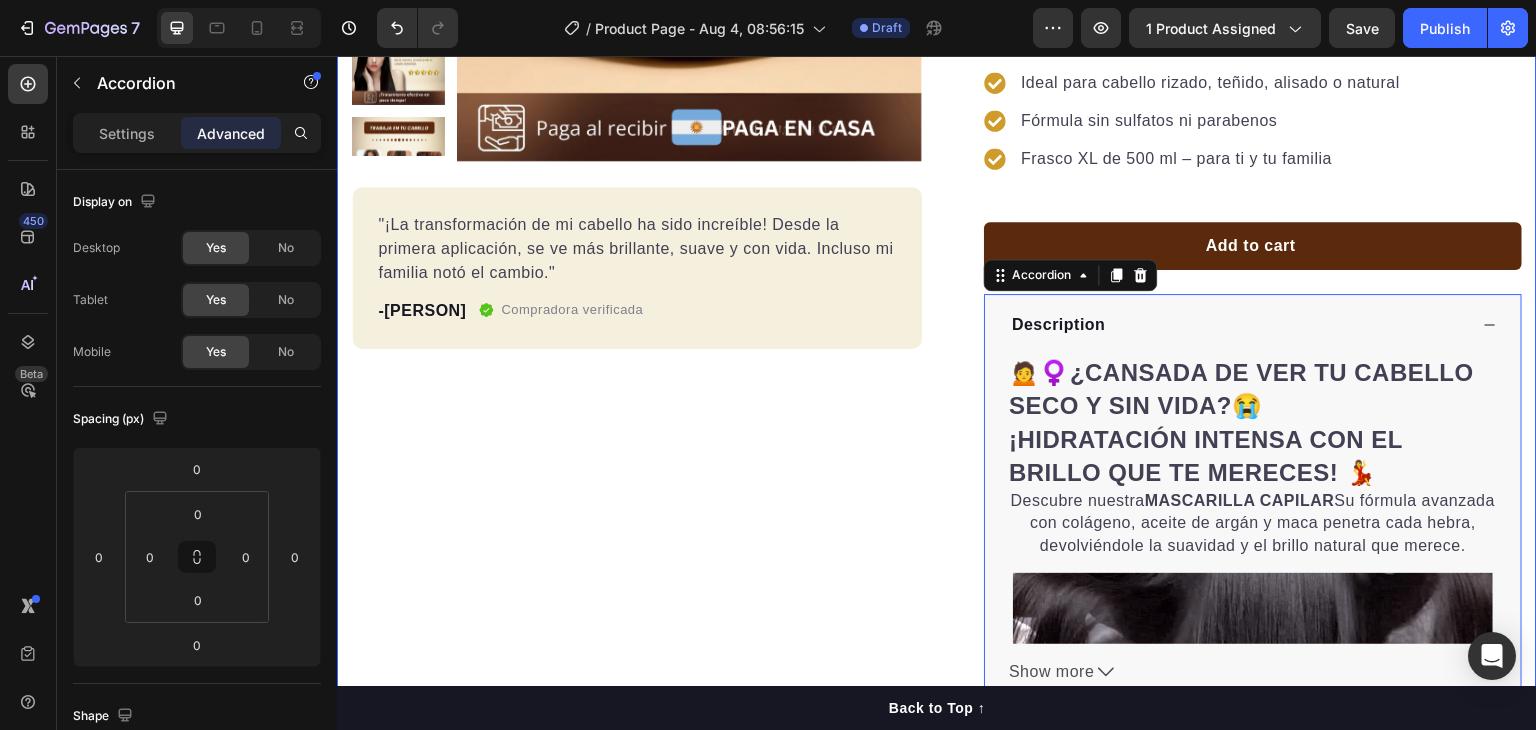 click on "Product Images "¡La transformación de mi cabello ha sido increíble! Desde la primera aplicación, se ve más brillante, suave y con vida. Incluso mi familia notó el cambio." Text block -[PERSON] Text block
Compradora verificada Item list Row Row "My dog absolutely loves this food! It's clear that the taste and quality are top-notch."  -Daisy Text block Row Row Icon Icon Icon Icon Icon Icon List Hoz Más de 22,500 clientas felices Text block Row Mascarilla Mágica 10 Min – Cabello Suave, Fuerte y Brillante al Instante Product Title Dile adiós al frizz, la resequedad y las puntas abiertas. Nuestra mascarilla de 10 minutos transforma el cabello seco y dañado en una melena suave, brillante y visiblemente más saludable desde el primer uso. Text block Hidratación profunda sin engrasar Ideal para cabello rizado, teñido, alisado o natural Fórmula sin sulfatos ni parabenos Frasco XL de 500 ml – para ti y tu familia Item list Add to cart Product Cart Button Perfect for sensitive tummies" at bounding box center [937, 270] 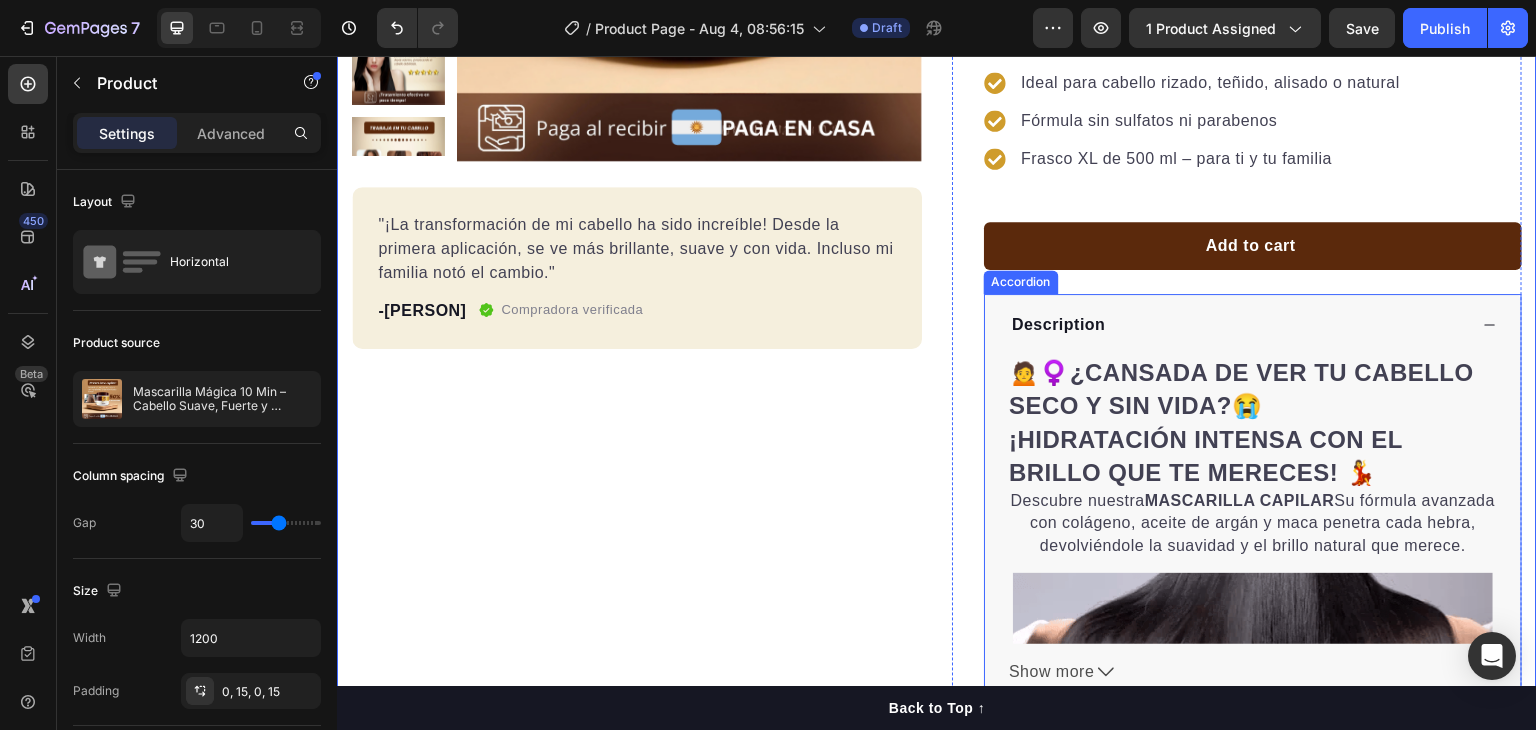 click on "Product Page - Jul 2, 20:52:19
🙍♀️¿CANSADA DE VER TU CABELLO SECO Y SIN VIDA?😭
¡HIDRATACIÓN INTENSA CON EL BRILLO QUE TE MERECES! 💃
Descubre nuestra  MASCARILLA CAPILAR  Su fórmula avanzada con colágeno, aceite de argán y maca penetra cada hebra, devolviéndole la suavidad y el brillo natural que merece.
HIDRATACIÓN Y REPARACIÓN INTENSIVA 💆♀️💧
Este tratamiento capilar profesional penetra profundamente en la fibra capilar, proporcionando una hidratación intensa y reparando el daño desde el interior. Enriquecido con colágeno y aceite de argán, restaura la suavidad, el brillo y la fuerza del cabello.
FÓRMULA NATURAL PARA UN CABELLO SALUDABLE 🌳⛲
Este tratamiento está formulado con ingredientes naturales como el aceite de argán, la maca y las hierbas que nutren y restauran el cabello sin los efectos negativos de los productos con químicos agresivos.
ADECUADO PARA TODO TIPO DE CABELLO 👧🧒" at bounding box center (1253, 528) 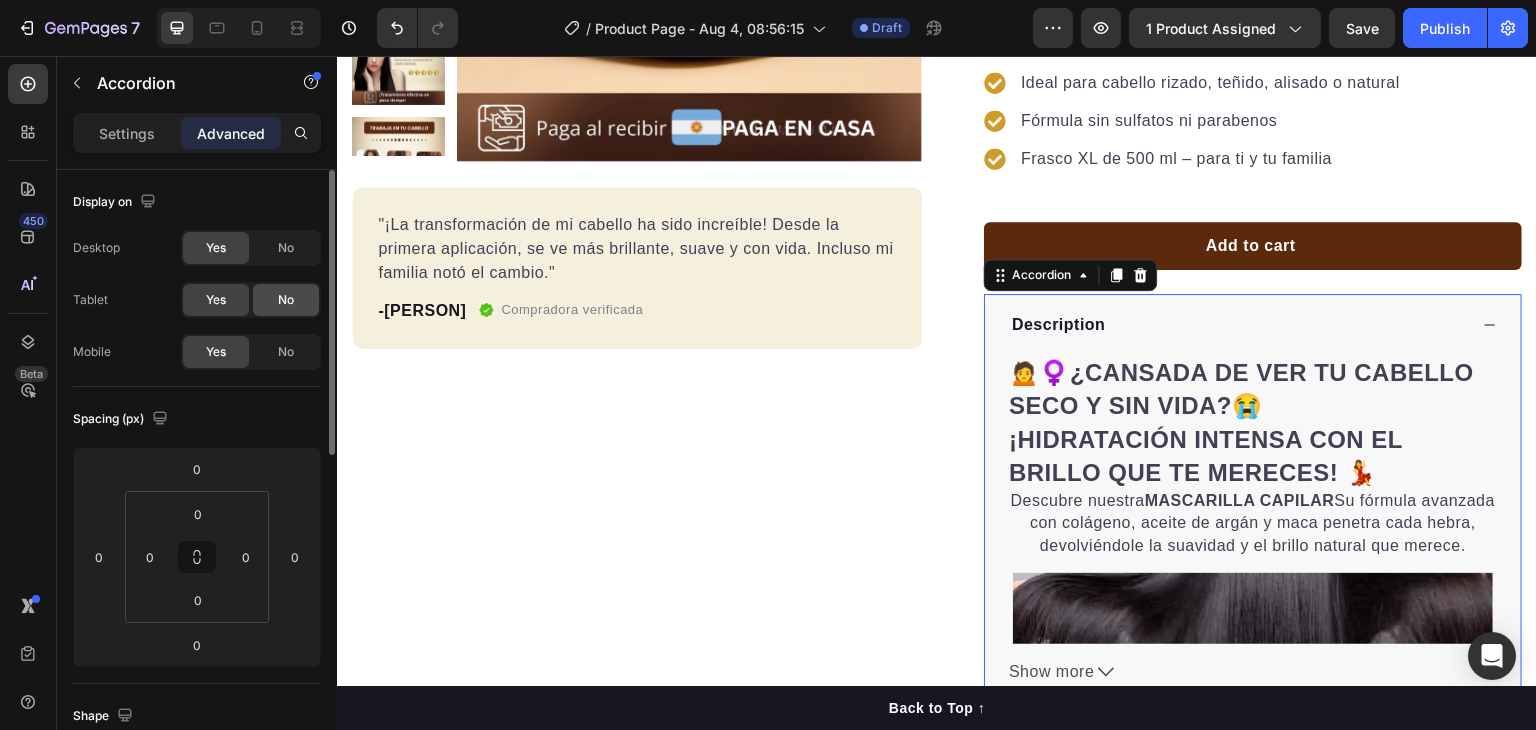 drag, startPoint x: 306, startPoint y: 354, endPoint x: 283, endPoint y: 294, distance: 64.25729 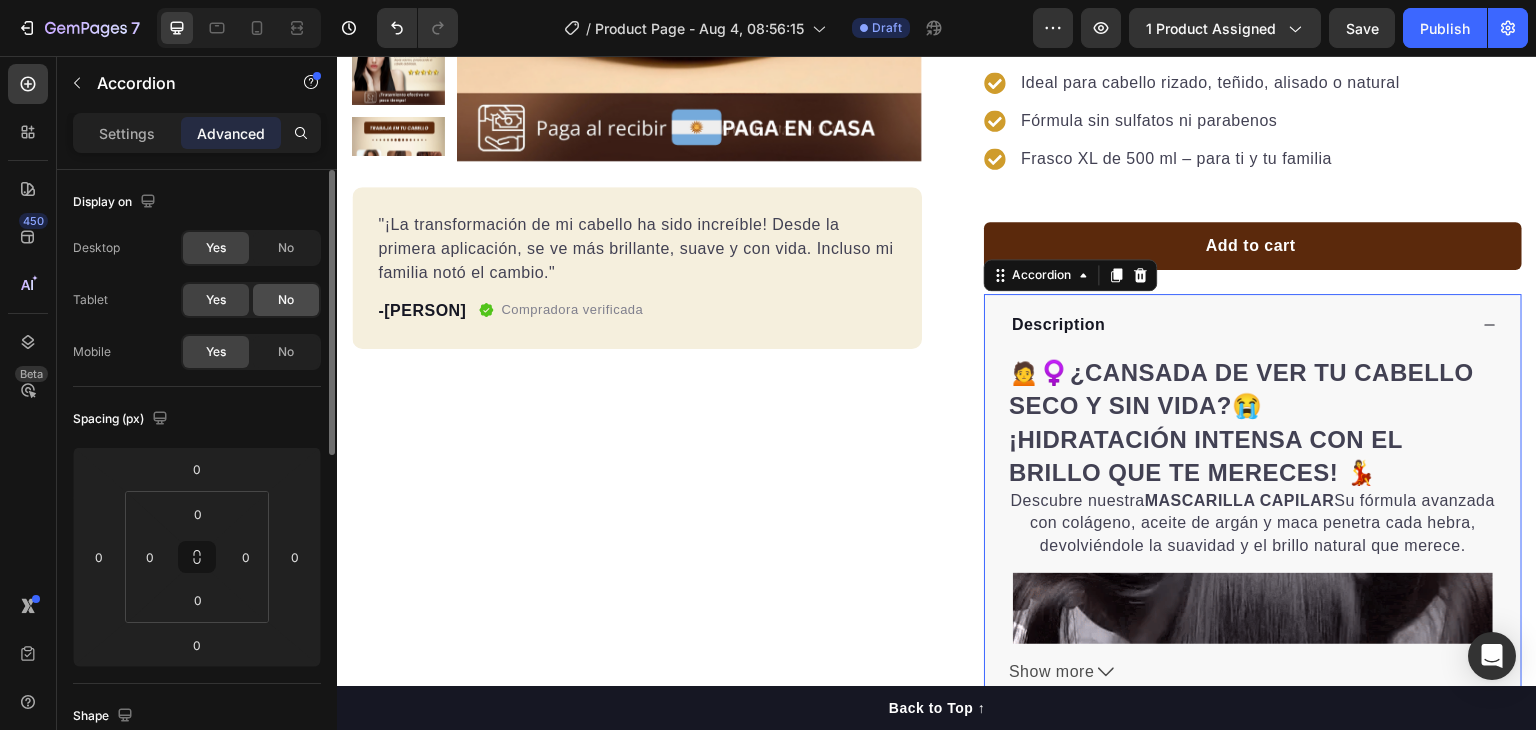 click on "No" 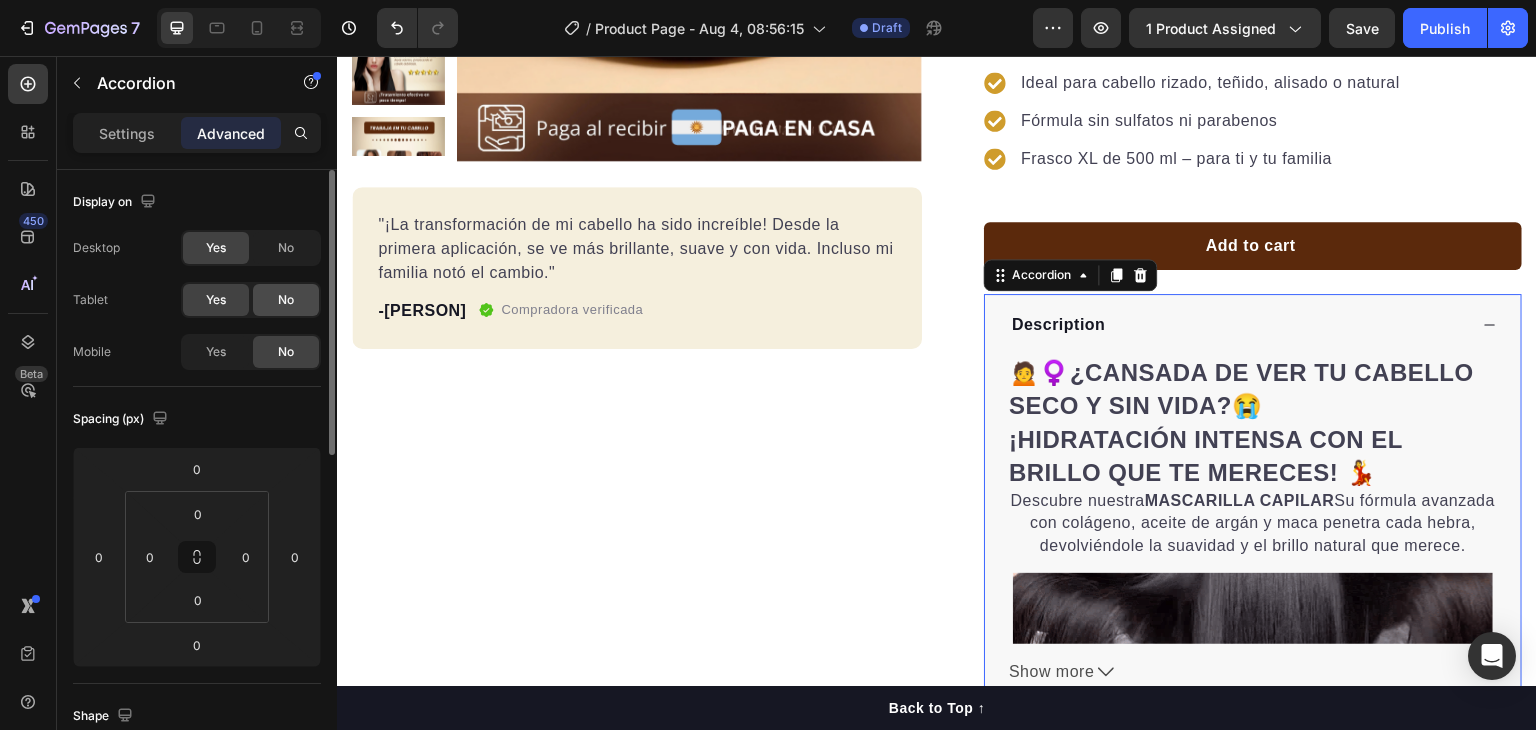 click on "No" 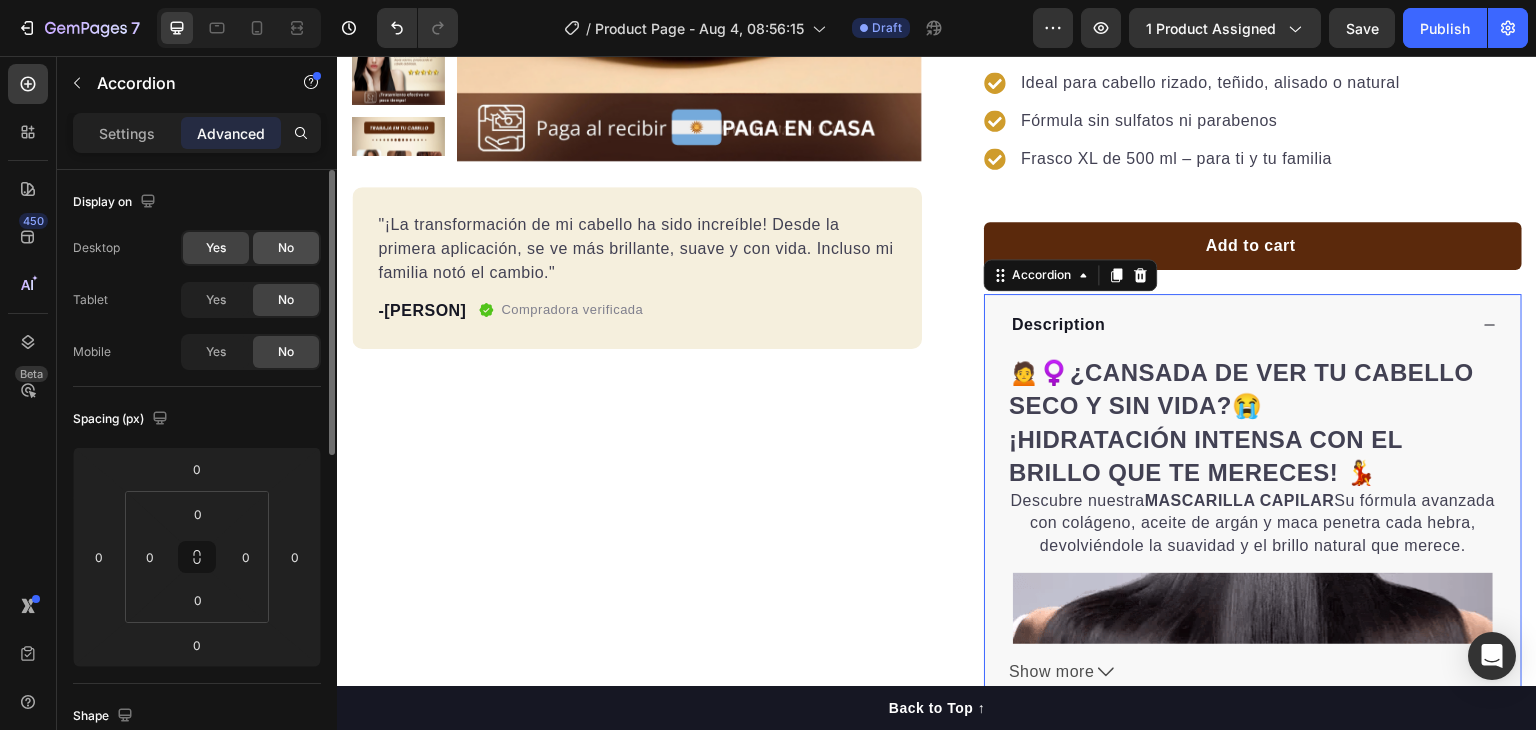 click on "No" 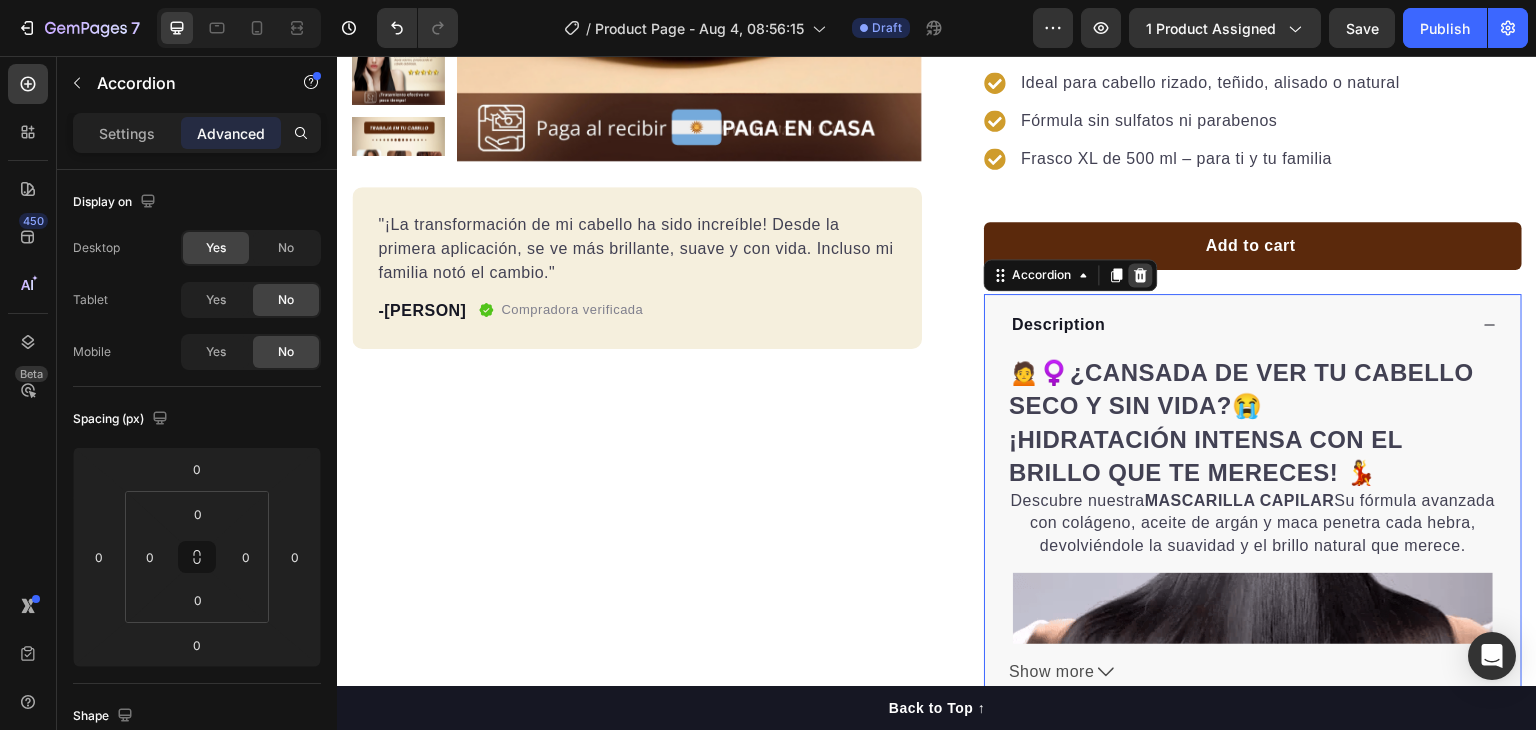 click 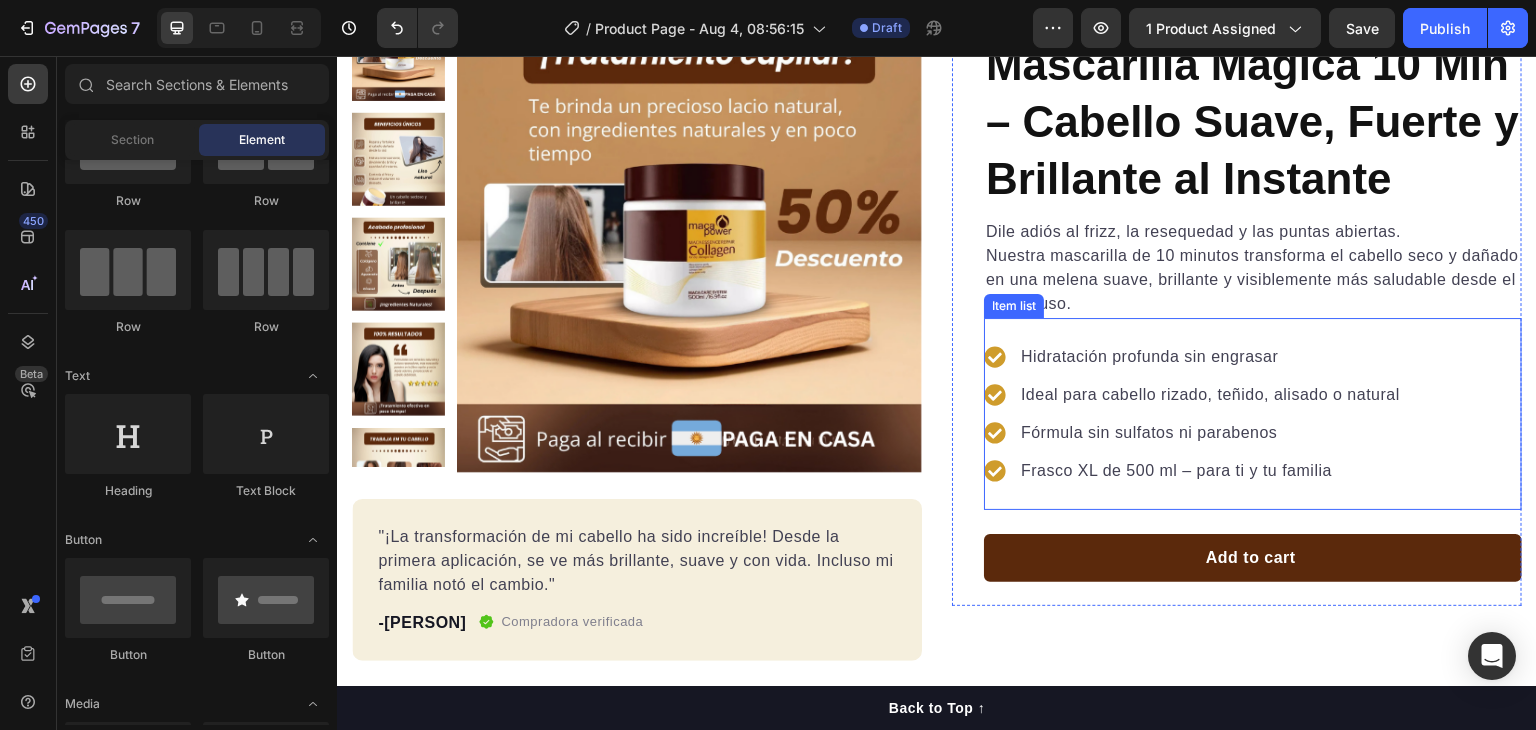 scroll, scrollTop: 160, scrollLeft: 0, axis: vertical 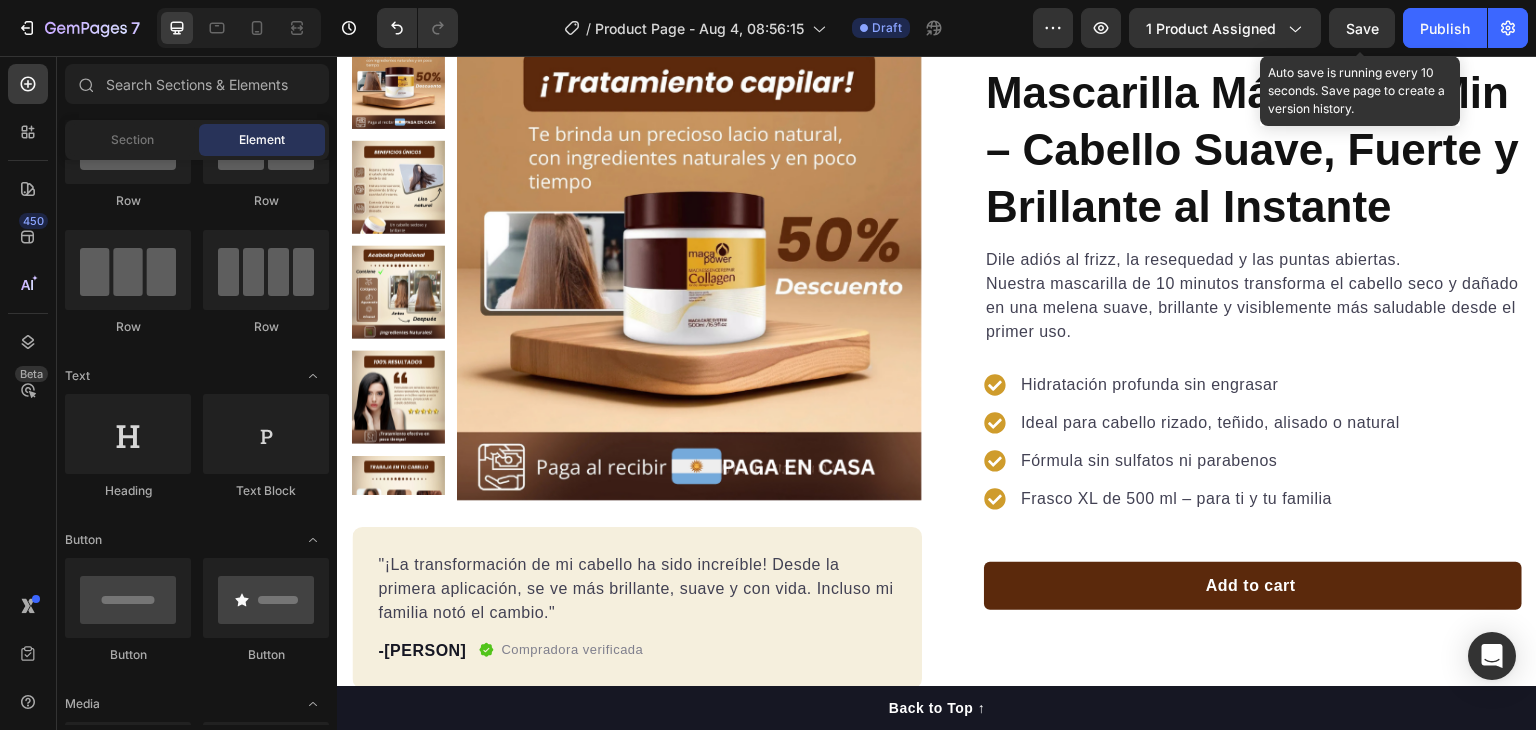 click on "Save" at bounding box center [1362, 28] 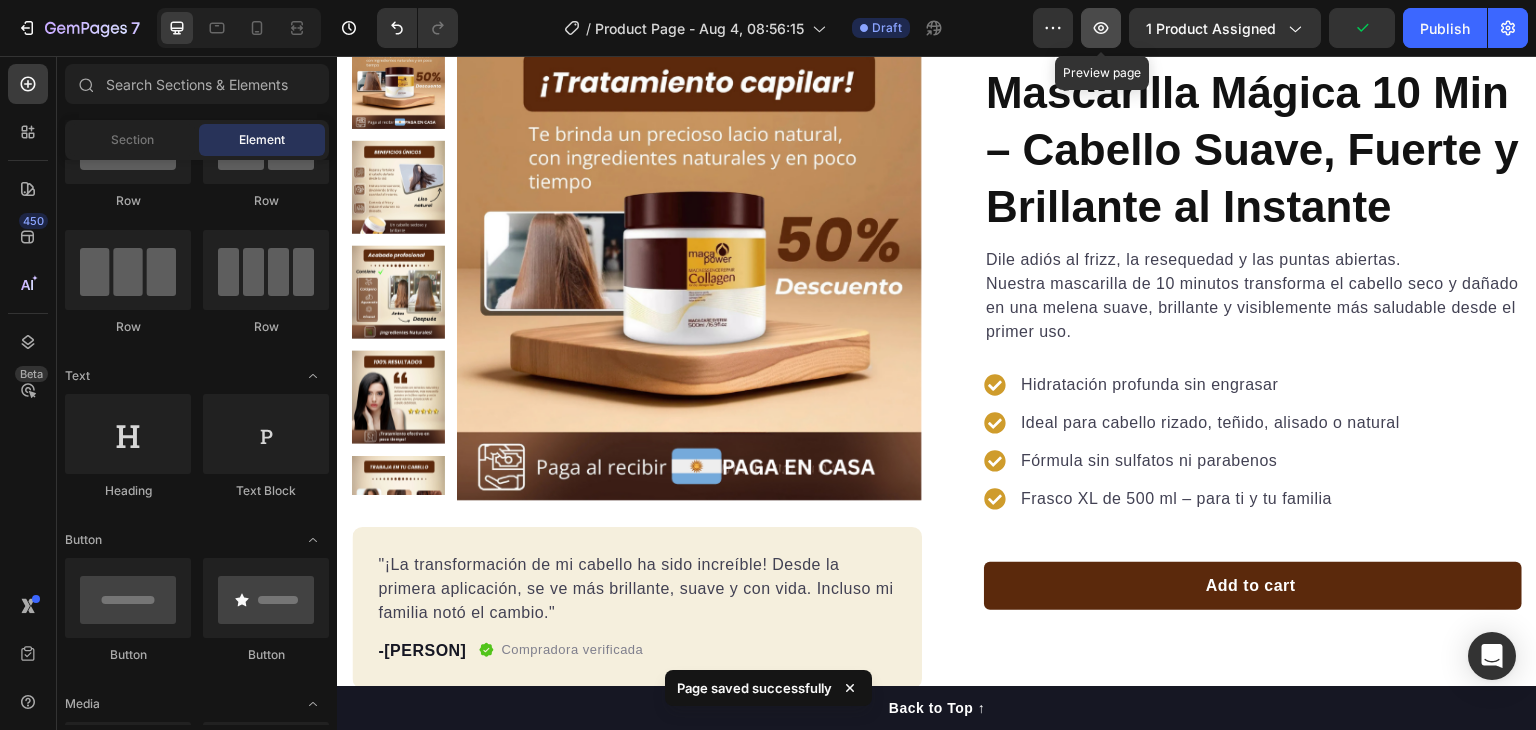 click 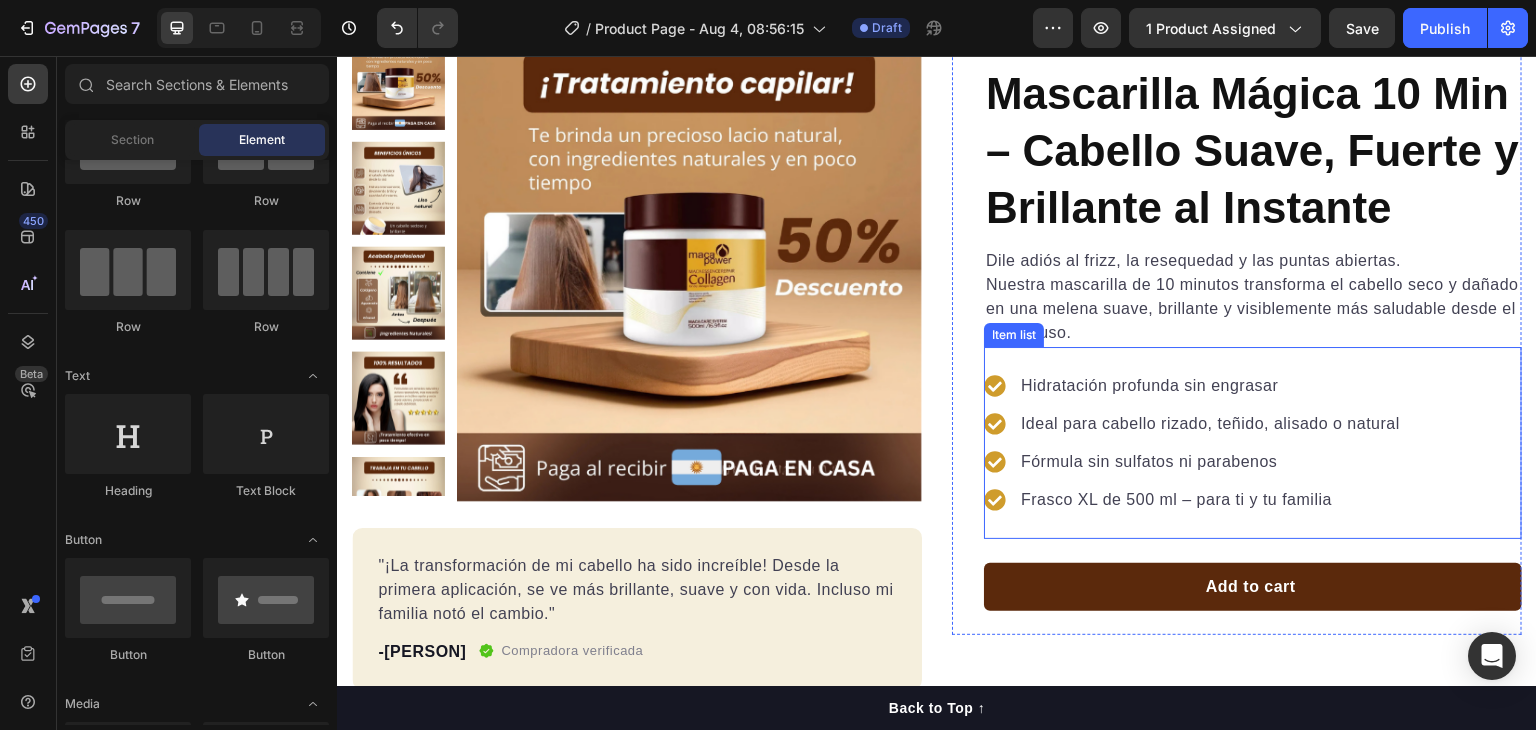 scroll, scrollTop: 0, scrollLeft: 0, axis: both 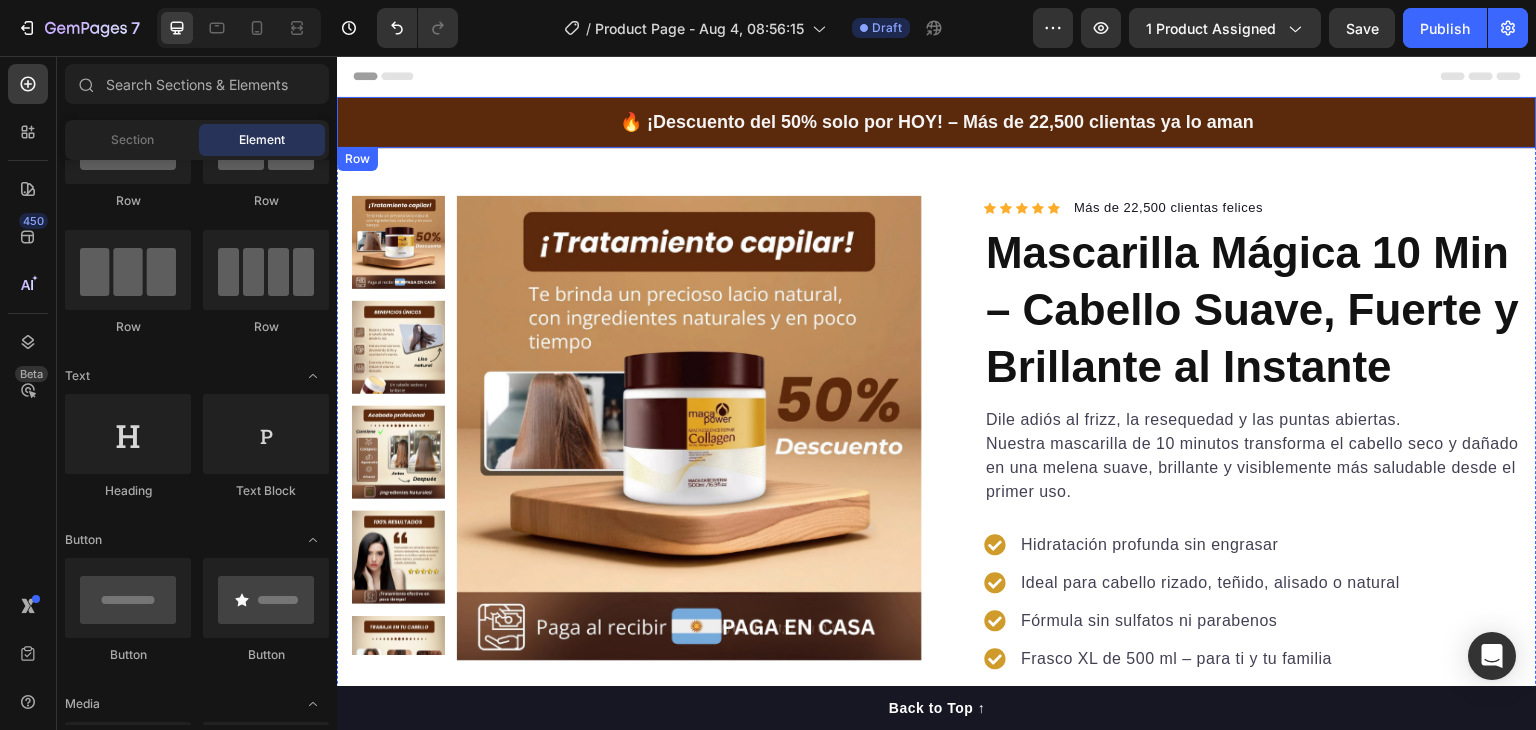 click on "🔥 ¡Descuento del 50% solo por HOY! – Más de 22,500 clientas ya lo aman Heading Row" at bounding box center [937, 122] 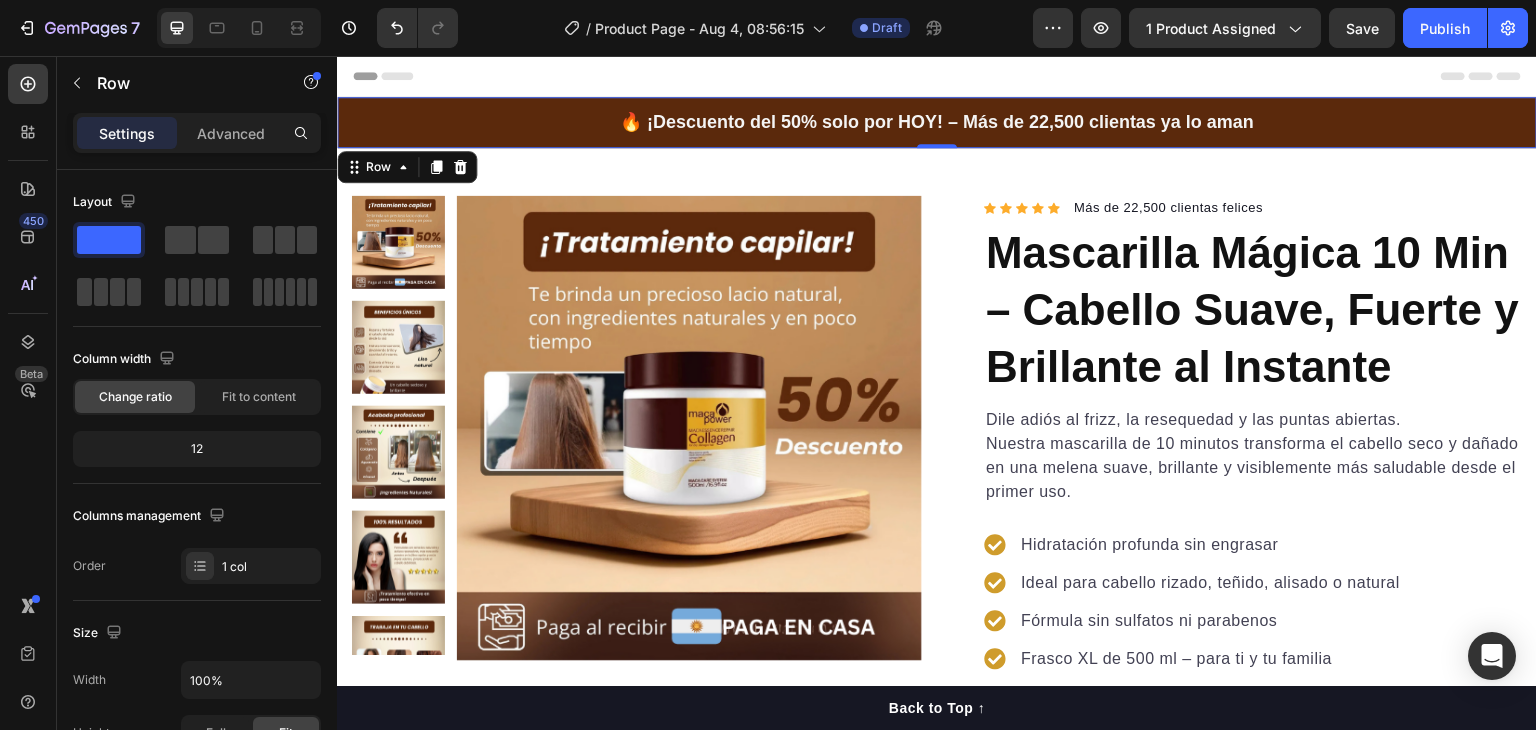 scroll, scrollTop: 500, scrollLeft: 0, axis: vertical 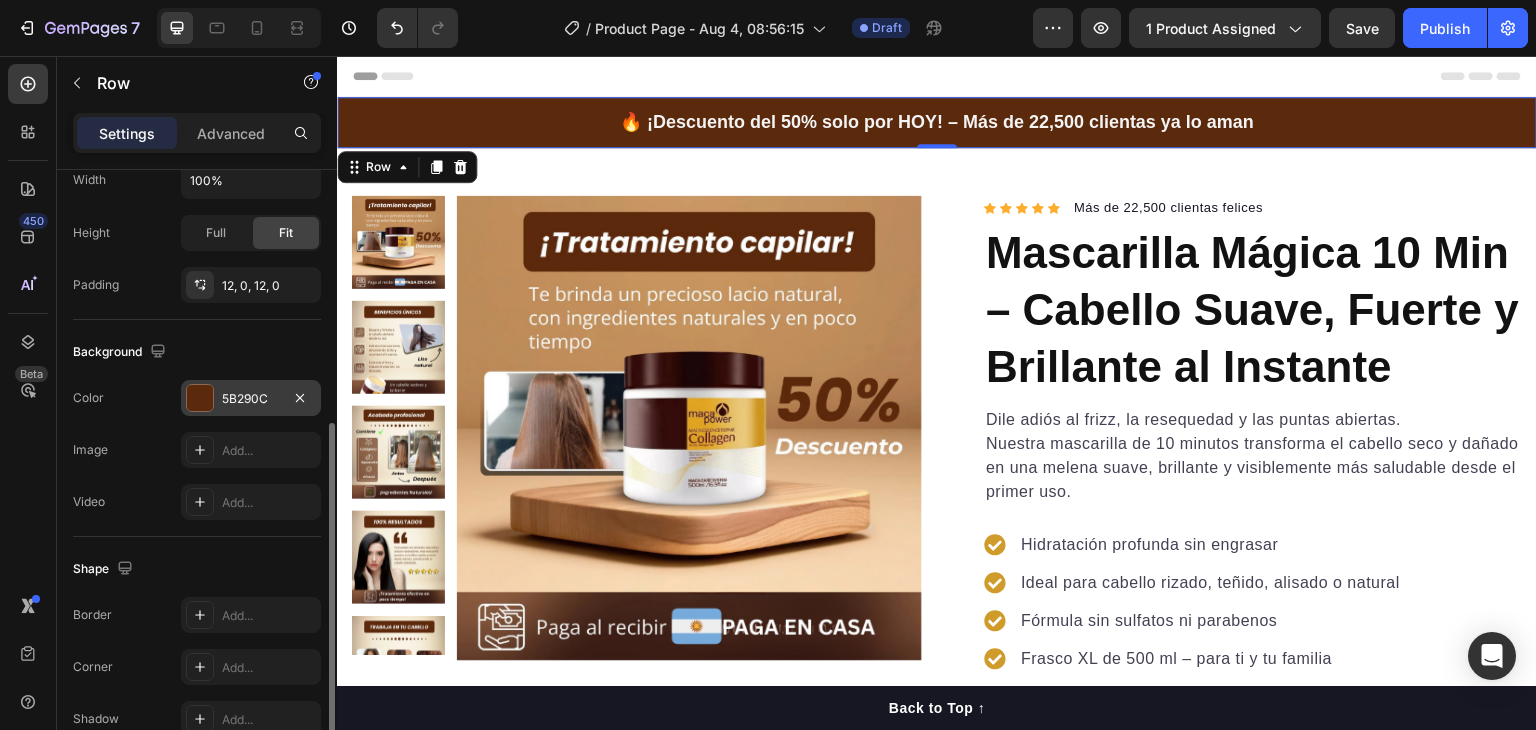 click at bounding box center (200, 398) 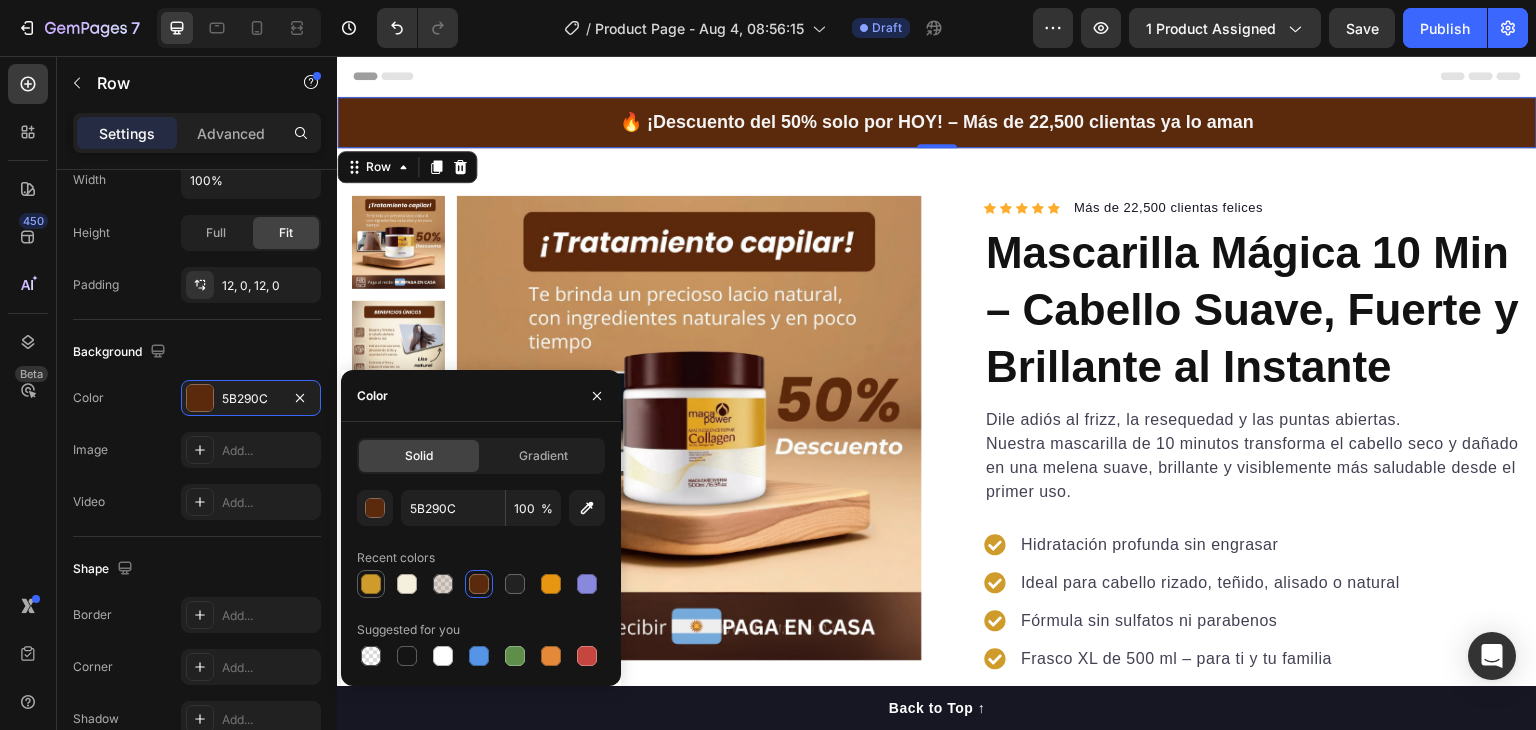 click at bounding box center (371, 584) 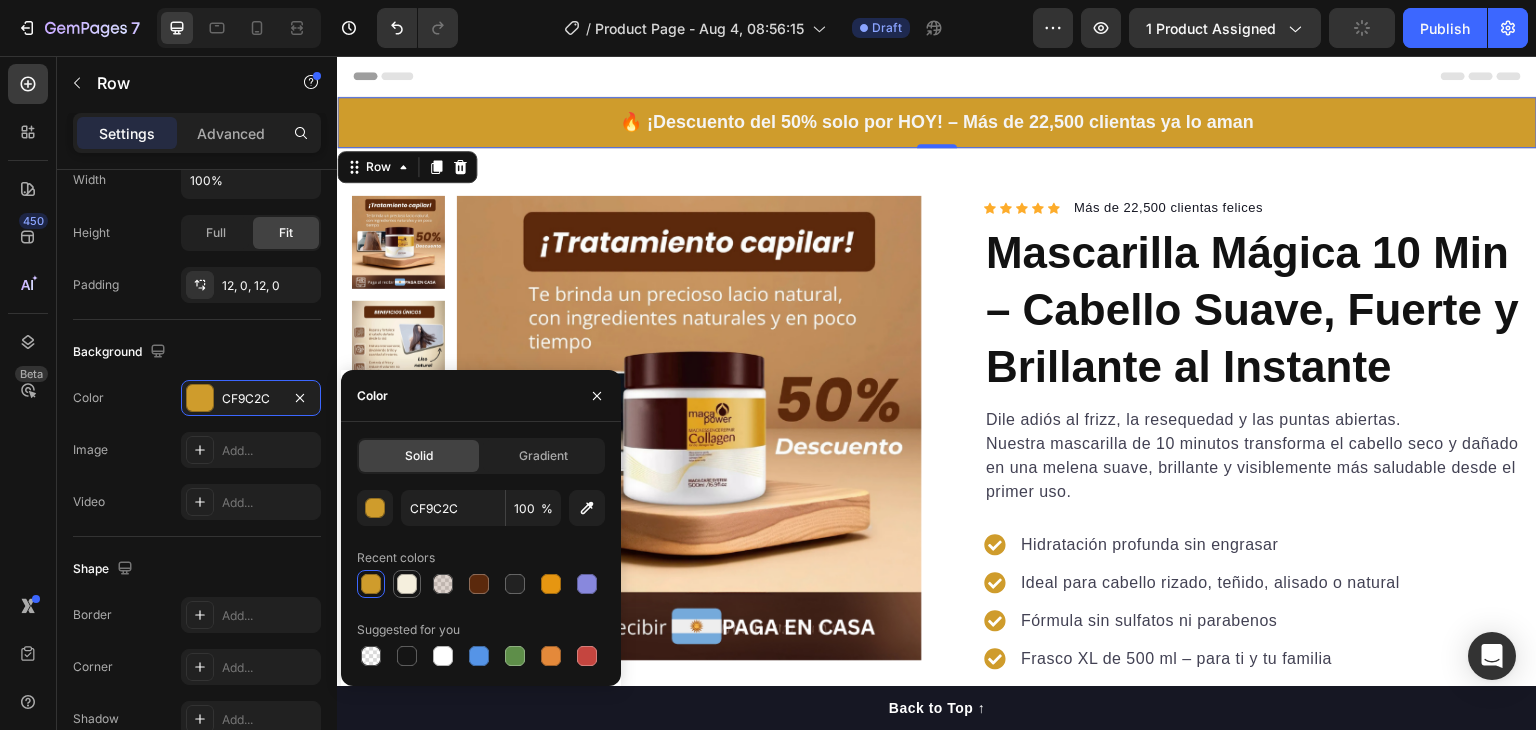 click at bounding box center (407, 584) 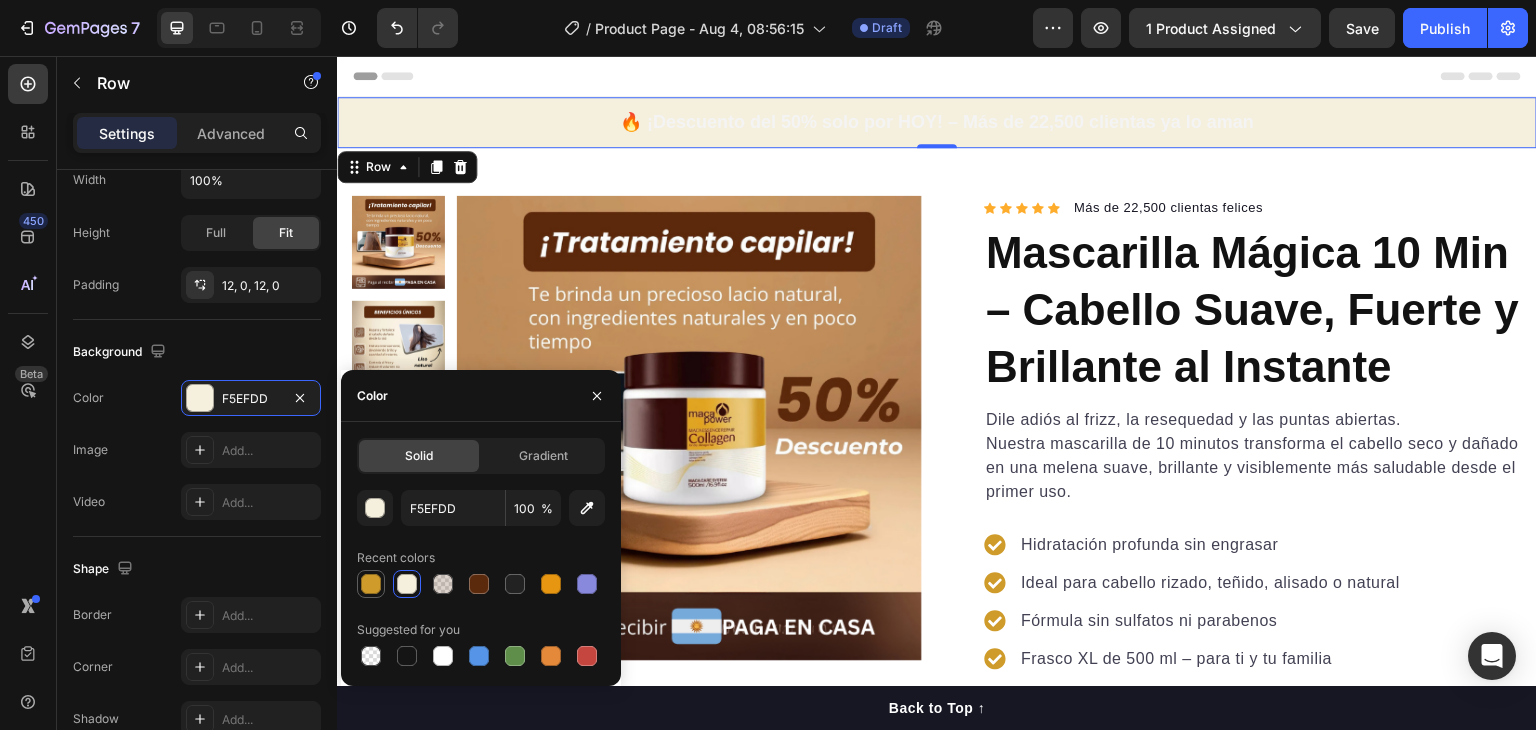 click at bounding box center [371, 584] 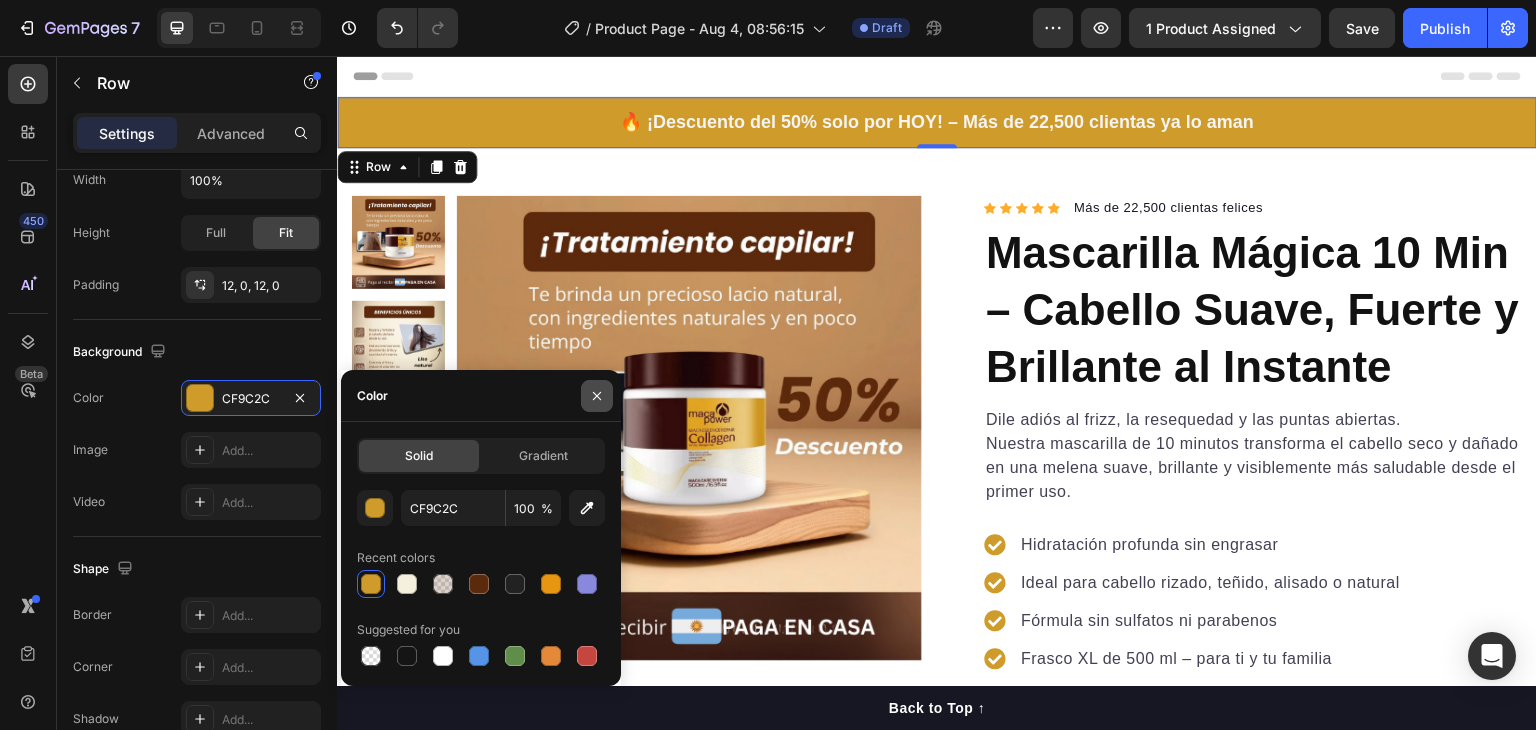click at bounding box center (597, 396) 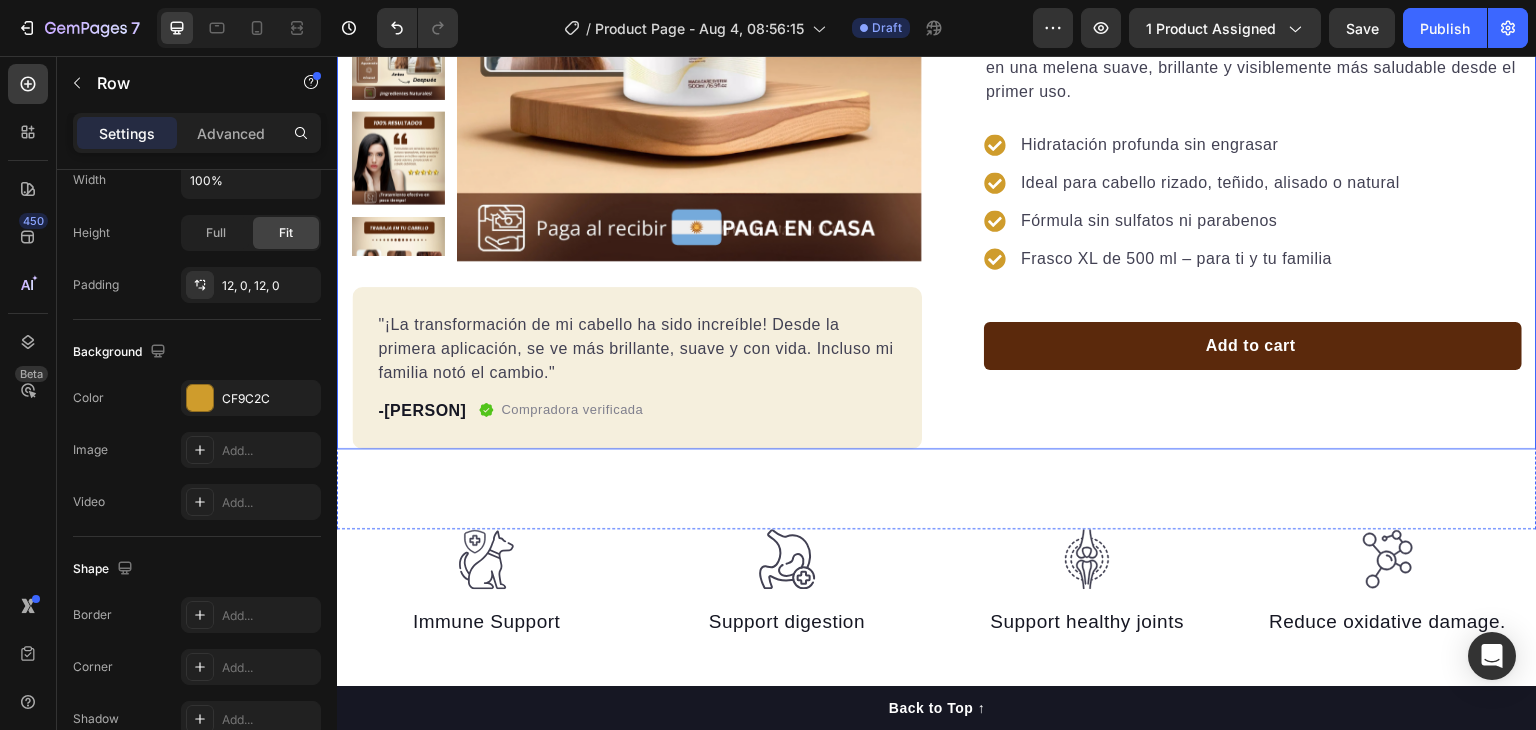 scroll, scrollTop: 0, scrollLeft: 0, axis: both 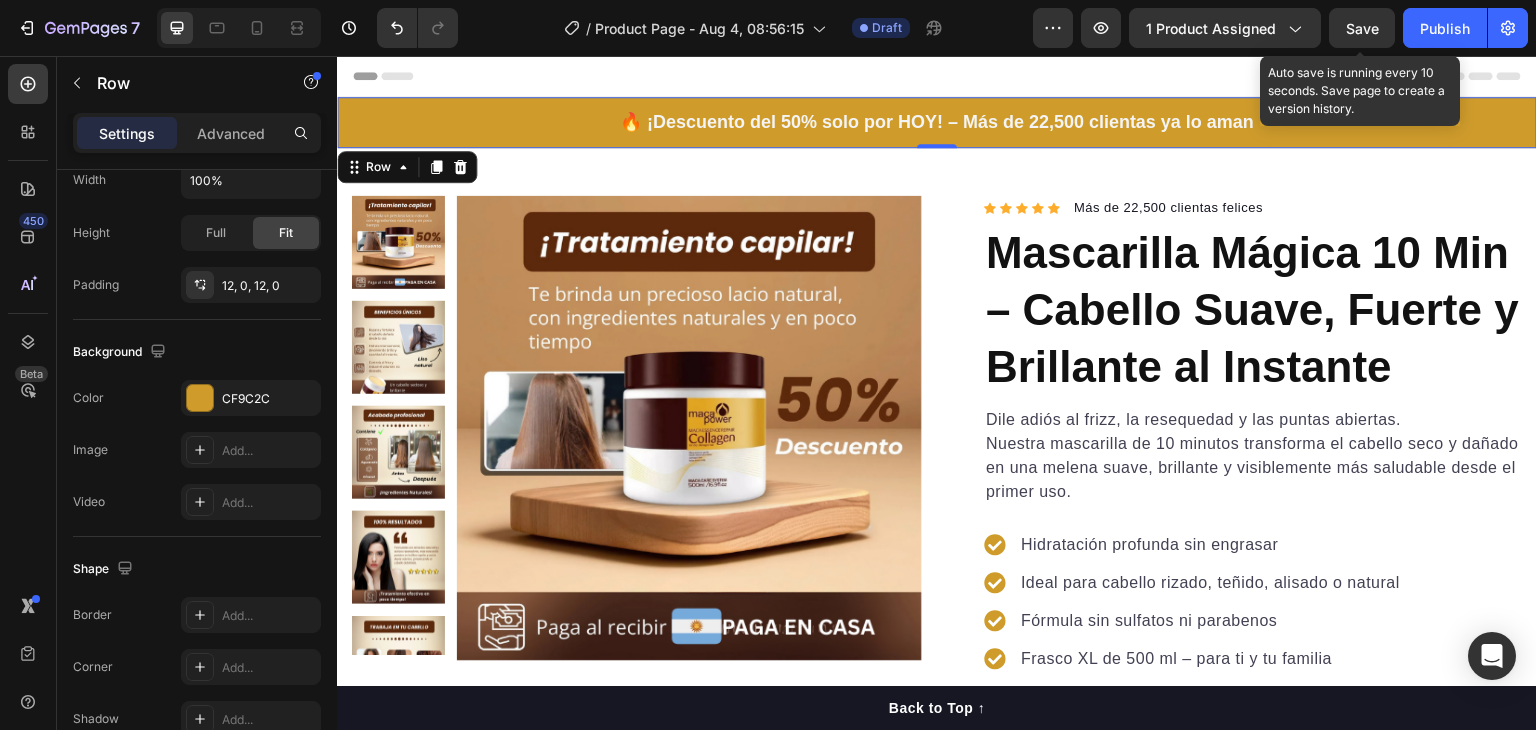 click on "Save" at bounding box center [1362, 28] 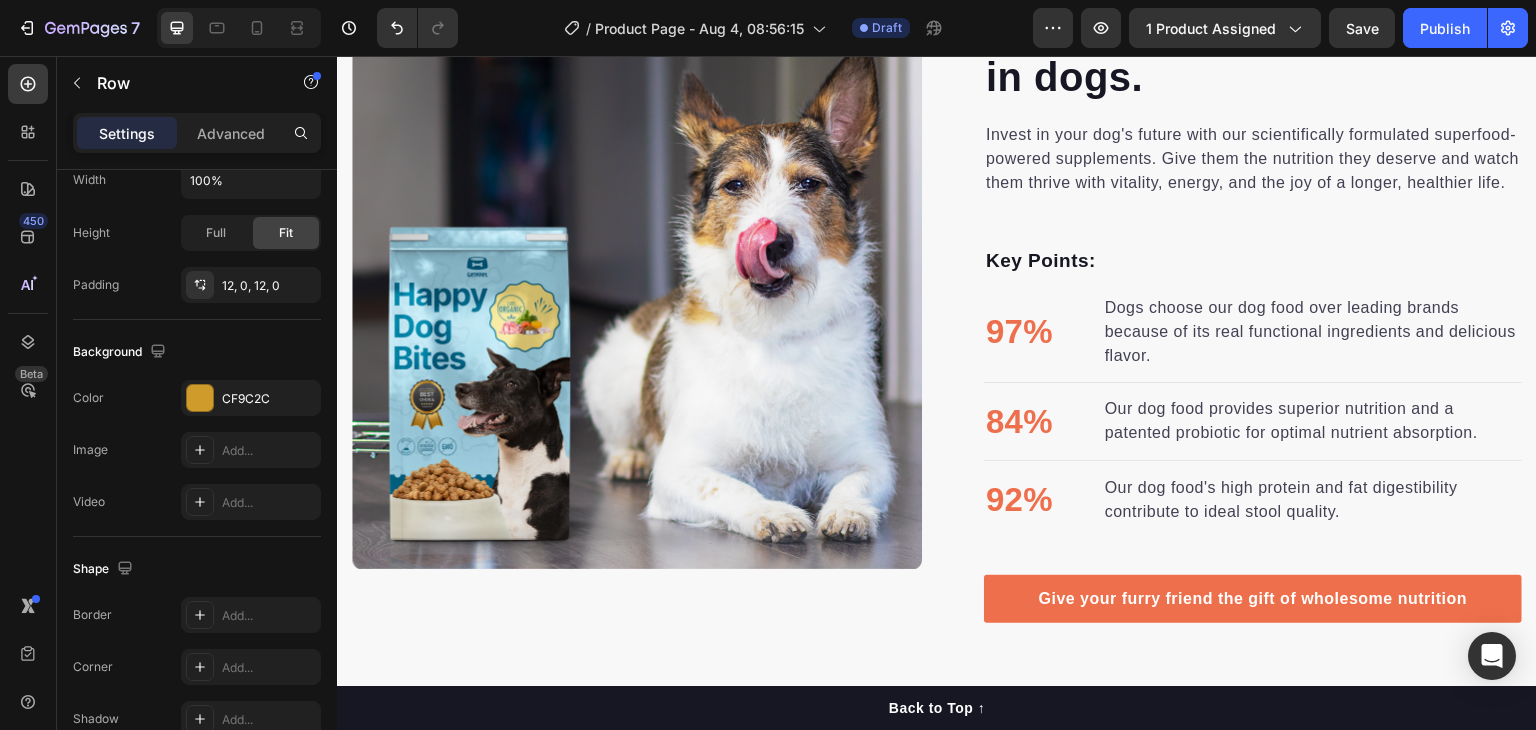 scroll, scrollTop: 700, scrollLeft: 0, axis: vertical 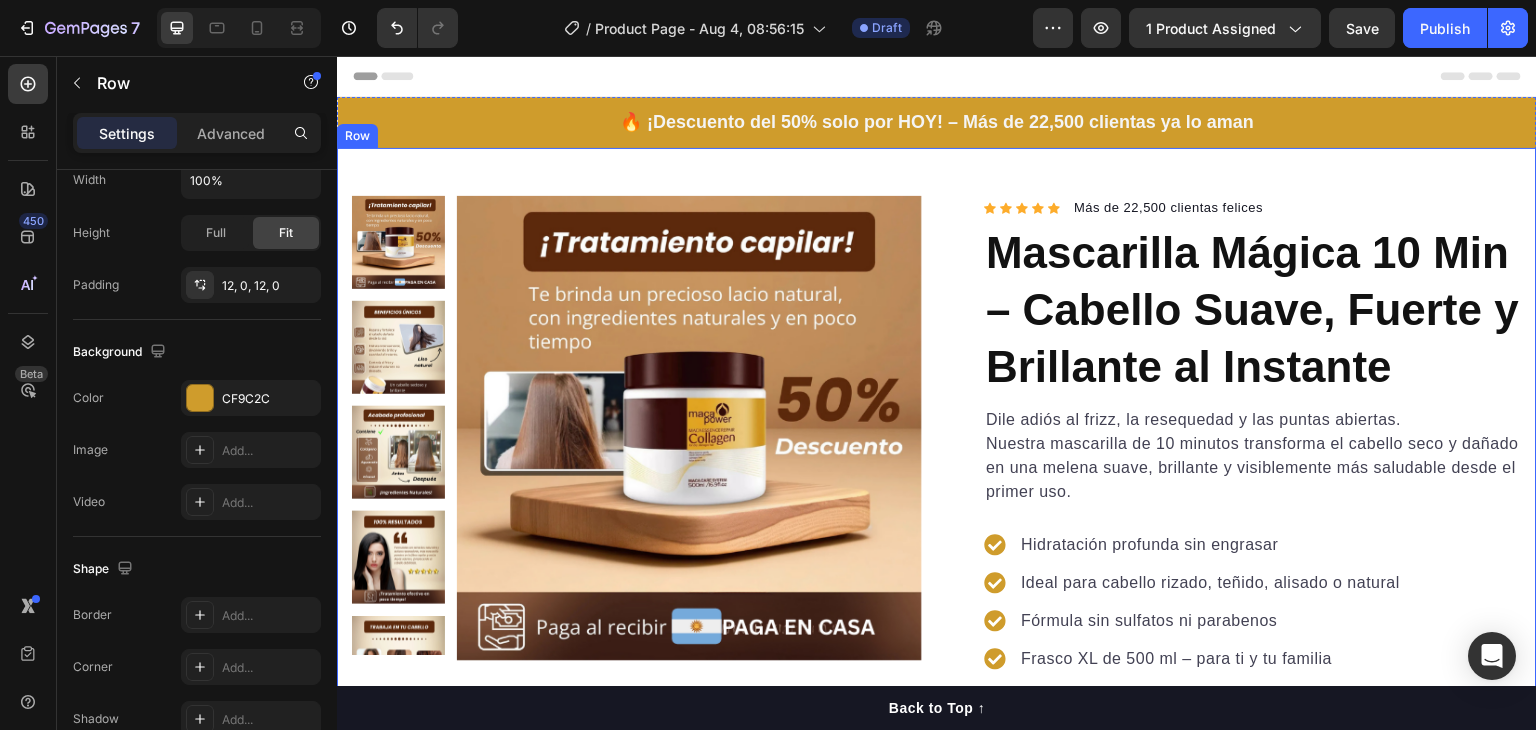 click on "Product Images "¡La transformación de mi cabello ha sido increíble! Desde la primera aplicación, se ve más brillante, suave y con vida. Incluso mi familia notó el cambio." Text block -[PERSON] Text block
Compradora verificada Item list Row Row "My dog absolutely loves this food! It's clear that the taste and quality are top-notch."  -Daisy Text block Row Row Icon Icon Icon Icon Icon Icon List Hoz Más de 22,500 clientas felices Text block Row Mascarilla Mágica 10 Min – Cabello Suave, Fuerte y Brillante al Instante Product Title Dile adiós al frizz, la resequedad y las puntas abiertas. Nuestra mascarilla de 10 minutos transforma el cabello seco y dañado en una melena suave, brillante y visiblemente más saludable desde el primer uso. Text block Hidratación profunda sin engrasar Ideal para cabello rizado, teñido, alisado o natural Fórmula sin sulfatos ni parabenos Frasco XL de 500 ml – para ti y tu familia Item list Add to cart Product Cart Button Perfect for sensitive tummies" at bounding box center (937, 538) 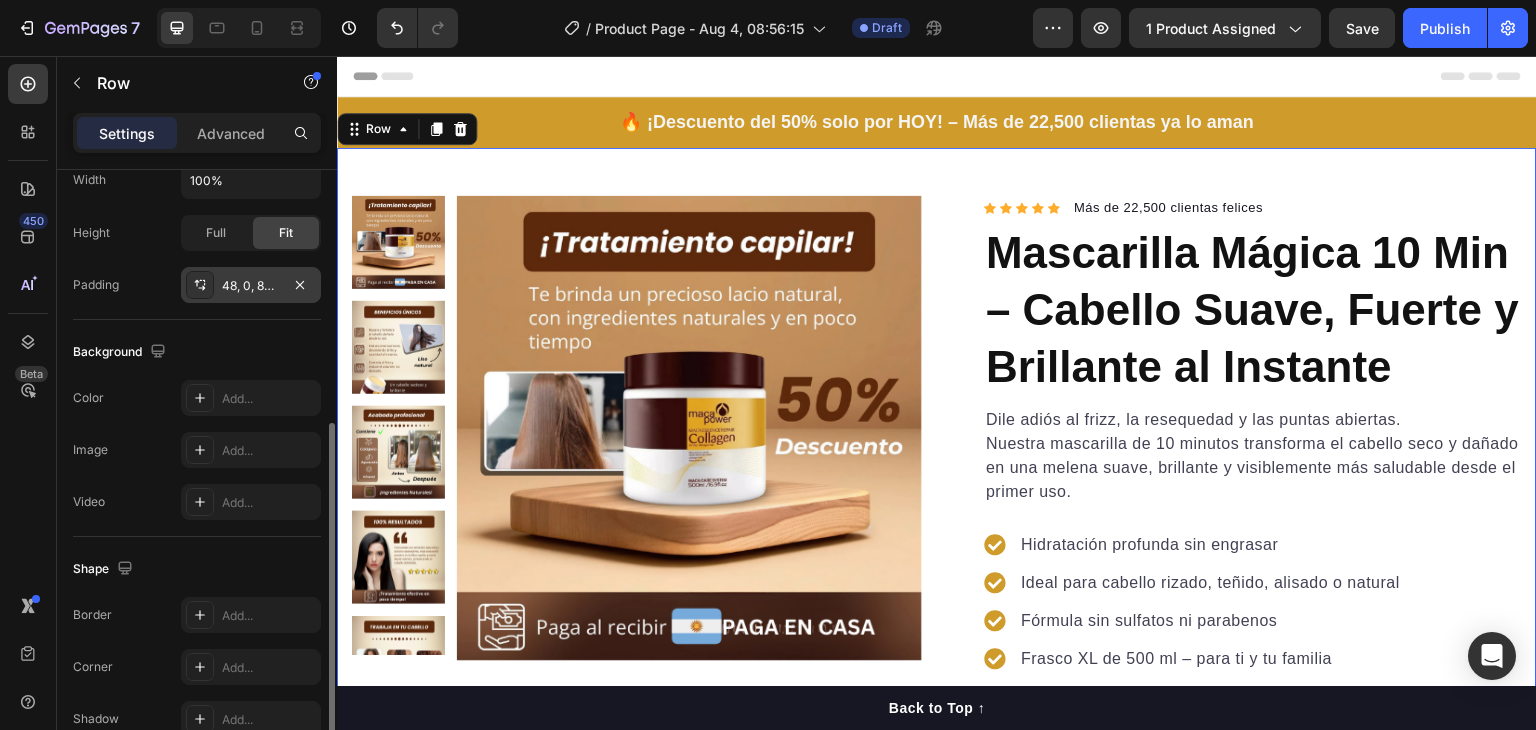 click at bounding box center (200, 285) 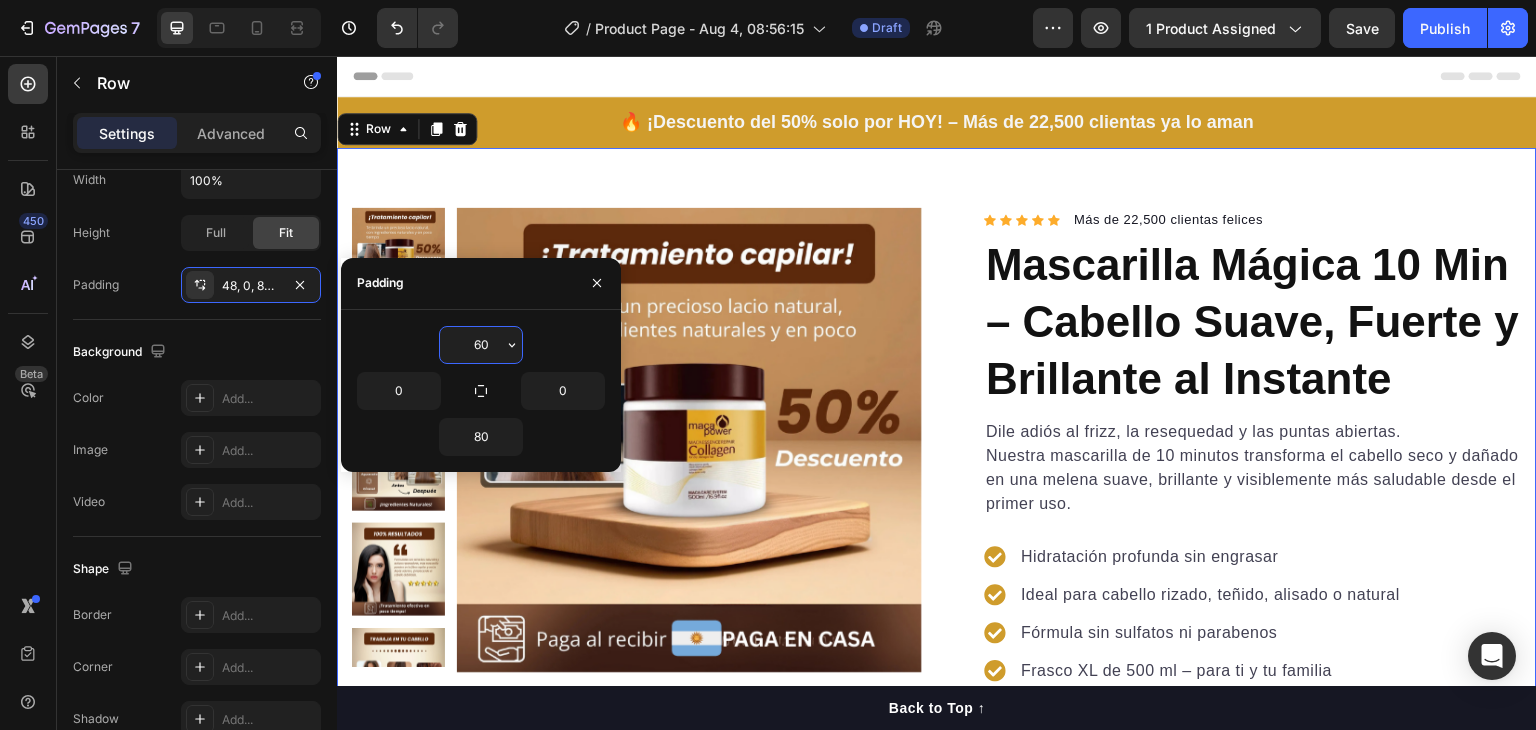 drag, startPoint x: 480, startPoint y: 341, endPoint x: 467, endPoint y: 341, distance: 13 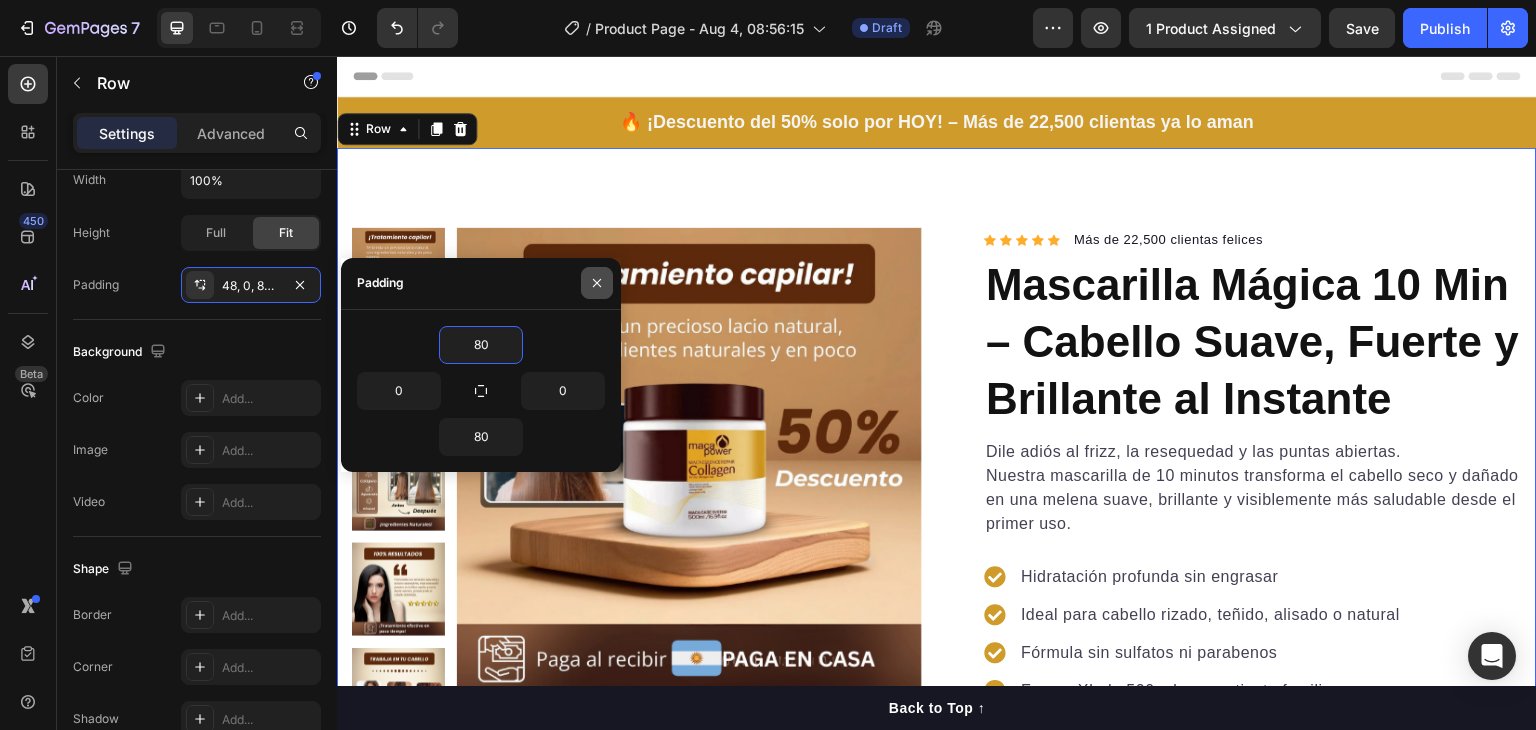 click at bounding box center [597, 283] 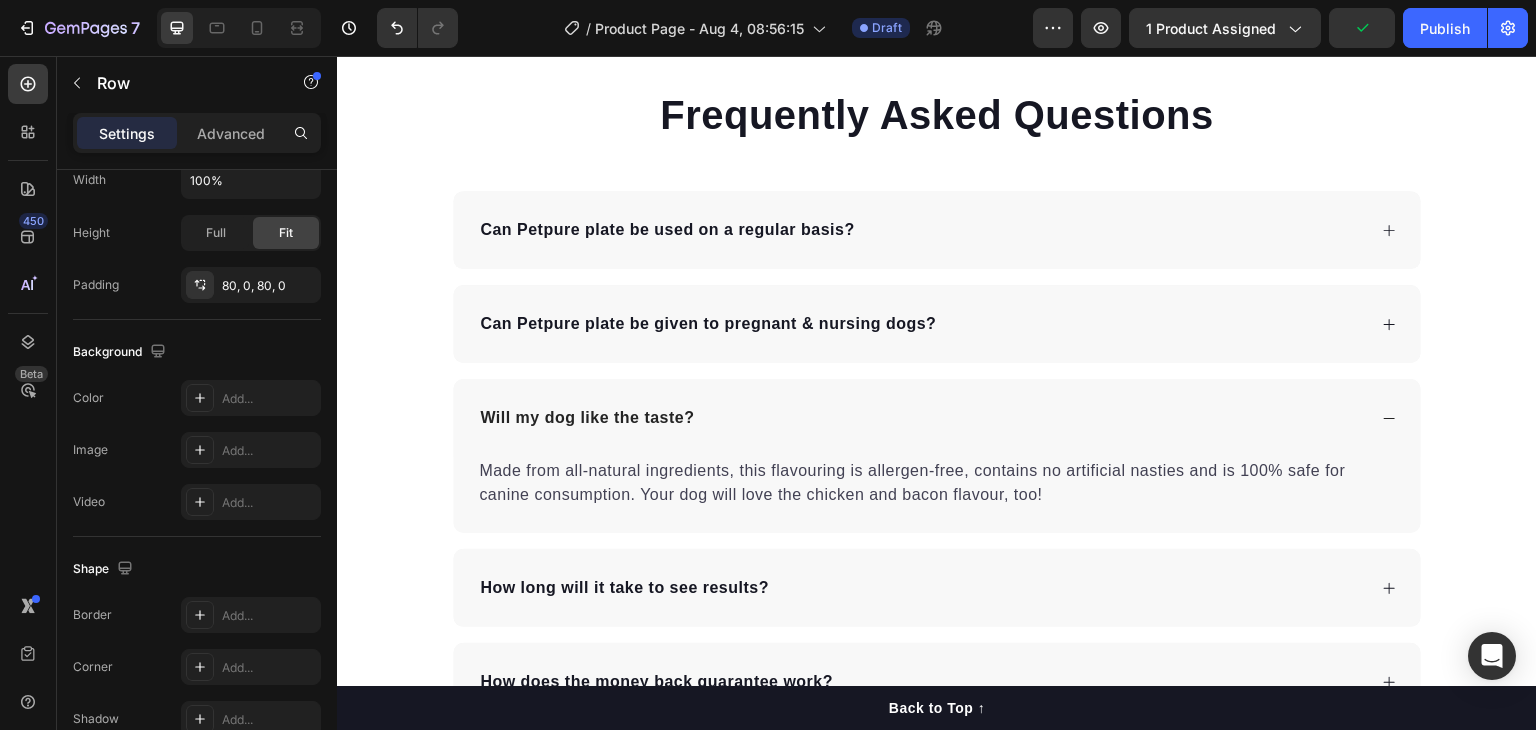 scroll, scrollTop: 4100, scrollLeft: 0, axis: vertical 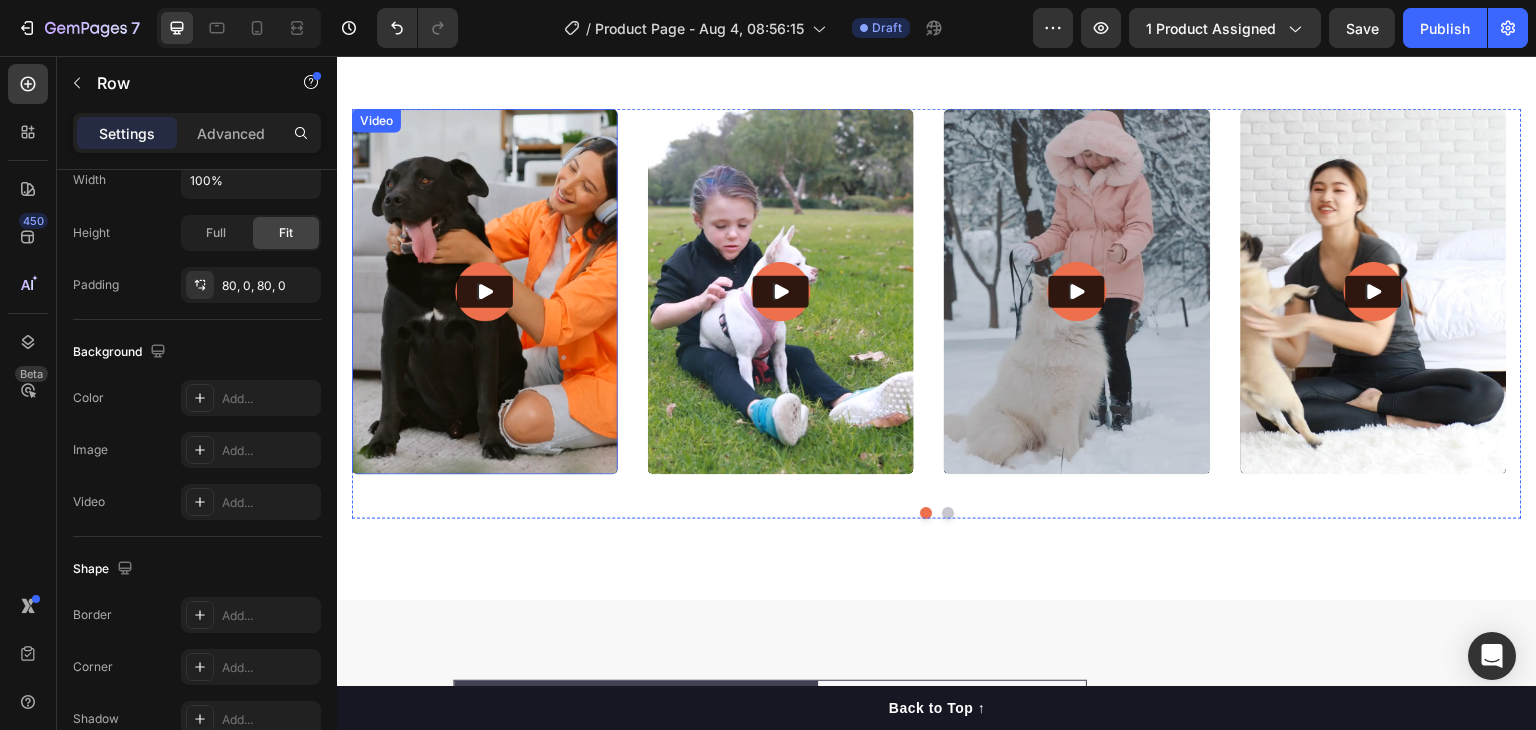click on "Let customers speak for us Text block Row Icon Icon Icon Icon
Icon Icon List Hoz from 3 reviews Text block Row Row Image NellaMeg Text block Icon Icon Icon Icon
Icon Icon List Hoz Row They have a leaner and more toned physique... Text block The carefully selected protein sources in this dog food have made a noticeable difference in my dog's muscle development and strength. They have a leaner and more toned physique, which is a testament to the high-quality ingredients in this food. Text block 02/21/2024 Text block Row Row Image LeighPop Text block Icon Icon Icon Icon
Icon Icon List Hoz Row I am grateful... Text block I am grateful for the inclusion of joint-supporting ingredients like glucosamine and chondroitin in this dog food. It has had a significant impact on my dog's mobility and has alleviated any discomfort they may have experienced previously. Text block 02/21/2024 Text block Row Row Image AndiMel Text block Icon Icon Icon Icon" at bounding box center [937, 1191] 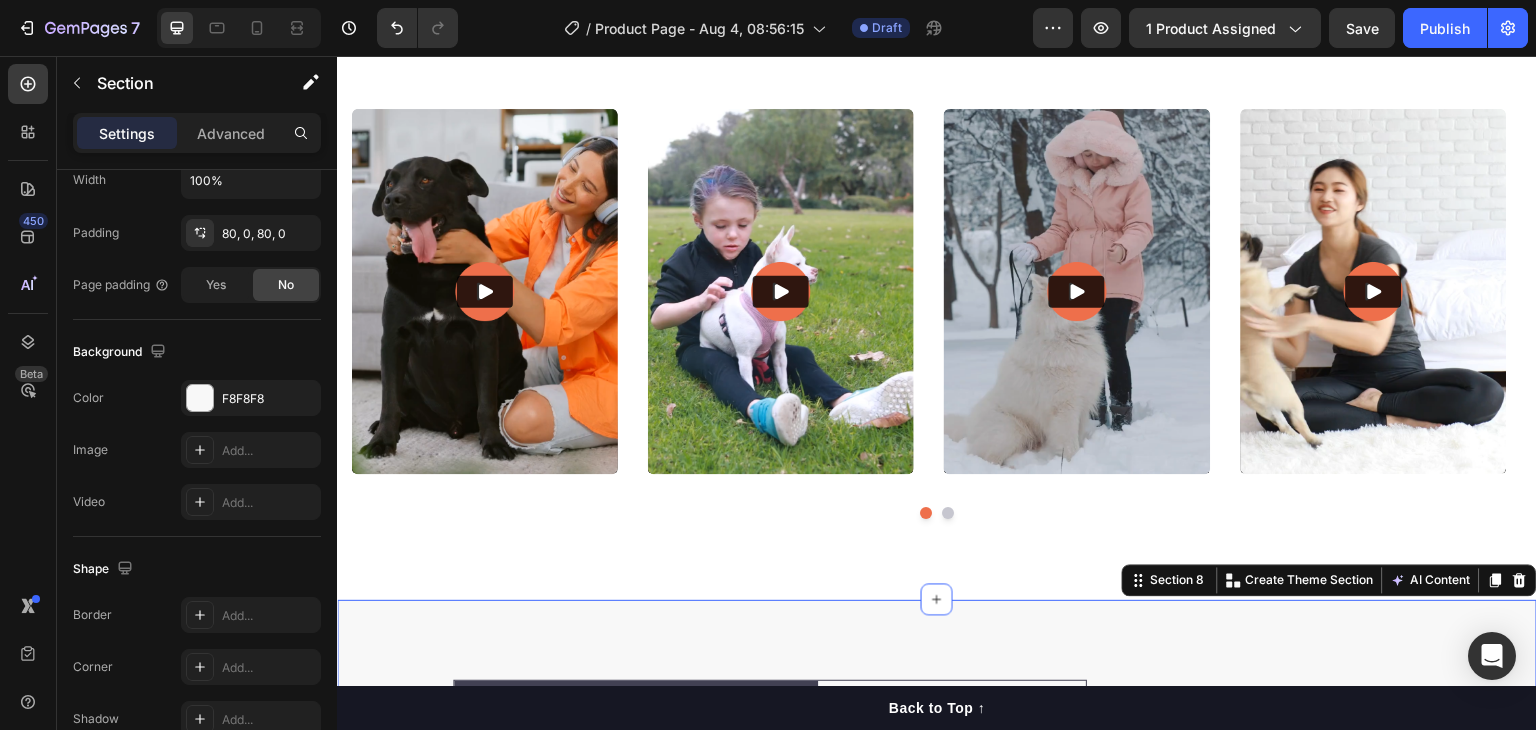 scroll, scrollTop: 5300, scrollLeft: 0, axis: vertical 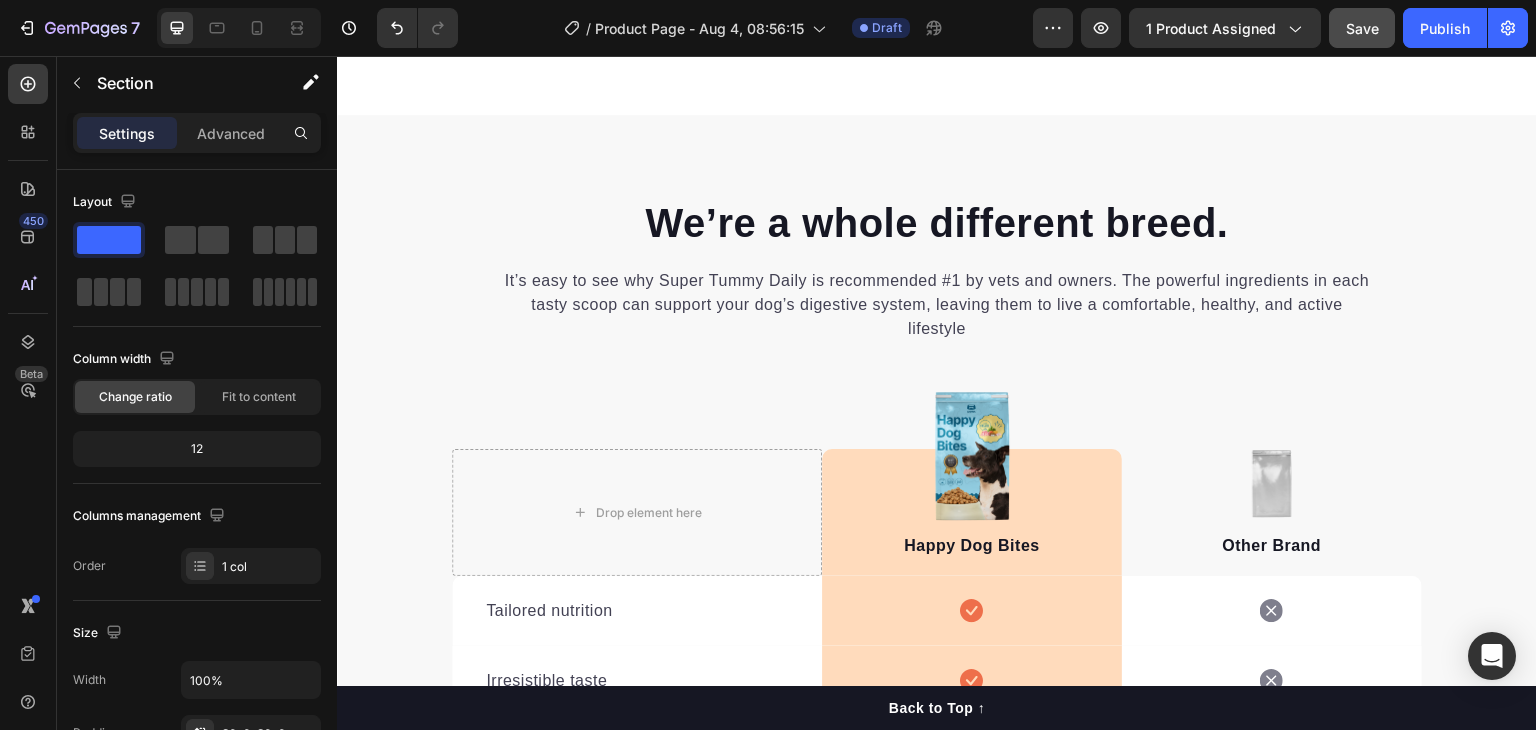 click on "Save" 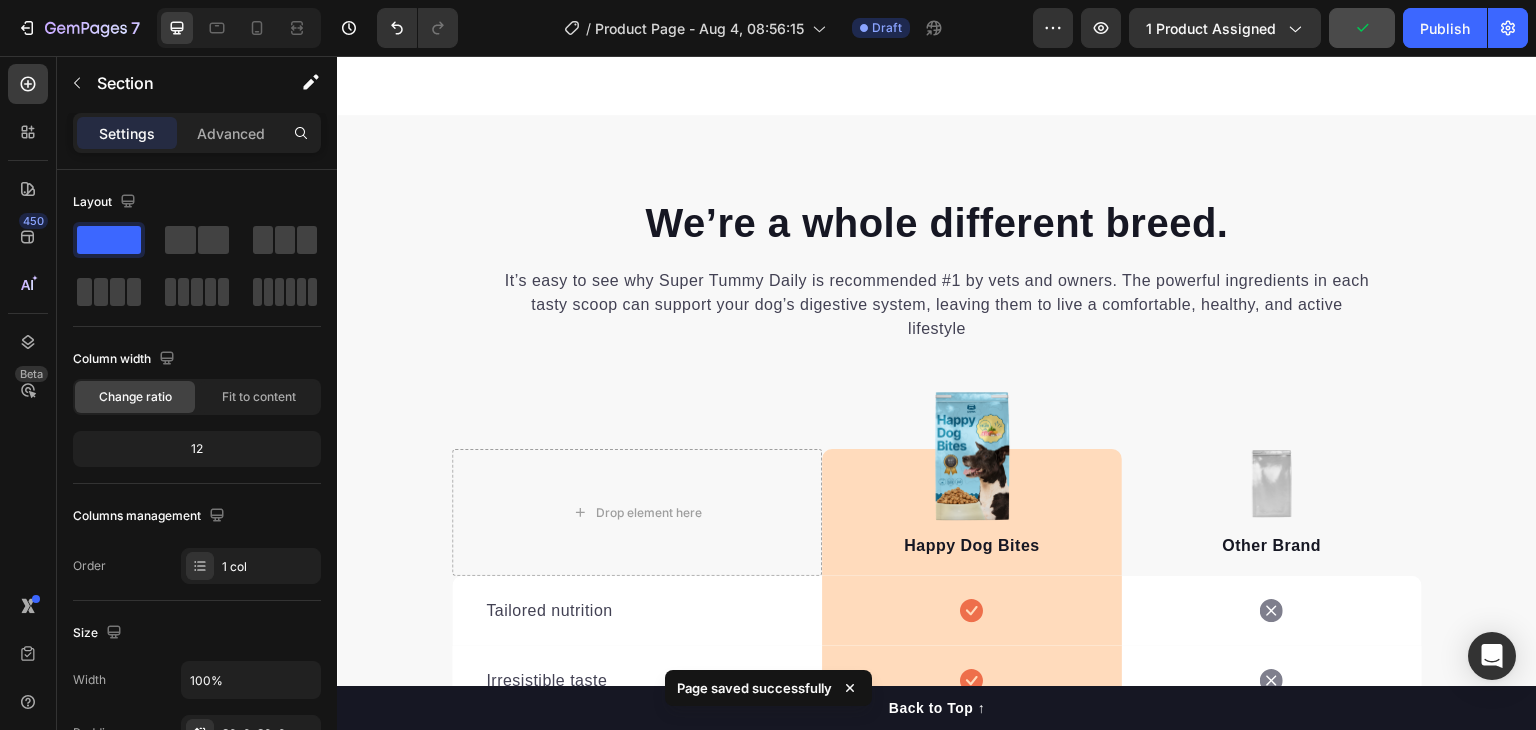 click 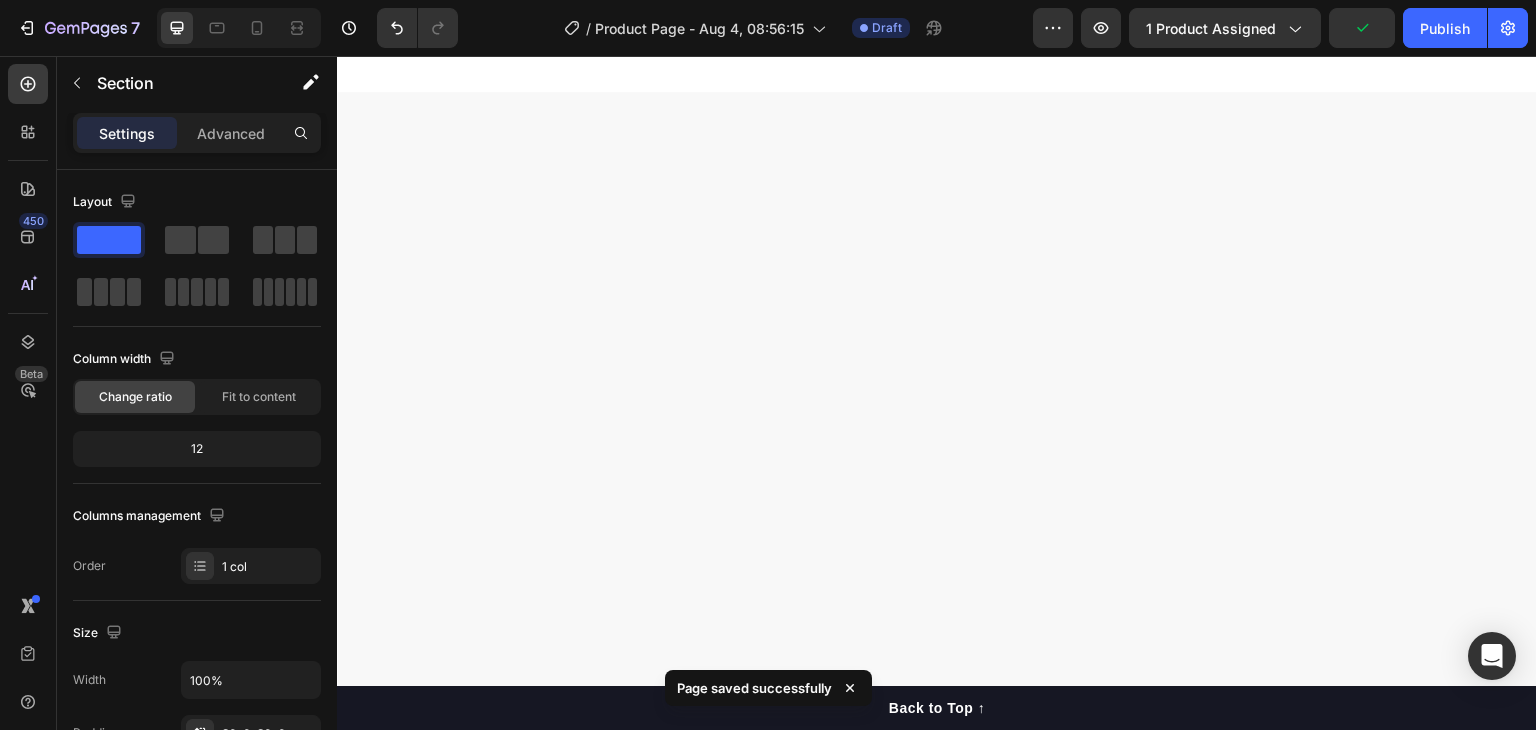 scroll, scrollTop: 723, scrollLeft: 0, axis: vertical 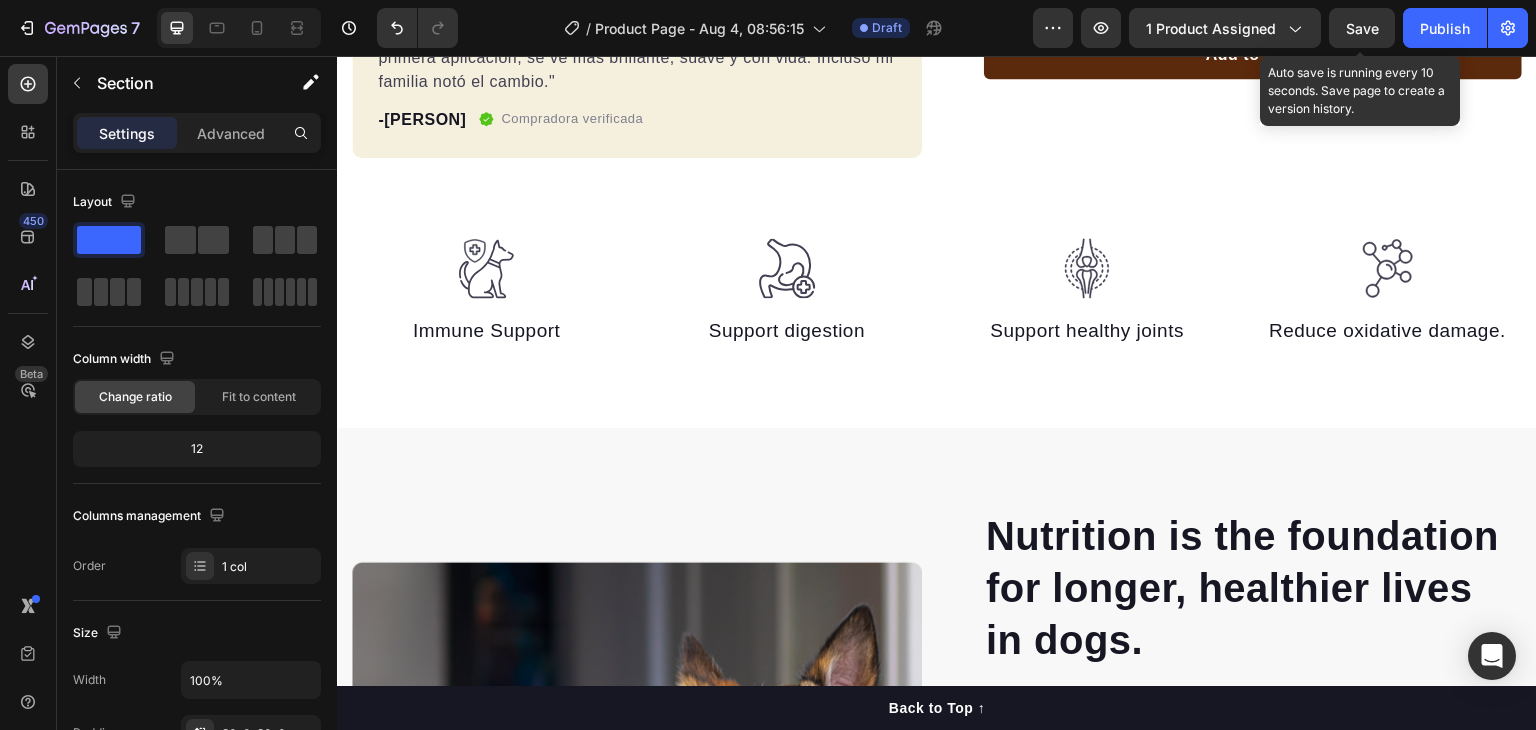 click on "Save" at bounding box center (1362, 28) 